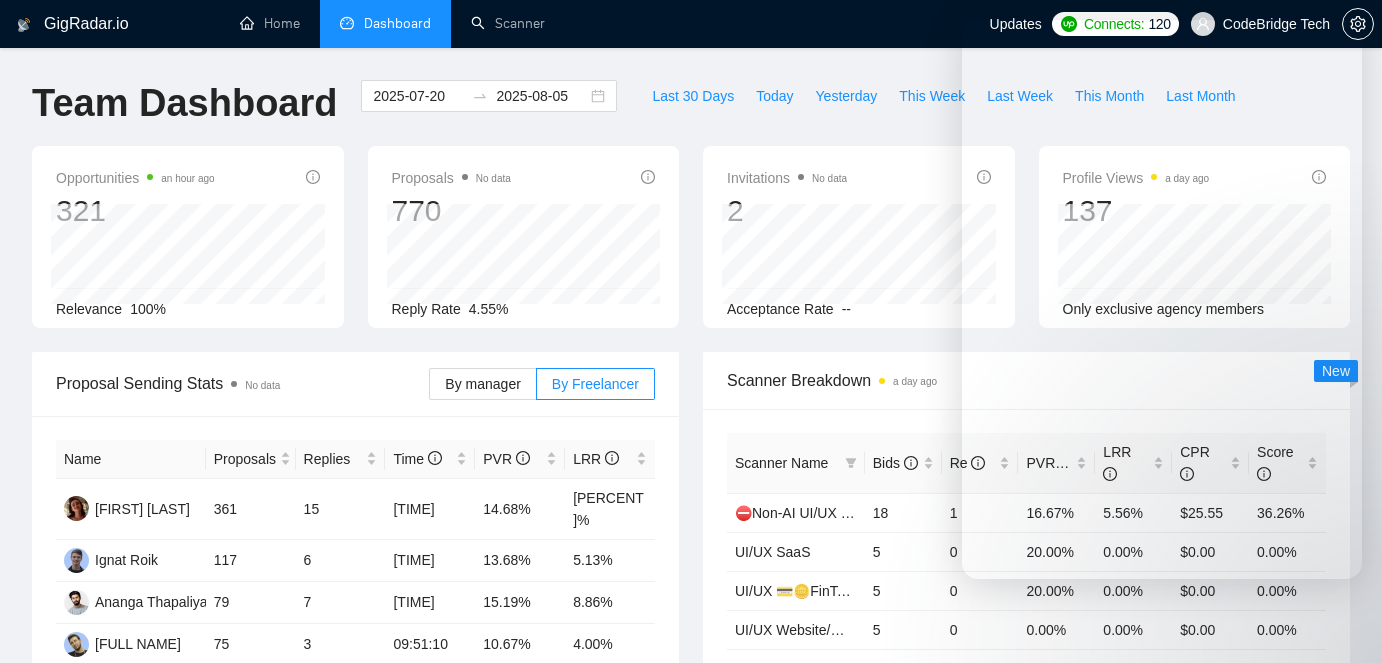 scroll, scrollTop: 181, scrollLeft: 0, axis: vertical 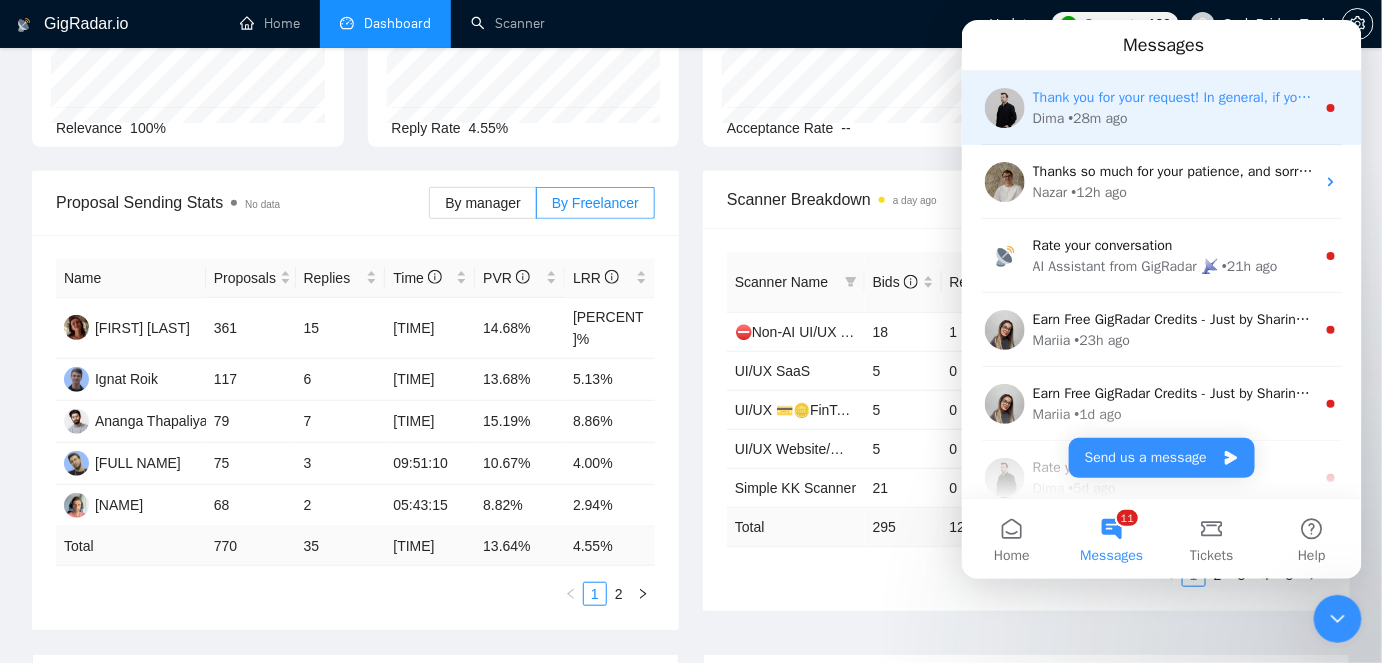 click on "Dima •  28m ago" at bounding box center (1173, 117) 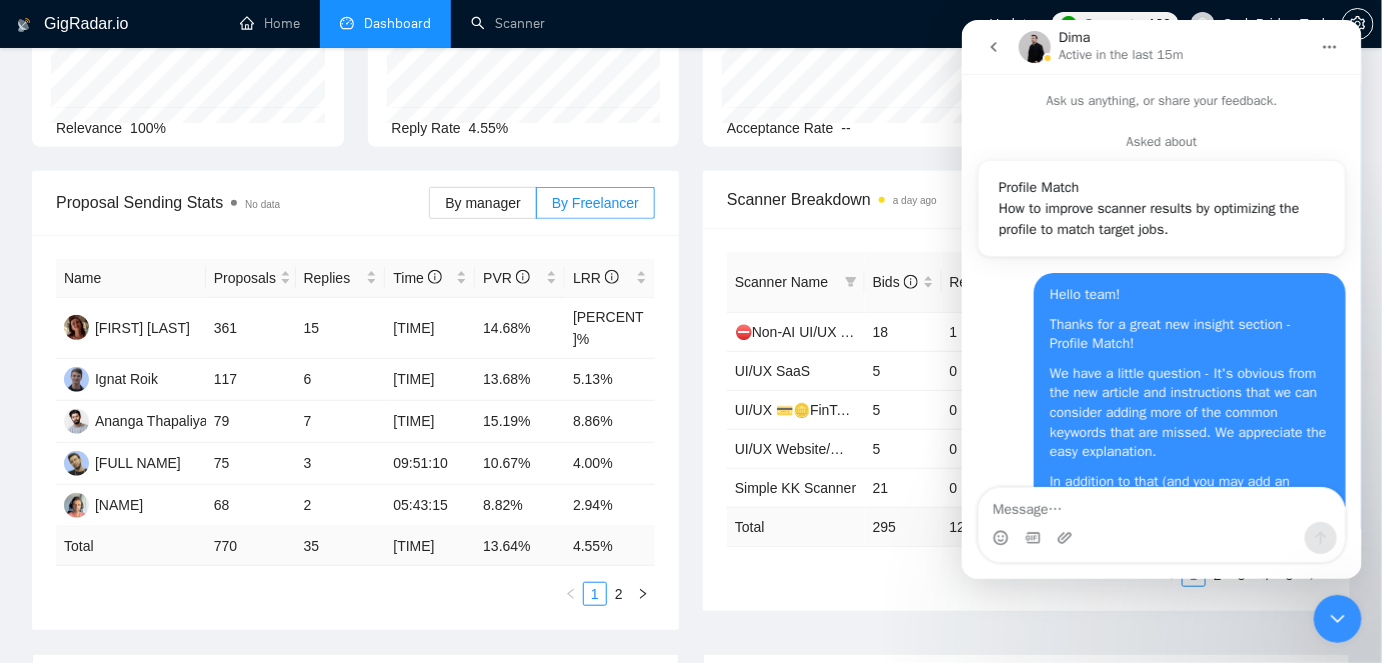 scroll, scrollTop: 2, scrollLeft: 0, axis: vertical 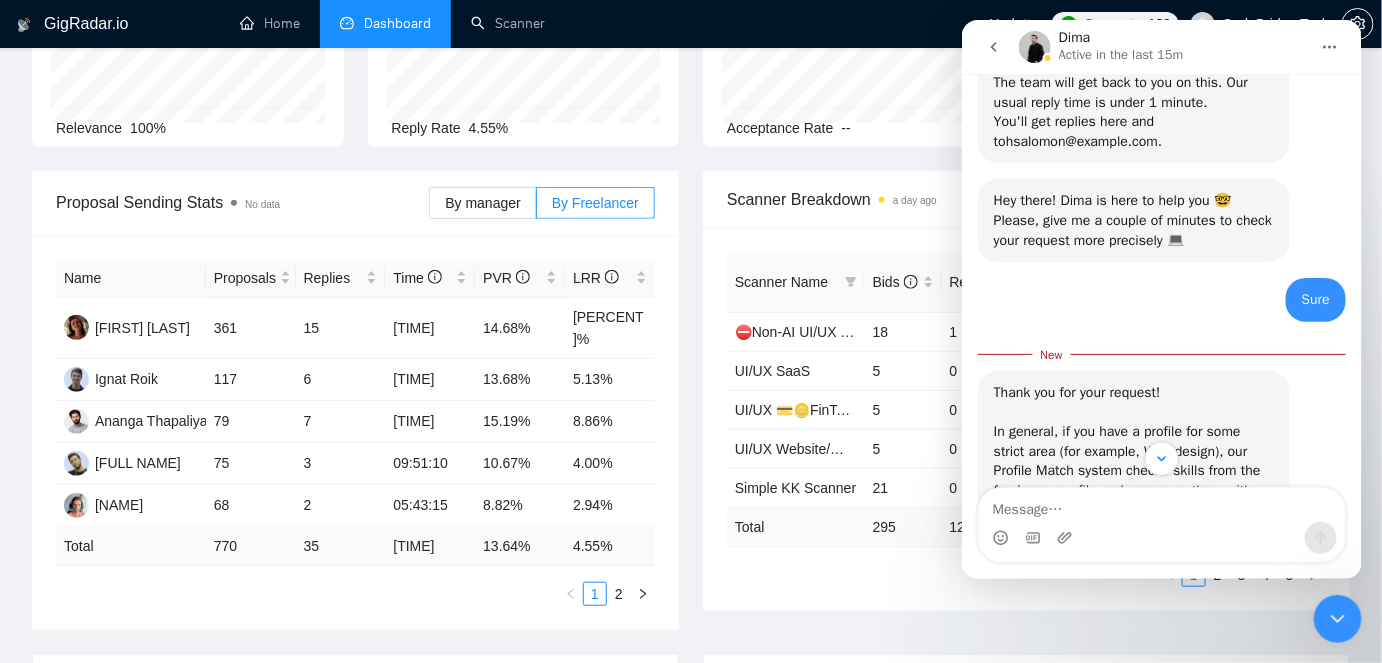 click 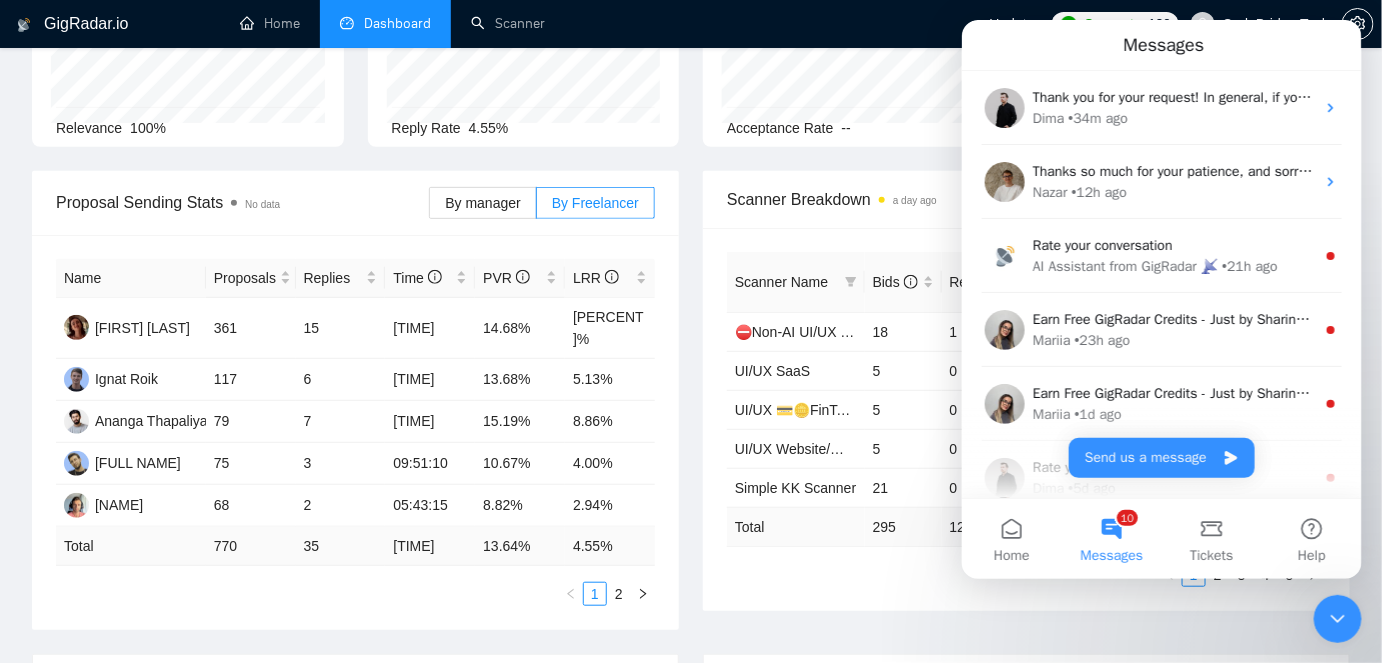 scroll, scrollTop: 0, scrollLeft: 0, axis: both 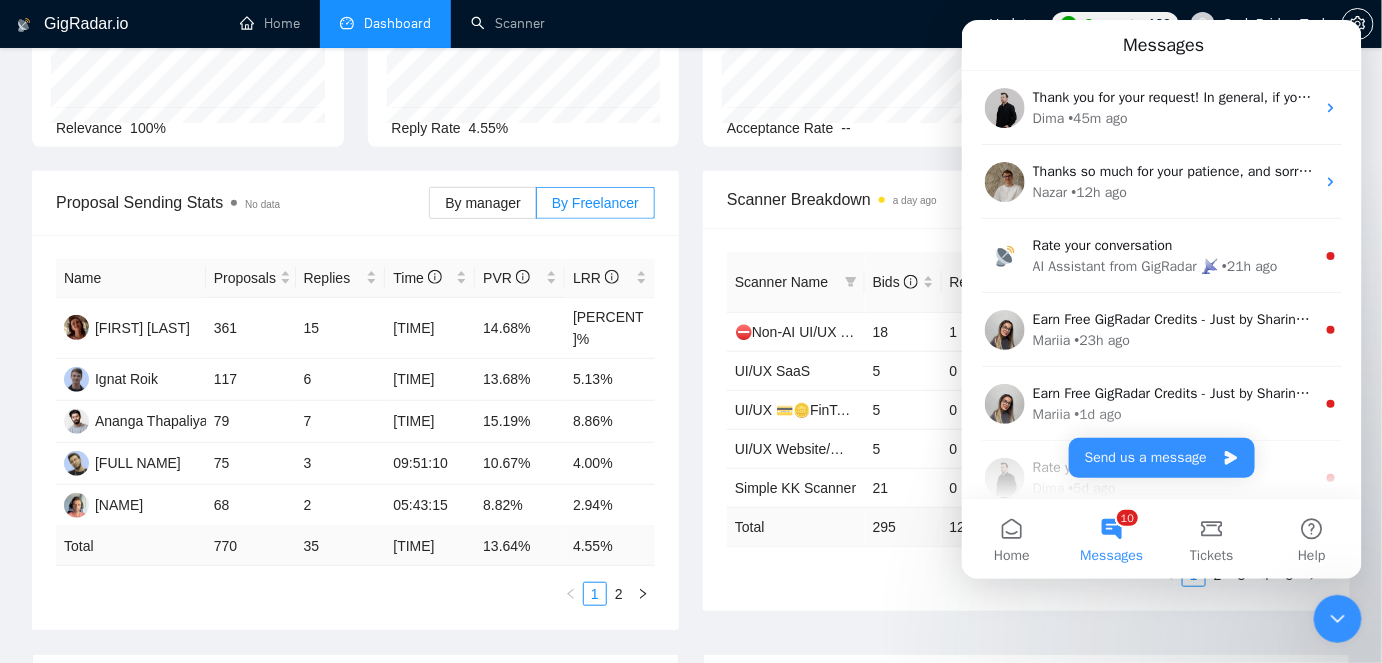 click 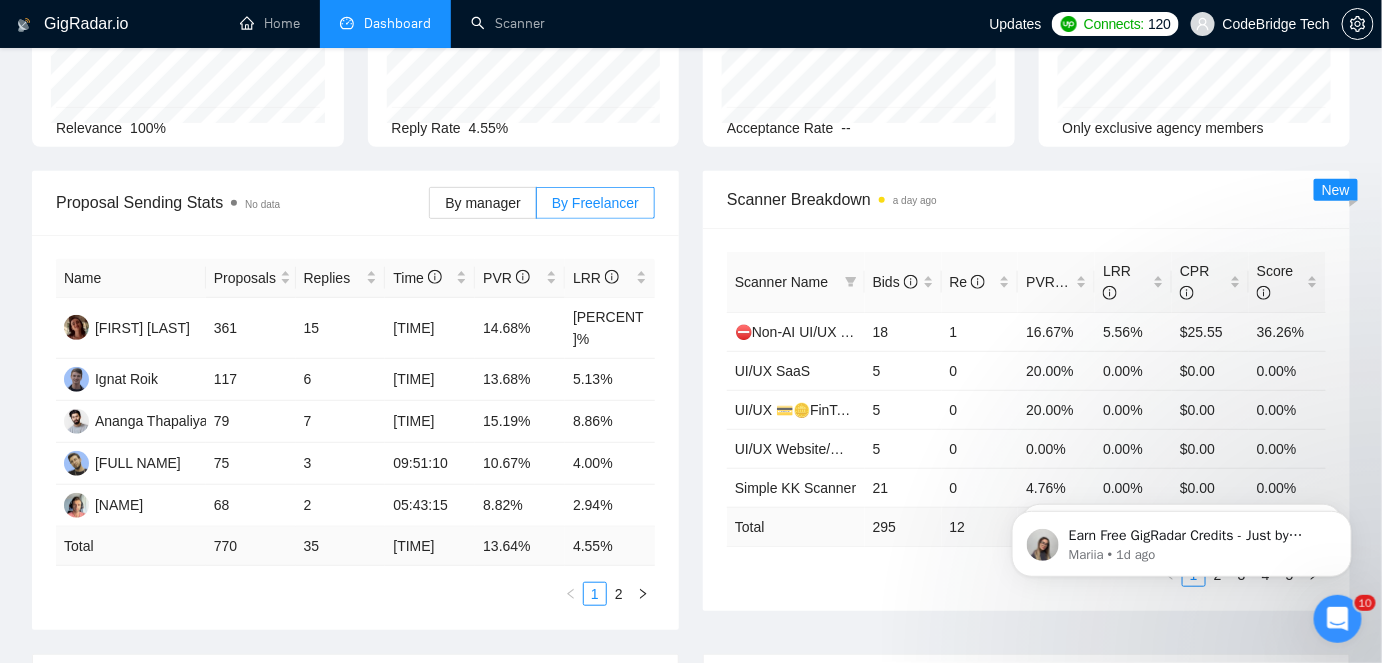 scroll, scrollTop: 0, scrollLeft: 0, axis: both 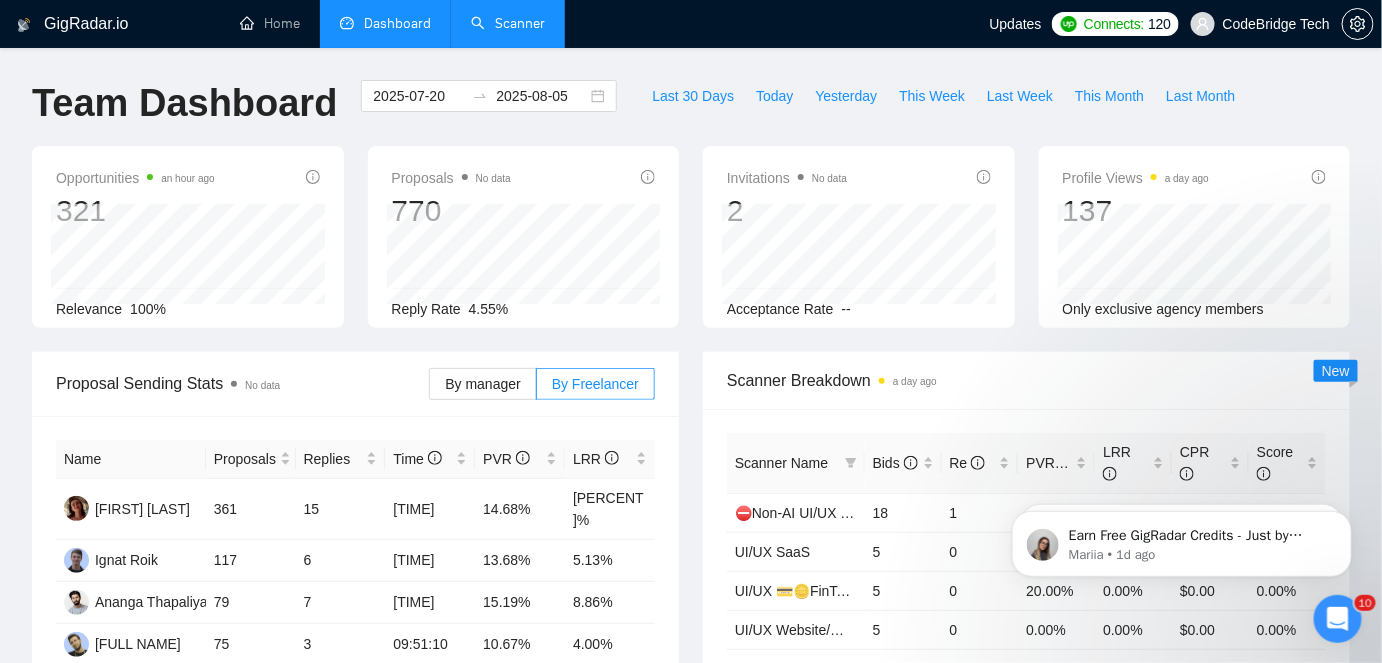 click on "Scanner" at bounding box center [508, 23] 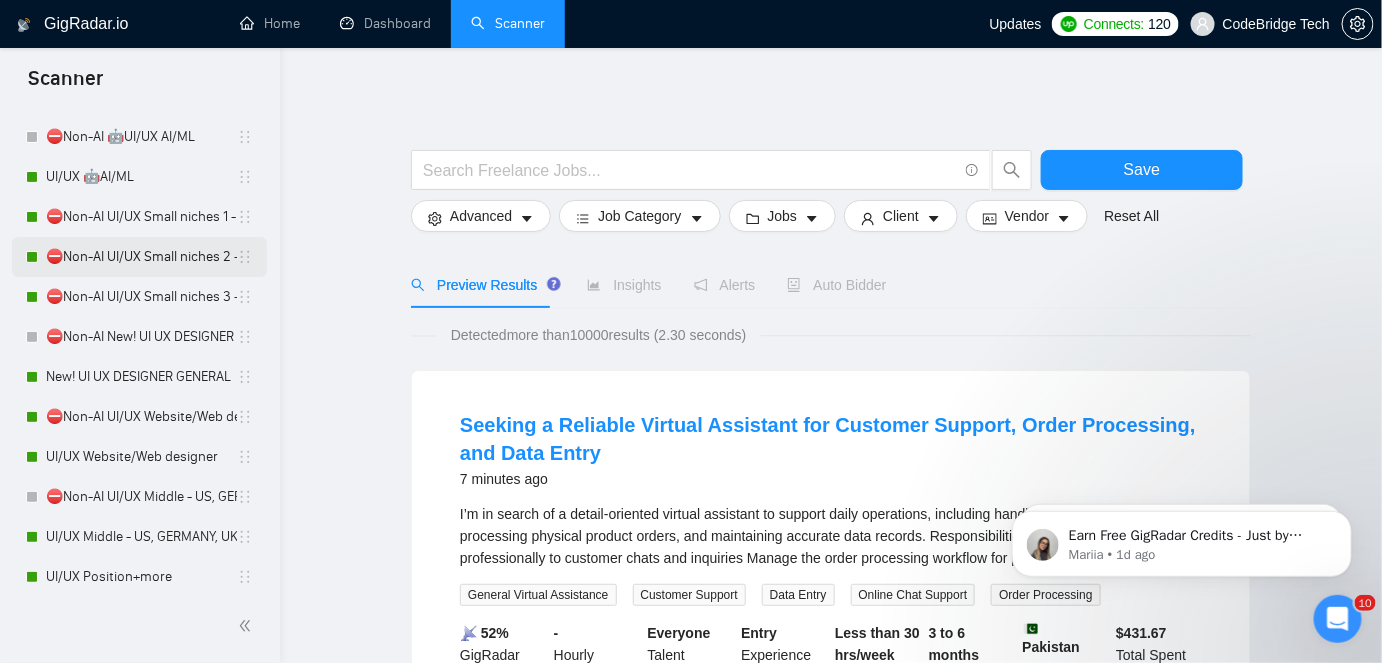 scroll, scrollTop: 545, scrollLeft: 0, axis: vertical 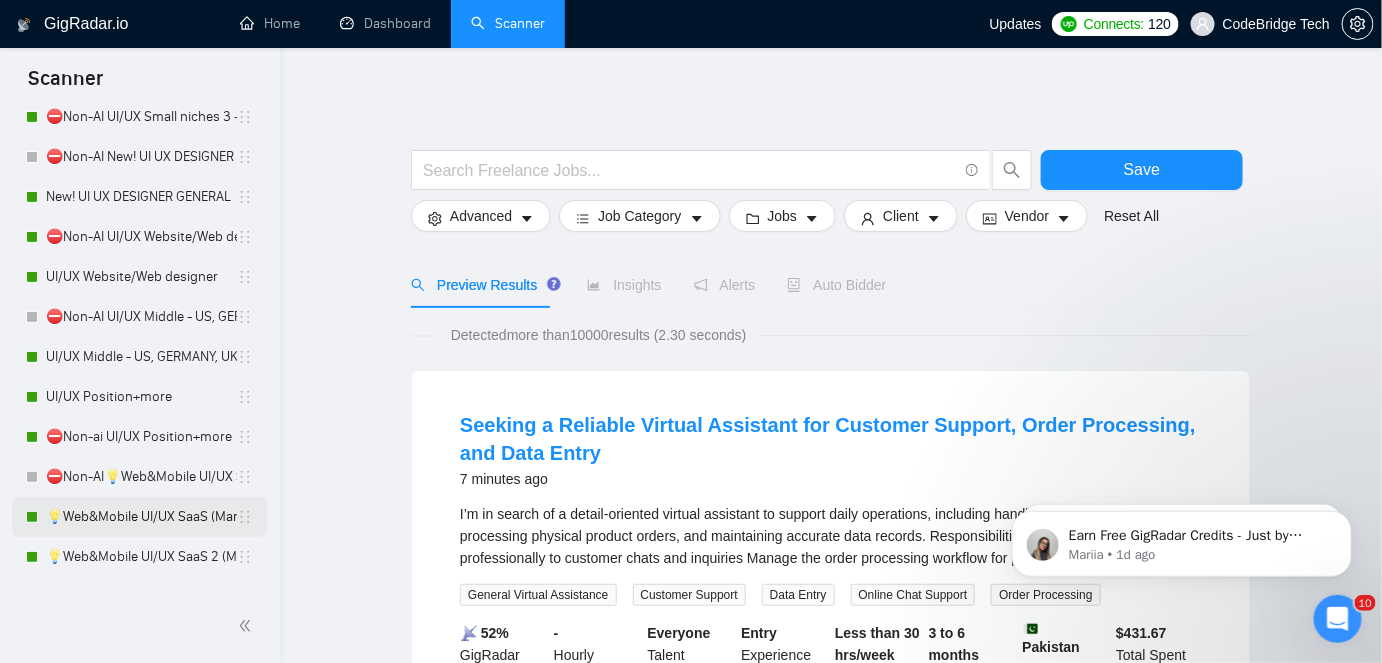 click on "💡Web&Mobile UI/UX SaaS (Mariia)" at bounding box center [141, 517] 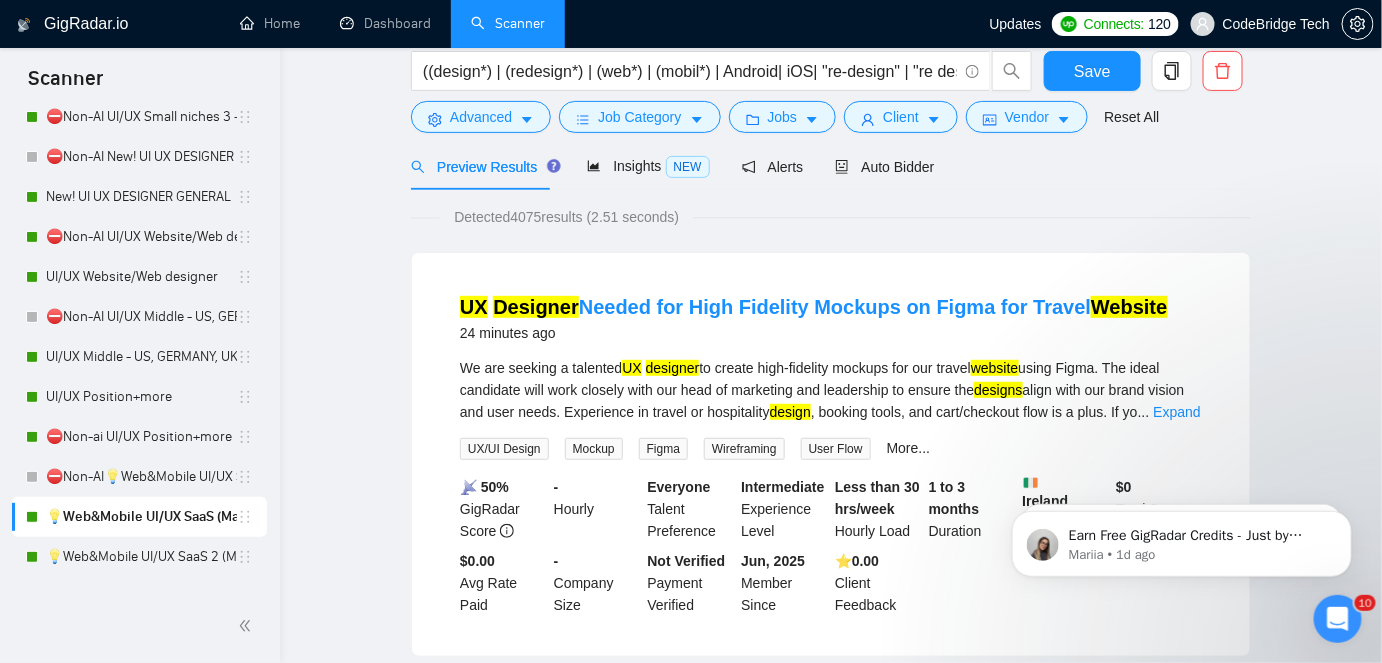 scroll, scrollTop: 0, scrollLeft: 0, axis: both 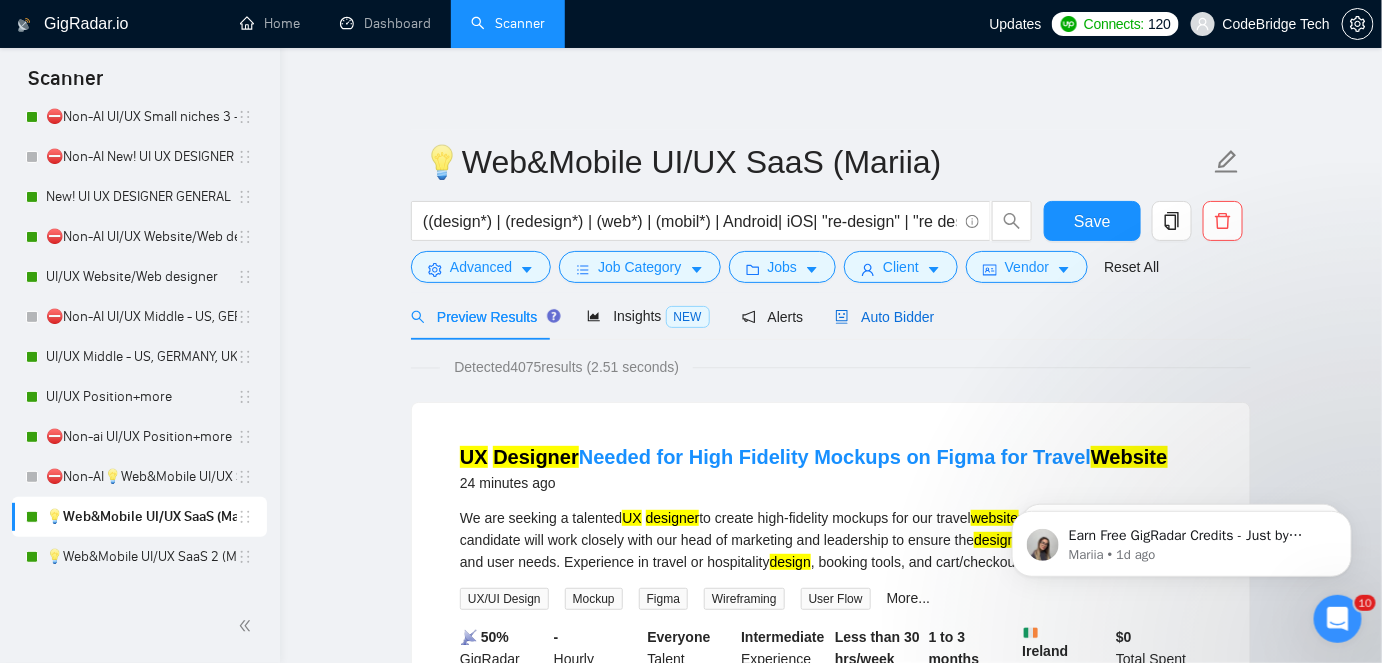 click on "Auto Bidder" at bounding box center (884, 317) 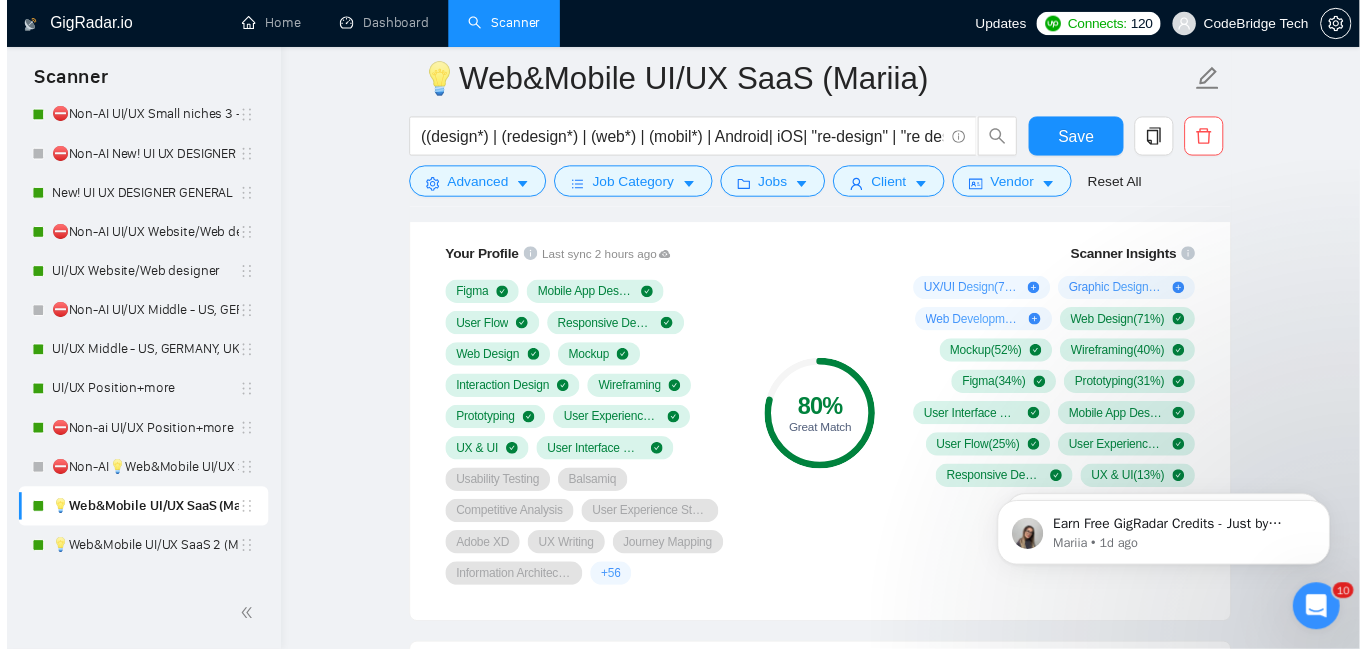 scroll, scrollTop: 1545, scrollLeft: 0, axis: vertical 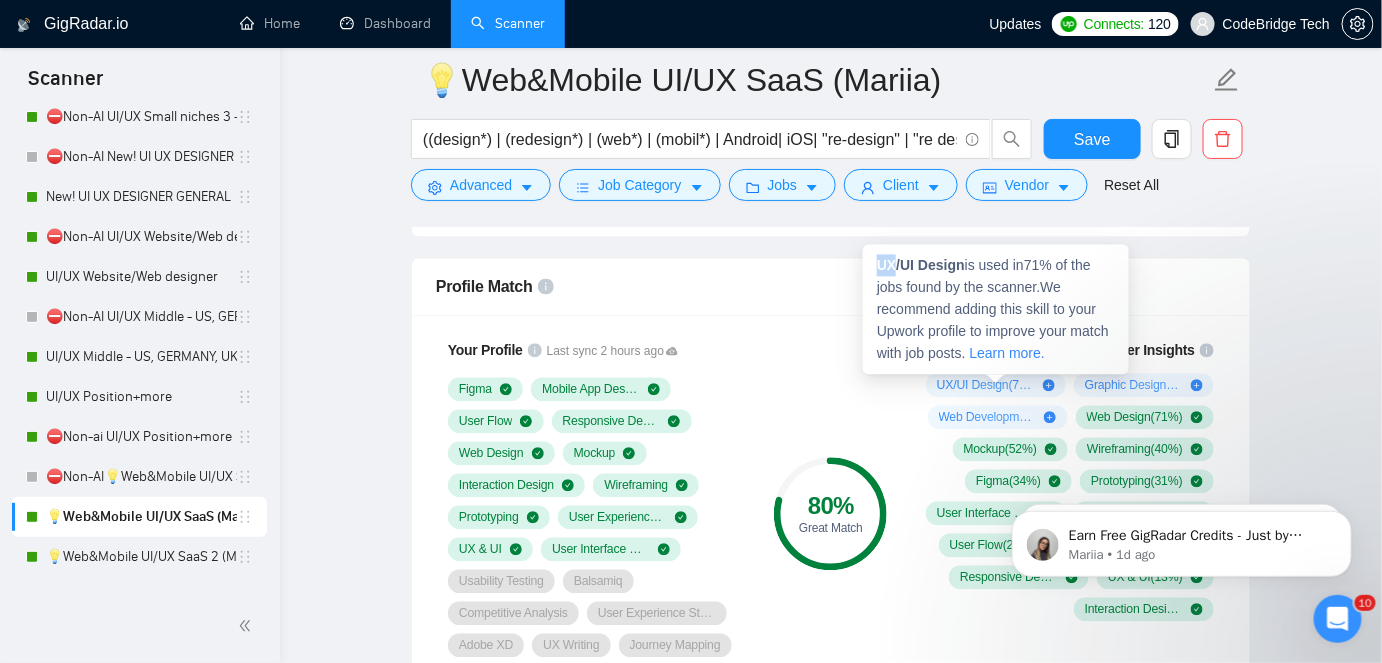 drag, startPoint x: 877, startPoint y: 264, endPoint x: 896, endPoint y: 264, distance: 19 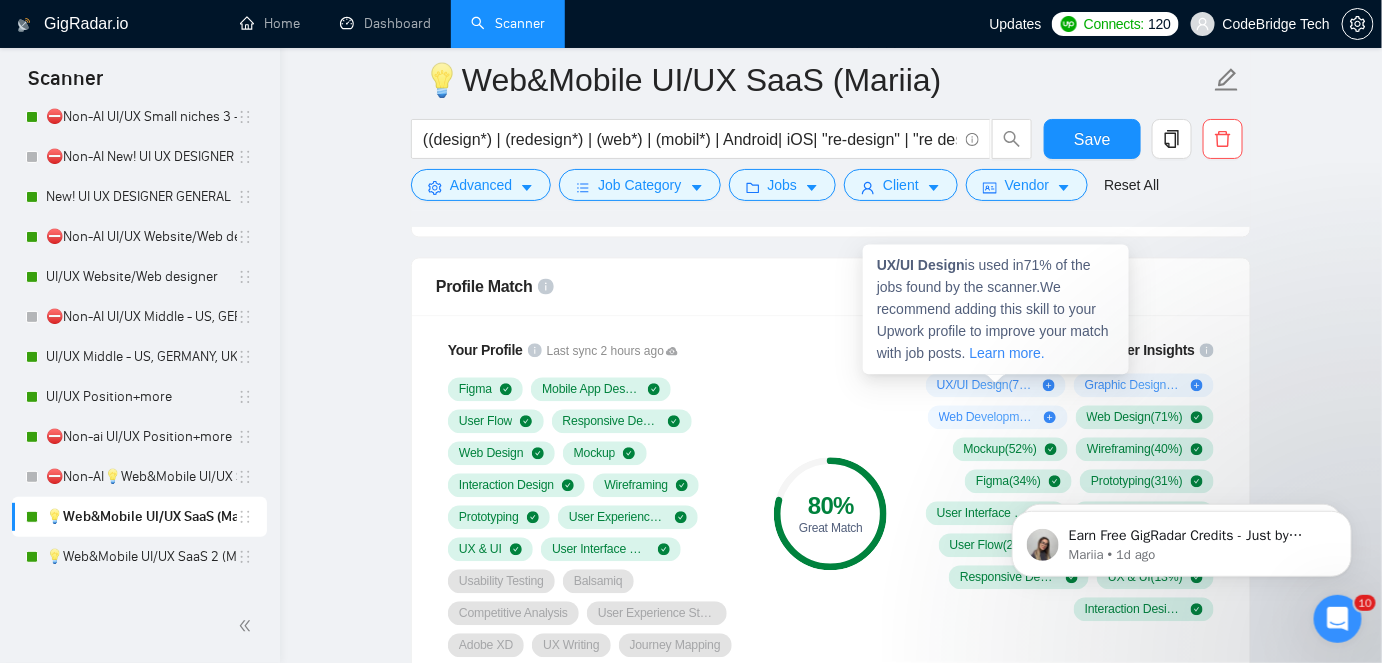 click on "UX/UI Design" at bounding box center (921, 265) 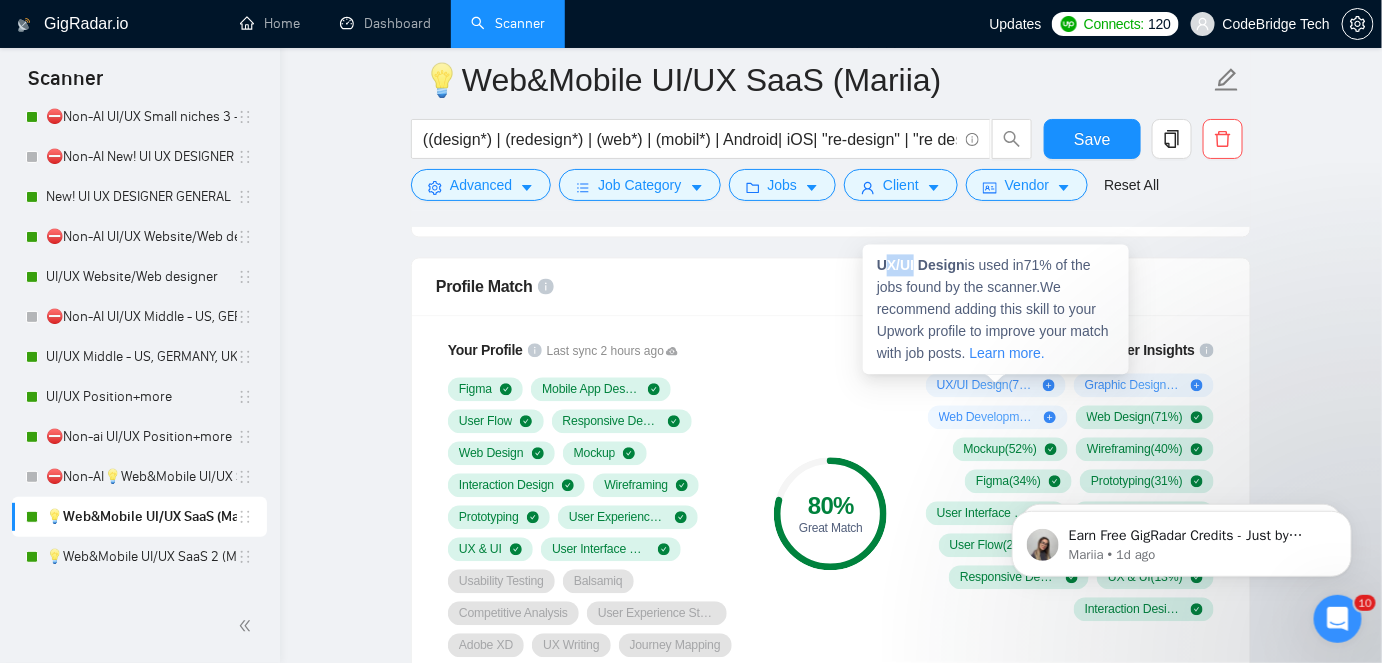 drag, startPoint x: 915, startPoint y: 262, endPoint x: 886, endPoint y: 259, distance: 29.15476 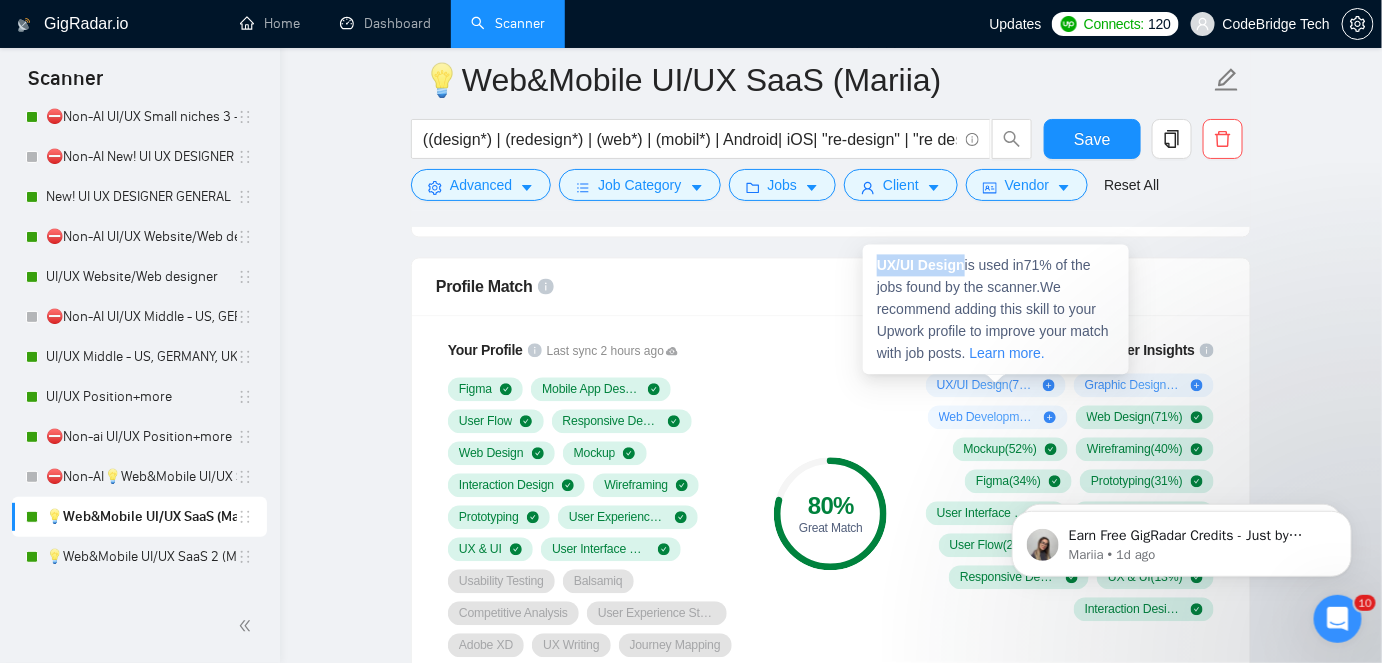 drag, startPoint x: 879, startPoint y: 258, endPoint x: 963, endPoint y: 273, distance: 85.32877 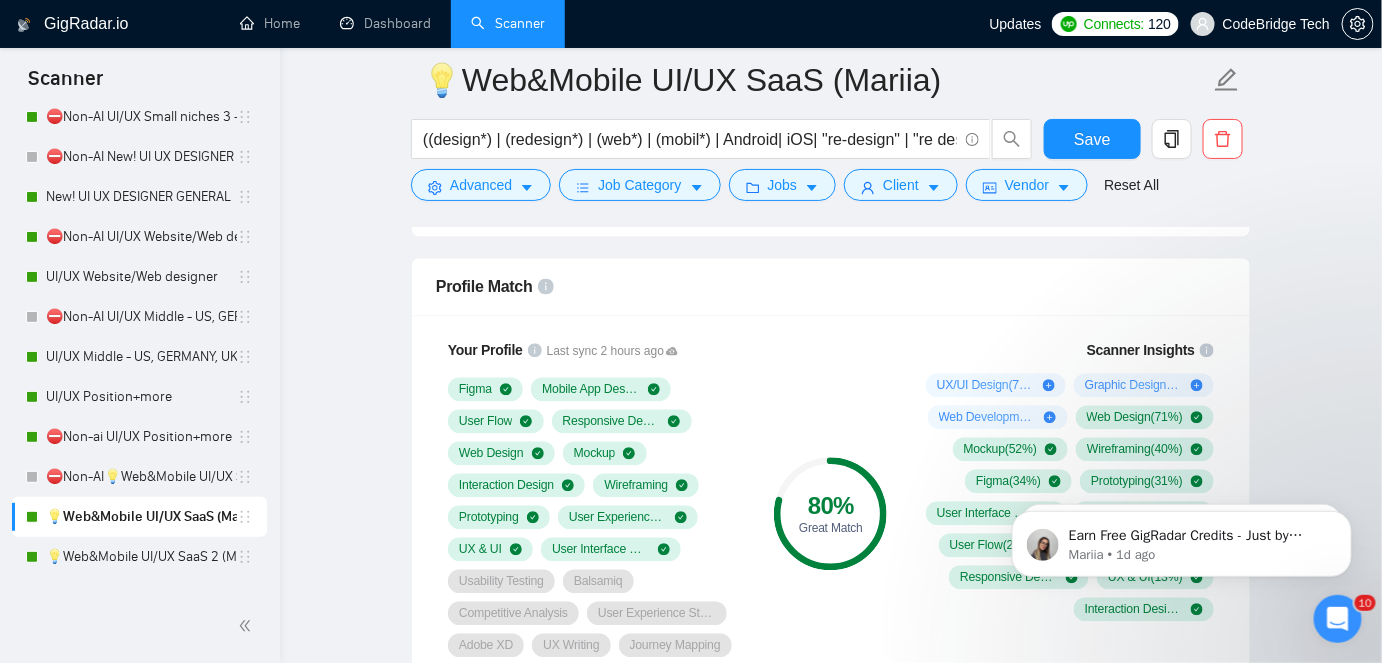 click on "80 % Great Match" at bounding box center [831, 514] 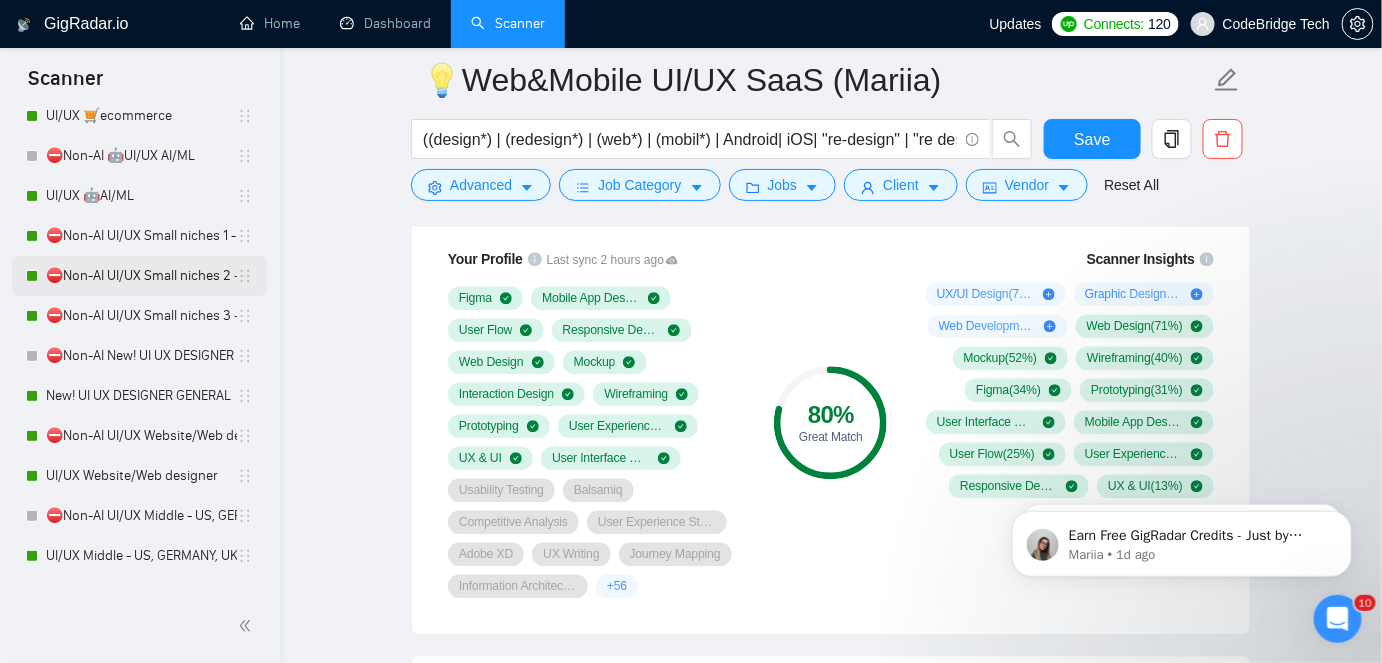 scroll, scrollTop: 255, scrollLeft: 0, axis: vertical 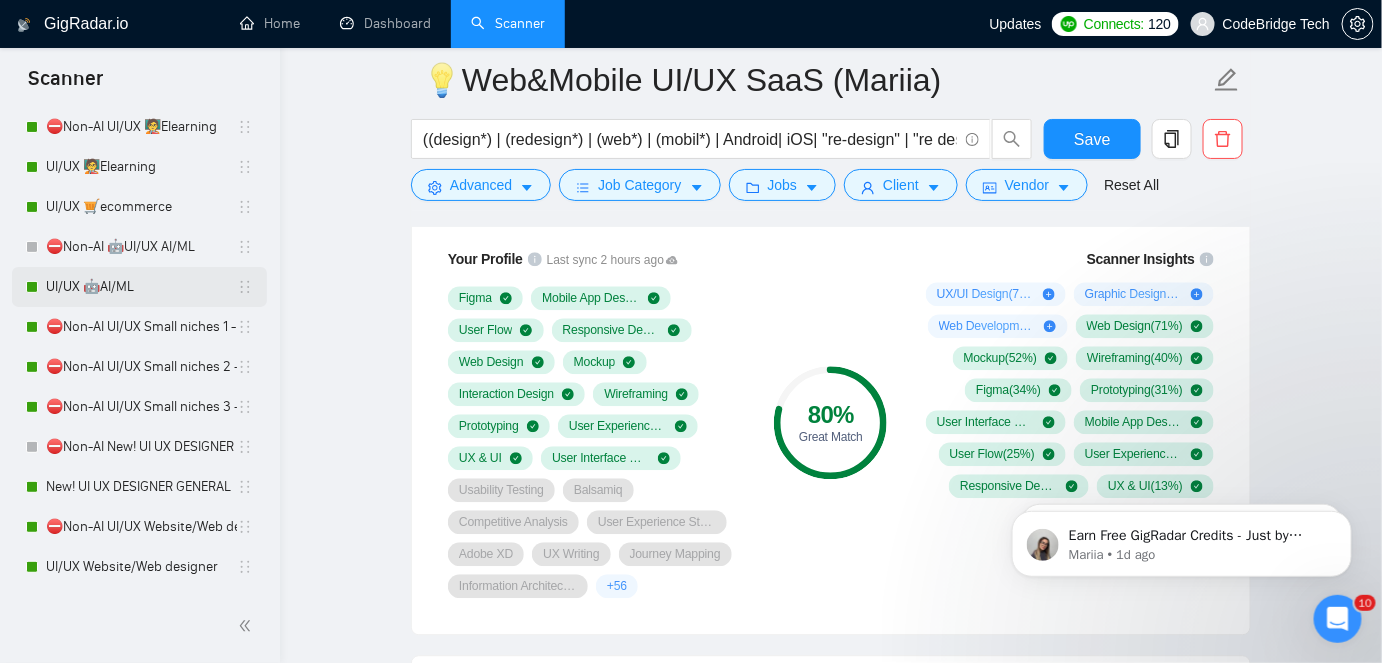 click on "UI/UX 🤖AI/ML" at bounding box center (141, 287) 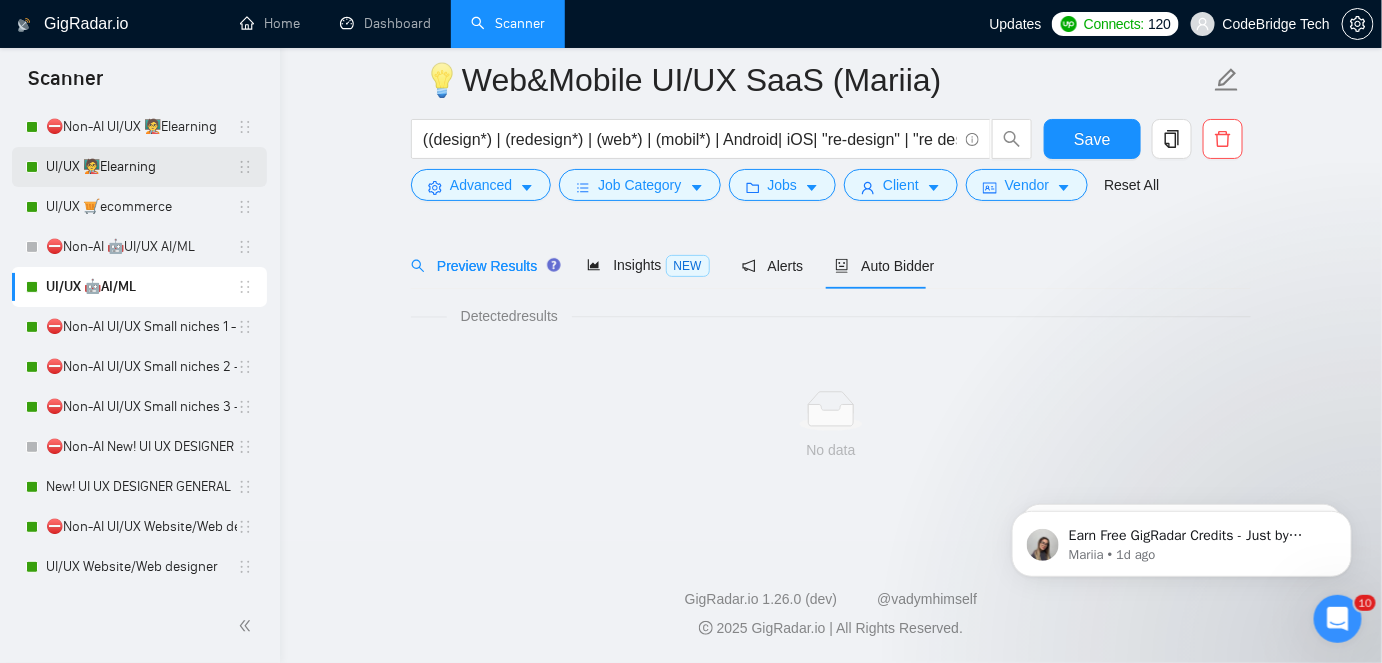 scroll, scrollTop: 66, scrollLeft: 0, axis: vertical 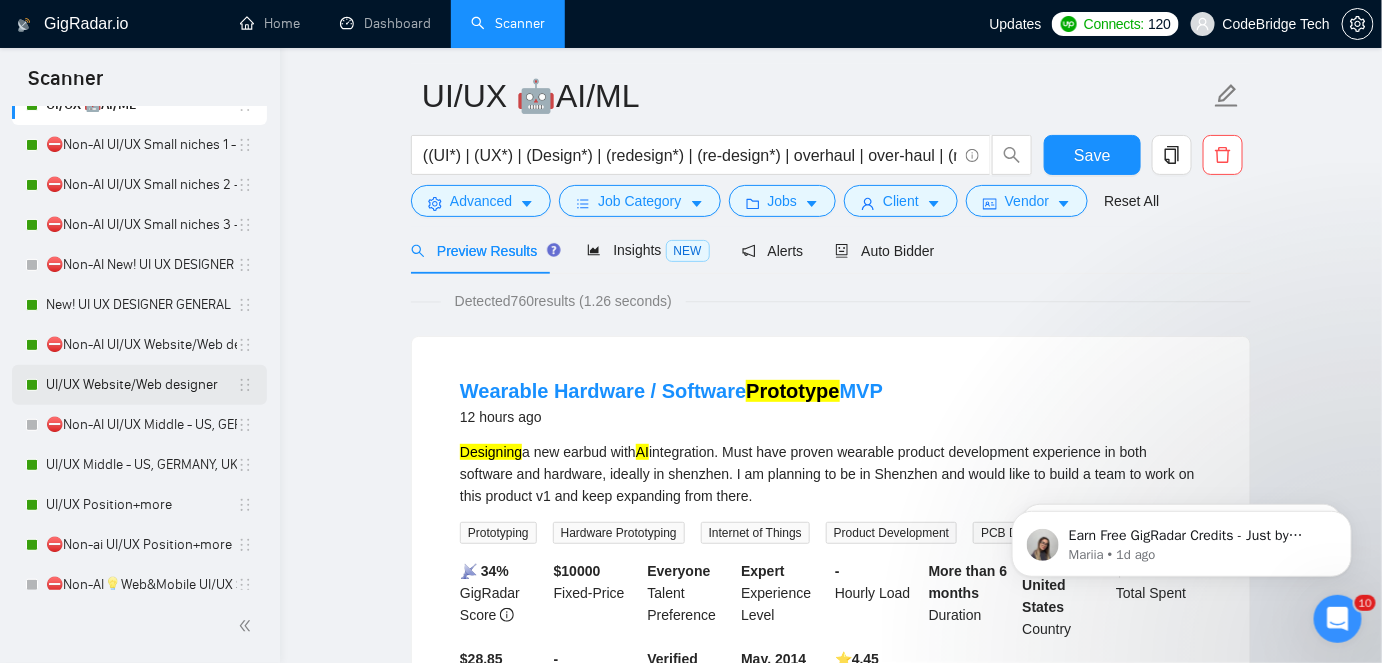 click on "UI/UX Website/Web designer" at bounding box center [141, 385] 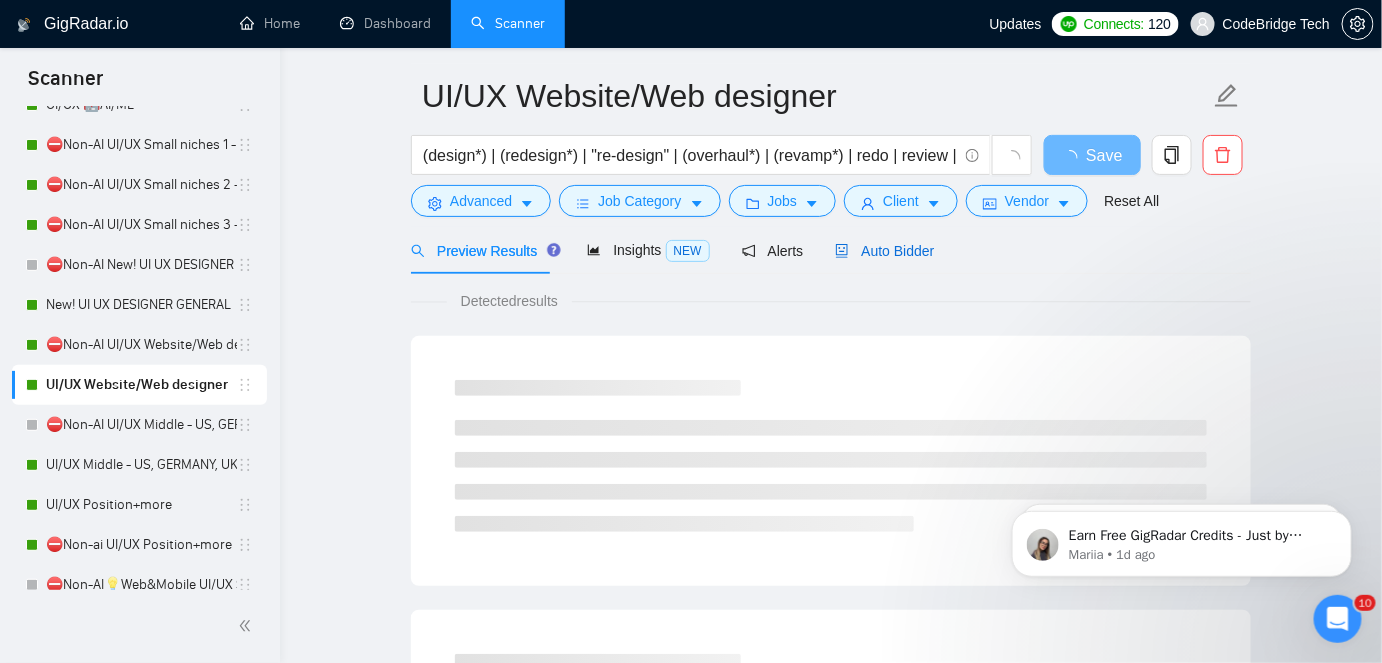click on "Auto Bidder" at bounding box center [884, 251] 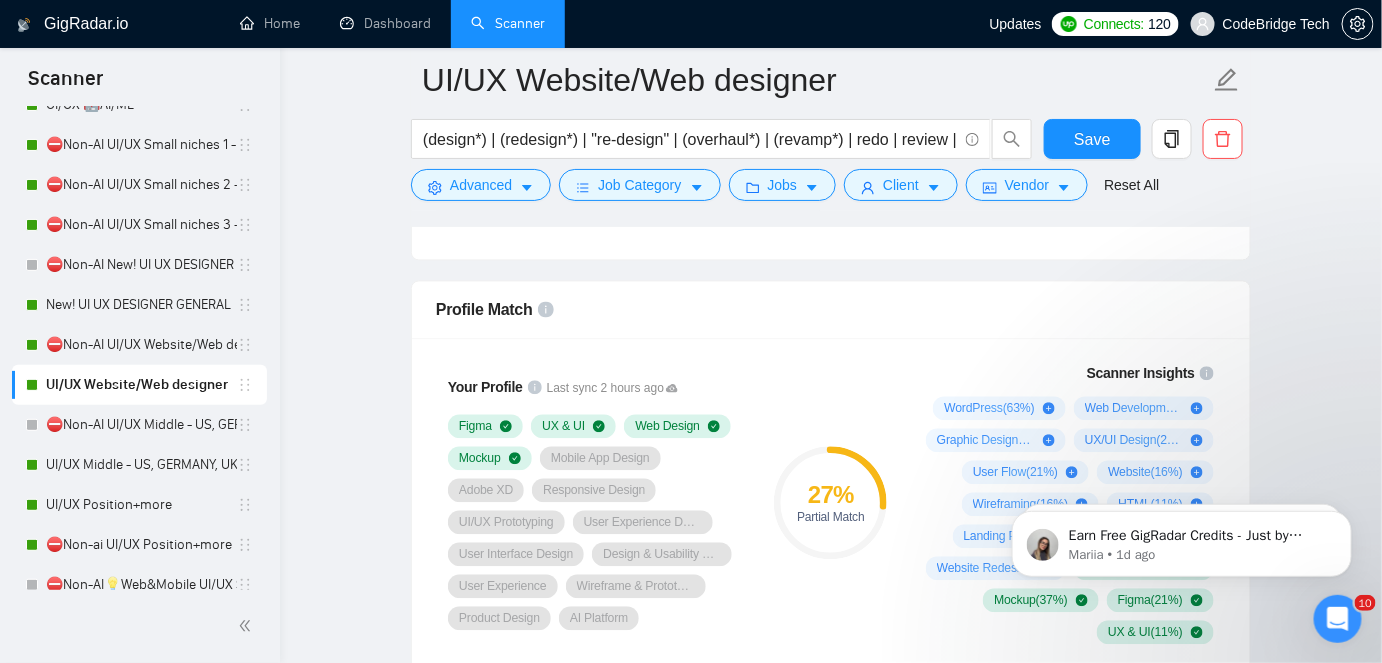 scroll, scrollTop: 1339, scrollLeft: 0, axis: vertical 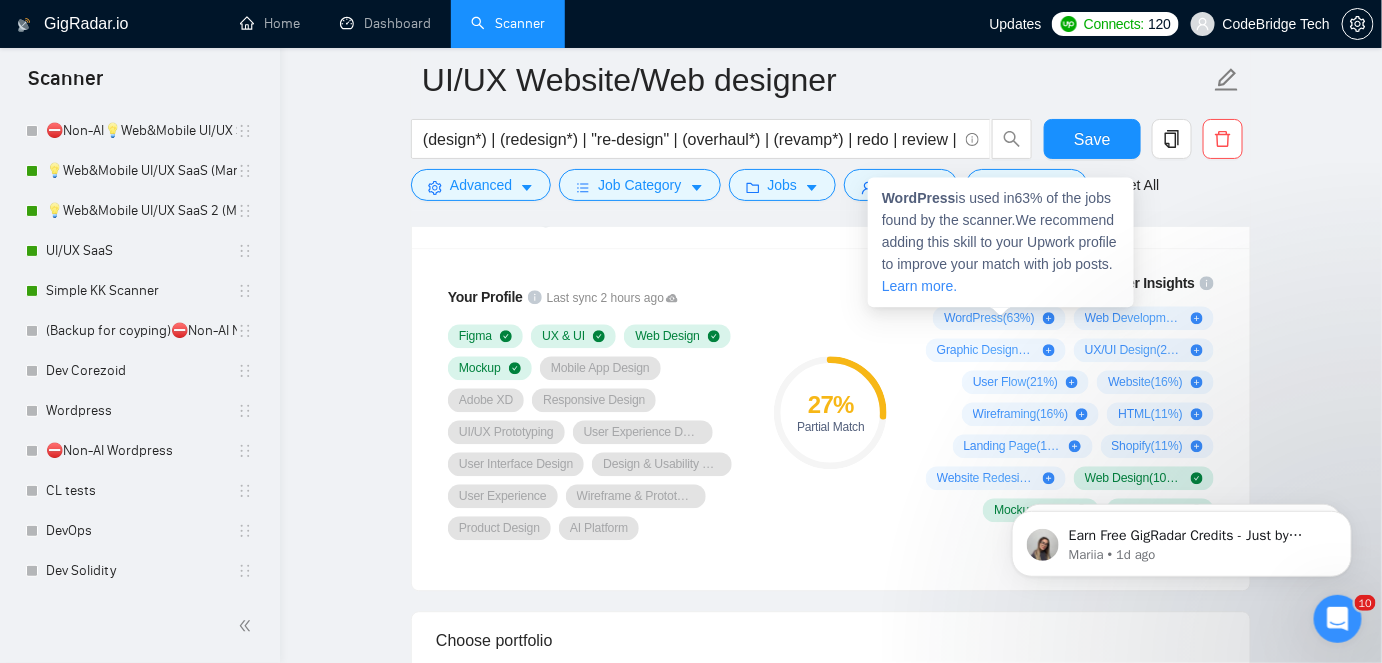 click 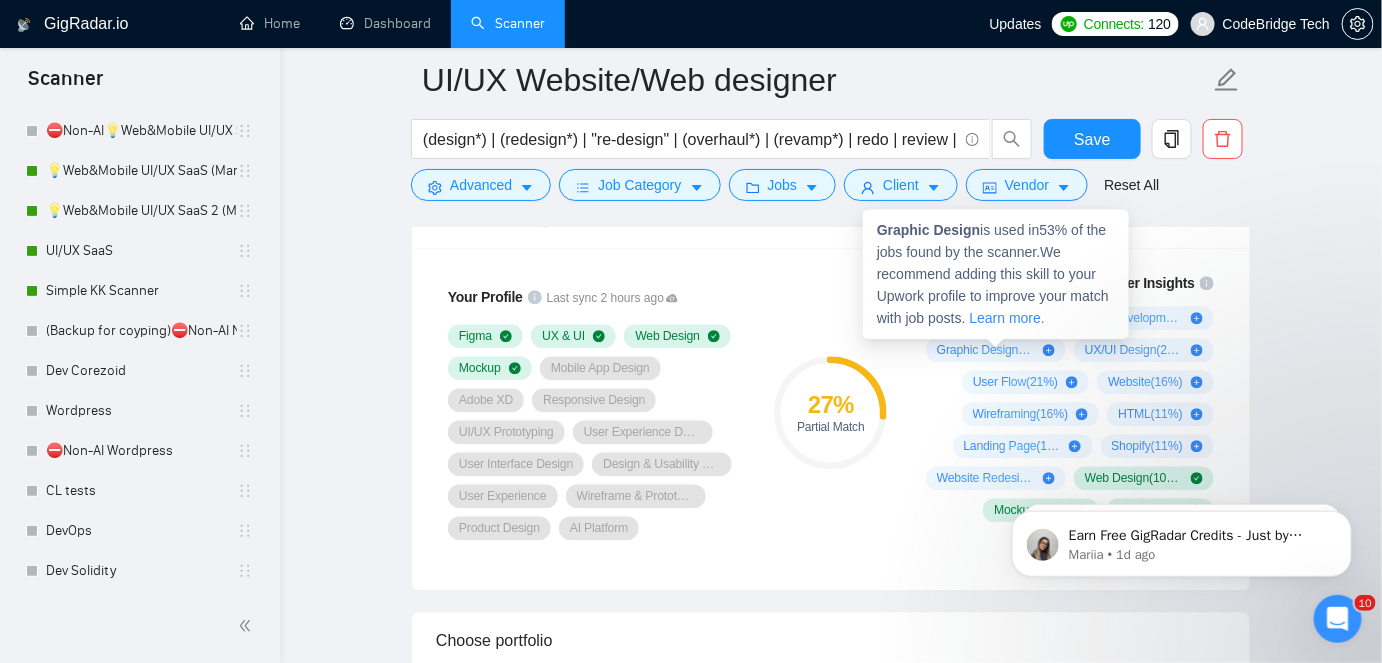 click on "Graphic Design  ( 53 %)" at bounding box center (996, 350) 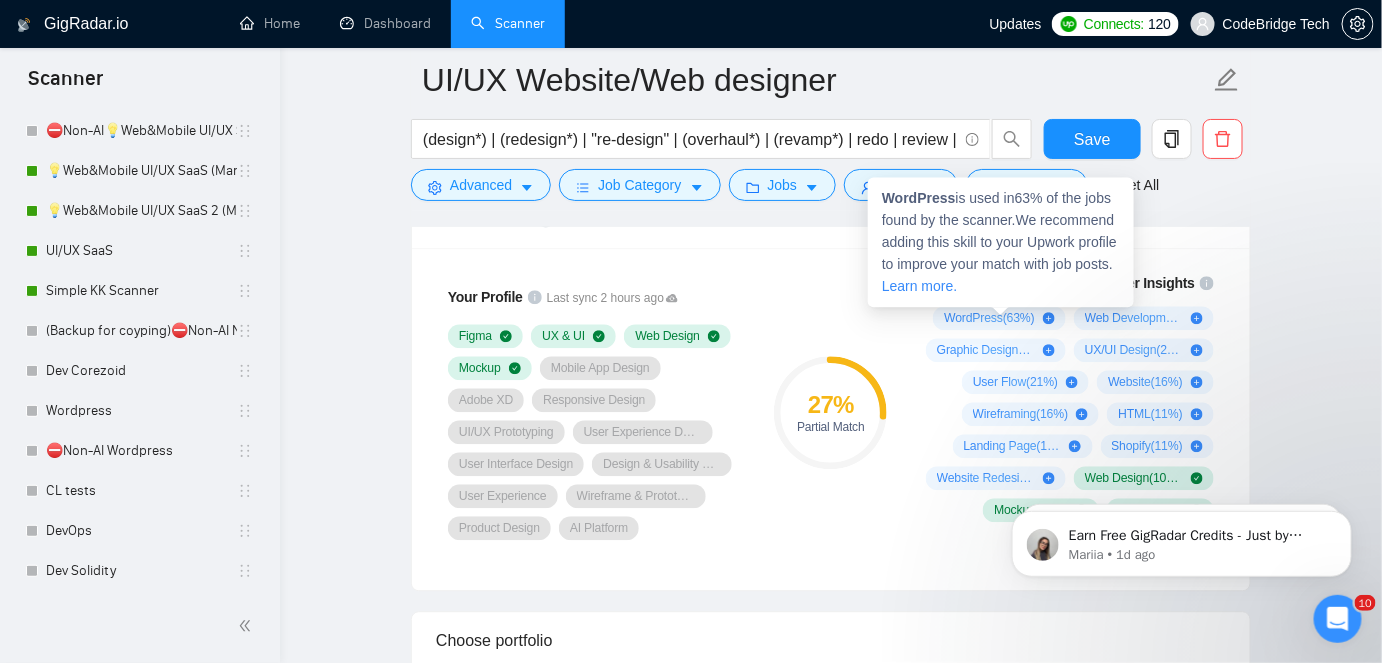 click 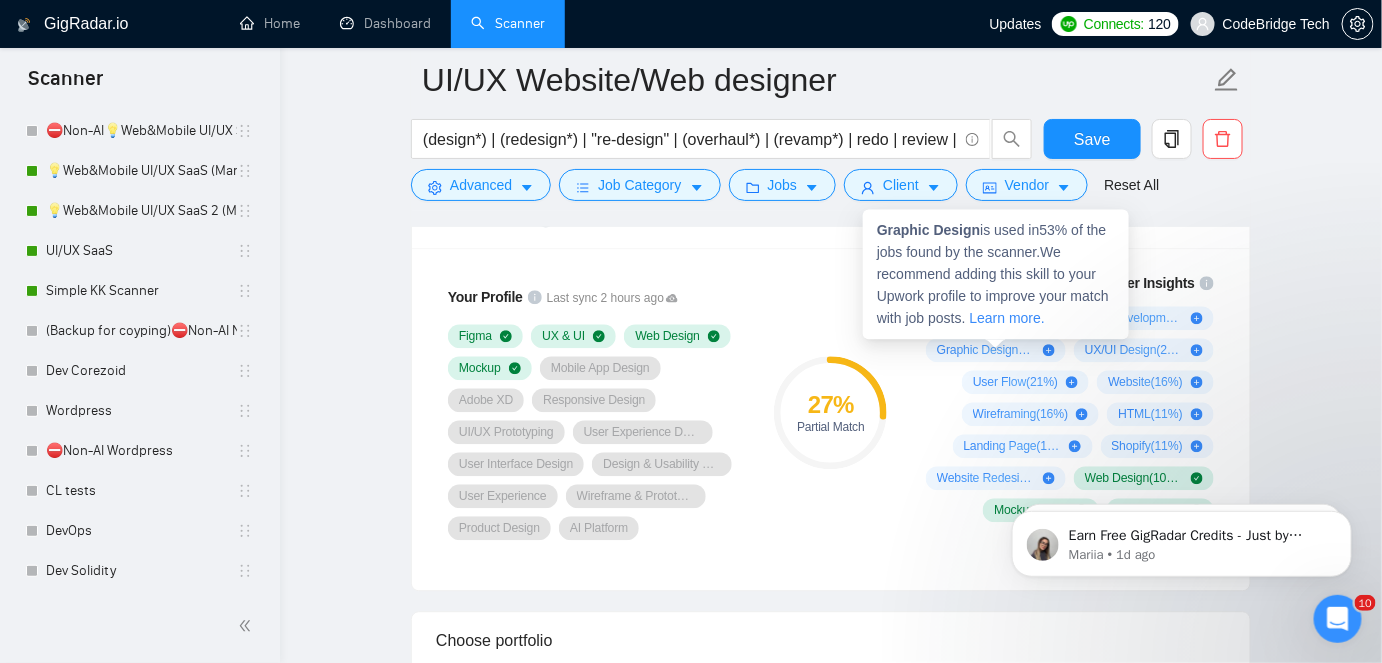 click 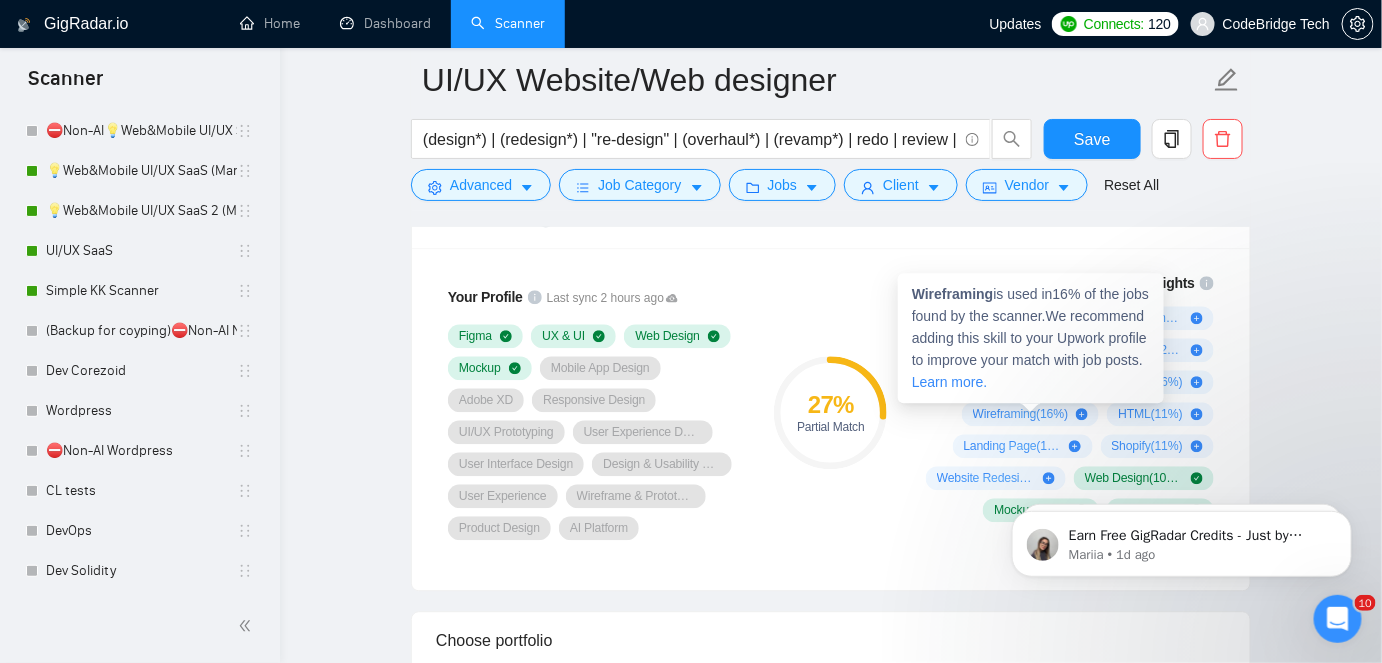 click 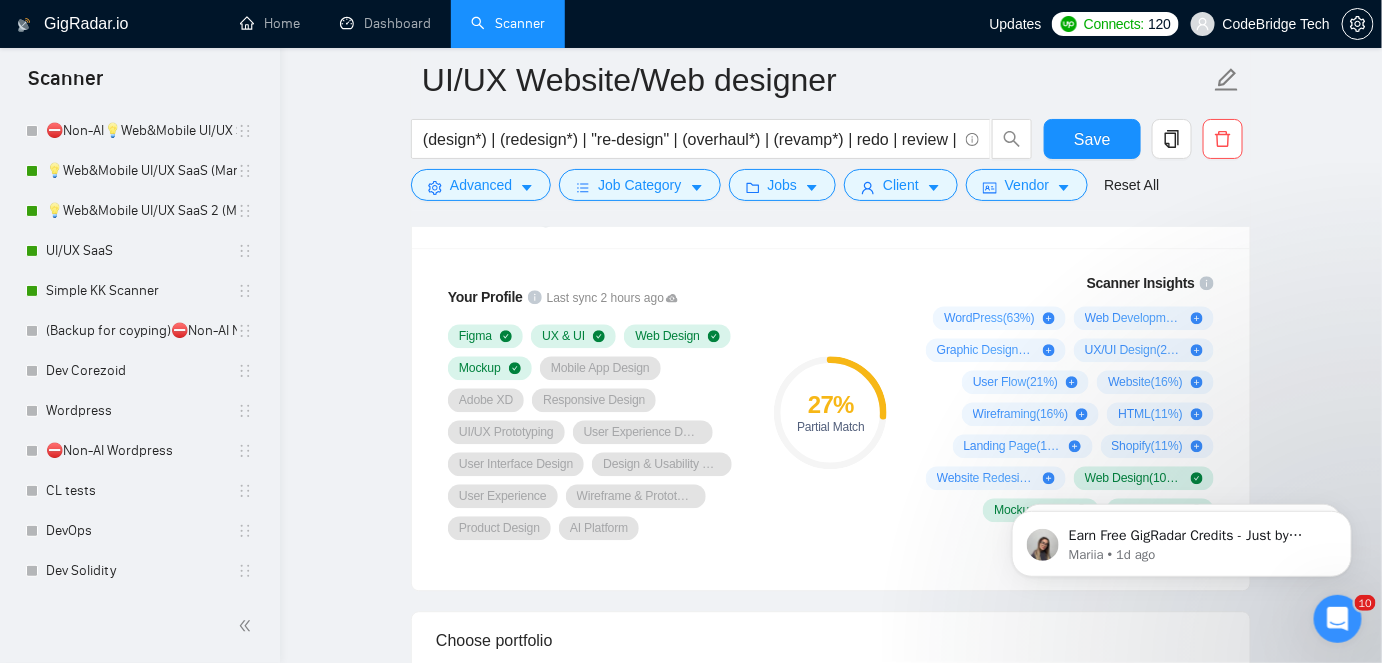 click on "Scanner New Scanner My Scanners ⛔Non-AI UI/UX 🏥Healthcare/Wellness/Sports/Fitness UI/UX 🏥Healthcare/Wellness/Sports/Fitness ⛔Non-AI UI/UX 💳🪙FinTech+NFT/Crypto/Blockchain/Casino UI/UX 💳🪙FinTech+NFT/Crypto/Blockchain/Casino ⛔Non-AI UI/UX 🧑‍🏫Elearning UI/UX 🧑‍🏫Elearning UI/UX 🛒ecommerce ⛔Non-AI 🤖UI/UX AI/ML UI/UX 🤖AI/ML ⛔Non-AI UI/UX Small niches 1 - Productivity/Booking,automotive, travel, social apps, dating apps  ⛔Non-AI UI/UX Small niches 2 - HR (Ticketing), Legal,Tax/Logistics ⛔Non-AI UI/UX Small niches 3 - NGO/Non-profit/sustainability ⛔Non-AI New! UI UX DESIGNER GENERAL New! UI UX DESIGNER GENERAL ⛔Non-AI UI/UX Website/Web designer UI/UX Website/Web designer ⛔Non-AI UI/UX Middle - US, GERMANY, UK, CANADA, ISRAEL UI/UX Middle - US, GERMANY, UK, CANADA, ISRAEL UI/UX Position+more ⛔Non-ai UI/UX Position+more ⛔Non-AI💡Web&Mobile UI/UX SaaS (Mariia) 💡Web&Mobile UI/UX SaaS (Mariia) 💡Web&Mobile UI/UX SaaS 2 (Mariia) UI/UX SaaS" at bounding box center (691, -1008) 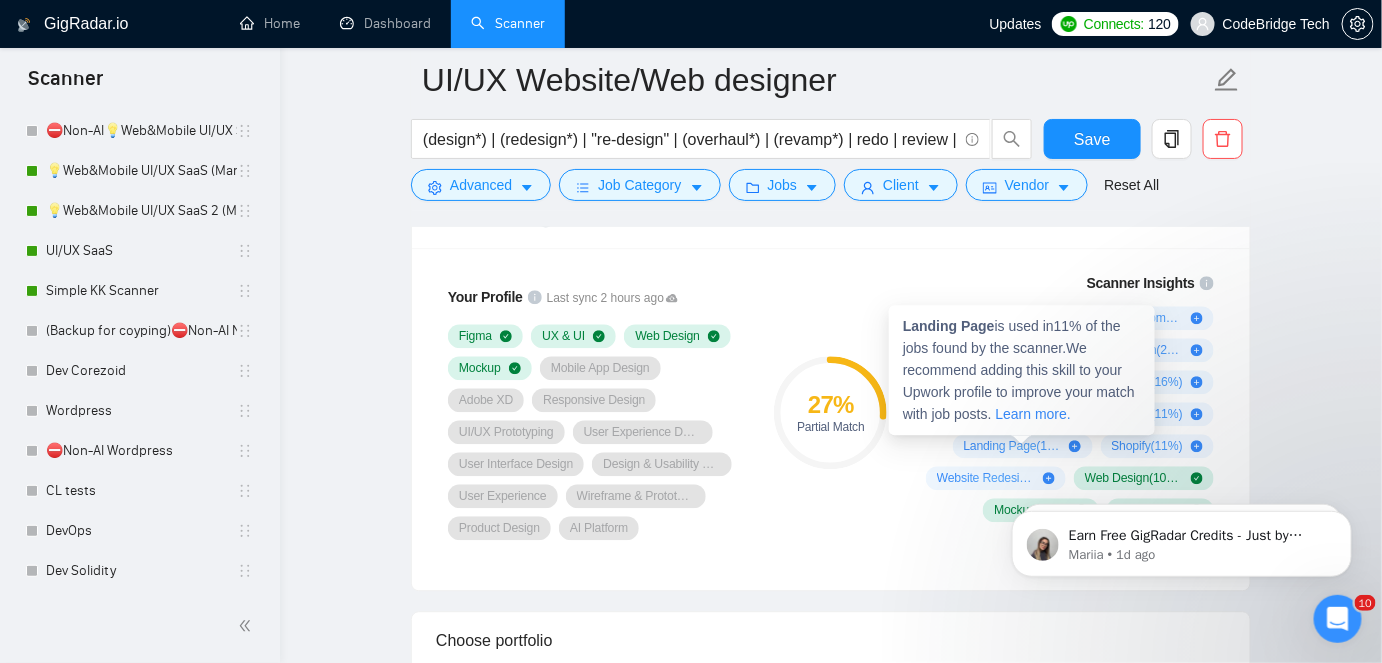 click 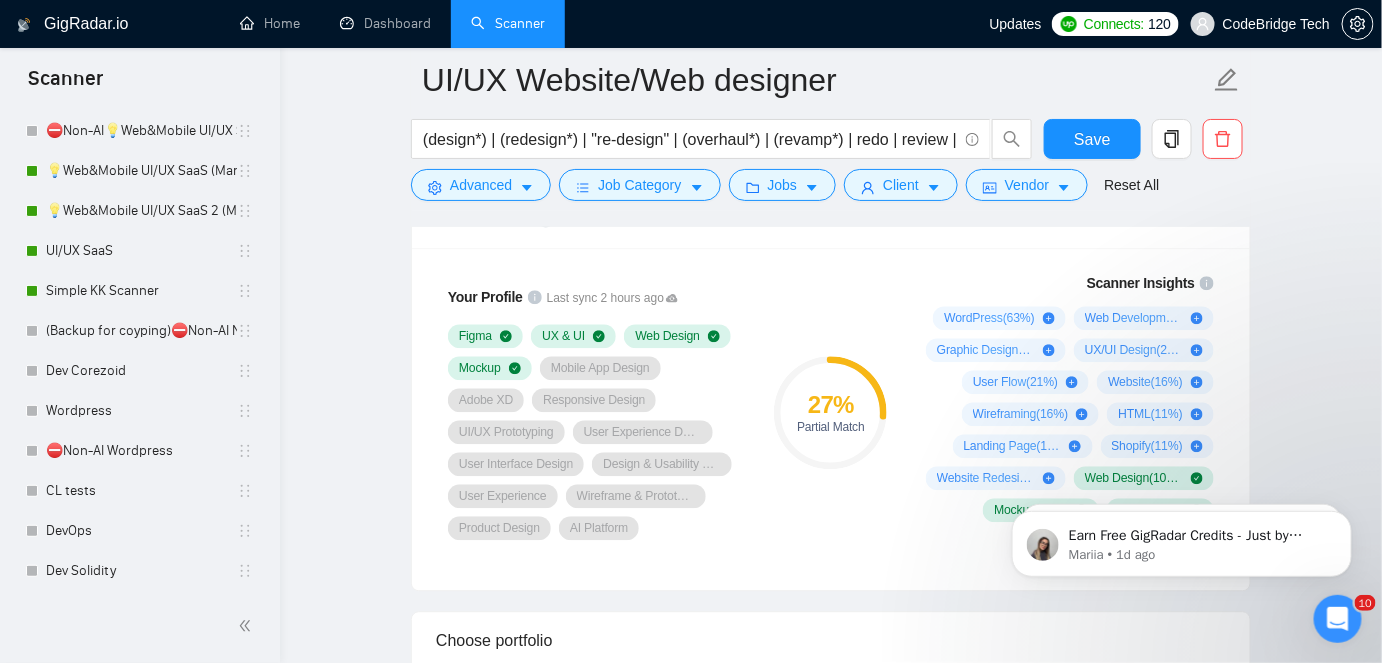 click on "Your Profile Last sync 2 hours ago  Figma UX & UI Web Design Mockup Mobile App Design Adobe XD Responsive Design UI/UX Prototyping User Experience Design User Interface Design Design & Usability Research User Experience Wireframe & Prototyping Software Product Design AI Platform 27 % Partial Match Scanner Insights WordPress  ( 63 %) Web Development  ( 58 %) Graphic Design  ( 53 %) UX/UI Design  ( 26 %) User Flow  ( 21 %) Website  ( 16 %) Wireframing  ( 16 %) HTML  ( 11 %) Landing Page  ( 11 %) Shopify  ( 11 %) Website Redesign  ( 11 %) Web Design  ( 100 %) Mockup  ( 37 %) Figma  ( 21 %) UX & UI  ( 11 %)" at bounding box center [831, 419] 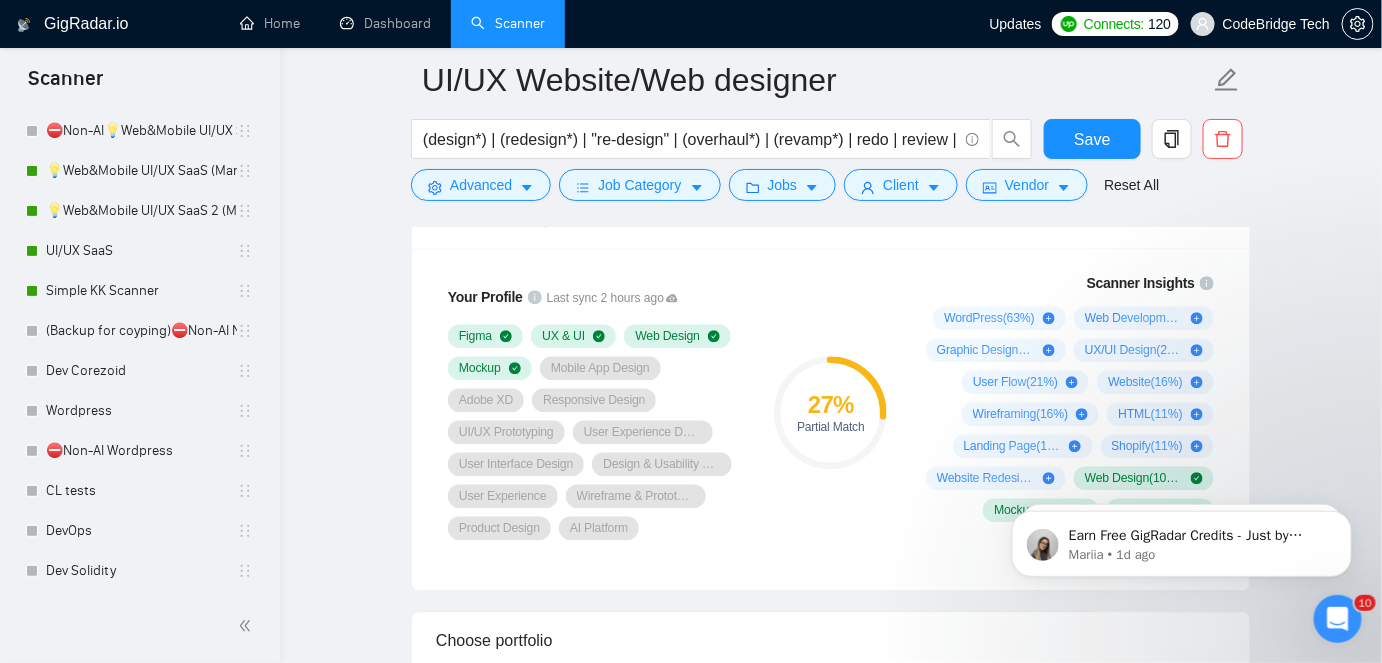 scroll, scrollTop: 1337, scrollLeft: 0, axis: vertical 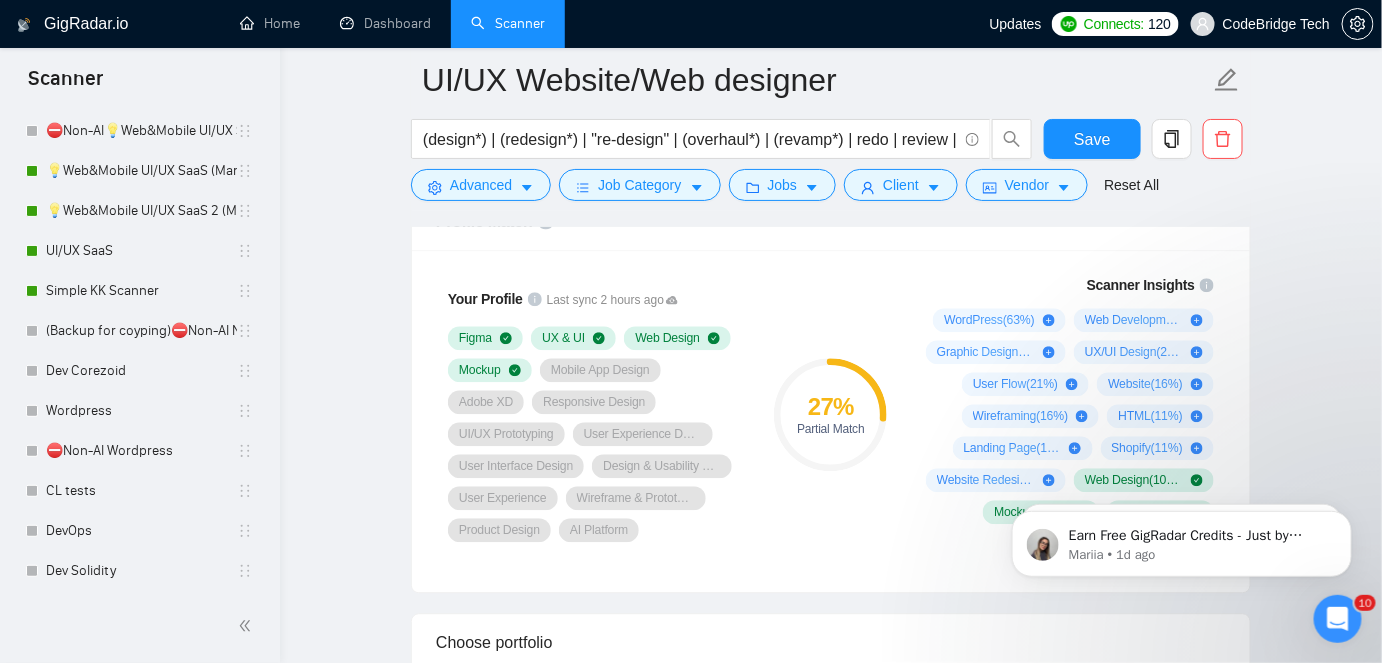 click on "Choose portfolio" at bounding box center [831, 642] 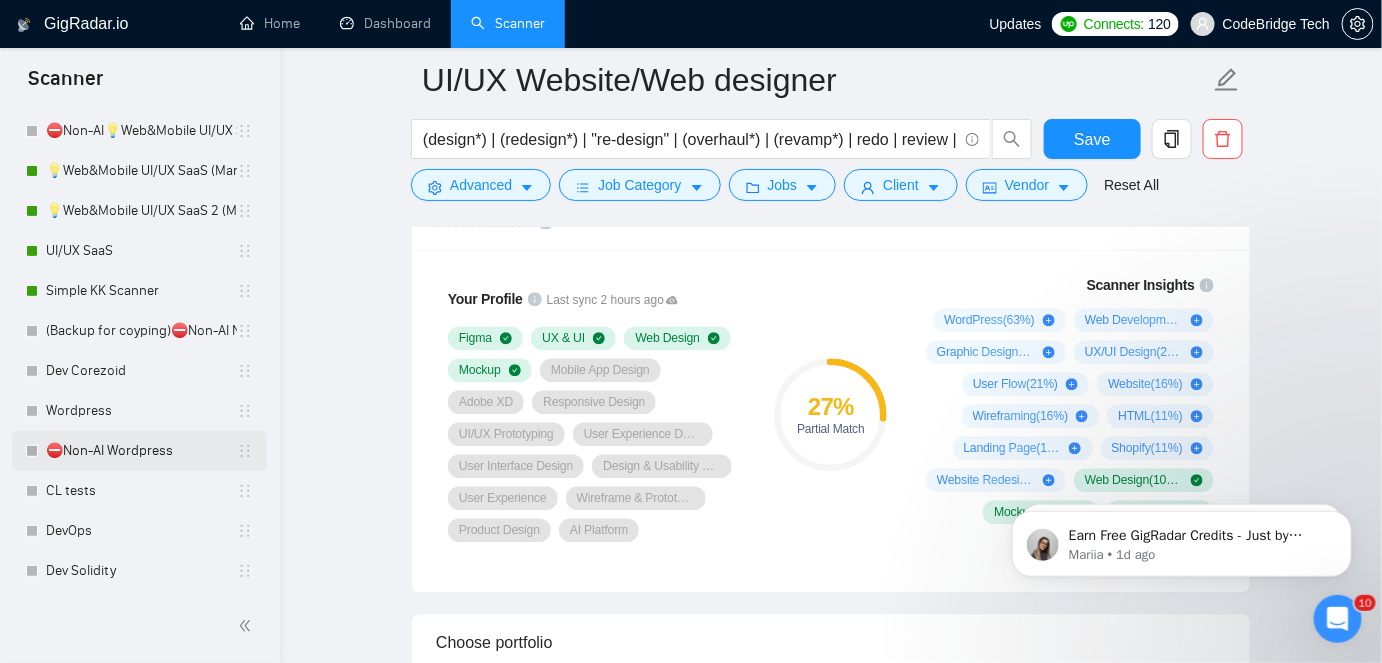scroll, scrollTop: 1610, scrollLeft: 0, axis: vertical 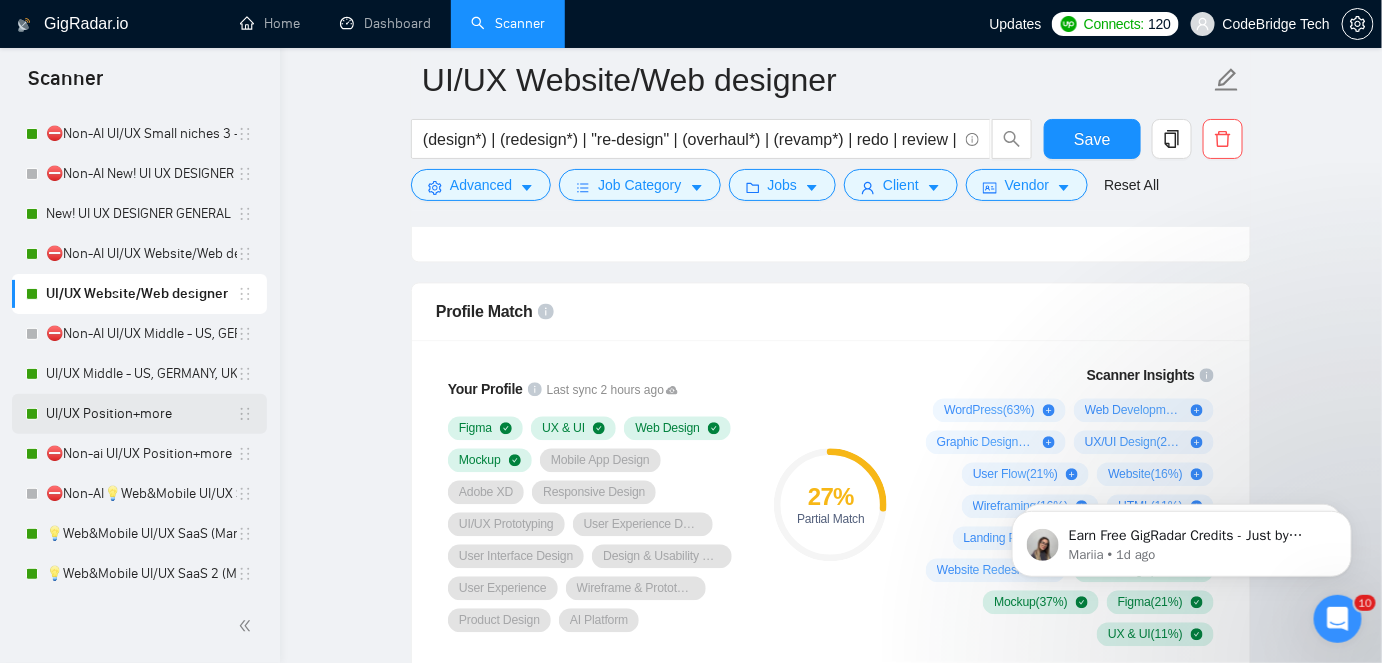 click on "UI/UX Position+more" at bounding box center [141, 414] 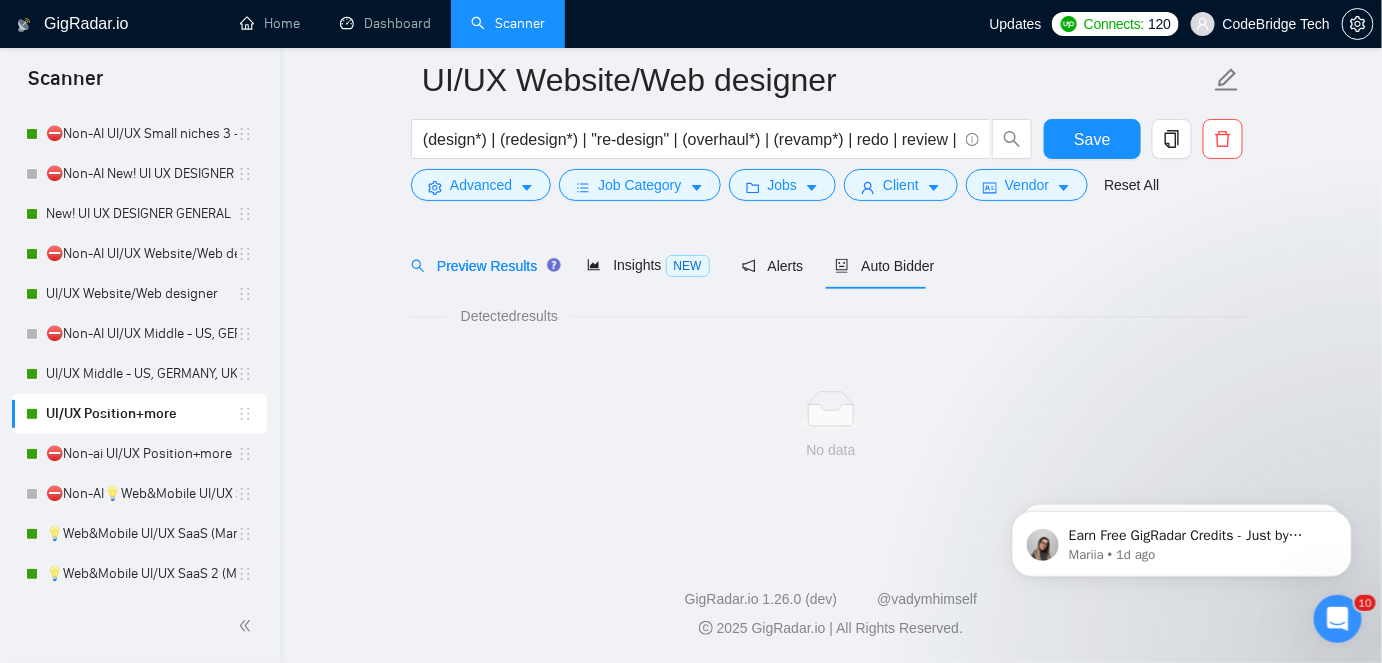 scroll, scrollTop: 66, scrollLeft: 0, axis: vertical 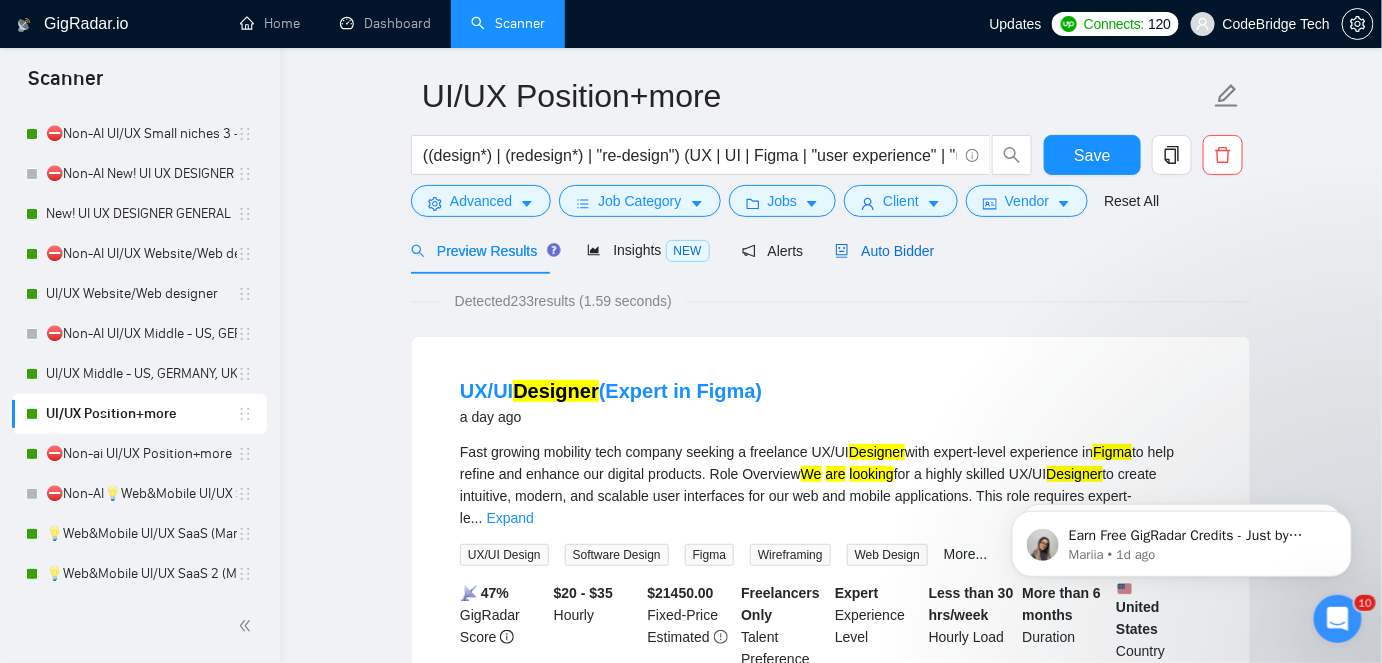 drag, startPoint x: 878, startPoint y: 259, endPoint x: 841, endPoint y: 256, distance: 37.12142 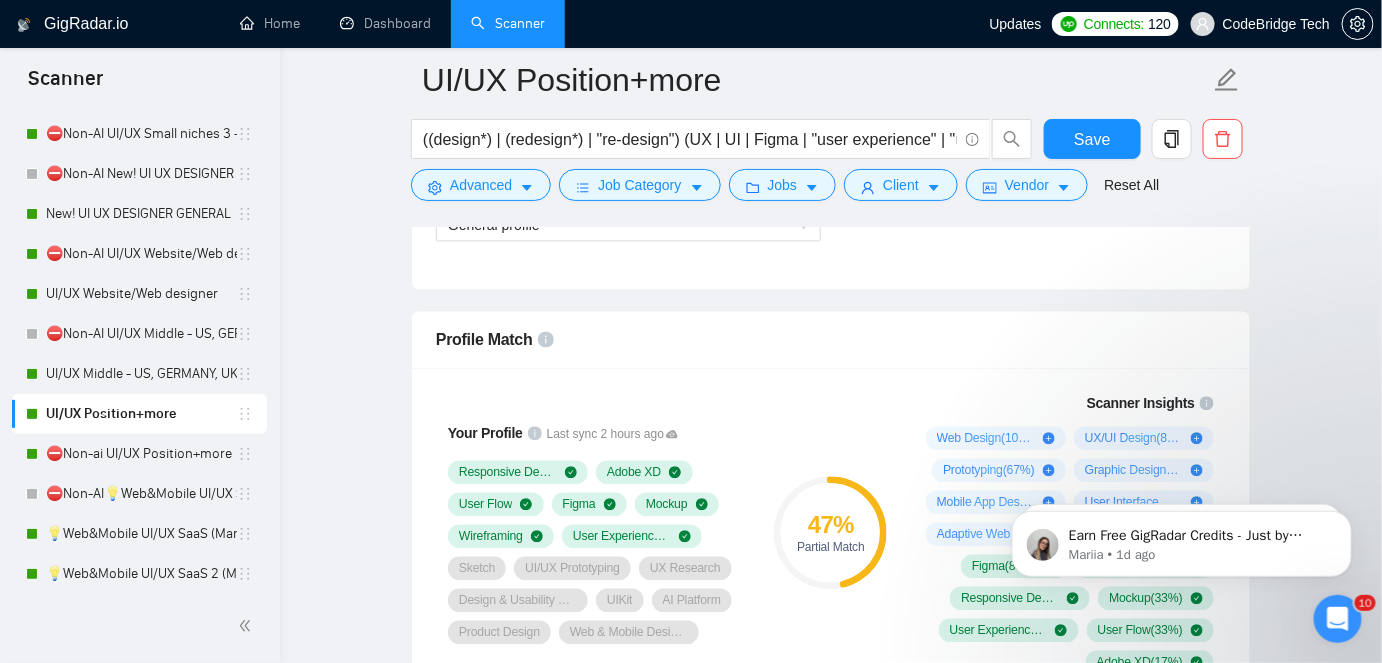 scroll, scrollTop: 1339, scrollLeft: 0, axis: vertical 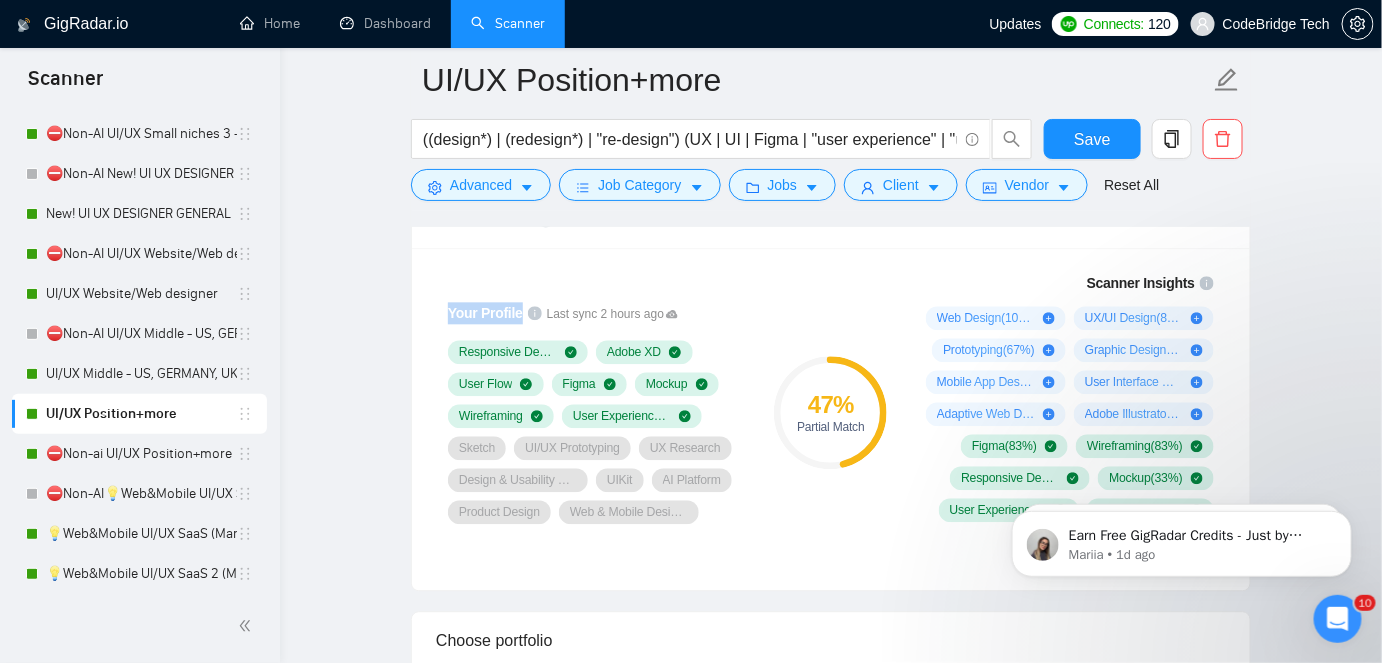drag, startPoint x: 444, startPoint y: 309, endPoint x: 522, endPoint y: 316, distance: 78.31347 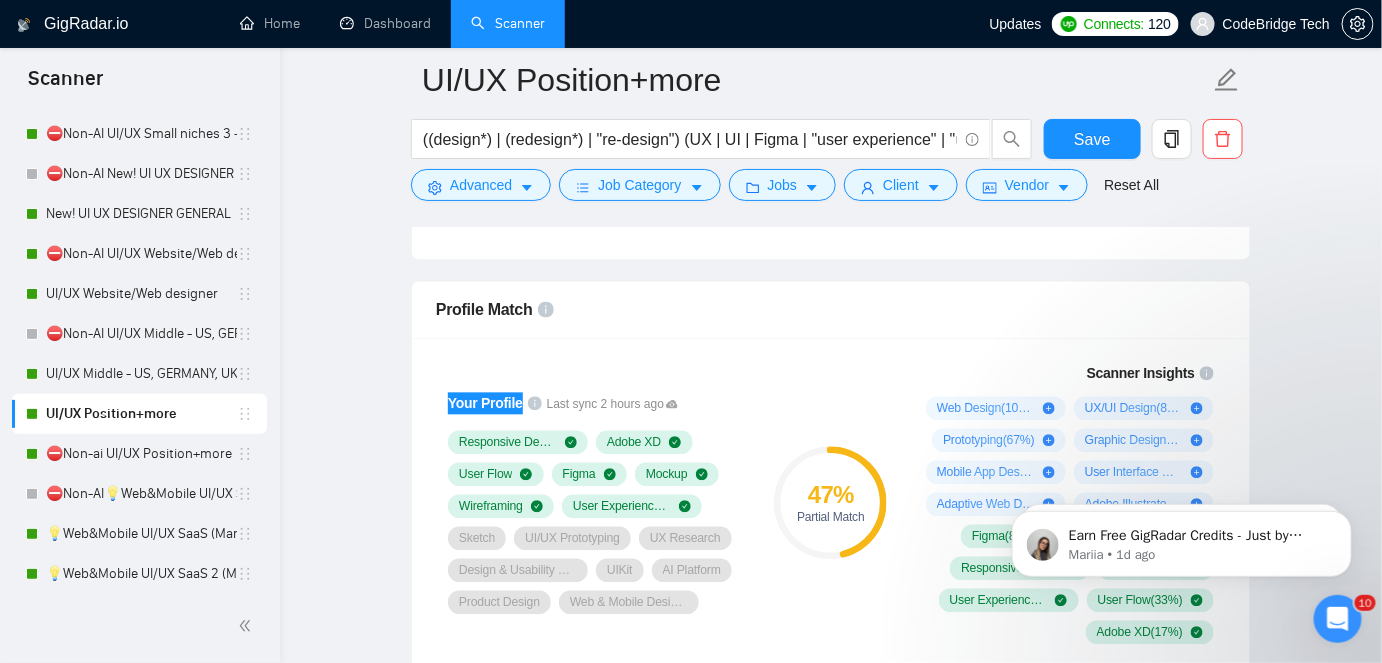 scroll, scrollTop: 1339, scrollLeft: 0, axis: vertical 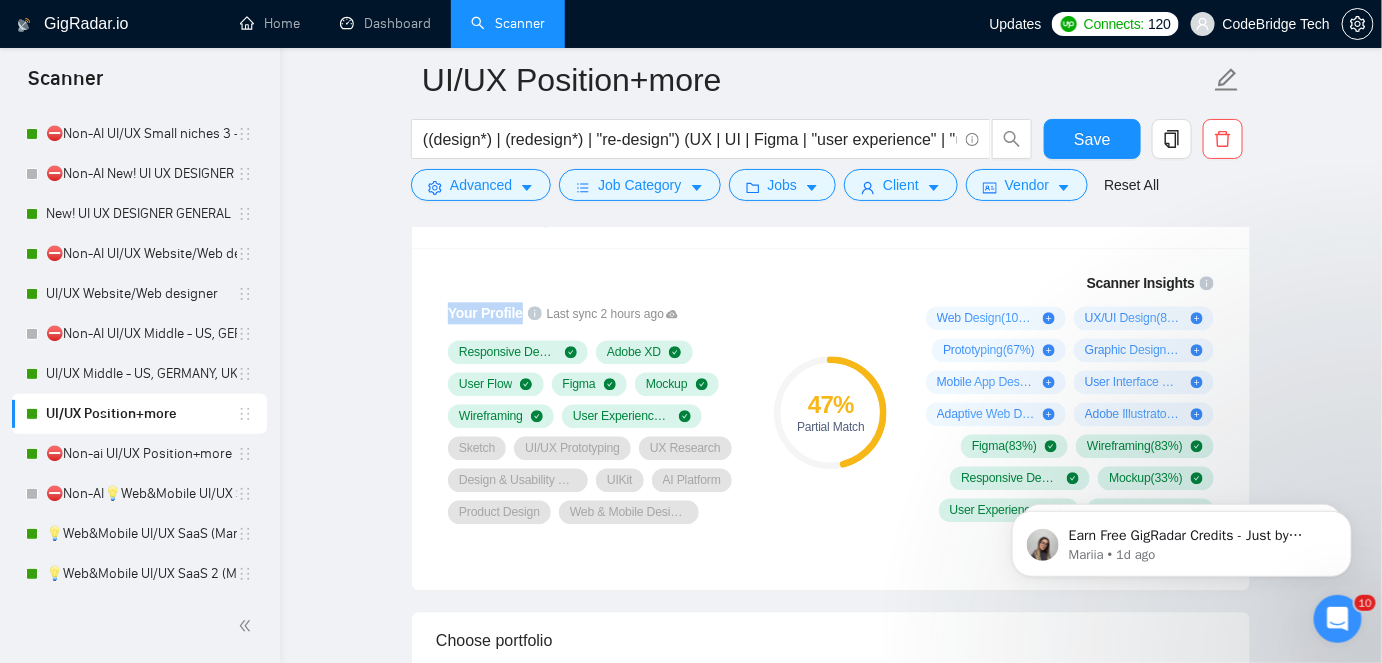 click on "Your Profile" at bounding box center [485, 313] 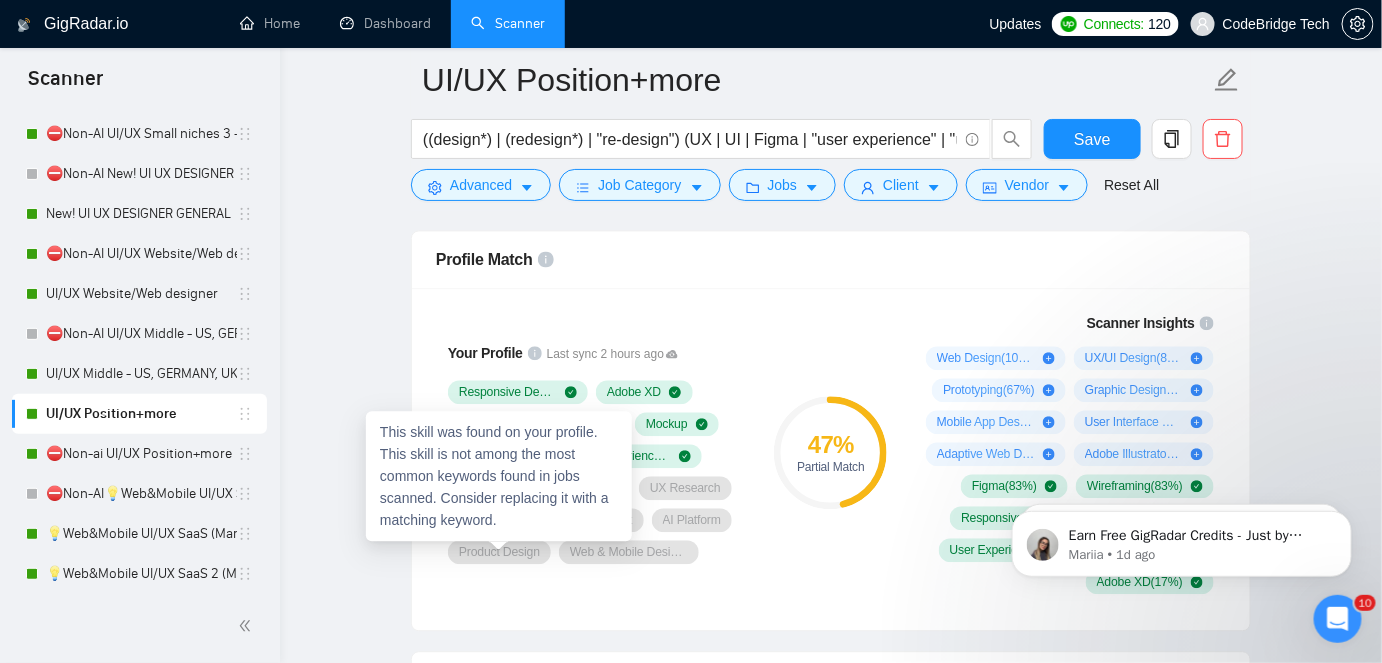 scroll, scrollTop: 1339, scrollLeft: 0, axis: vertical 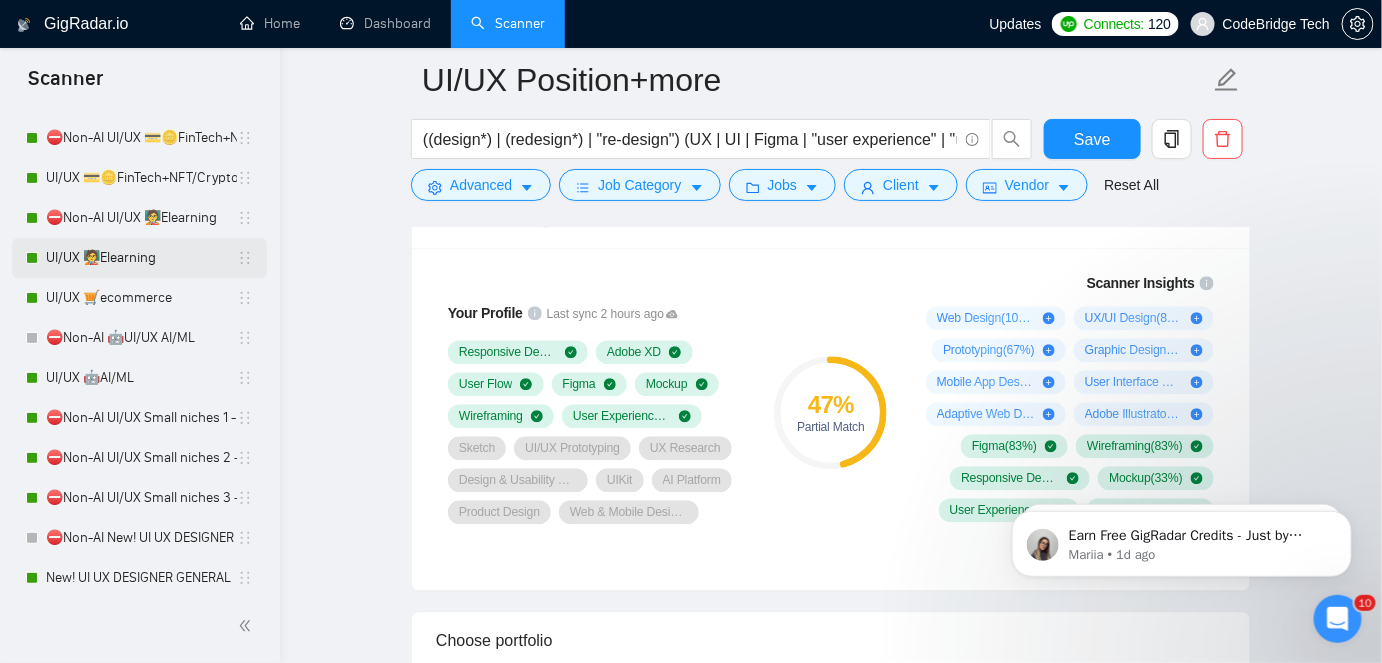 click on "UI/UX 🧑‍🏫Elearning" at bounding box center (141, 258) 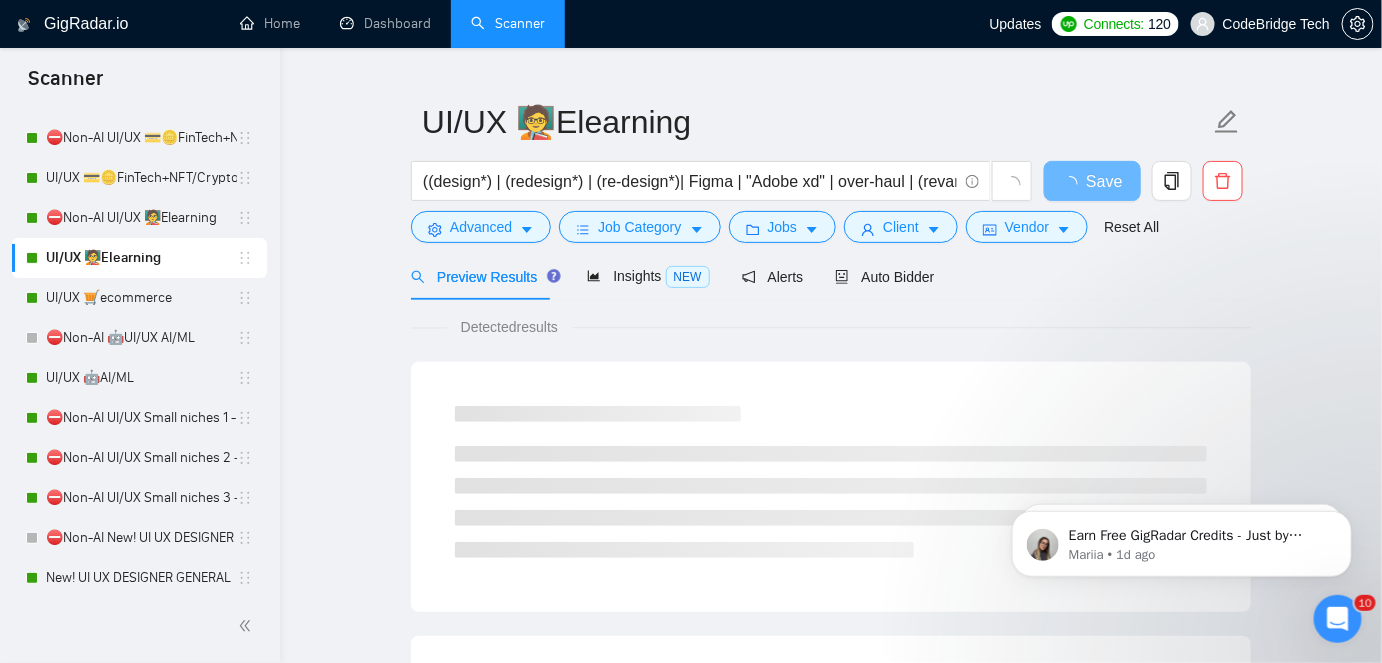scroll, scrollTop: 0, scrollLeft: 0, axis: both 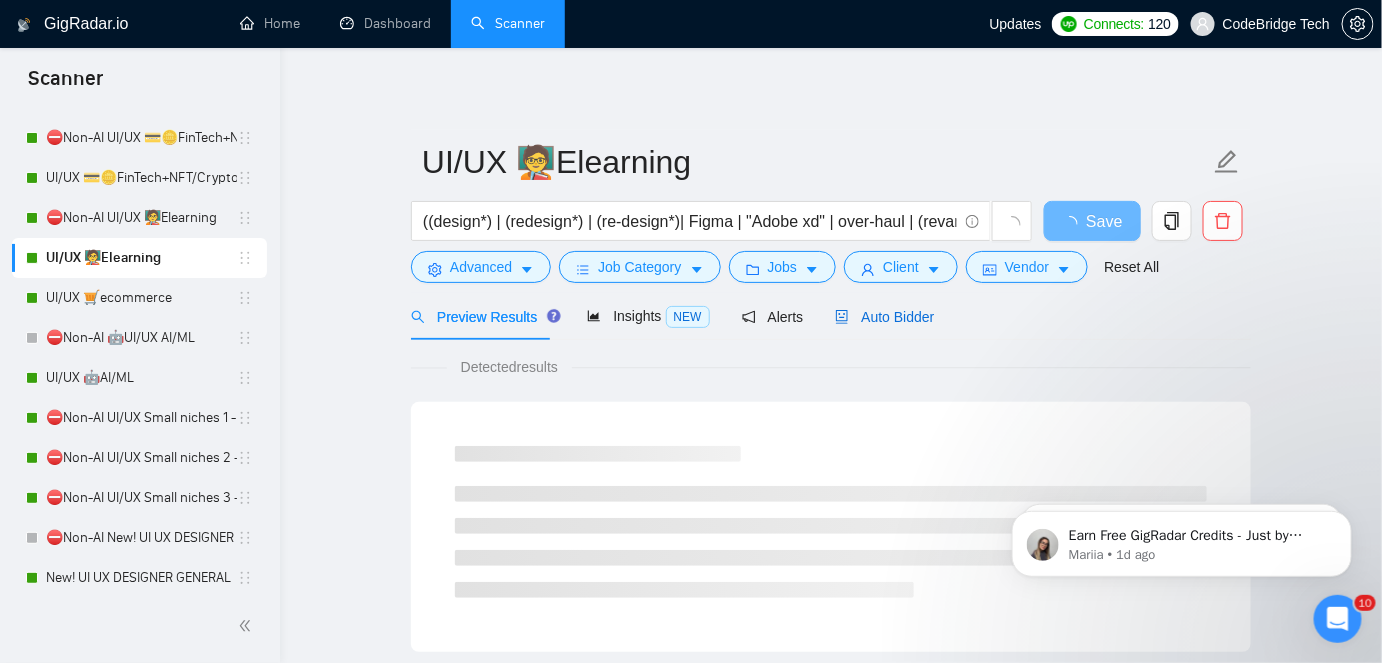 click on "Auto Bidder" at bounding box center (884, 317) 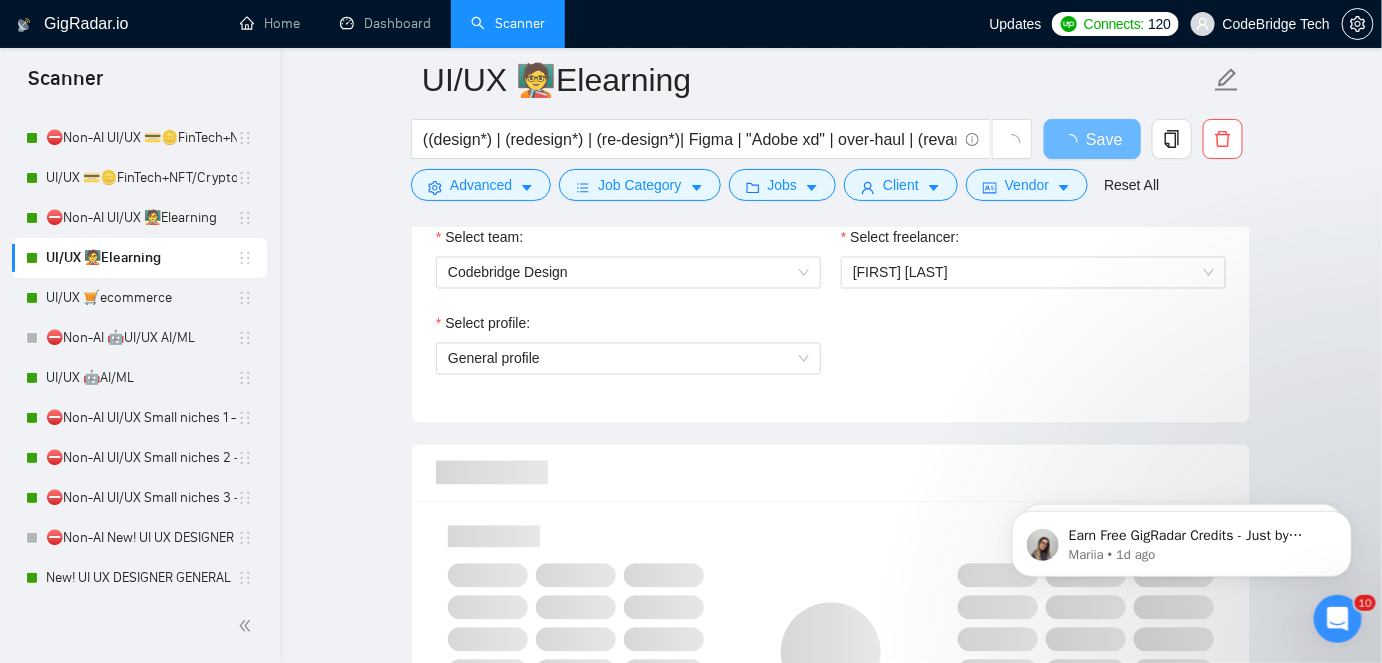 scroll, scrollTop: 1181, scrollLeft: 0, axis: vertical 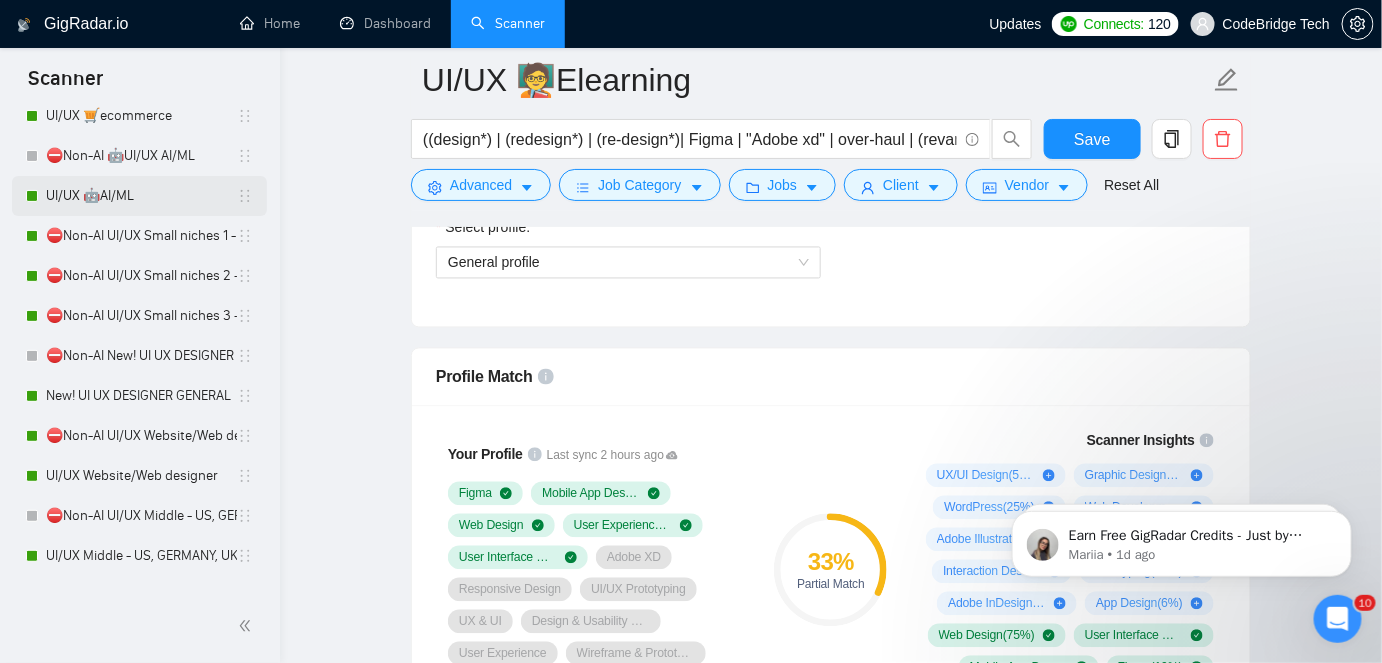 click on "UI/UX 🤖AI/ML" at bounding box center [141, 196] 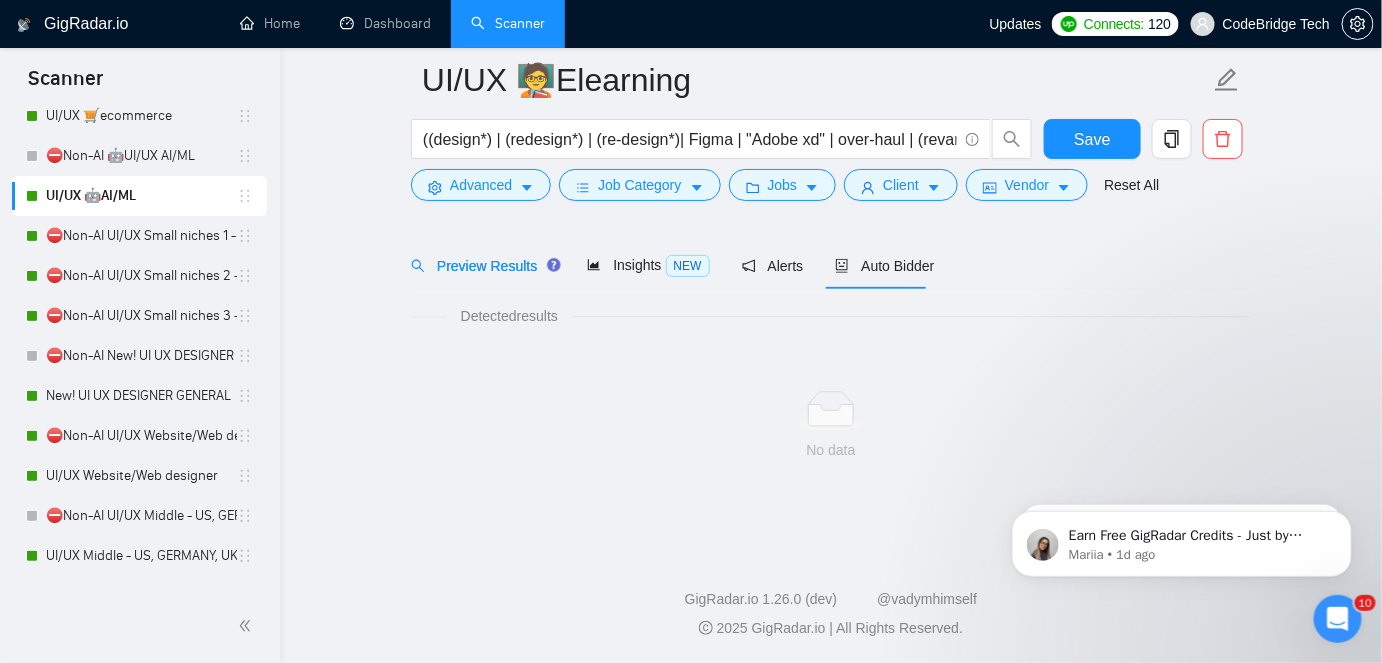 scroll, scrollTop: 66, scrollLeft: 0, axis: vertical 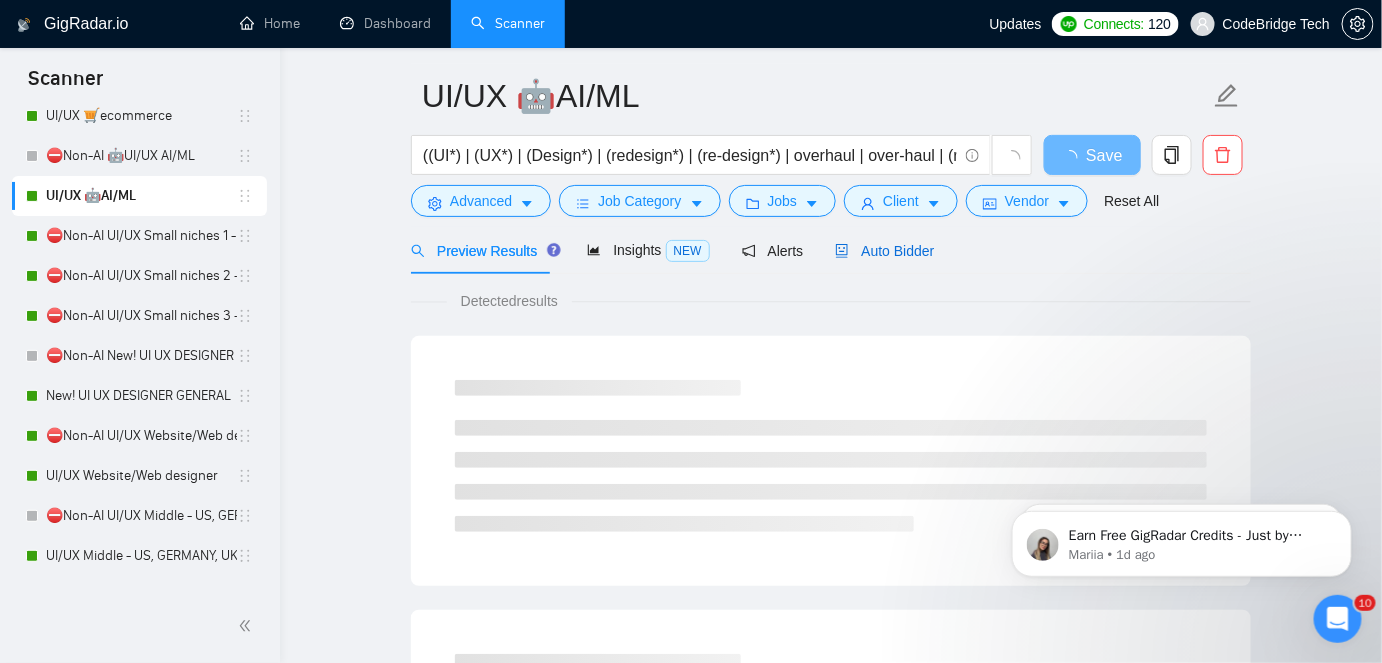 click on "Auto Bidder" at bounding box center (884, 251) 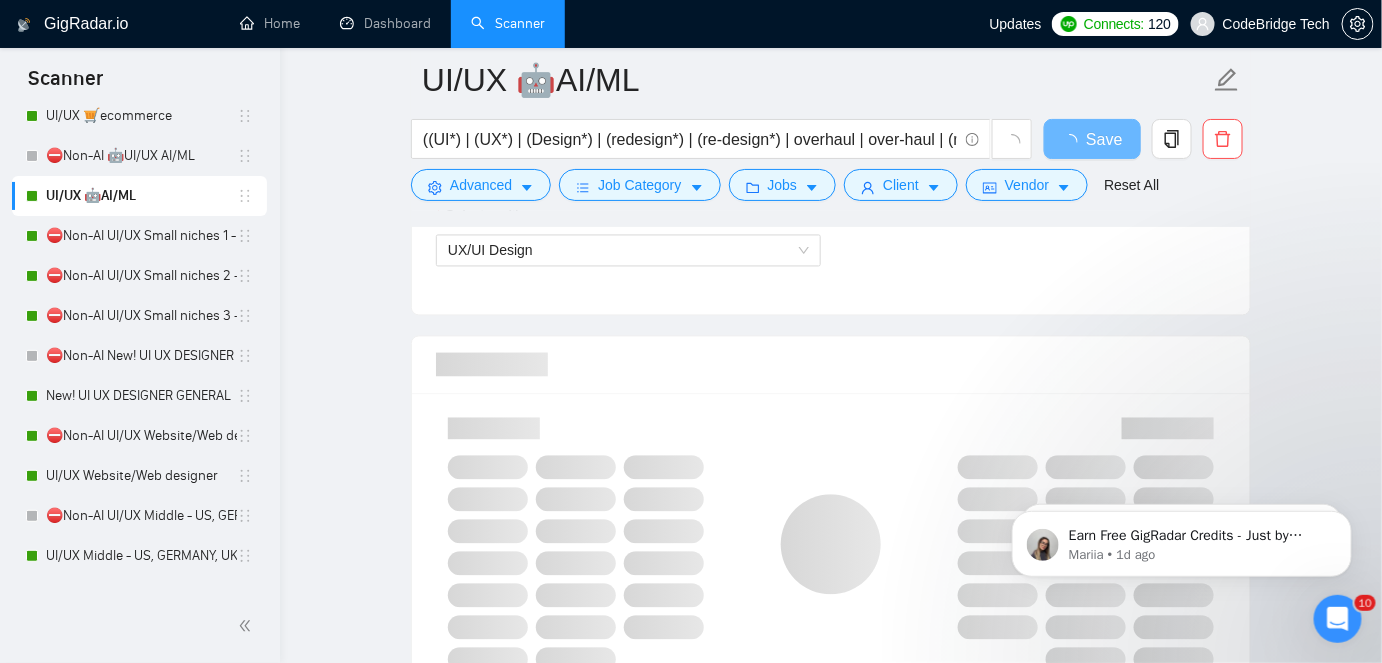 scroll, scrollTop: 1339, scrollLeft: 0, axis: vertical 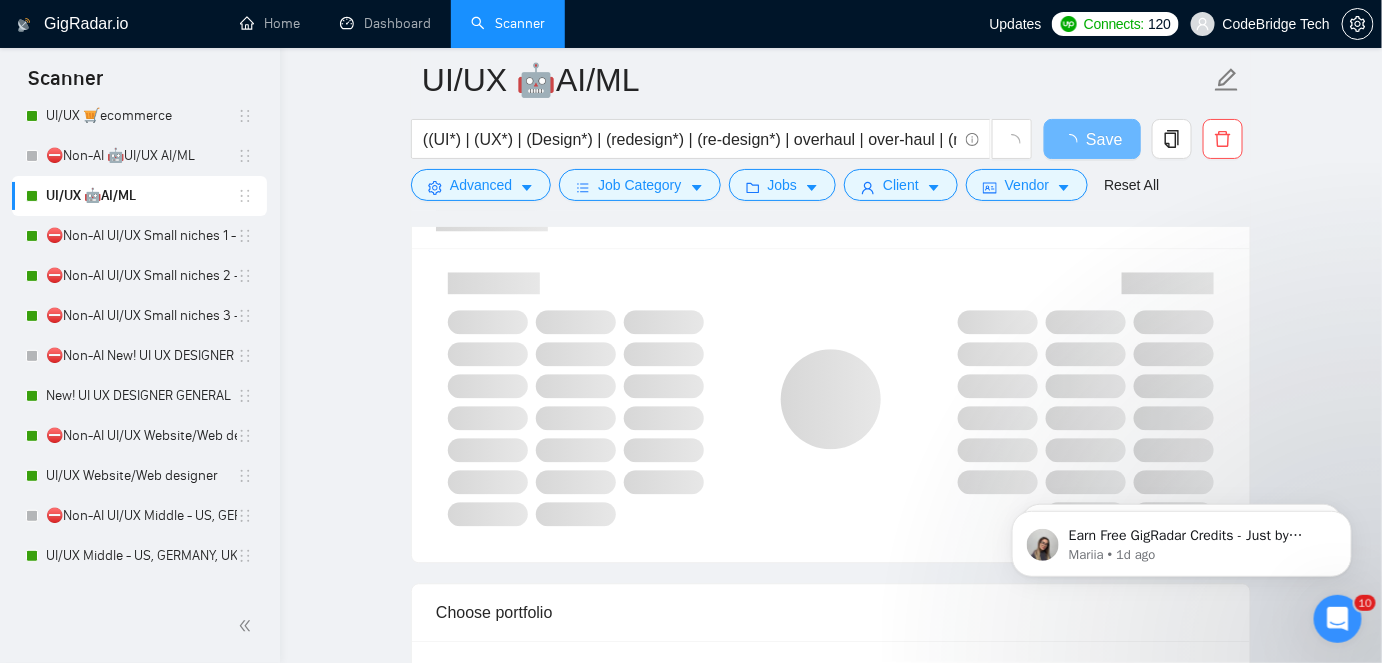 drag, startPoint x: 107, startPoint y: 396, endPoint x: 374, endPoint y: 344, distance: 272.01654 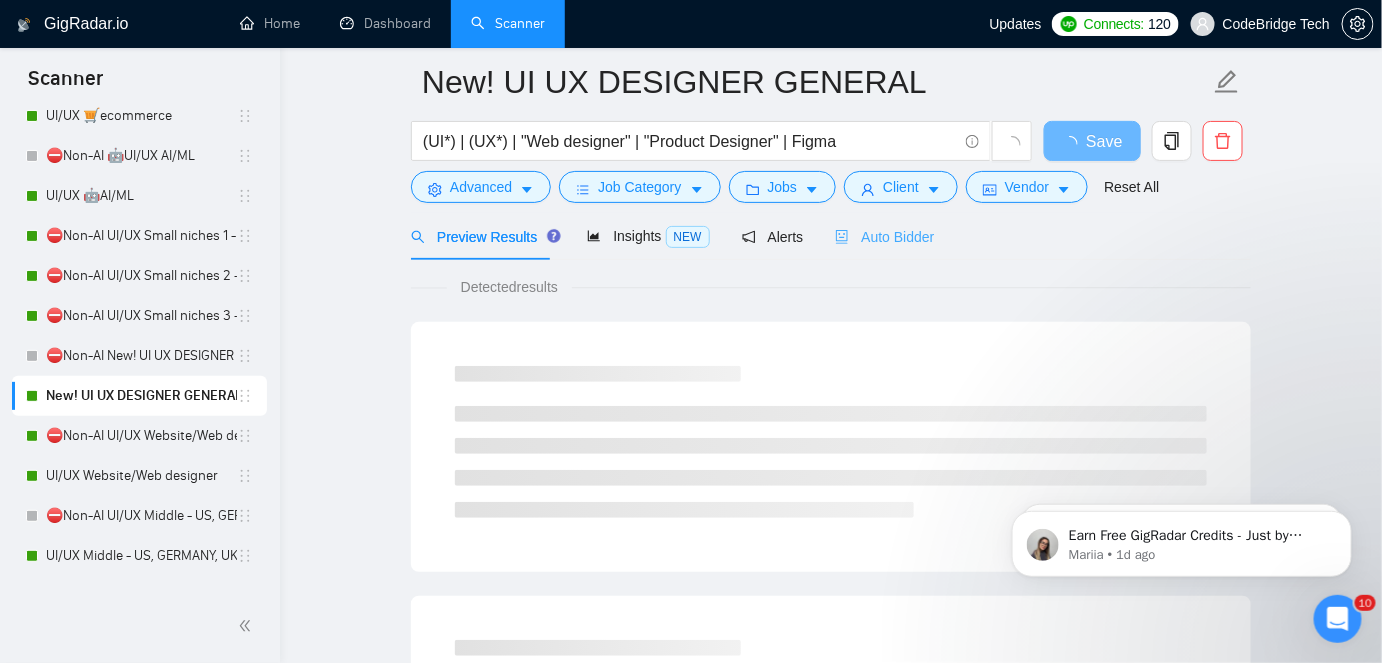 scroll, scrollTop: 0, scrollLeft: 0, axis: both 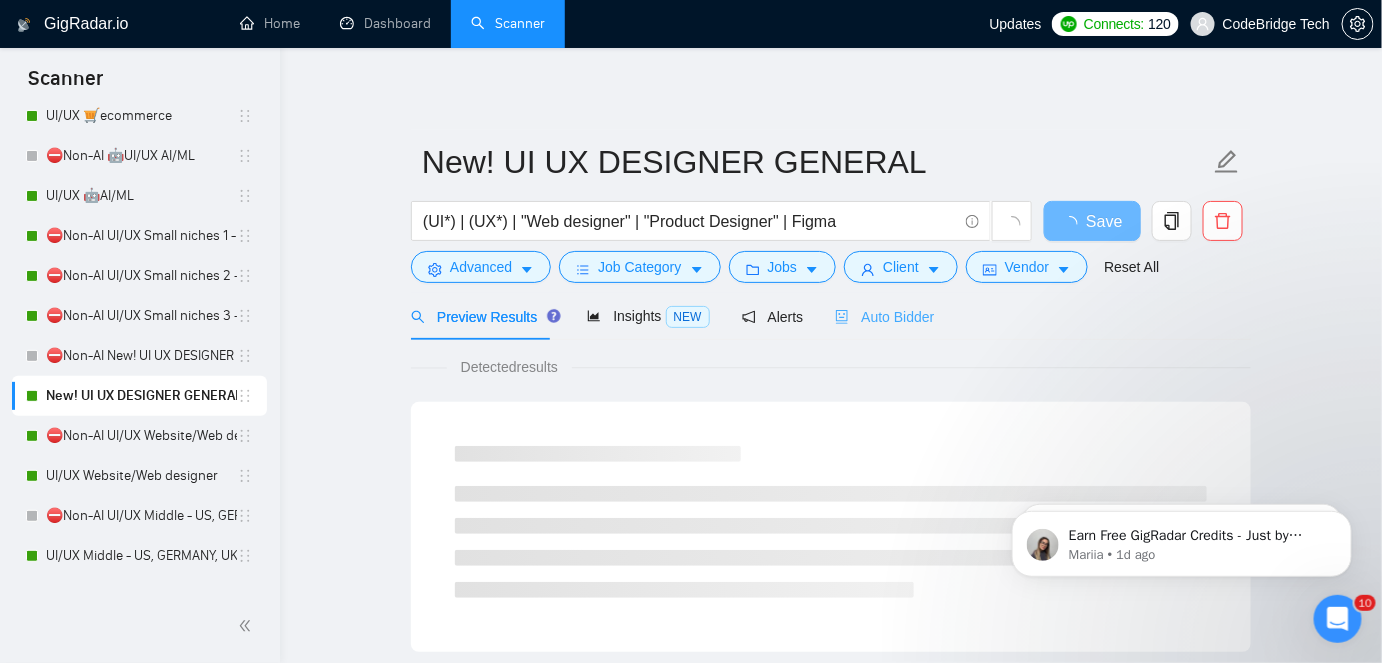 click on "Auto Bidder" at bounding box center (884, 316) 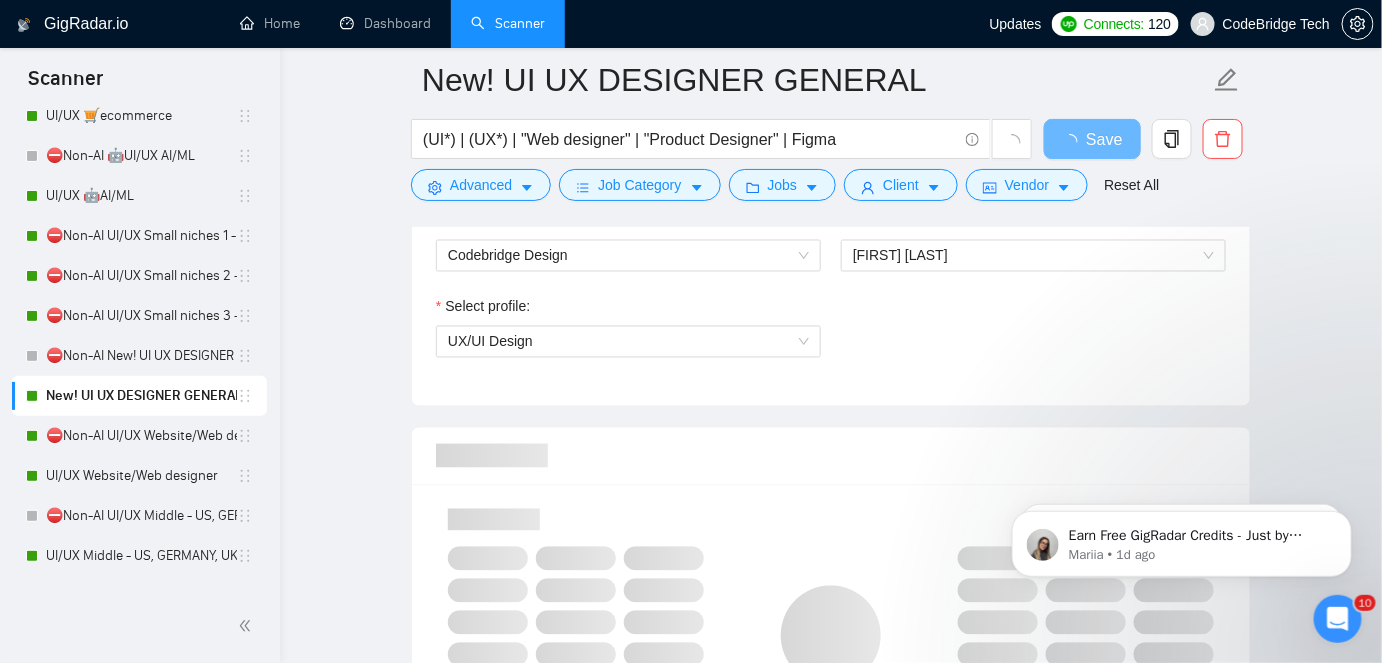 scroll, scrollTop: 1272, scrollLeft: 0, axis: vertical 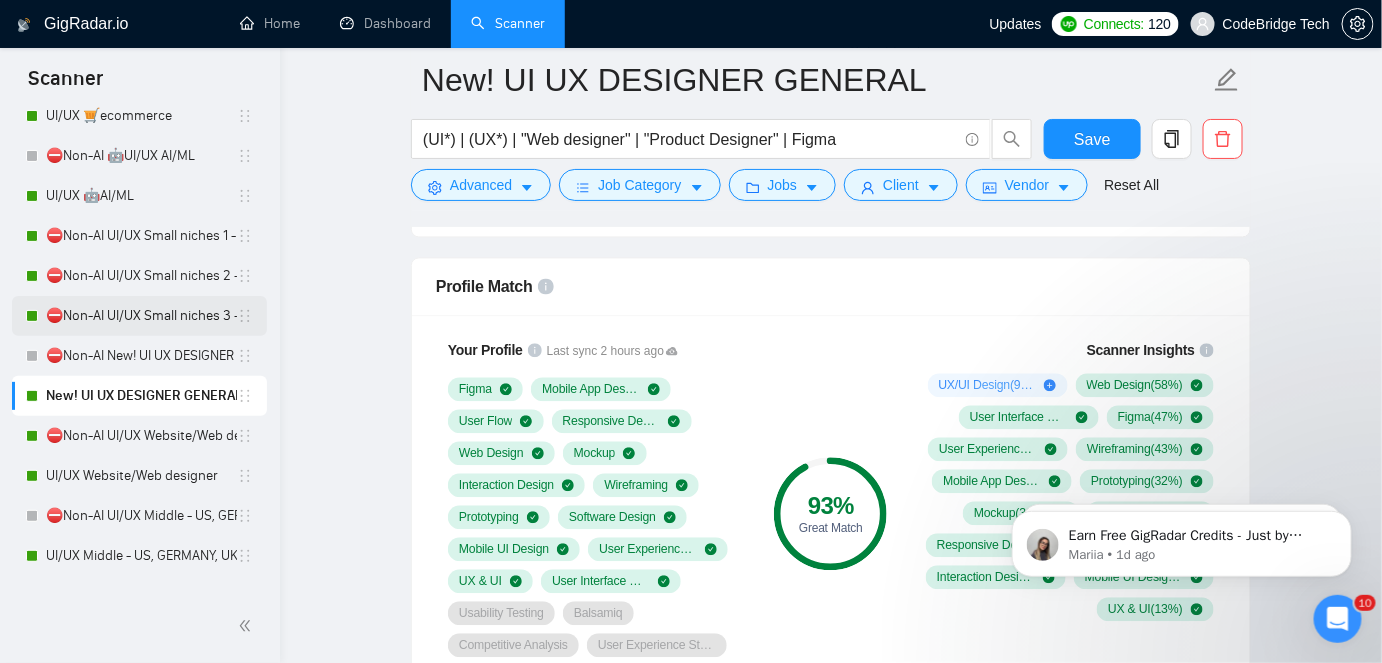 click on "⛔Non-AI UI/UX Small niches 3 - NGO/Non-profit/sustainability" at bounding box center [141, 316] 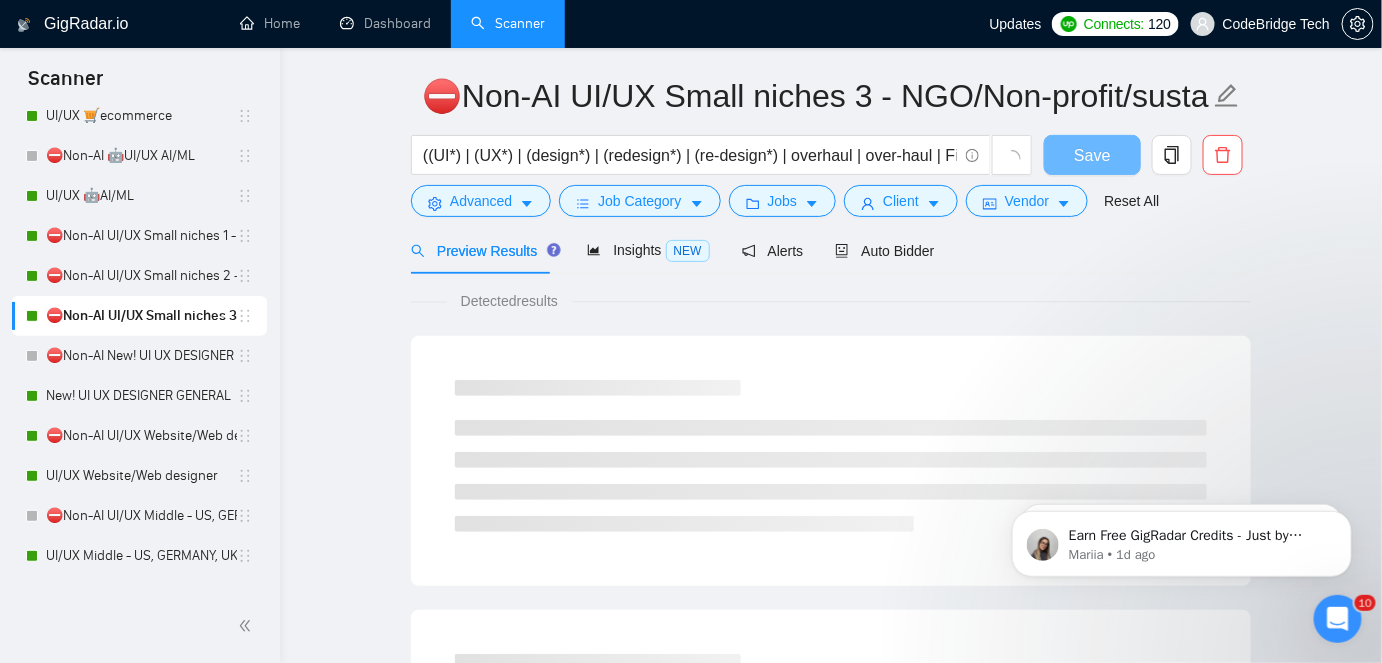 scroll, scrollTop: 0, scrollLeft: 0, axis: both 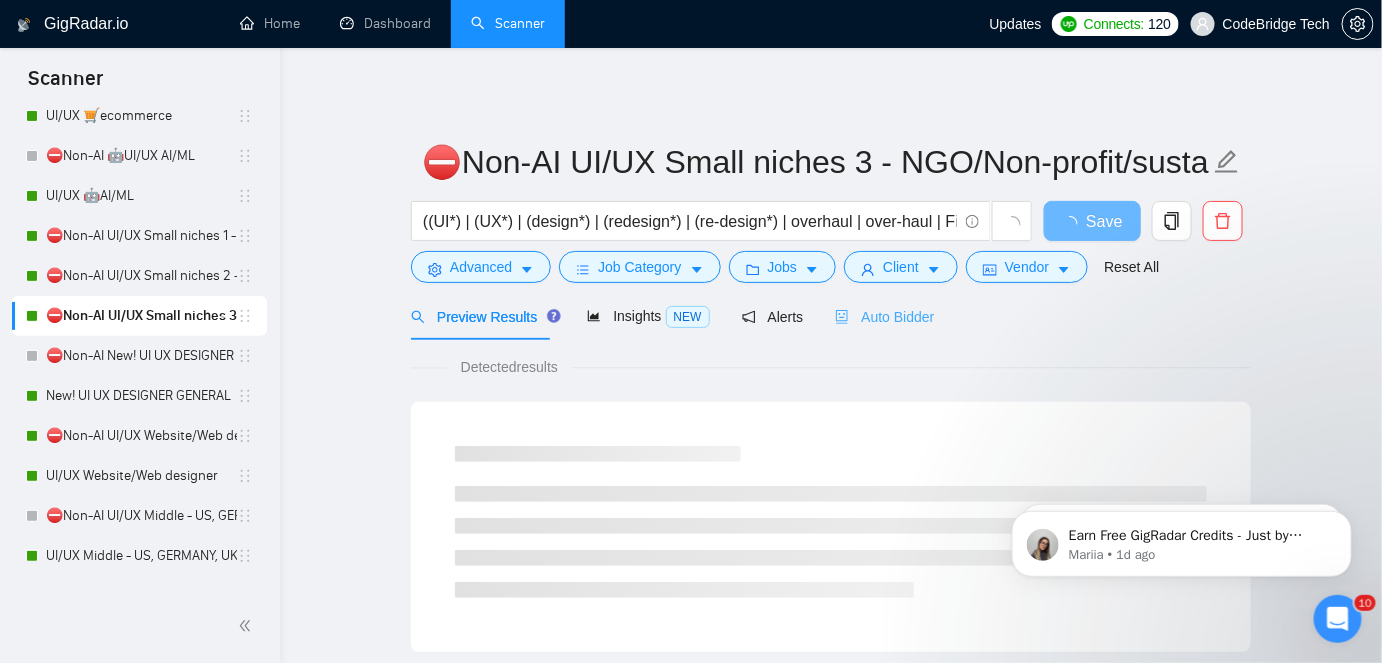 click on "Auto Bidder" at bounding box center [884, 316] 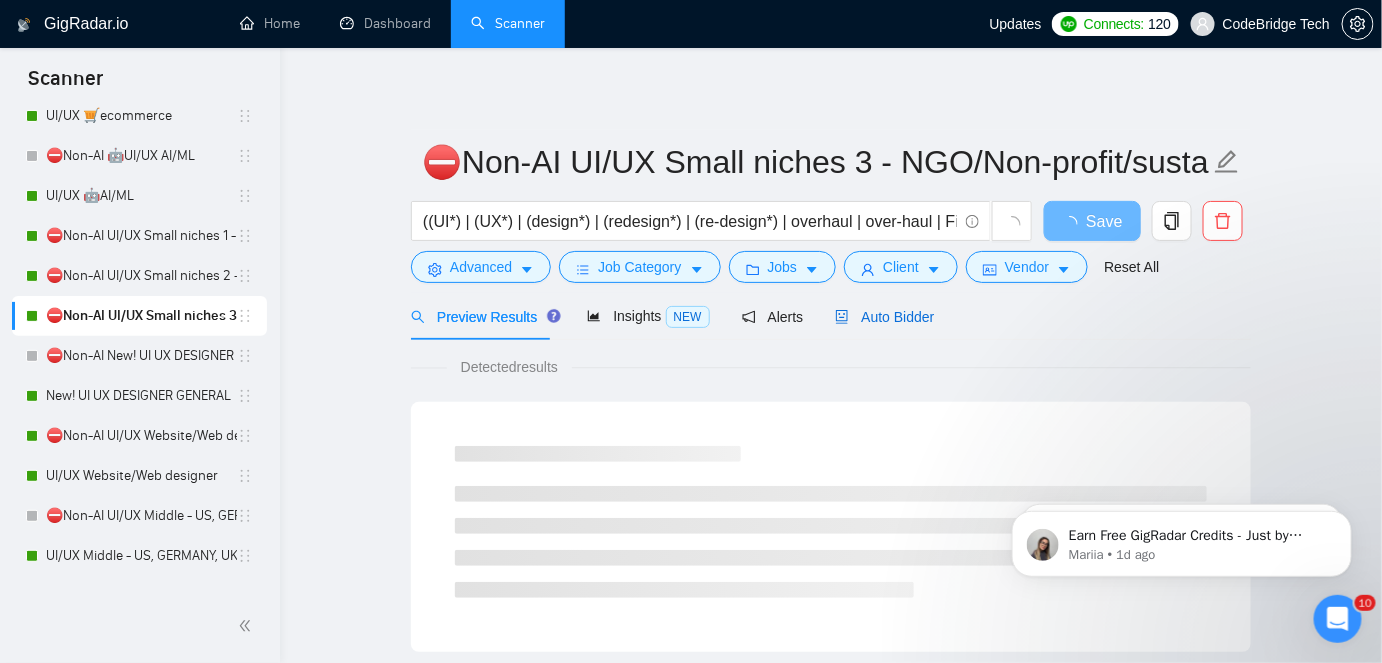 click on "Auto Bidder" at bounding box center (884, 317) 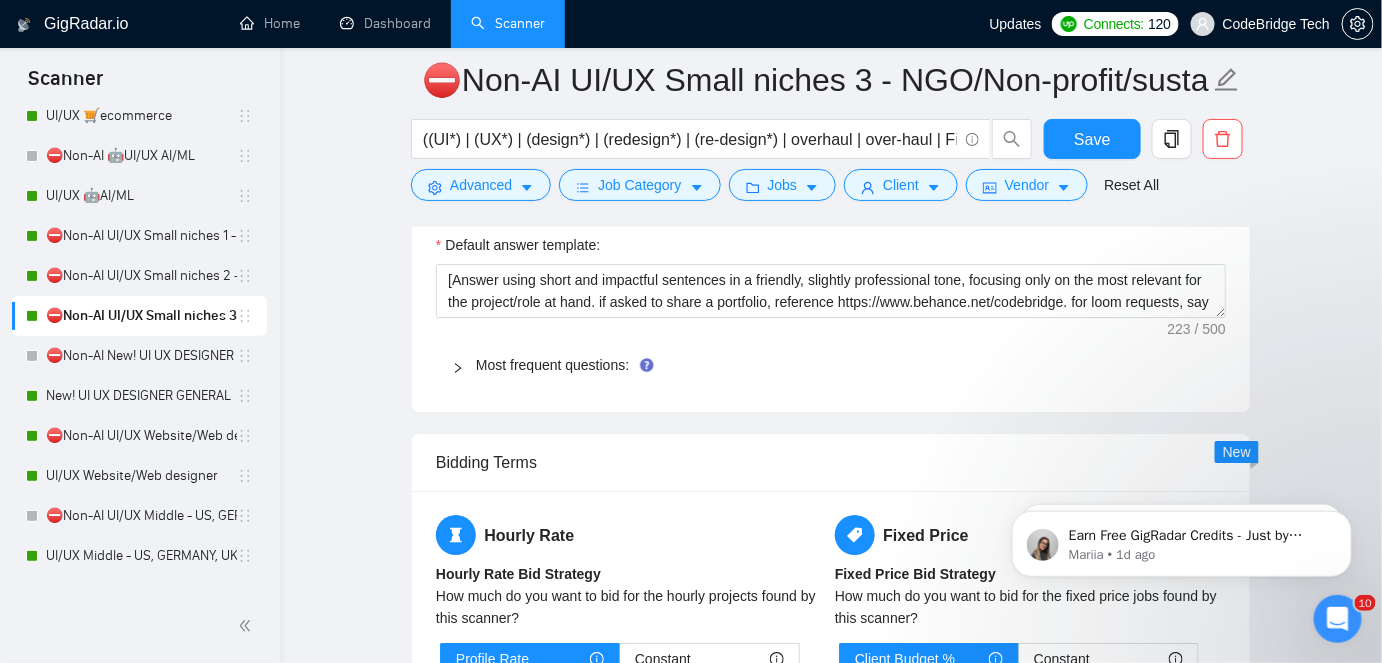 scroll, scrollTop: 2090, scrollLeft: 0, axis: vertical 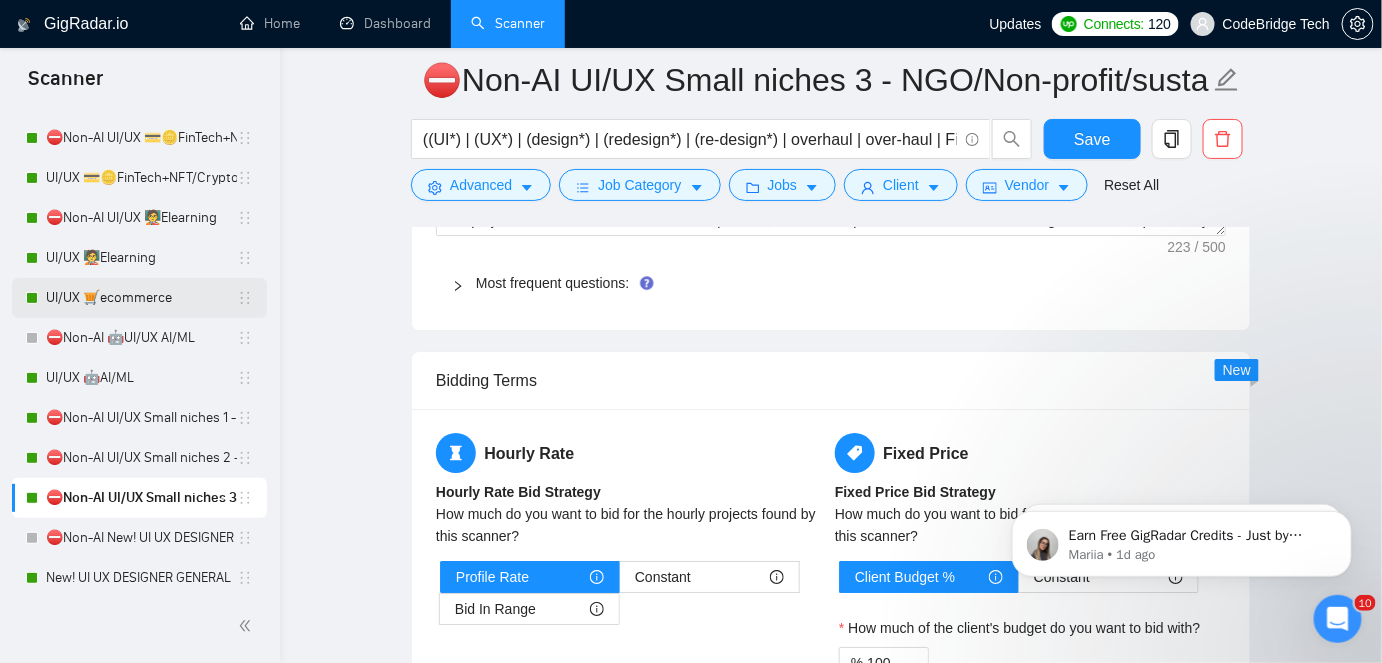 click on "UI/UX 🛒ecommerce" at bounding box center (141, 298) 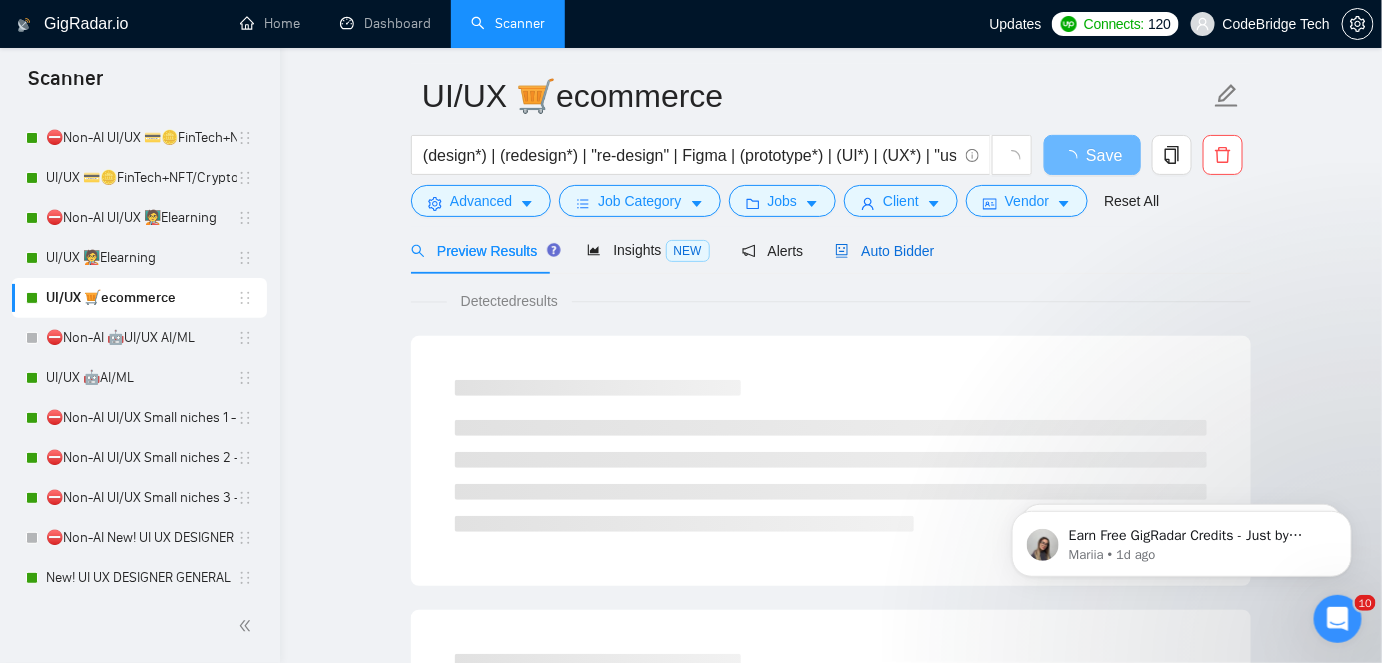 click on "Auto Bidder" at bounding box center (884, 251) 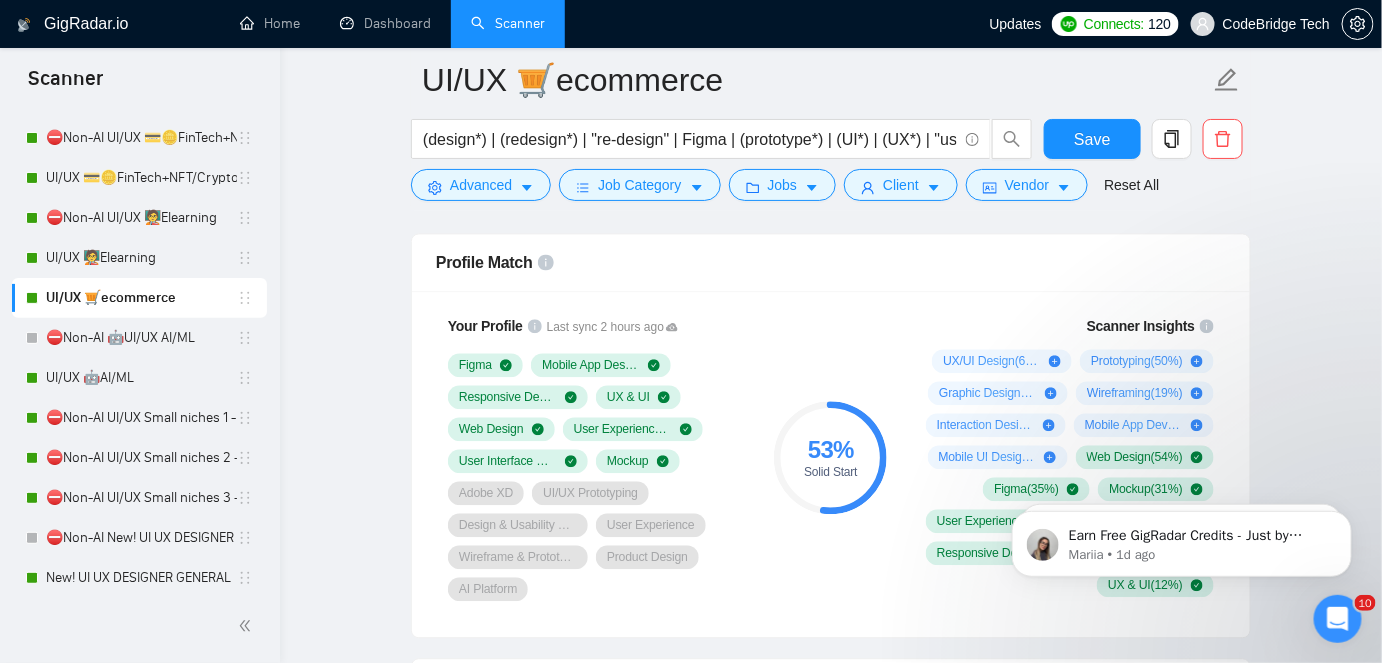 scroll, scrollTop: 1363, scrollLeft: 0, axis: vertical 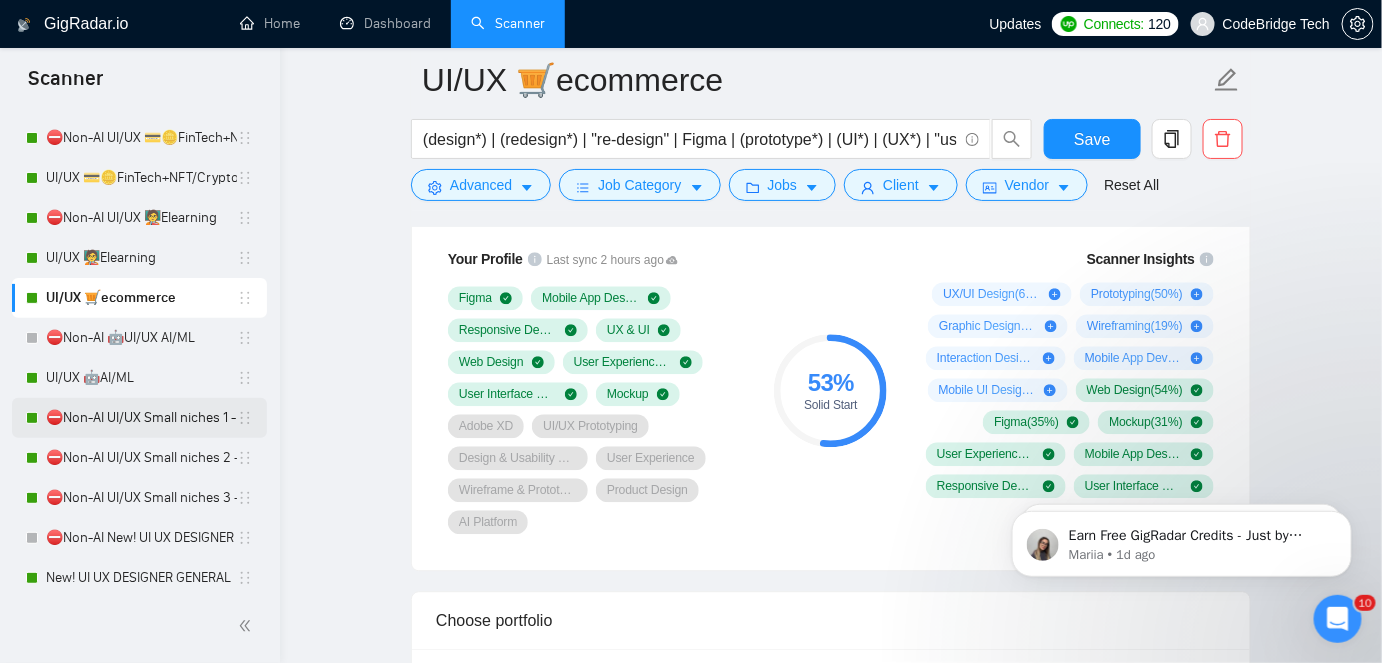 click on "⛔Non-AI UI/UX Small niches 1 - Productivity/Booking,automotive, travel, social apps, dating apps" at bounding box center [141, 418] 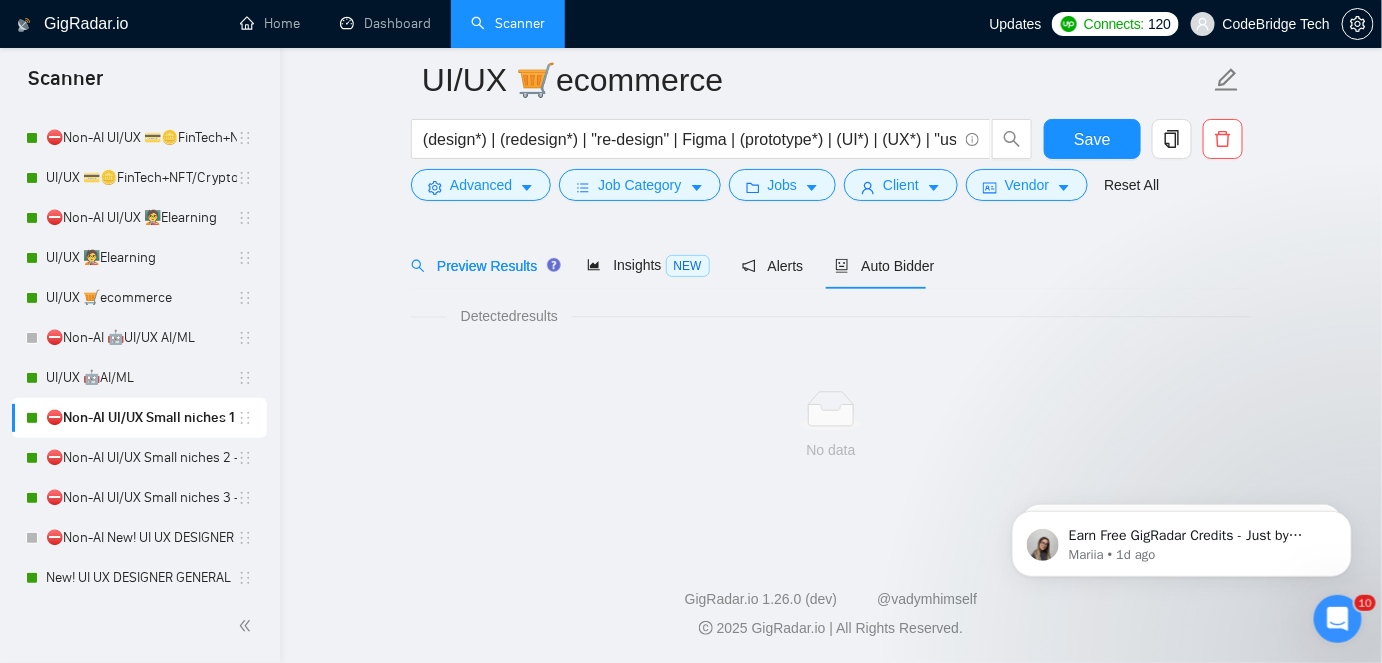 scroll, scrollTop: 66, scrollLeft: 0, axis: vertical 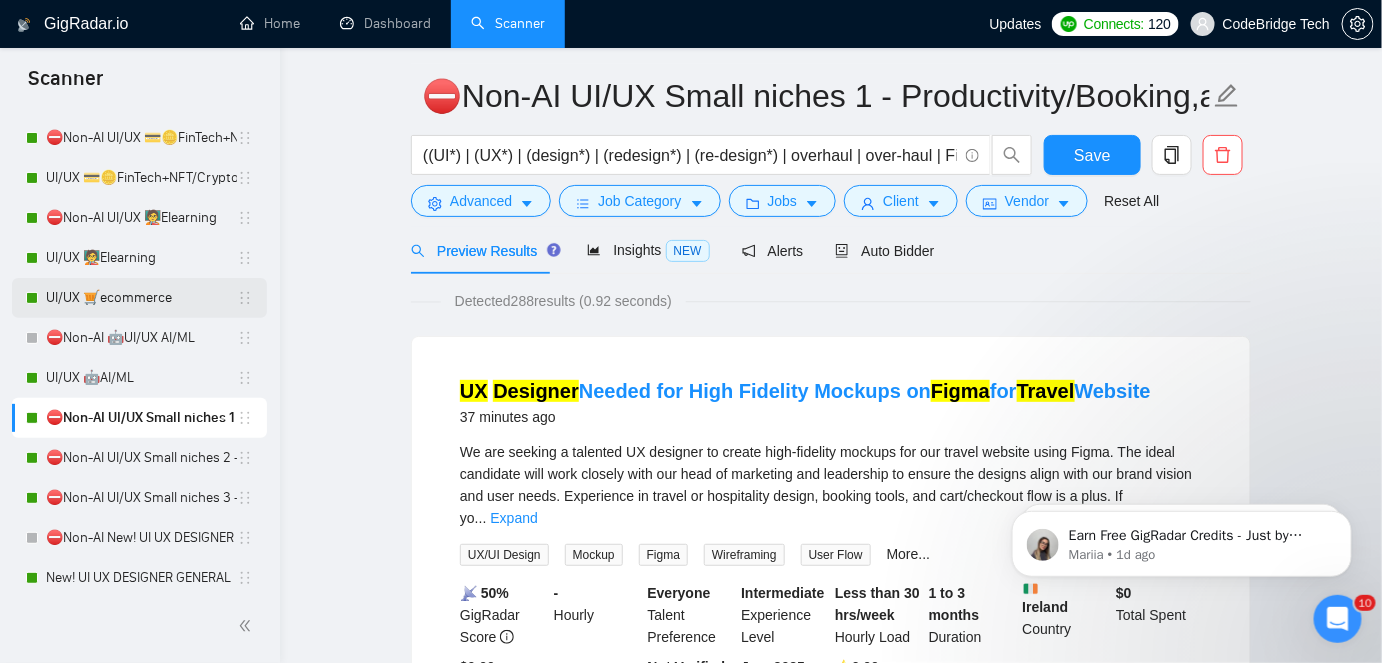 click on "UI/UX 🛒ecommerce" at bounding box center [141, 298] 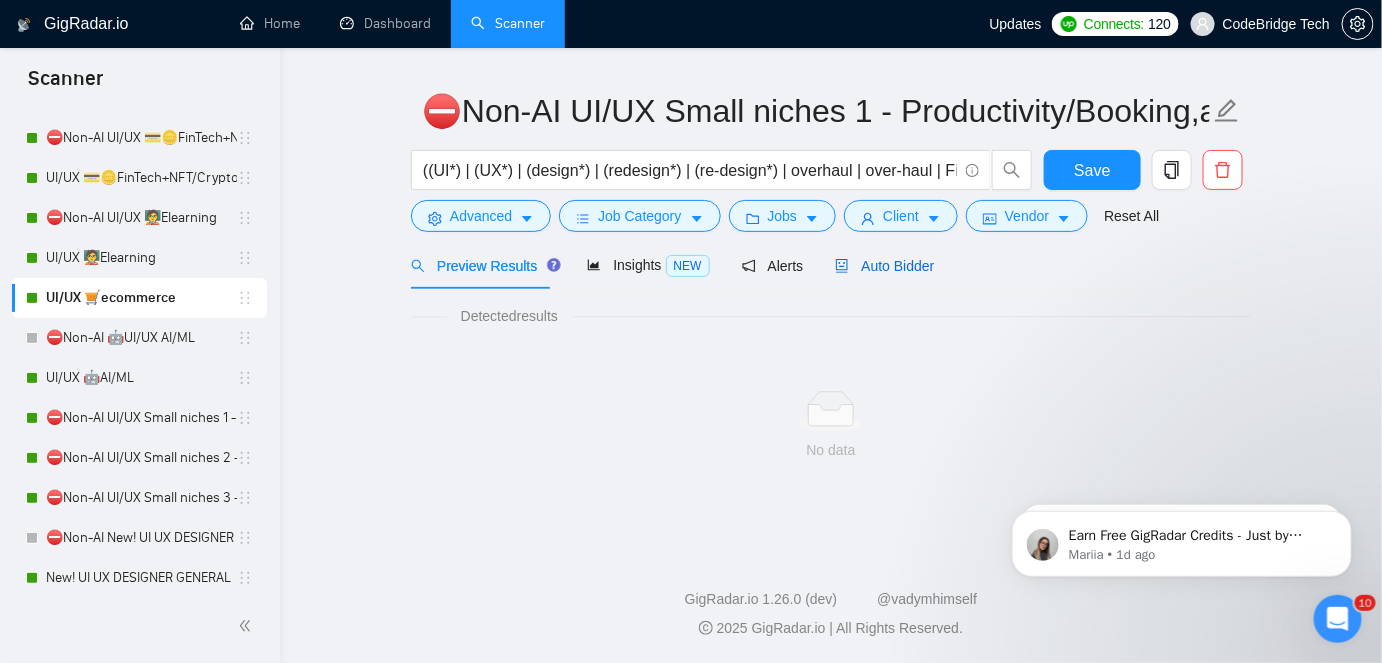 click on "Auto Bidder" at bounding box center [884, 266] 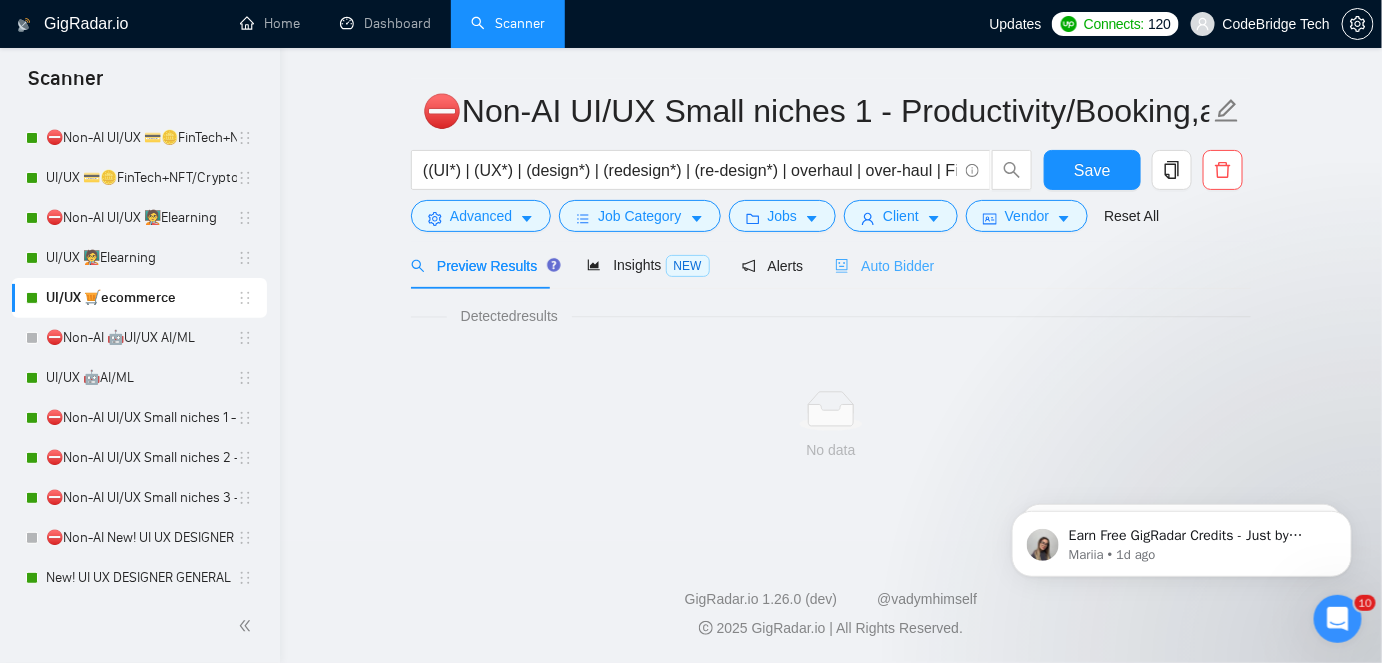 click on "Auto Bidder" at bounding box center (884, 265) 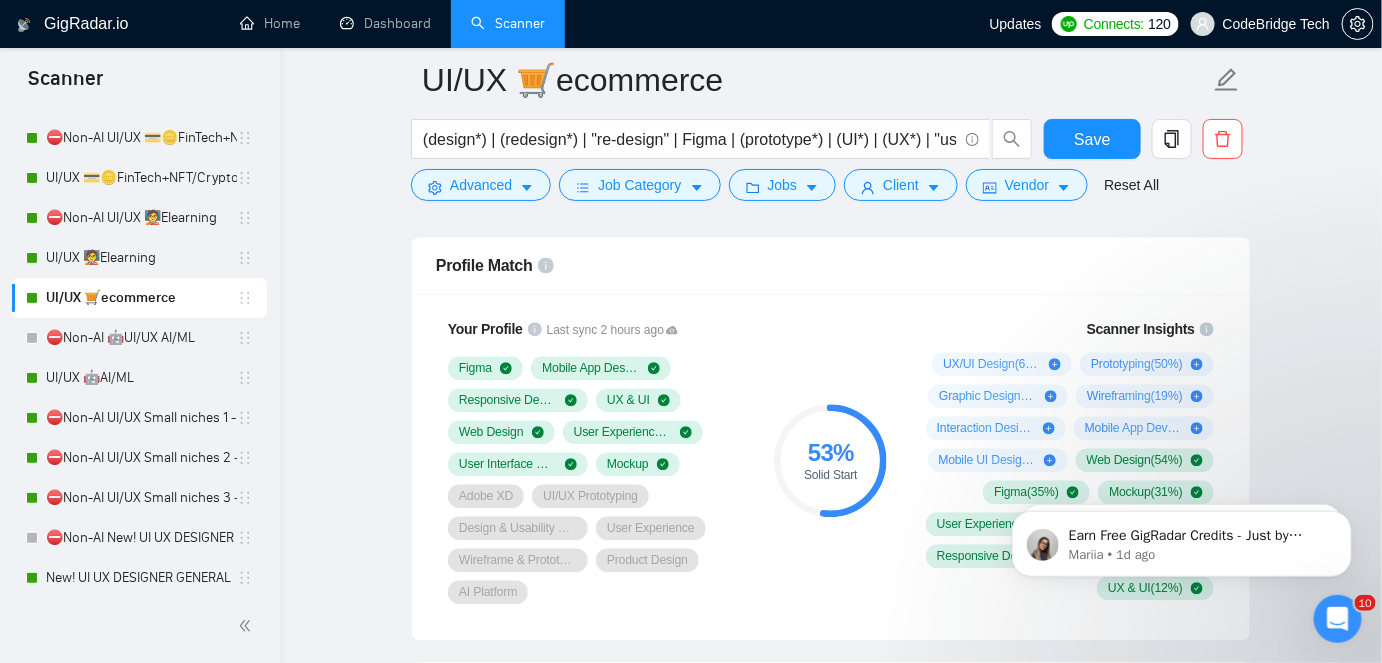 scroll, scrollTop: 1248, scrollLeft: 0, axis: vertical 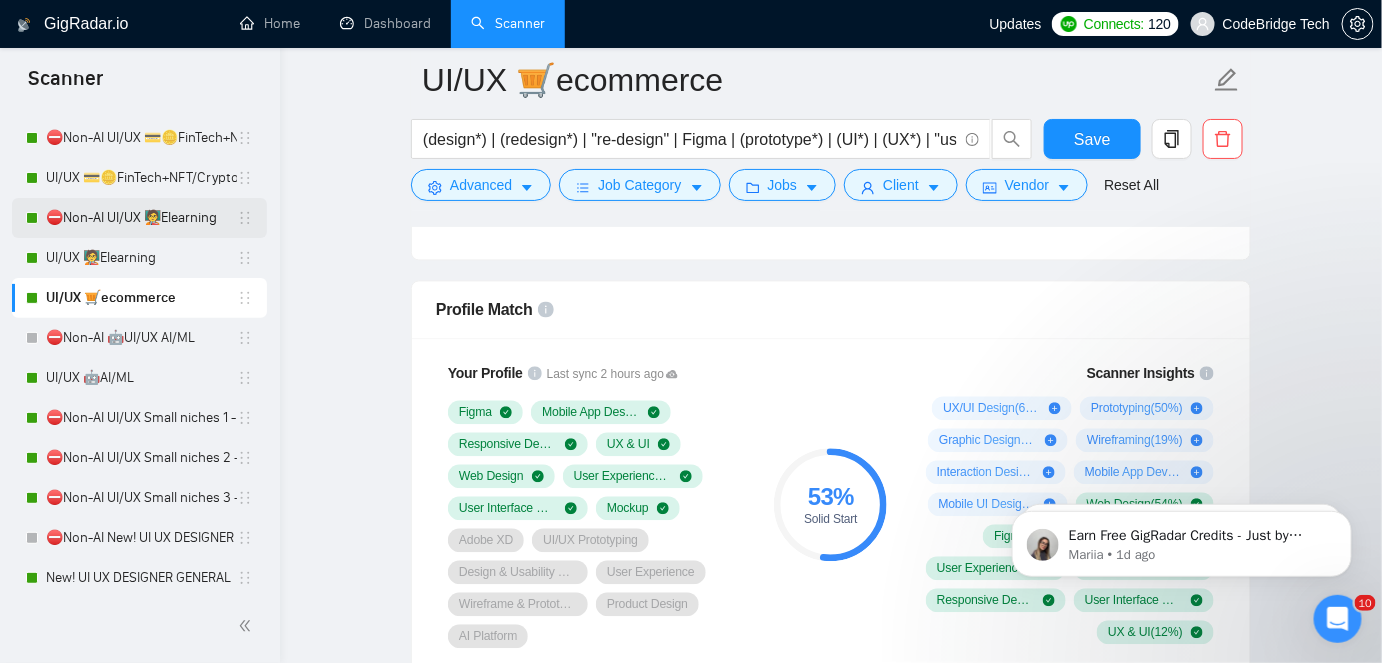 click on "⛔Non-AI UI/UX 🧑‍🏫Elearning" at bounding box center [141, 218] 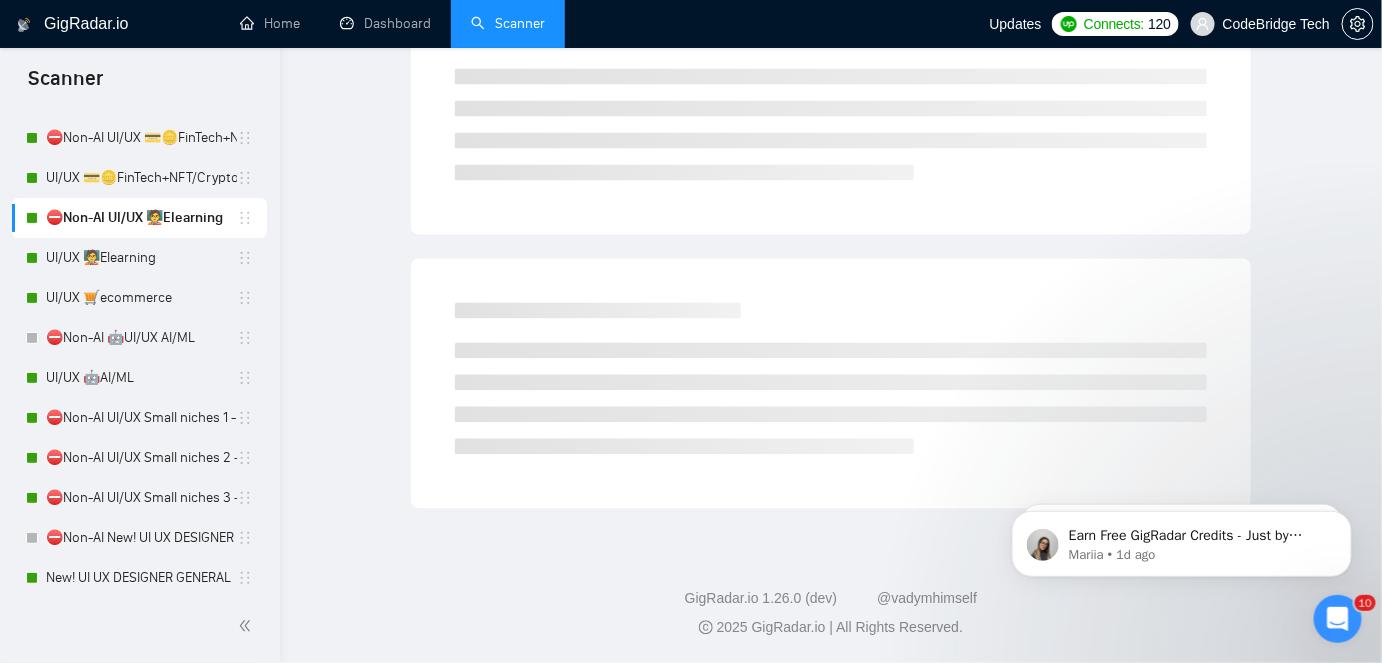 scroll, scrollTop: 66, scrollLeft: 0, axis: vertical 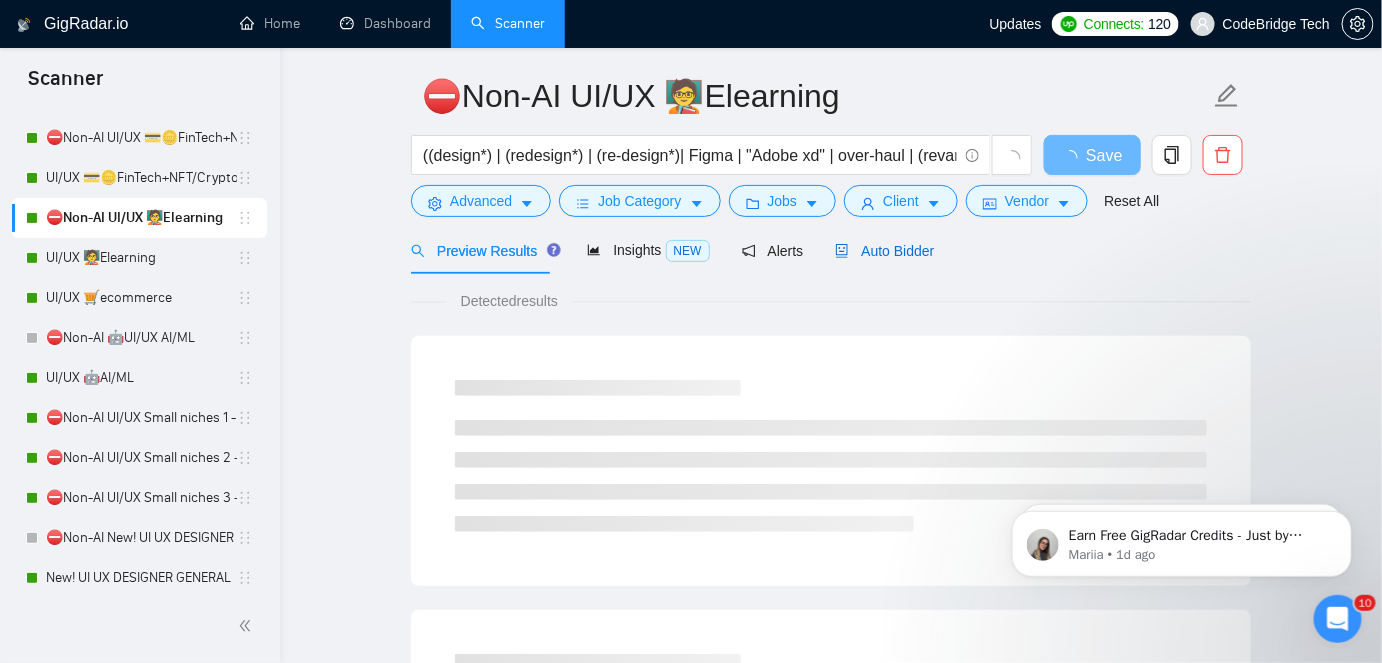 click on "Auto Bidder" at bounding box center (884, 251) 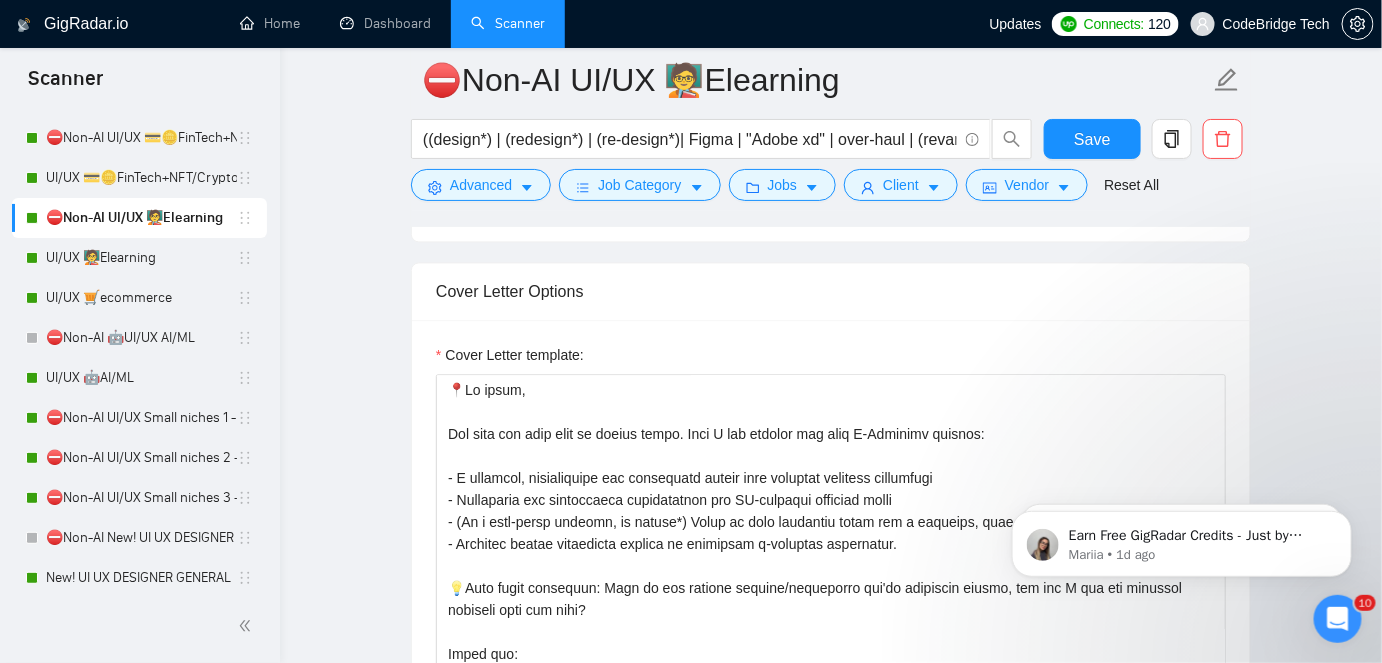 scroll, scrollTop: 794, scrollLeft: 0, axis: vertical 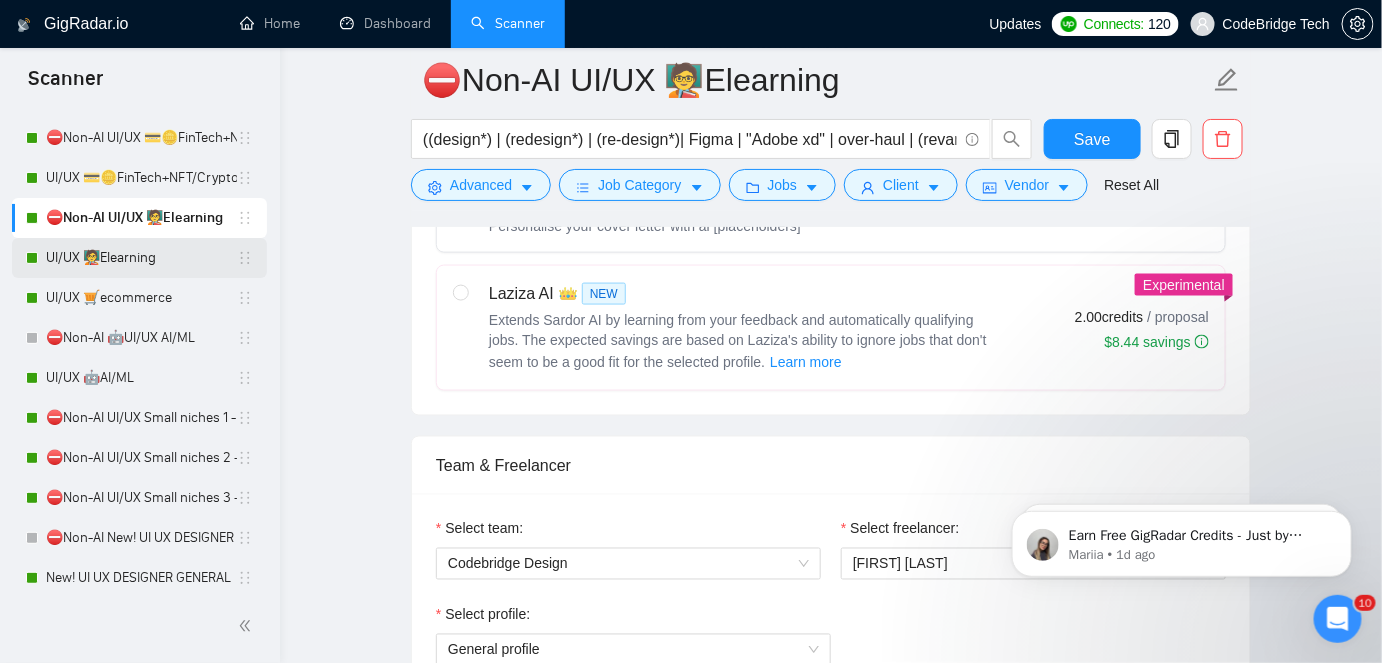 click on "UI/UX 🧑‍🏫Elearning" at bounding box center [141, 258] 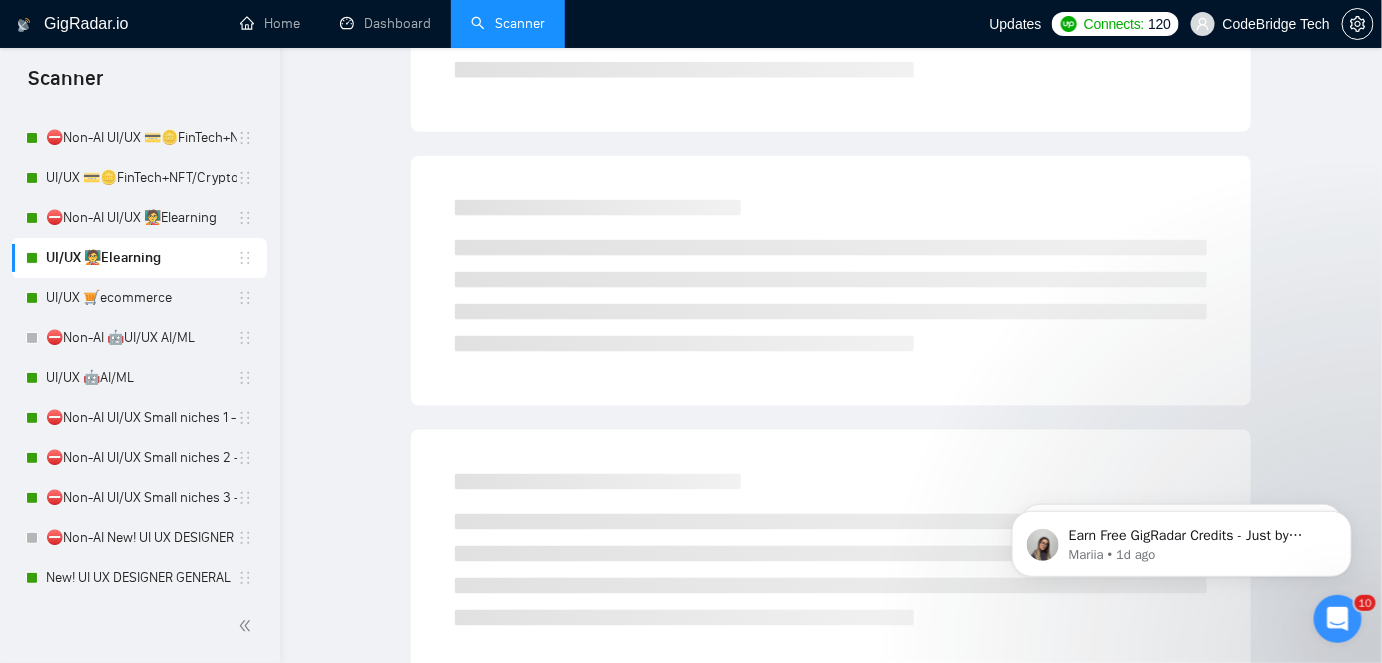 scroll, scrollTop: 66, scrollLeft: 0, axis: vertical 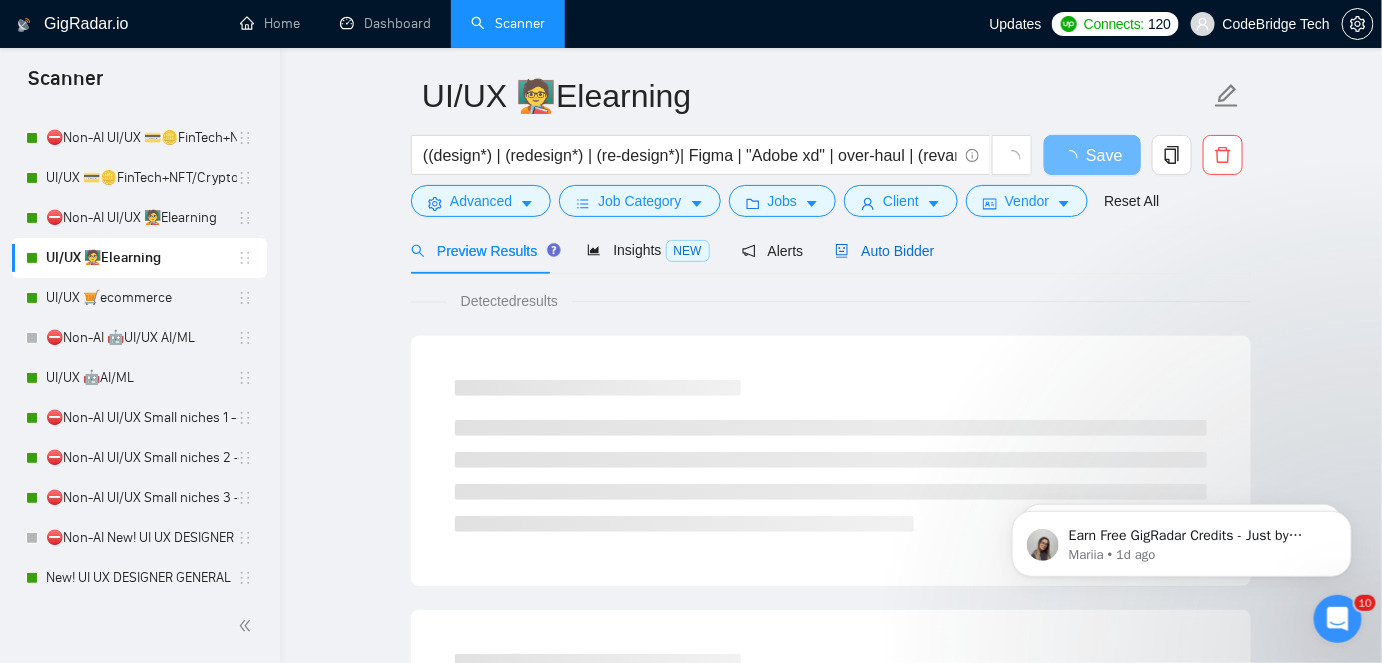 click on "Auto Bidder" at bounding box center (884, 251) 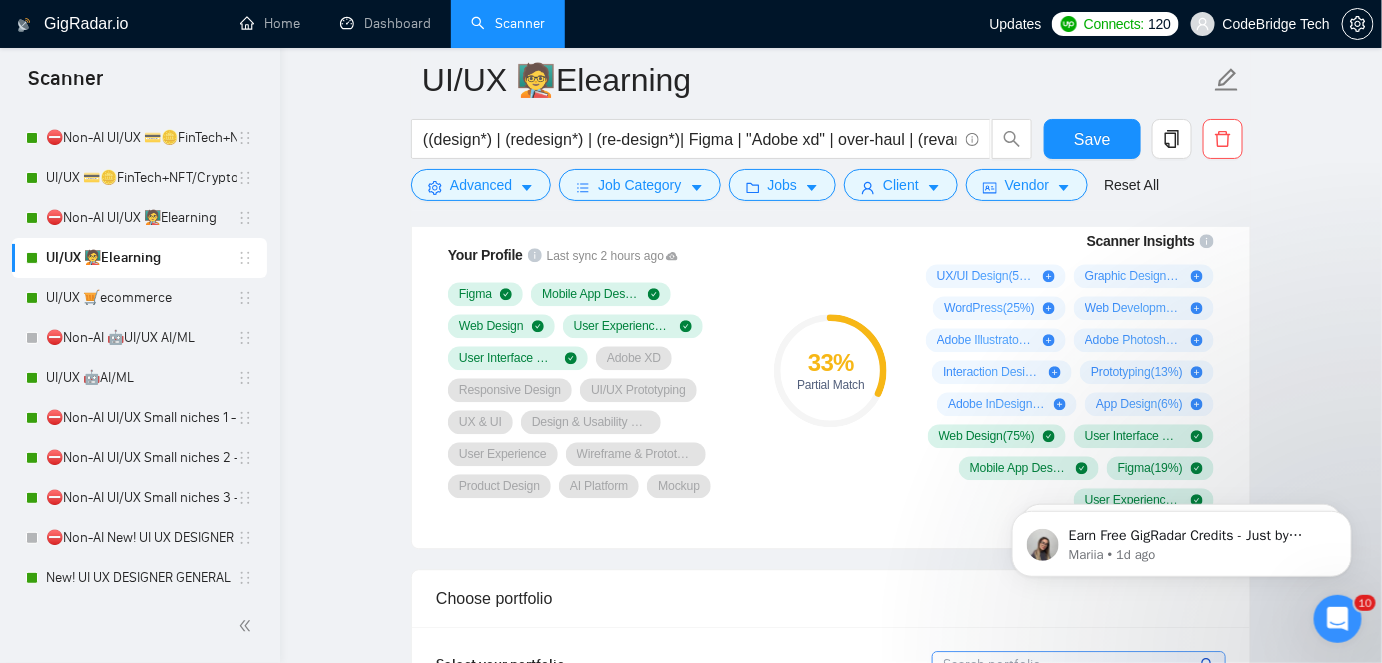 scroll, scrollTop: 1339, scrollLeft: 0, axis: vertical 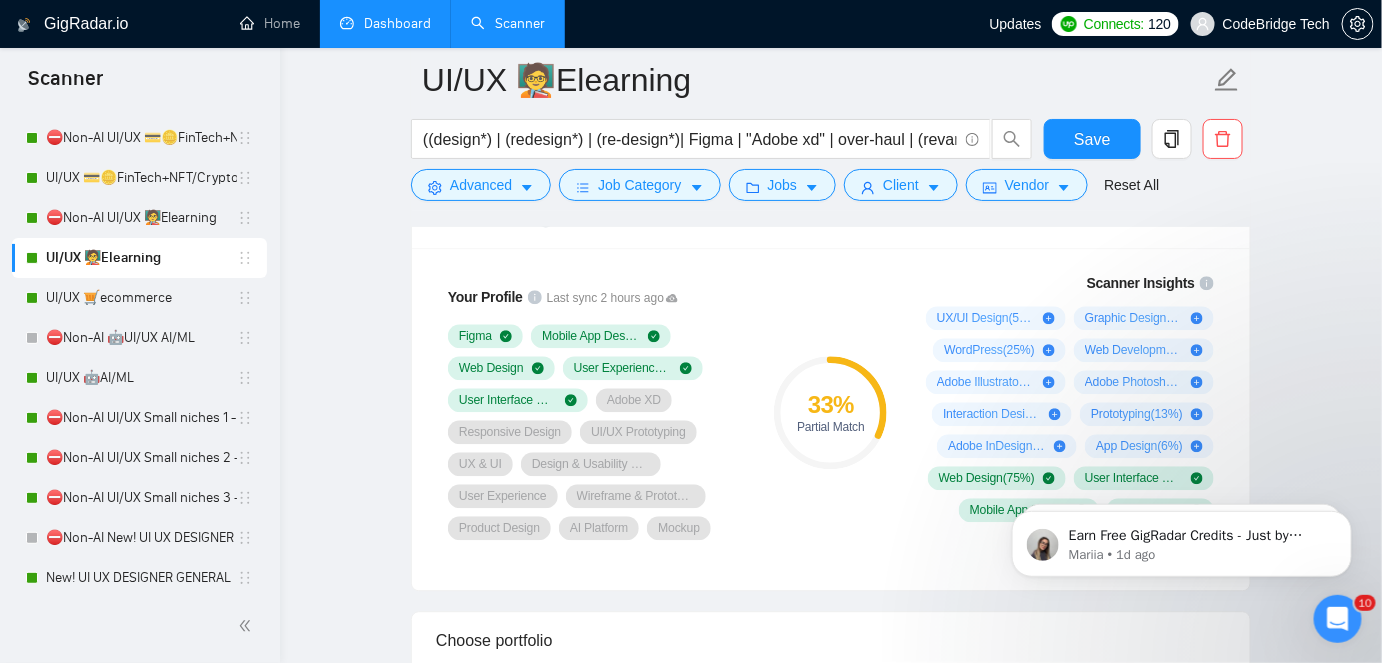 click on "Dashboard" at bounding box center [385, 23] 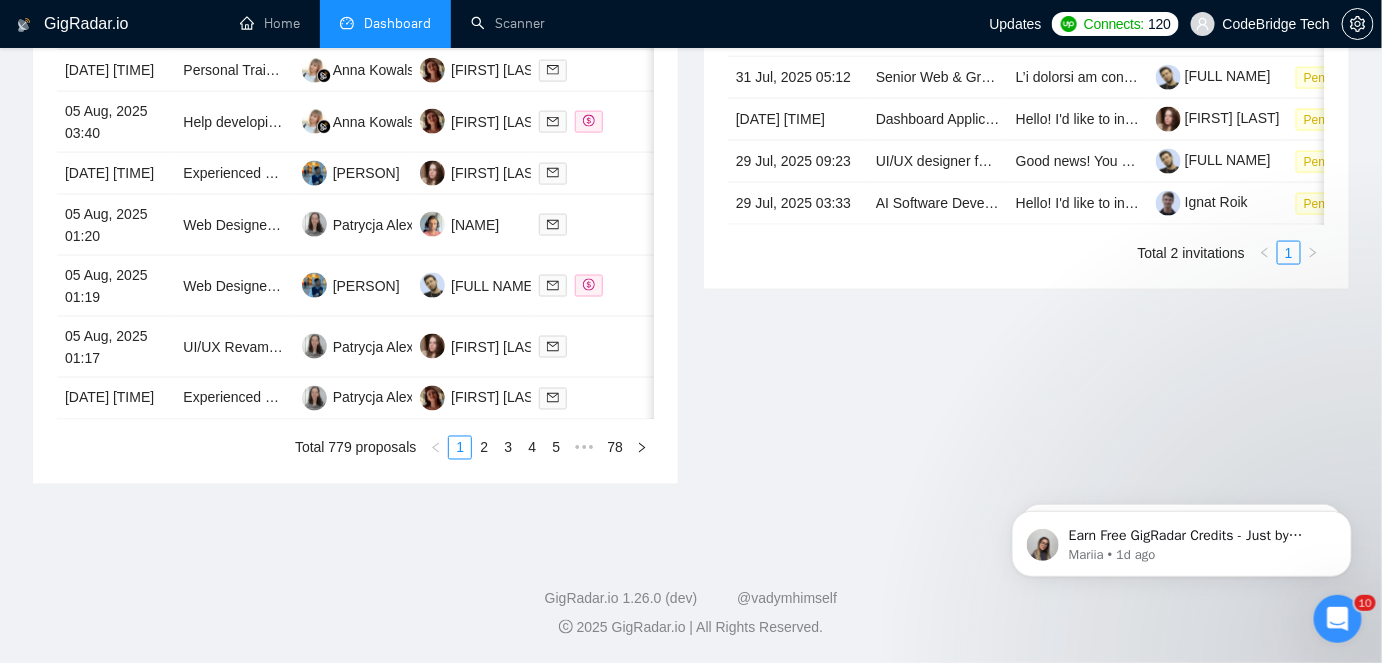 scroll, scrollTop: 525, scrollLeft: 0, axis: vertical 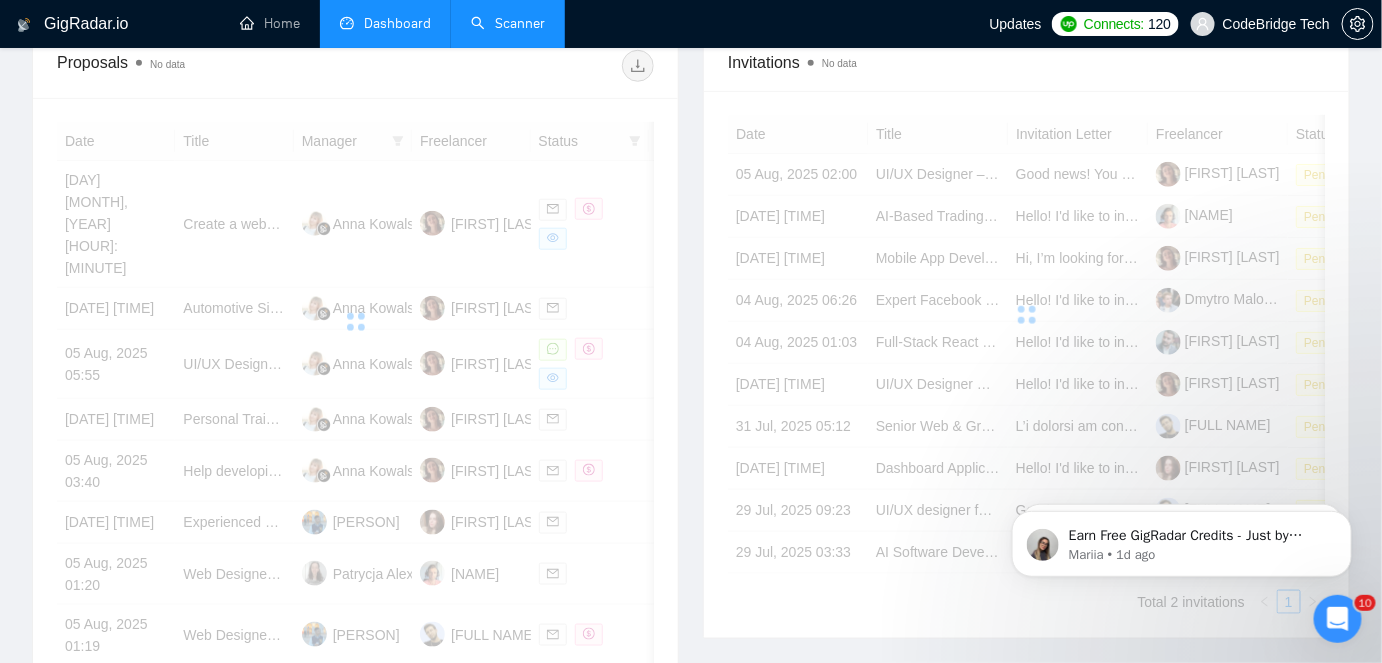 click on "Scanner" at bounding box center (508, 23) 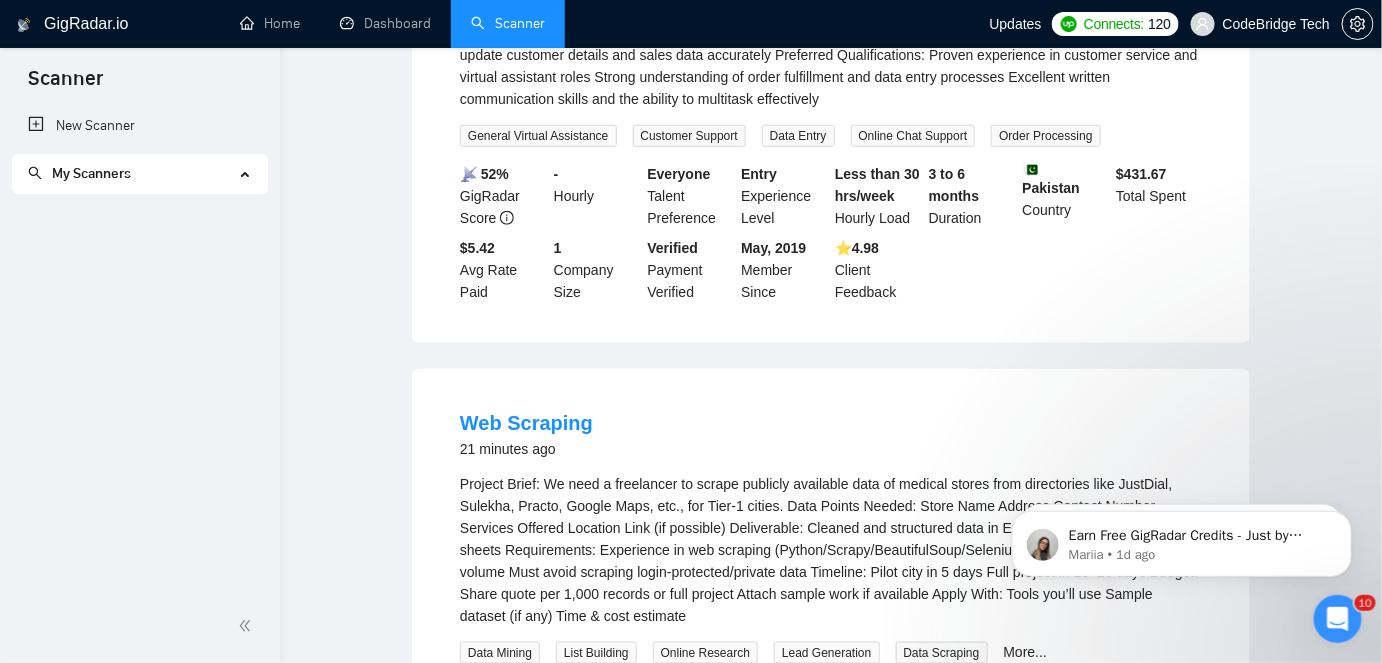 scroll, scrollTop: 0, scrollLeft: 0, axis: both 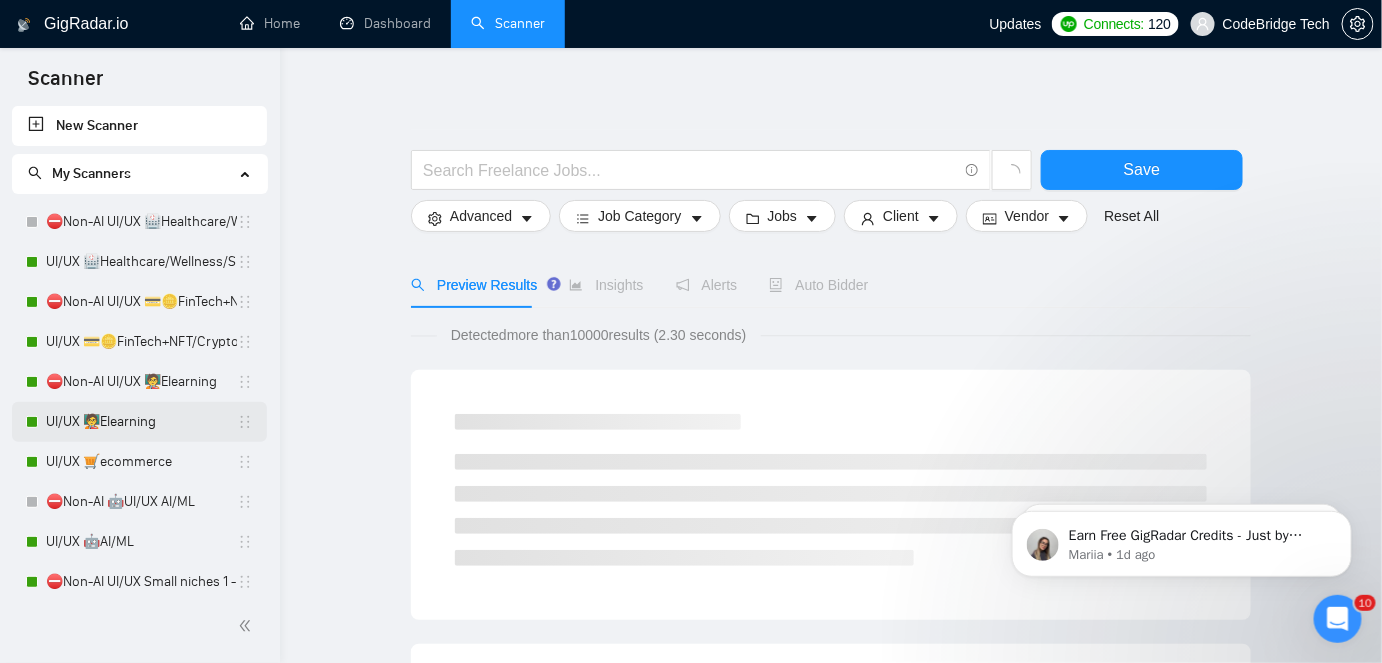 click on "UI/UX 🧑‍🏫Elearning" at bounding box center (141, 422) 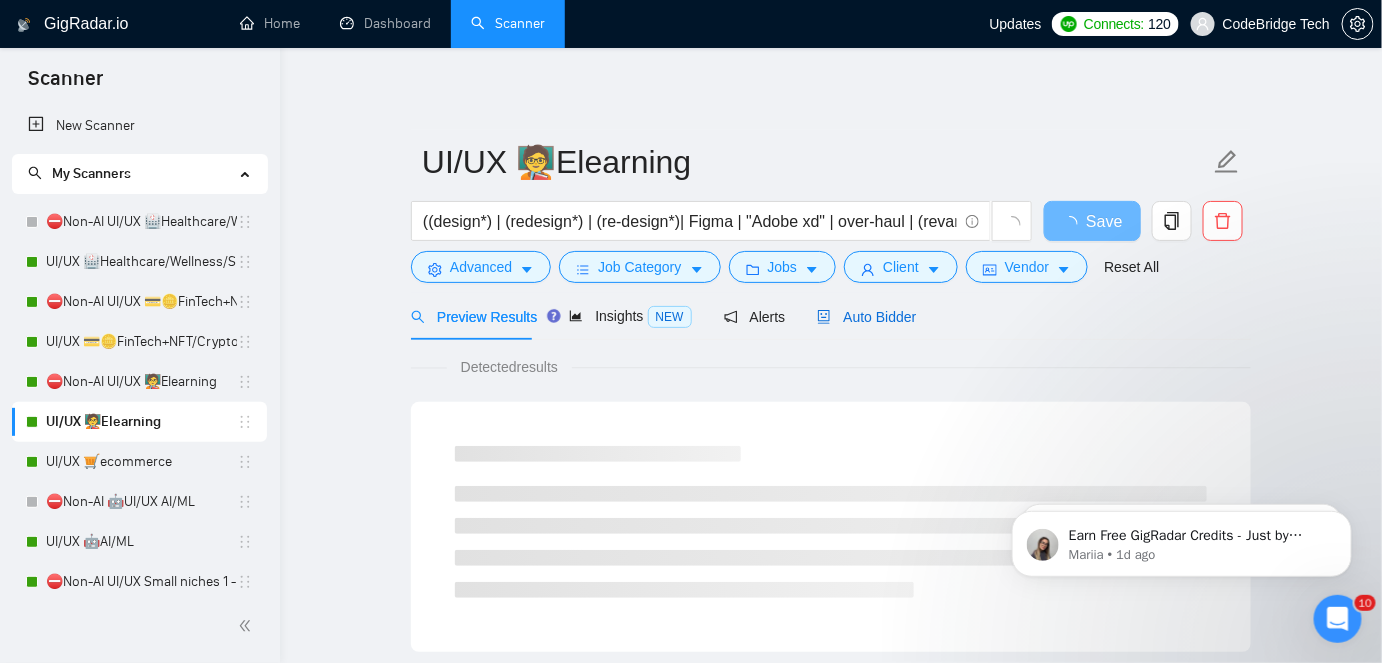 click on "Auto Bidder" at bounding box center [866, 317] 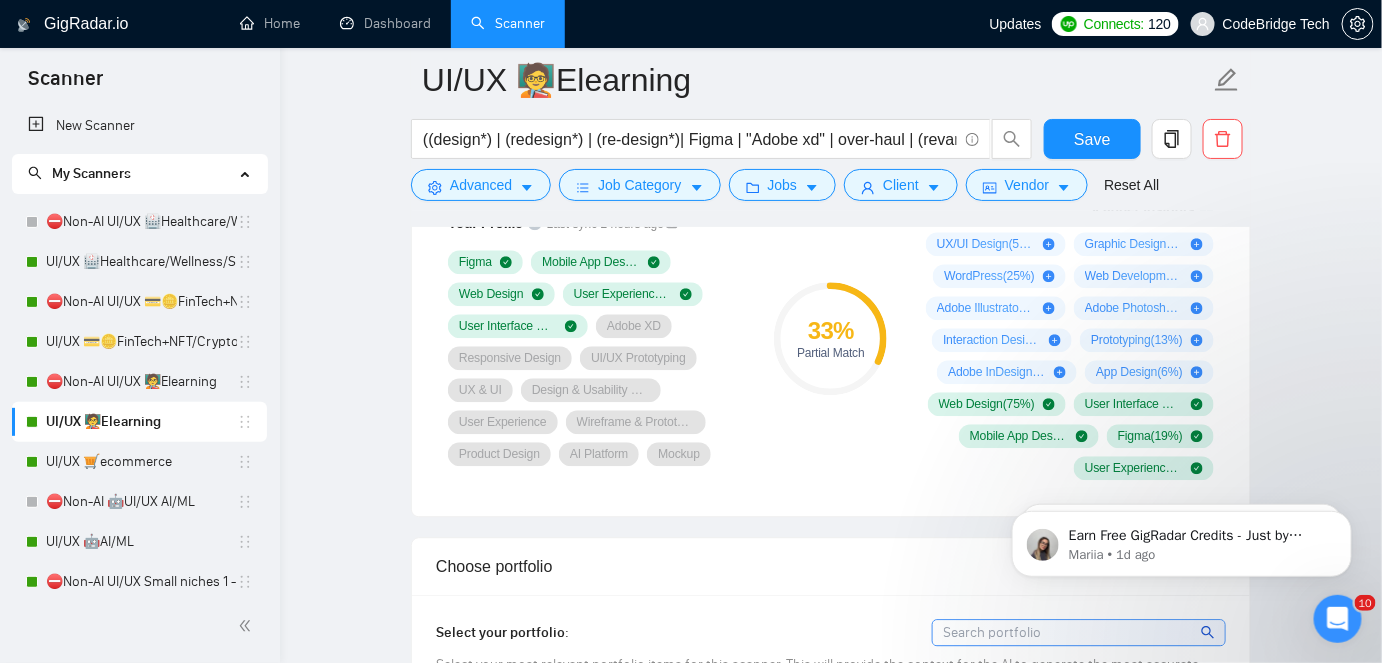 scroll, scrollTop: 1454, scrollLeft: 0, axis: vertical 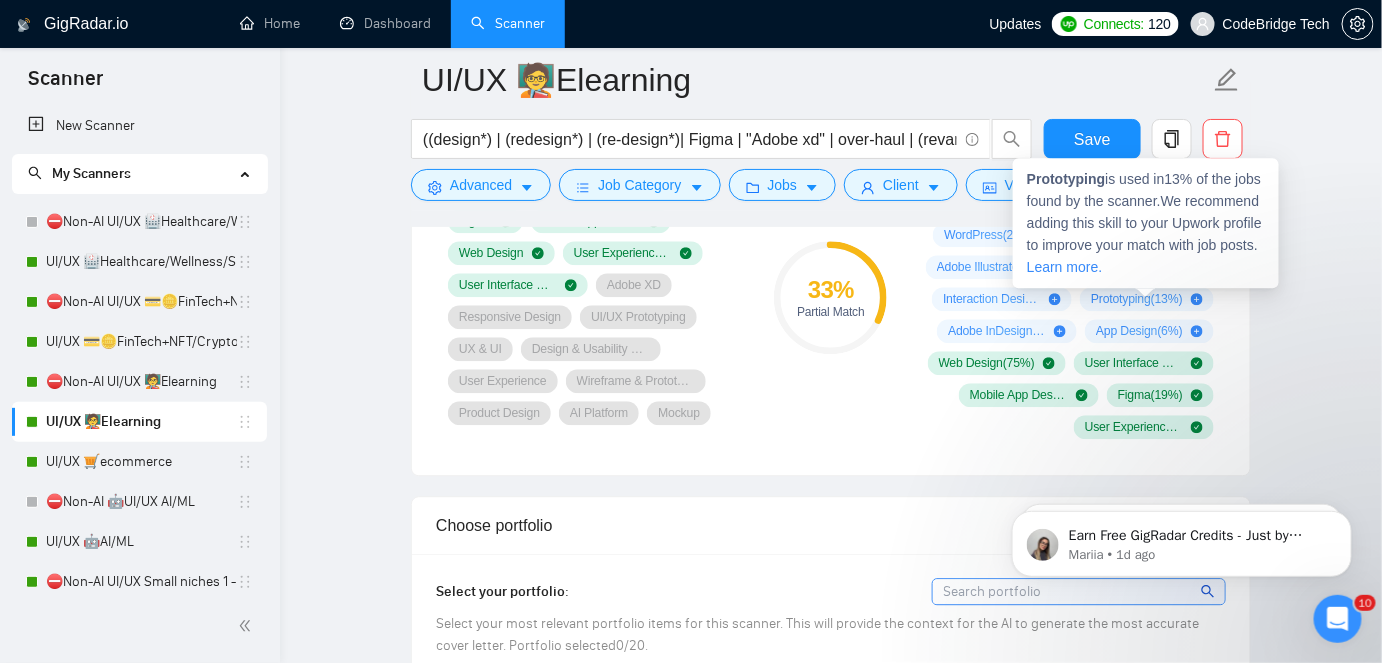 drag, startPoint x: 1090, startPoint y: 294, endPoint x: 1172, endPoint y: 294, distance: 82 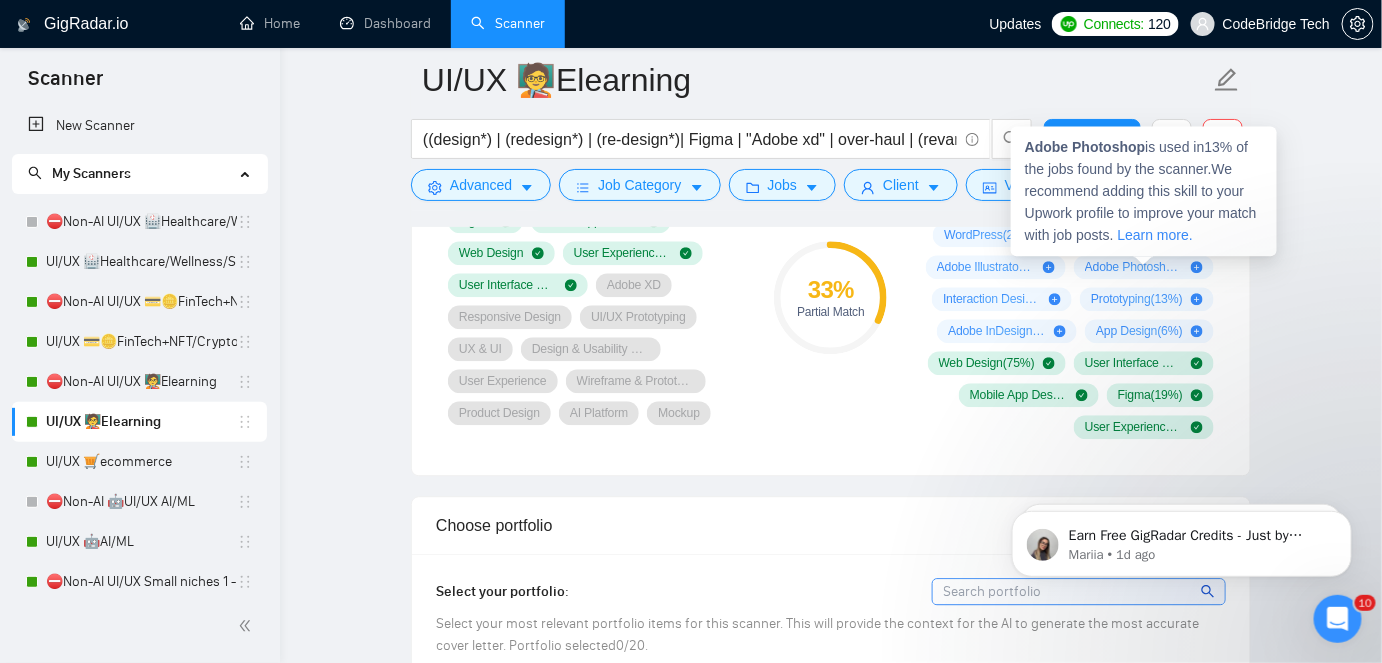 drag, startPoint x: 1090, startPoint y: 264, endPoint x: 1195, endPoint y: 267, distance: 105.04285 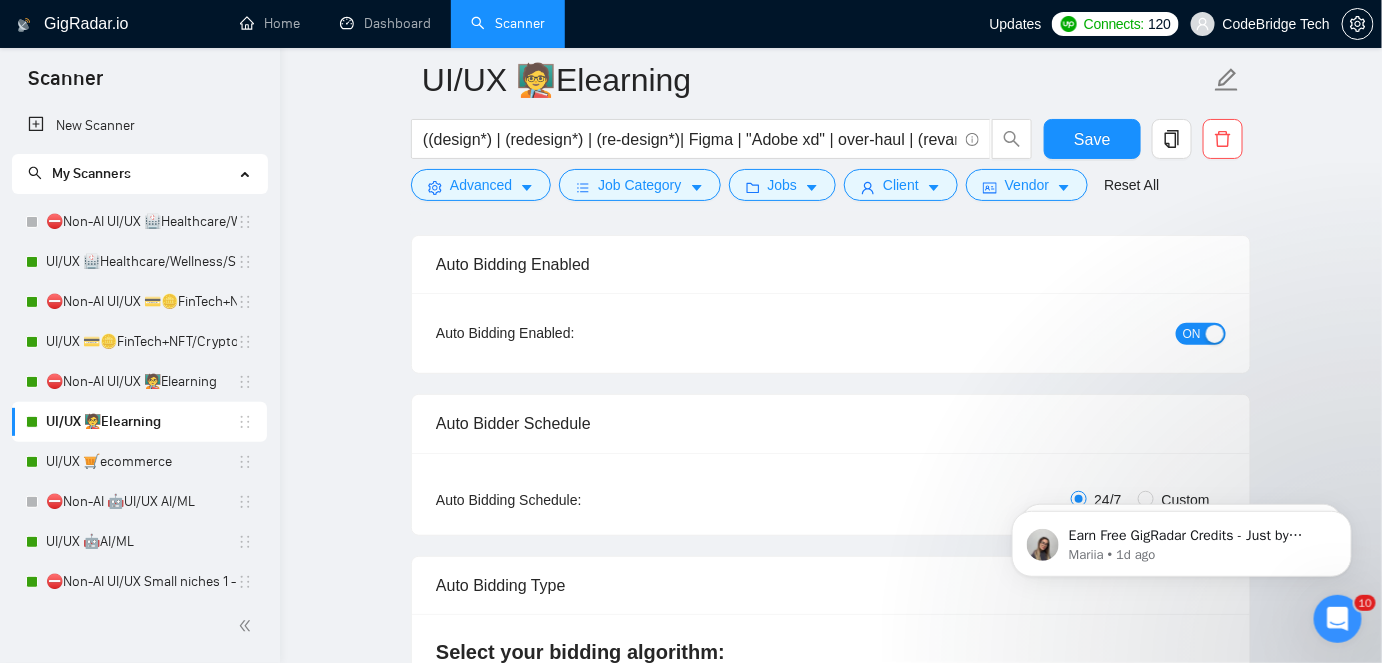scroll, scrollTop: 90, scrollLeft: 0, axis: vertical 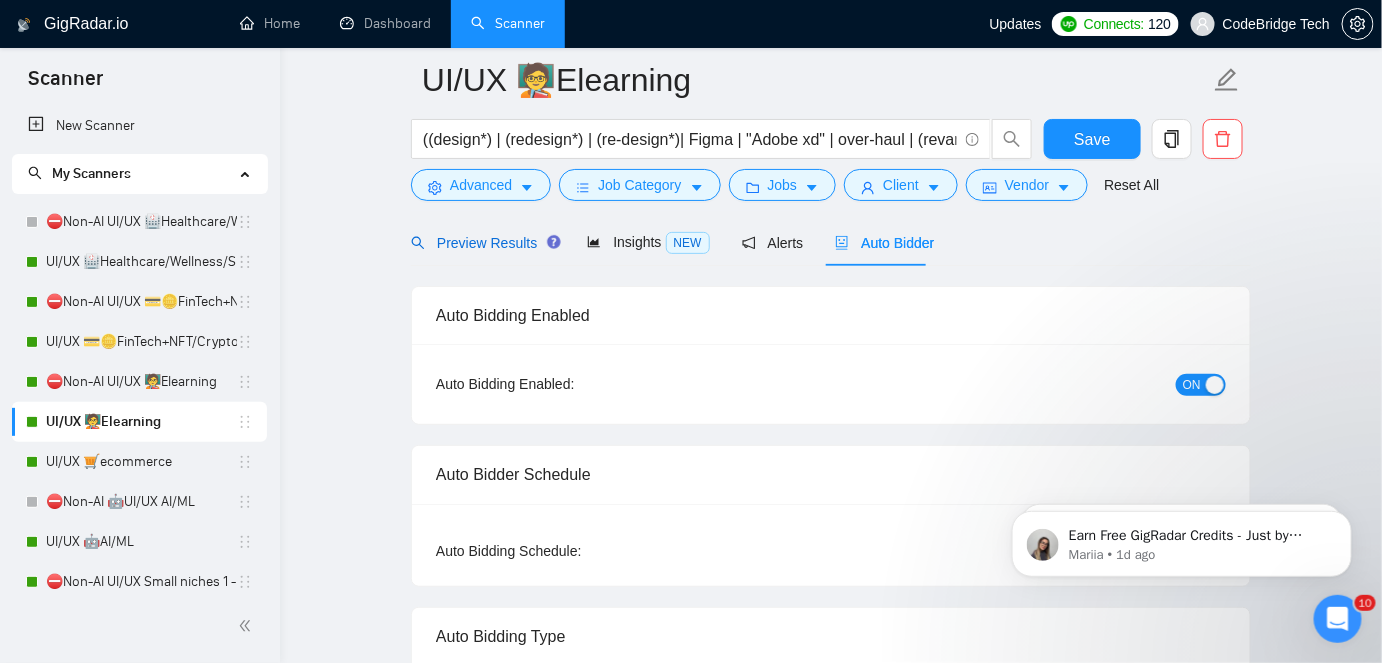 click on "Preview Results" at bounding box center (483, 243) 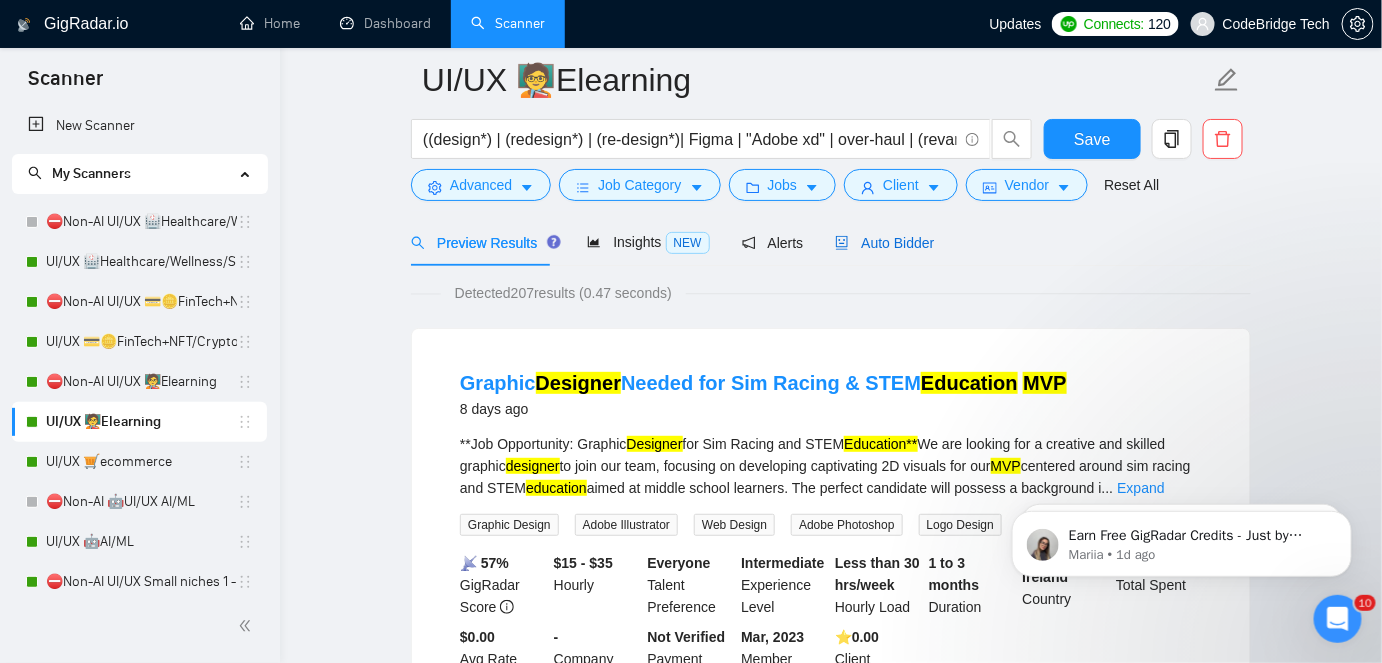 click 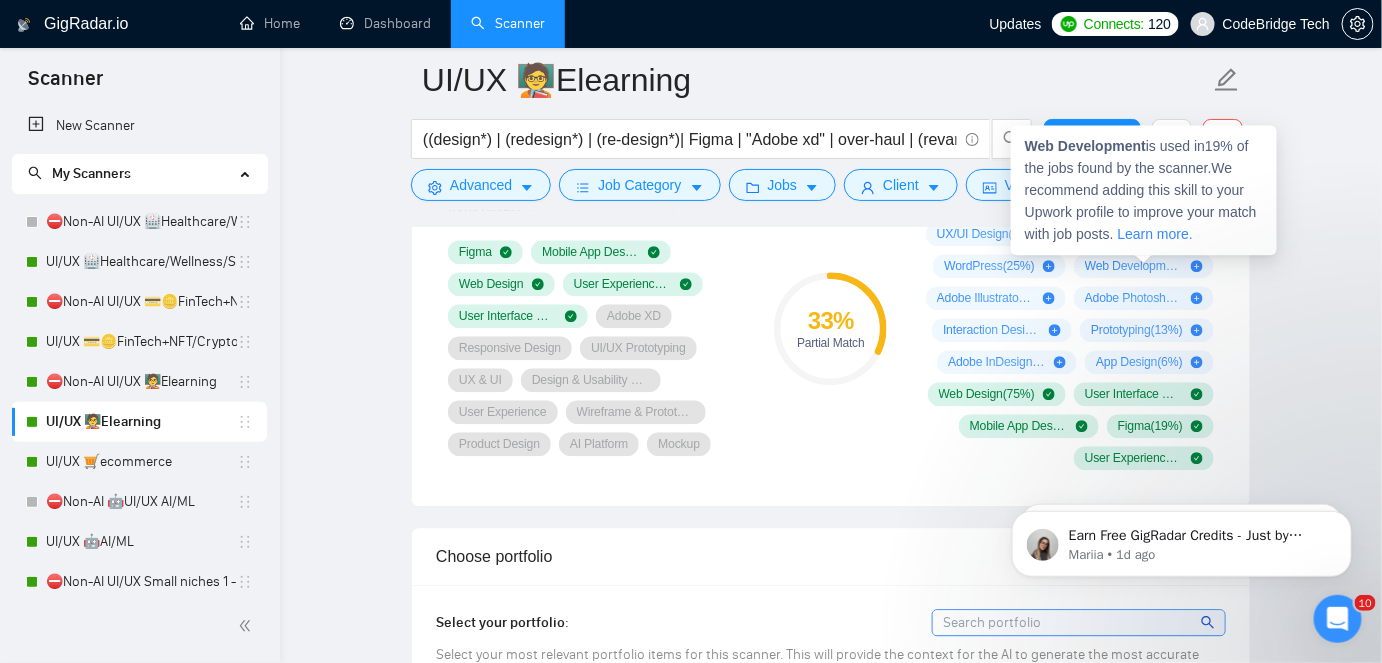 scroll, scrollTop: 1454, scrollLeft: 0, axis: vertical 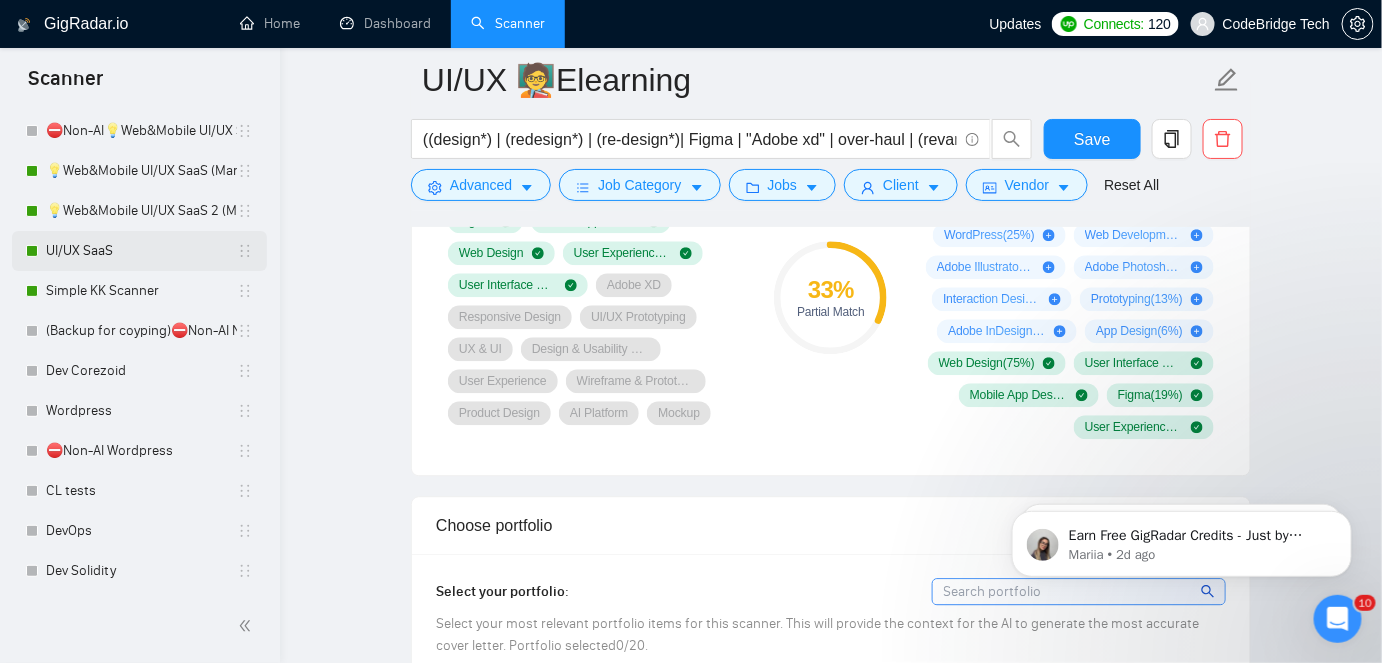 click on "UI/UX SaaS" at bounding box center [141, 251] 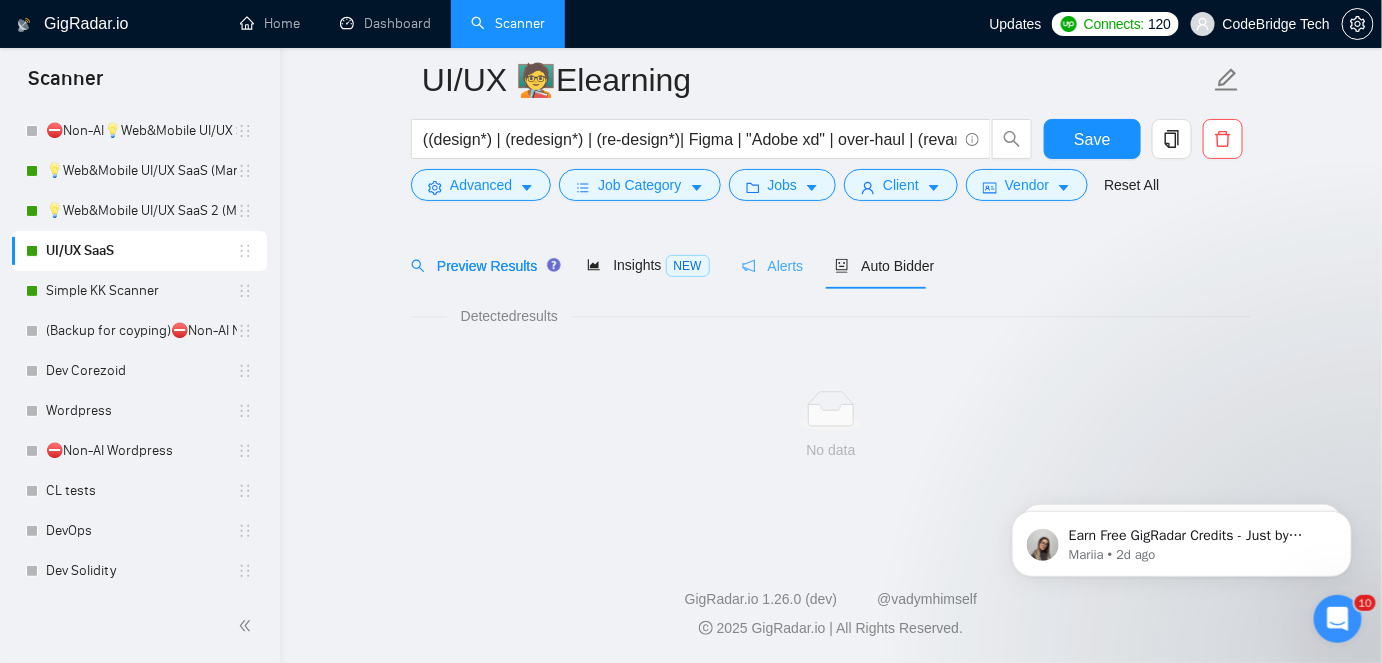 scroll, scrollTop: 66, scrollLeft: 0, axis: vertical 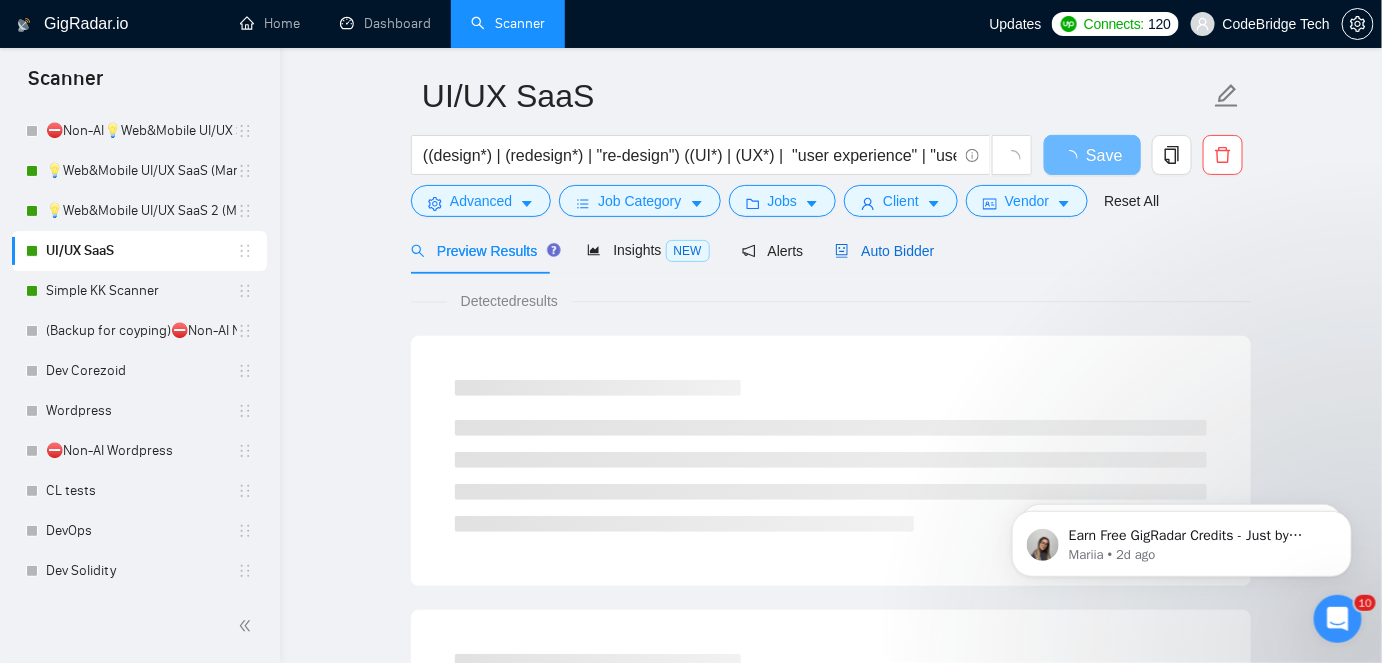 click on "Auto Bidder" at bounding box center [884, 251] 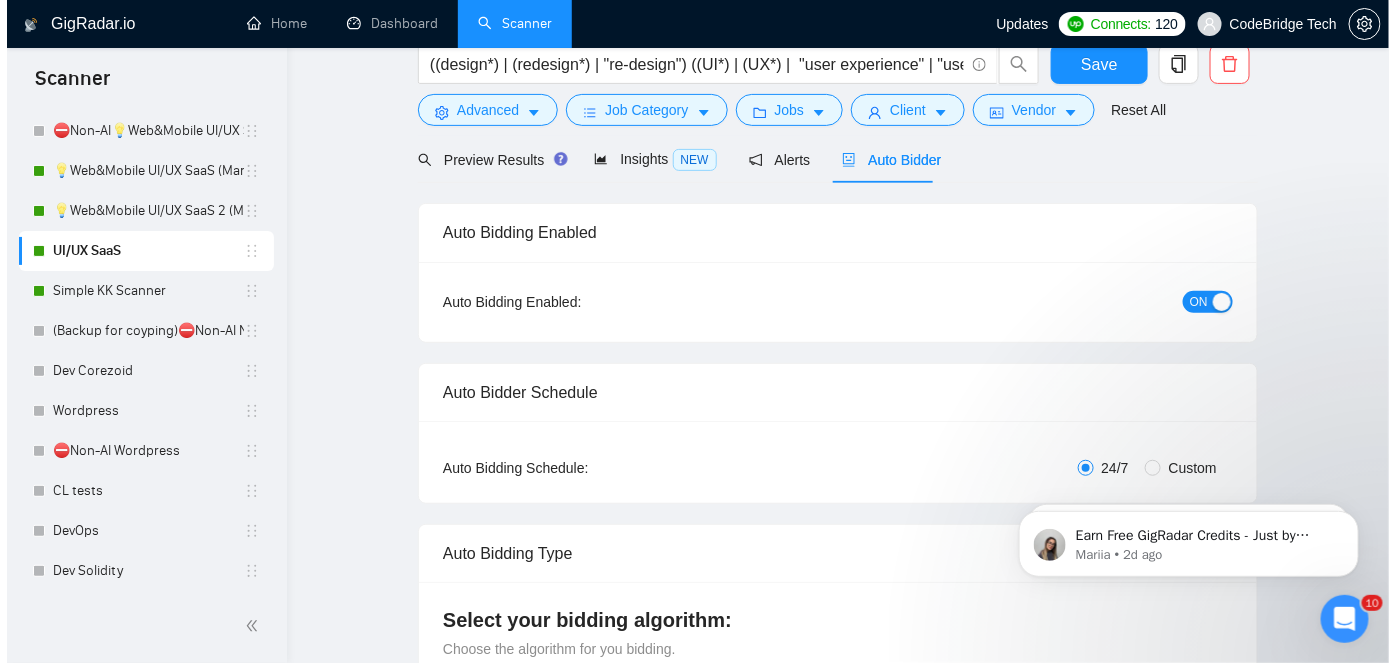 scroll, scrollTop: 0, scrollLeft: 0, axis: both 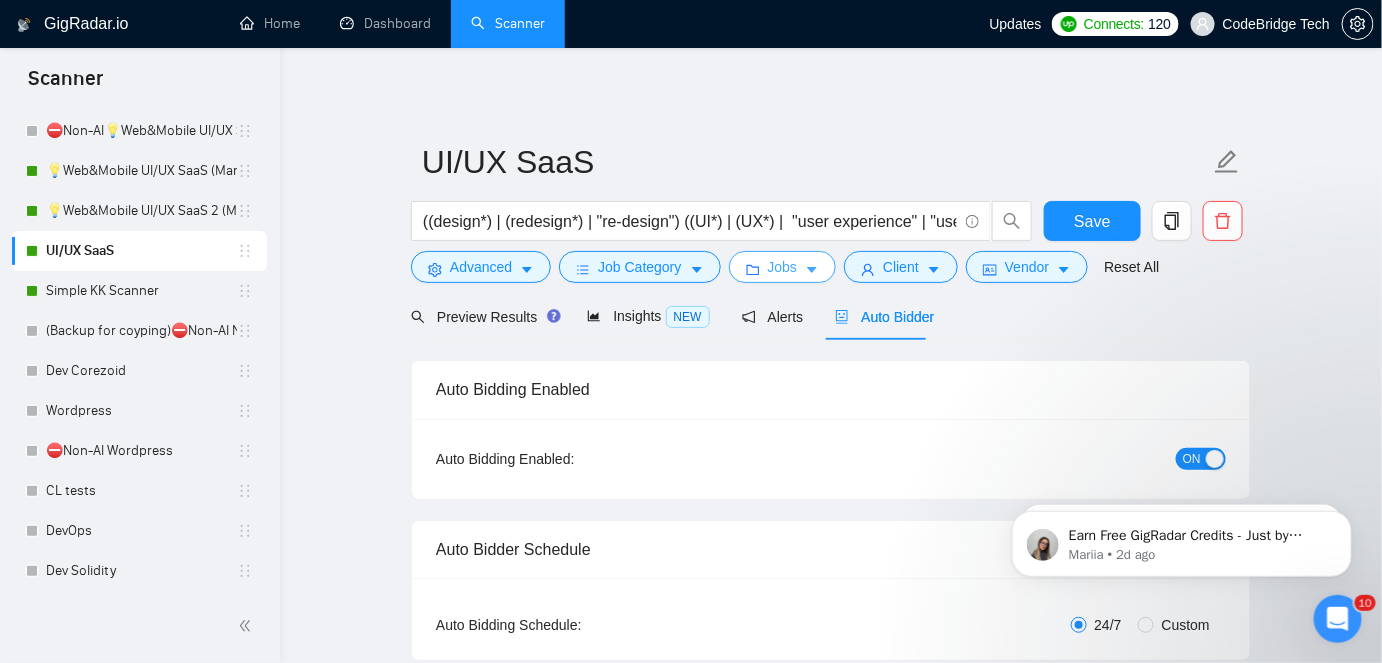 click 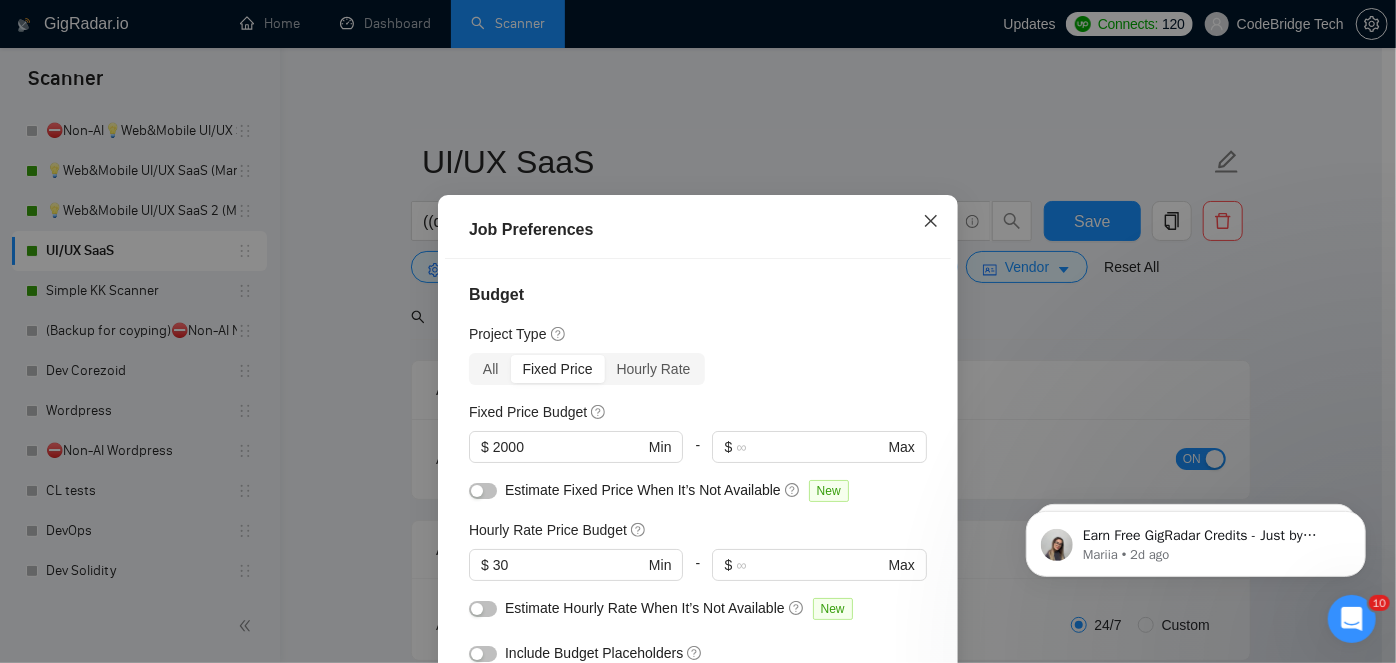 click at bounding box center (931, 222) 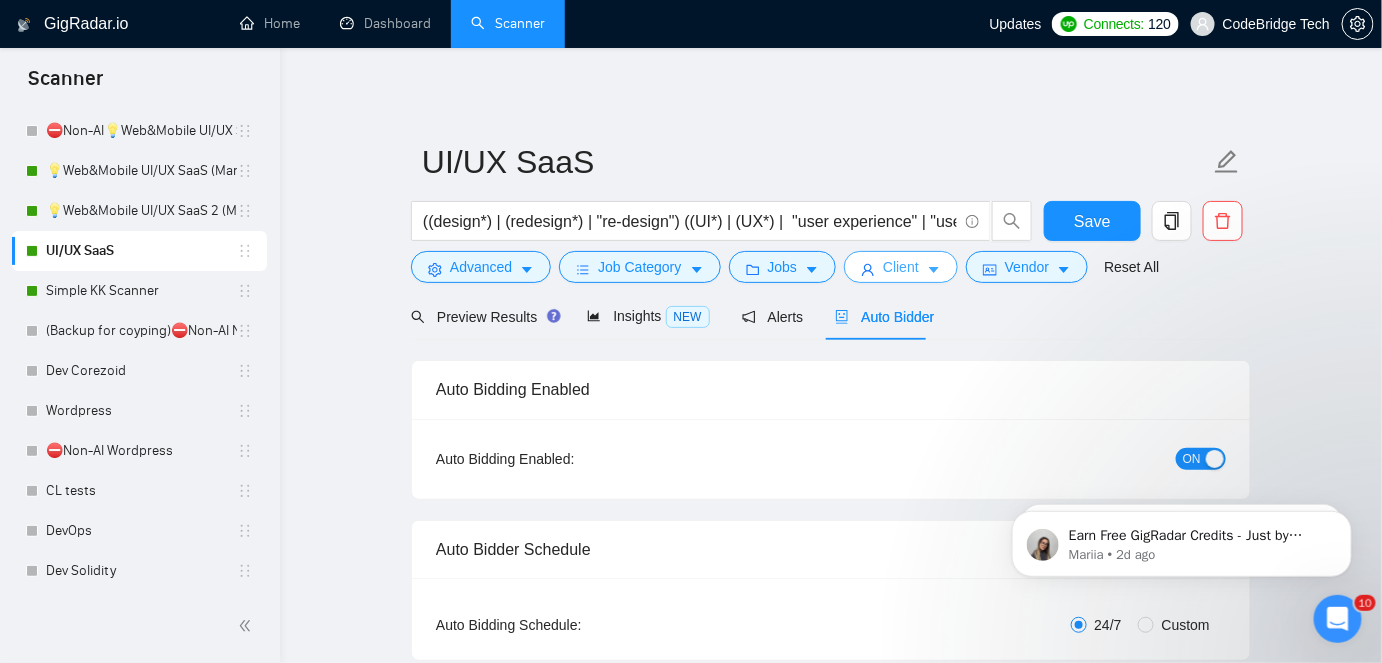 click on "Client" at bounding box center [901, 267] 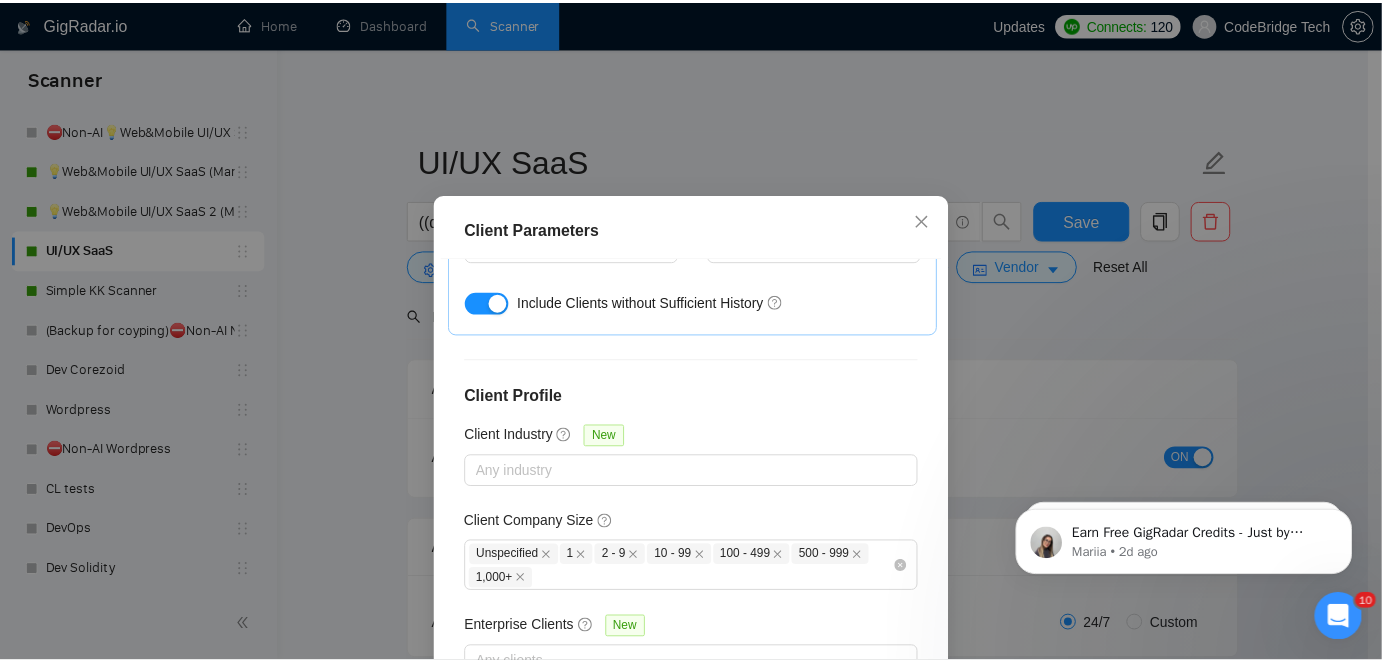 scroll, scrollTop: 1051, scrollLeft: 0, axis: vertical 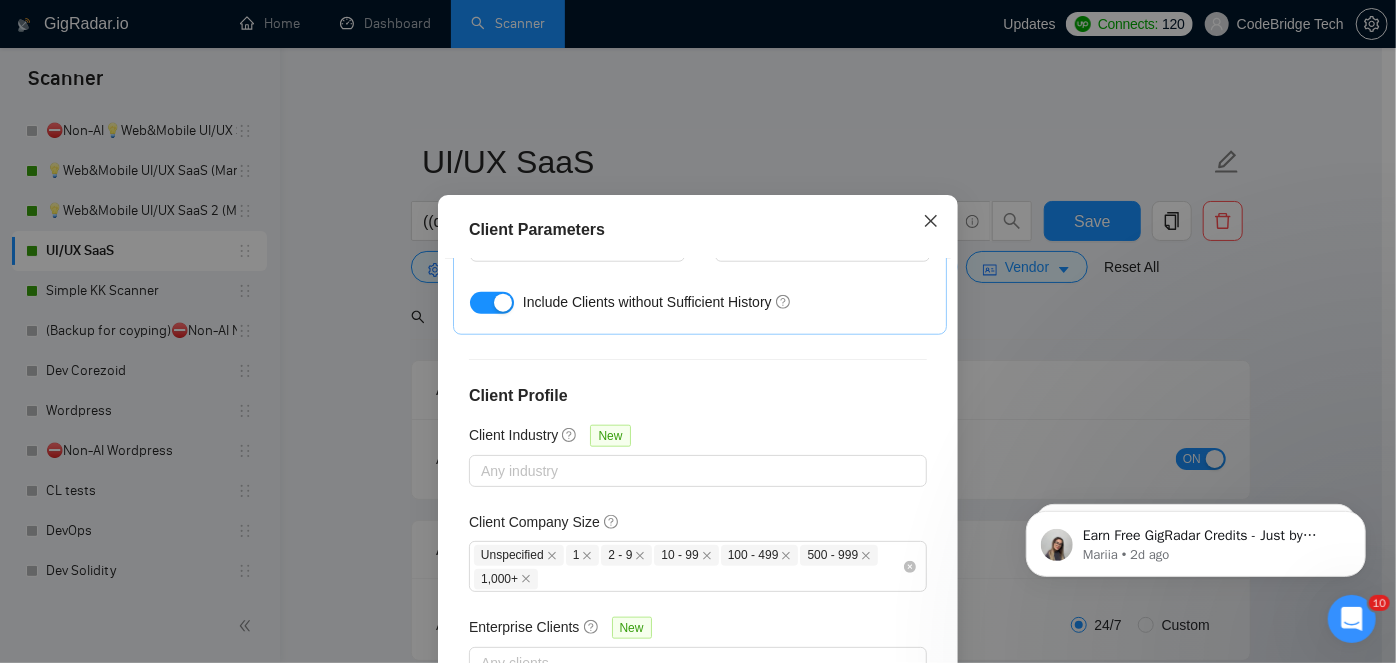 click 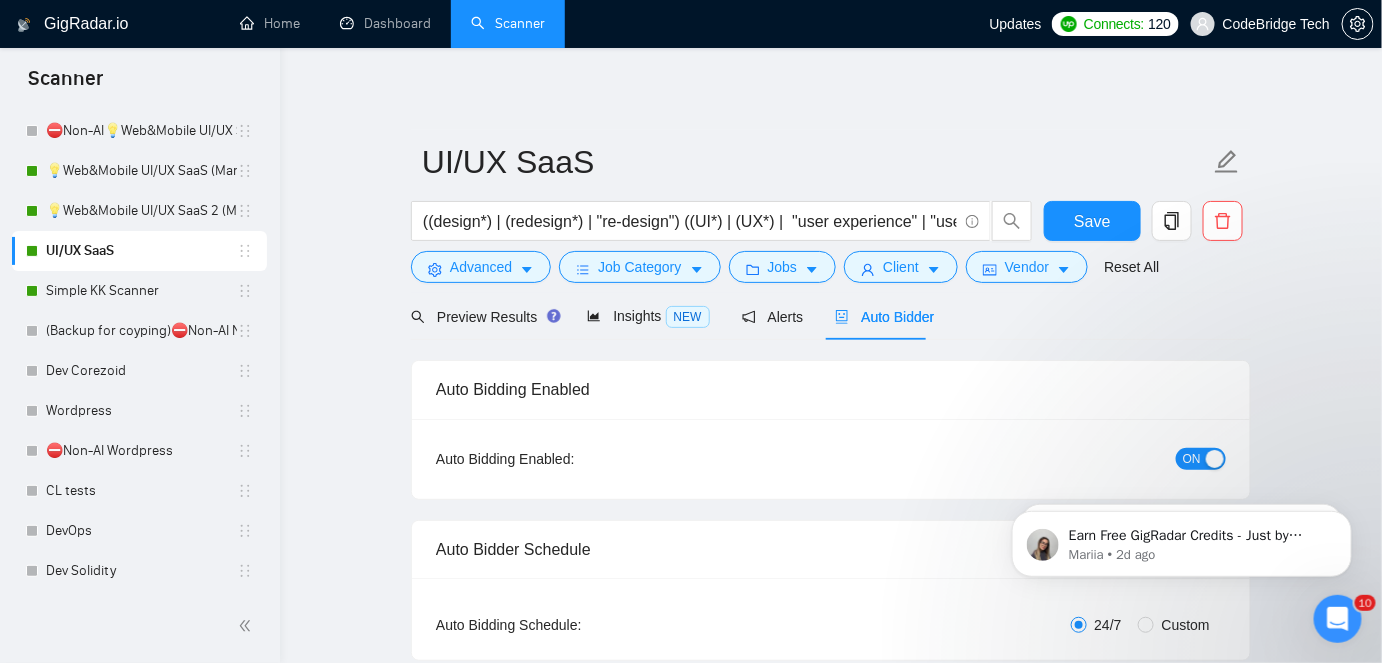 click on "UI/UX SaaS ((design*) | (redesign*) | "re-design") ((UI*) | (UX*) | "user experience" | "user interface" | "user flow" | "web design" | "wireframing" | "prototypes") (SaaS) Save Advanced Job Category Jobs Client Vendor Reset All Preview Results Insights NEW Alerts Auto Bidder Auto Bidding Enabled Auto Bidding Enabled: ON Auto Bidder Schedule Auto Bidding Type: Automated (recommended) Semi-automated Auto Bidding Schedule: 24/7 Custom Custom Auto Bidder Schedule Repeat every week on Monday Tuesday Wednesday Thursday Friday Saturday Sunday Active Hours ( Asia/Jerusalem ): From: To: ( 24 hours) Asia/Jerusalem Auto Bidding Type Select your bidding algorithm: Choose the algorithm for you bidding. The price per proposal does not include your connects expenditure. Template Bidder Works great for narrow segments and short cover letters that don't change. 0.50 credits / proposal Sardor AI 🤖 Personalise your cover letter with ai [placeholders] 0.90 credits / proposal Experimental Laziza AI 👑 NEW" at bounding box center [831, 3209] 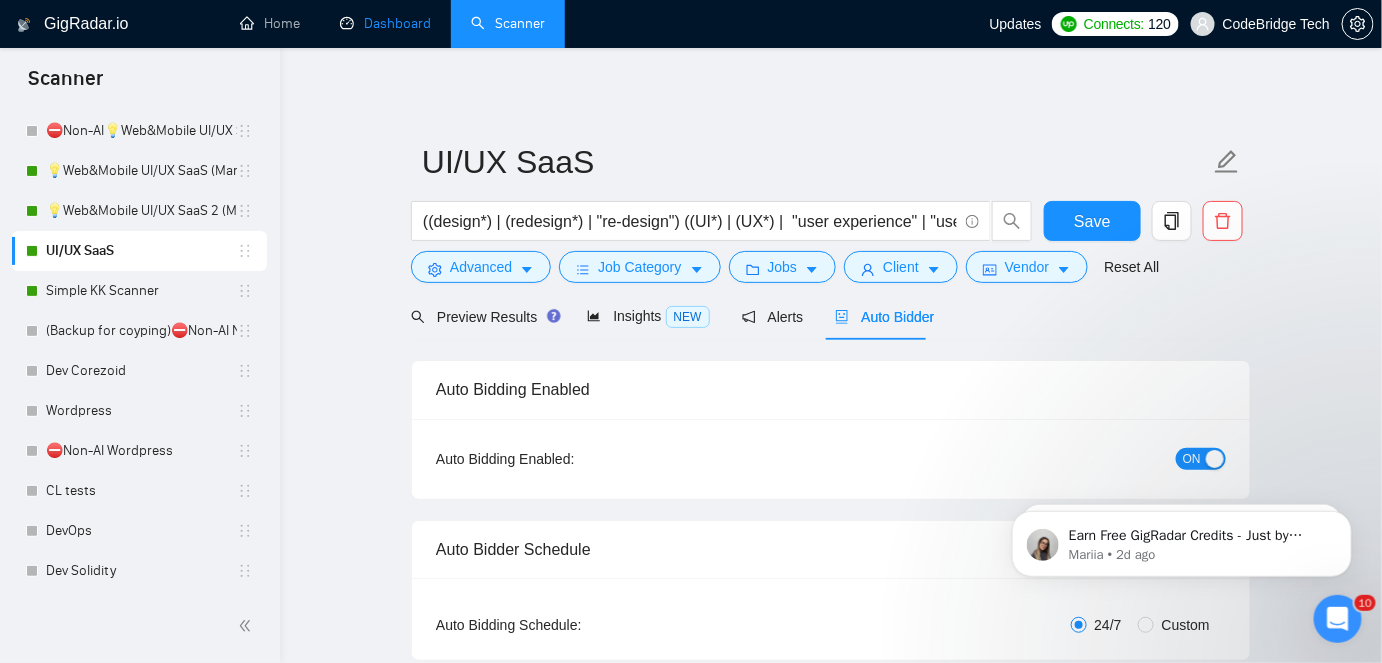 click on "Dashboard" at bounding box center (385, 23) 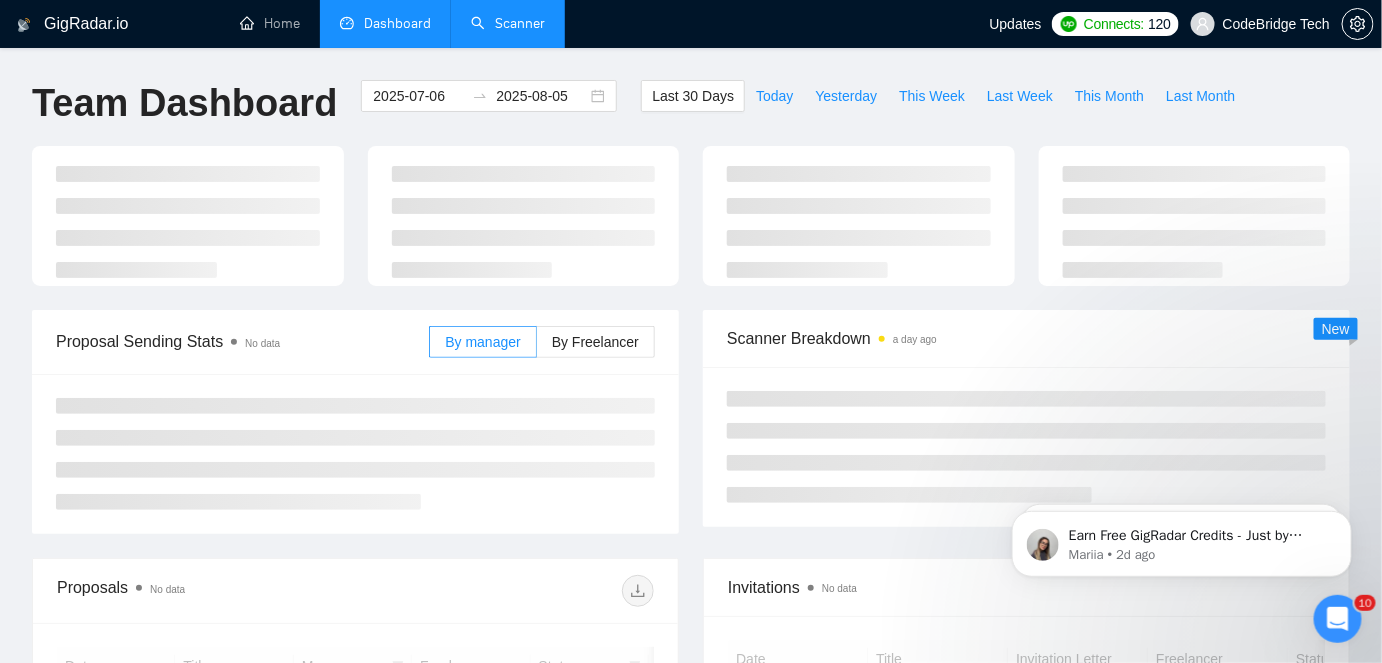 click on "Scanner" at bounding box center (508, 23) 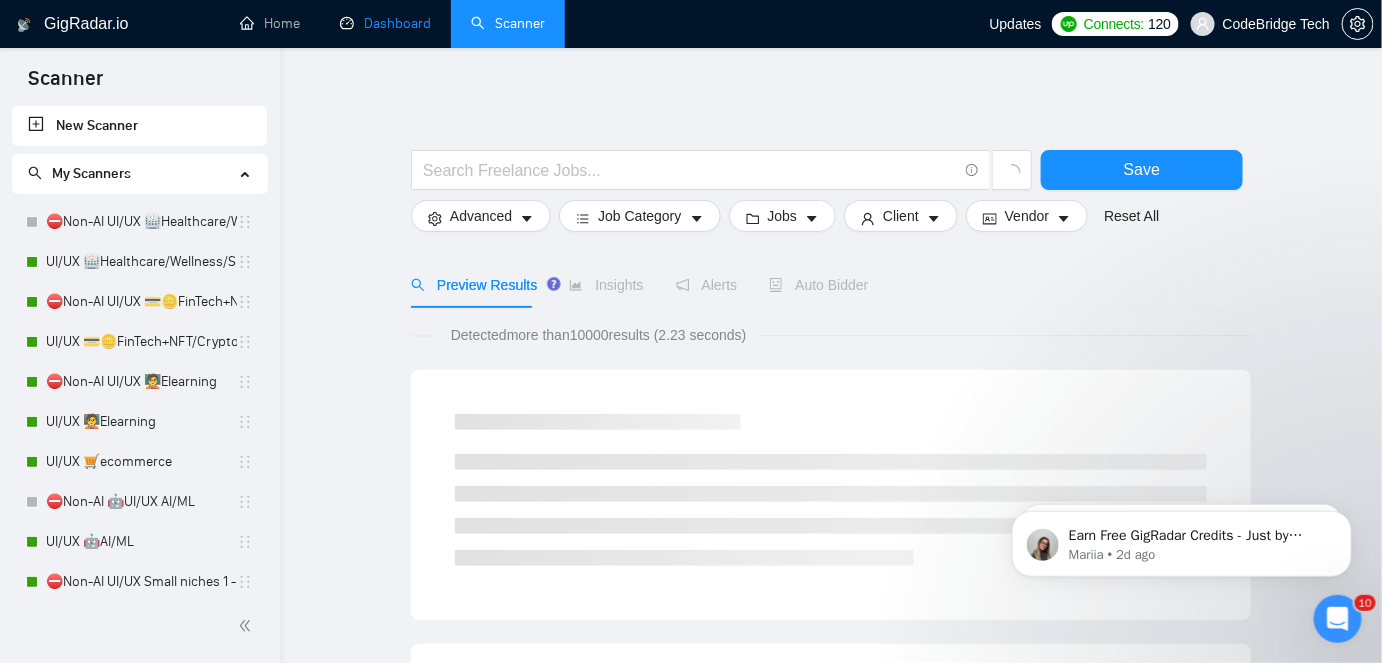click on "Dashboard" at bounding box center (385, 23) 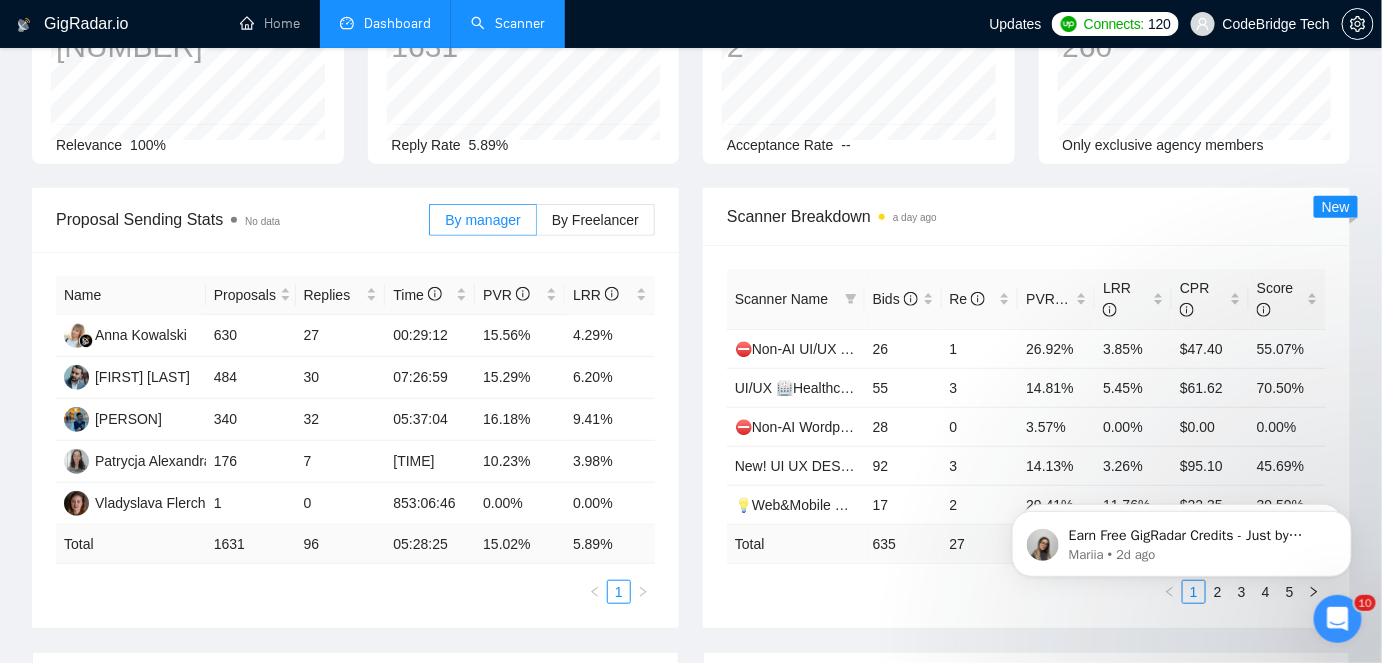 scroll, scrollTop: 272, scrollLeft: 0, axis: vertical 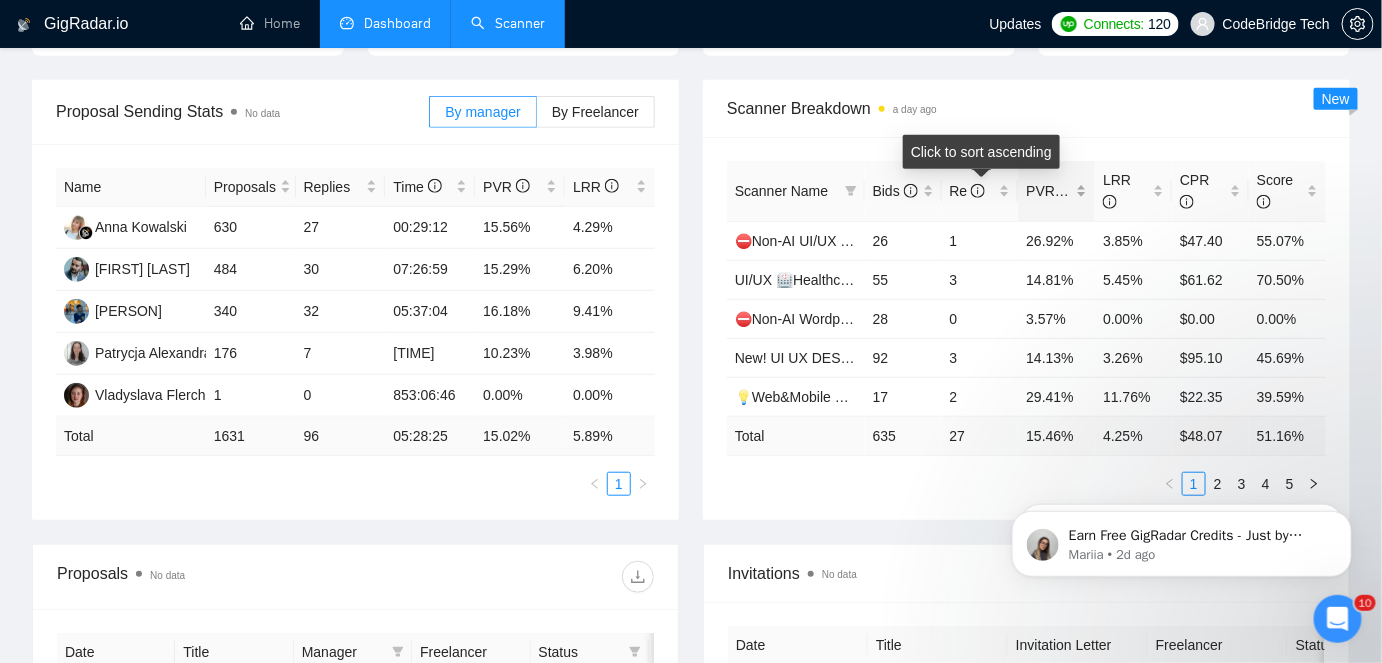 click on "PVR" at bounding box center [1056, 191] 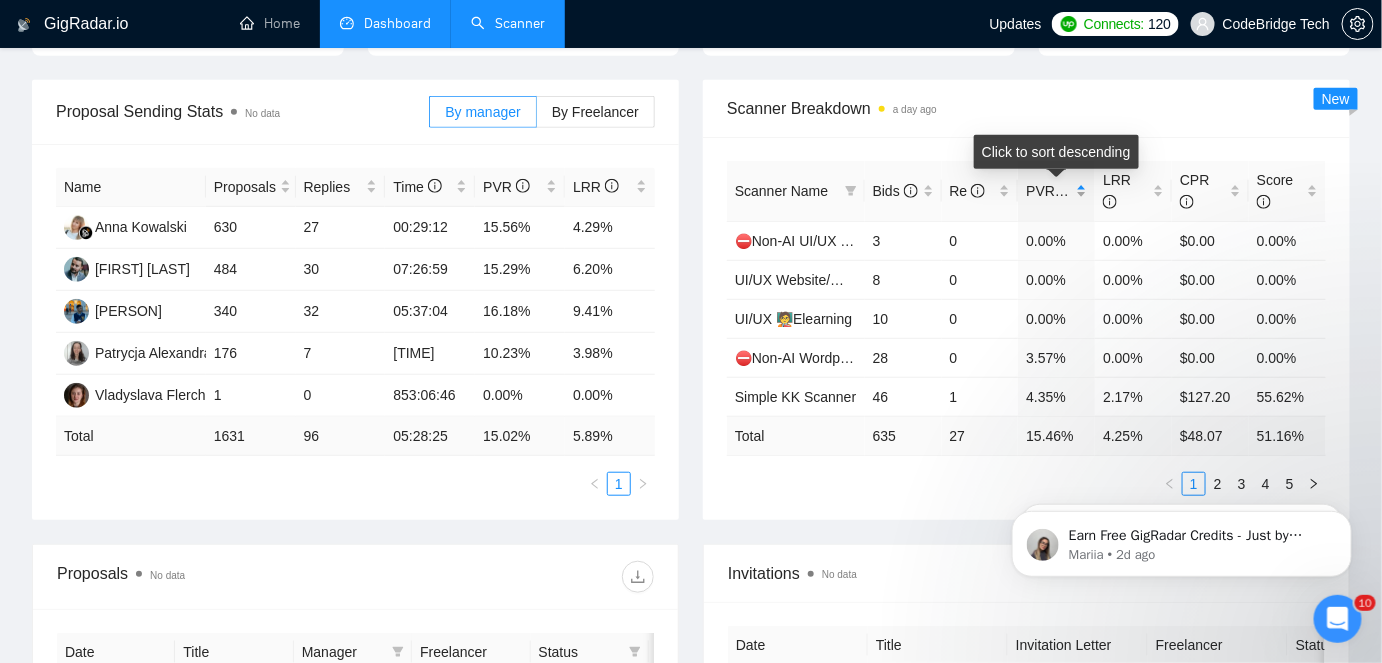 click on "PVR" at bounding box center (1049, 191) 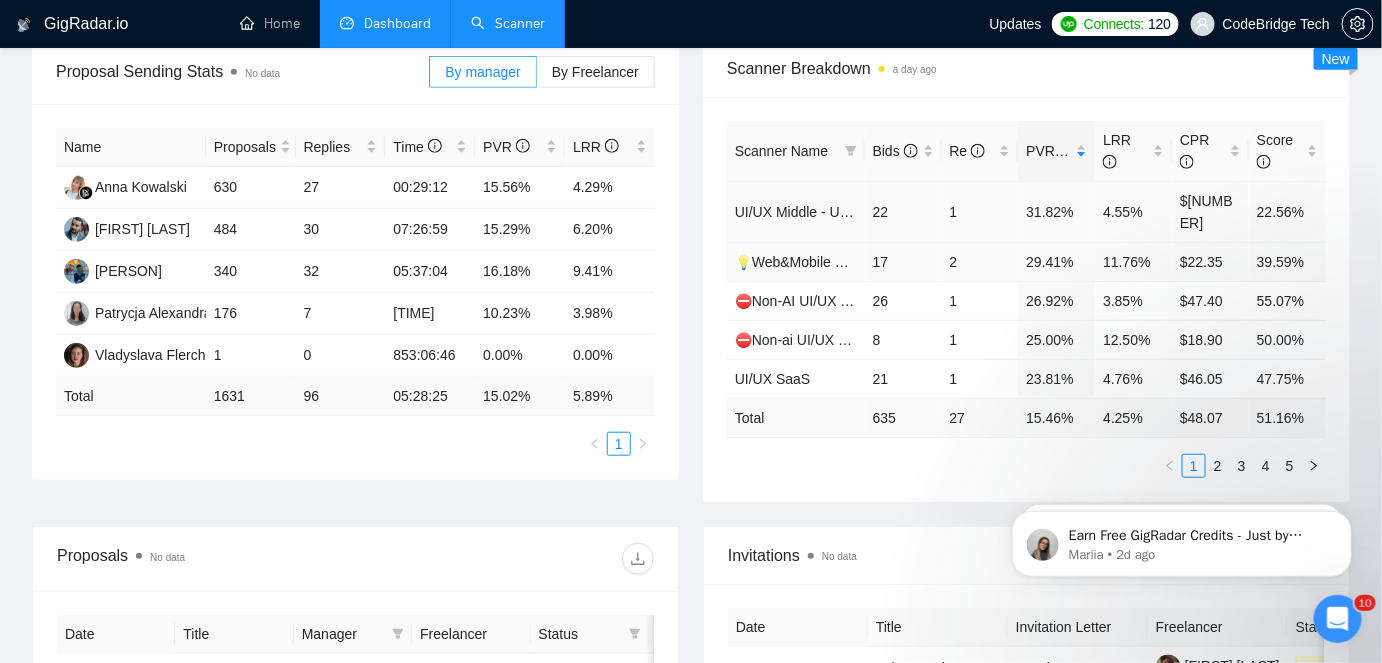 scroll, scrollTop: 272, scrollLeft: 0, axis: vertical 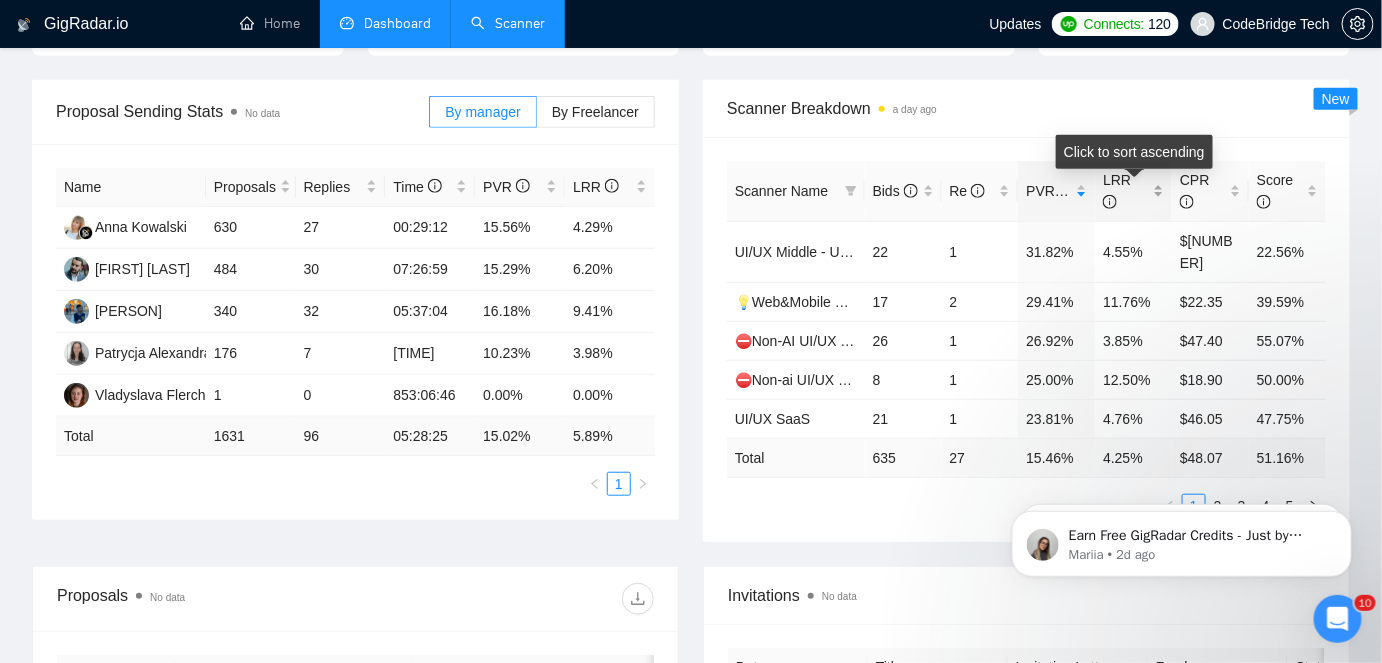 click on "LRR" at bounding box center (1117, 191) 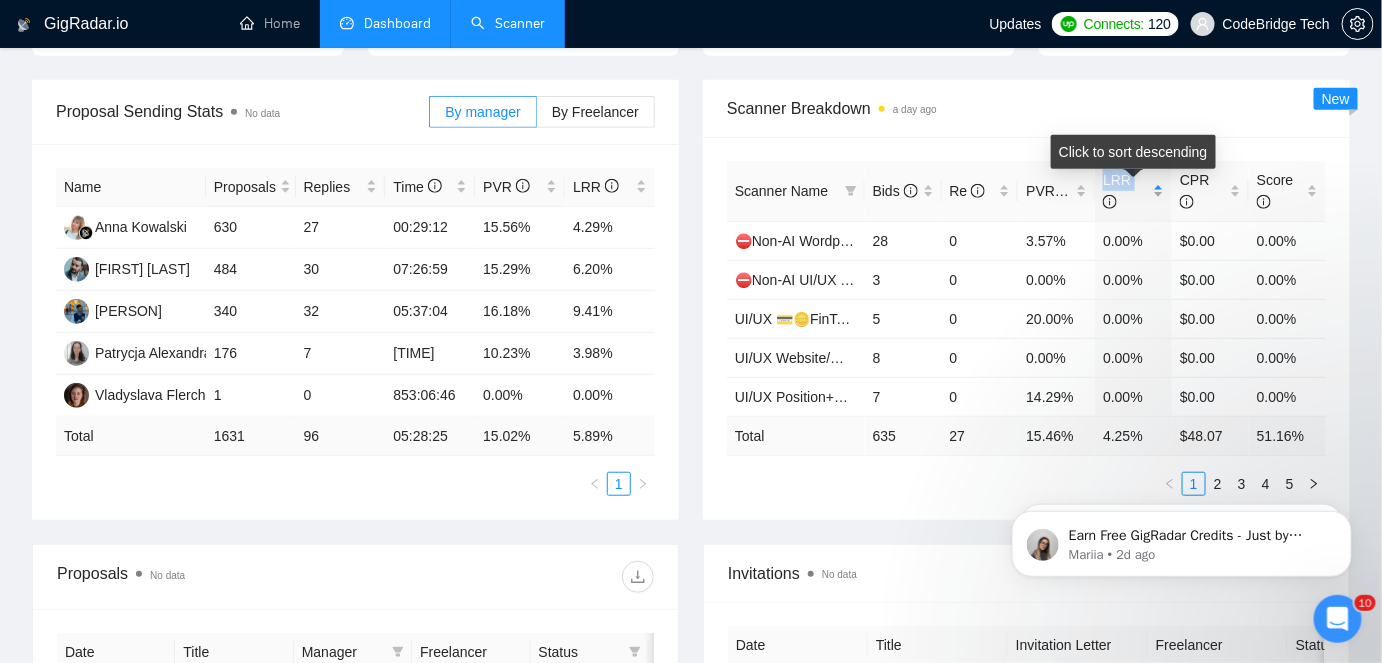 click on "LRR" at bounding box center (1117, 191) 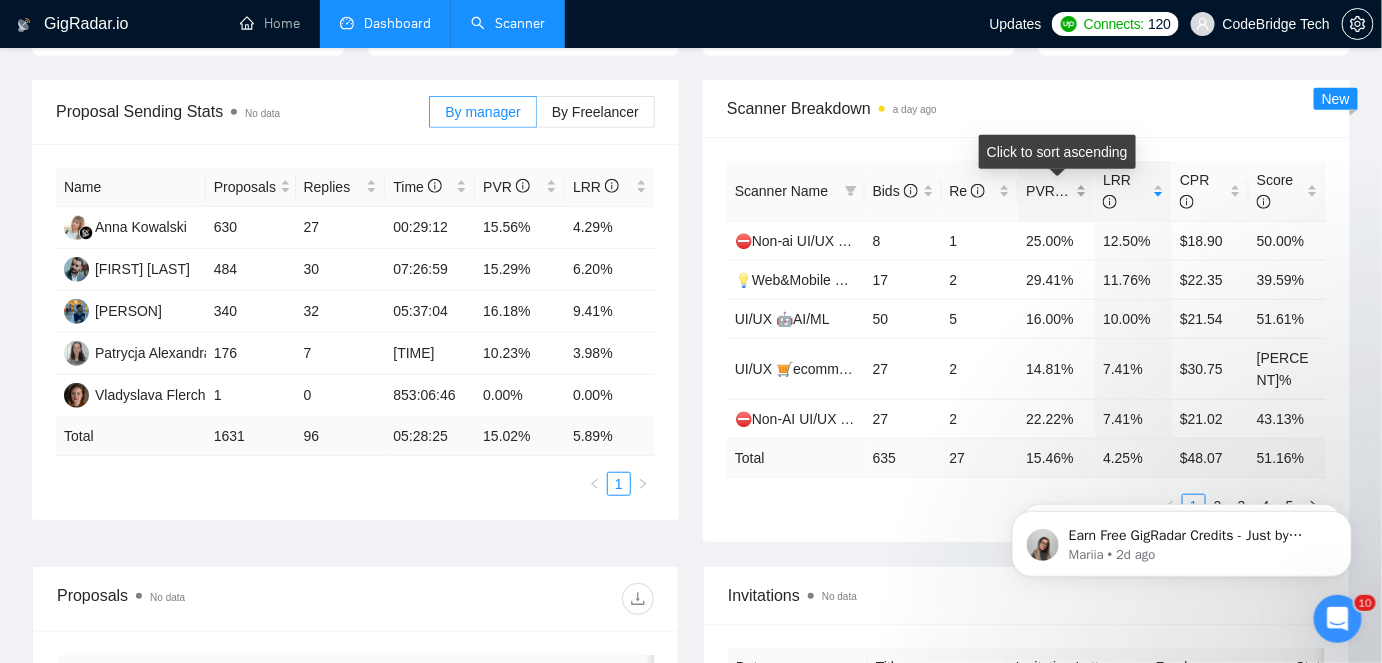 click on "PVR" at bounding box center [1049, 191] 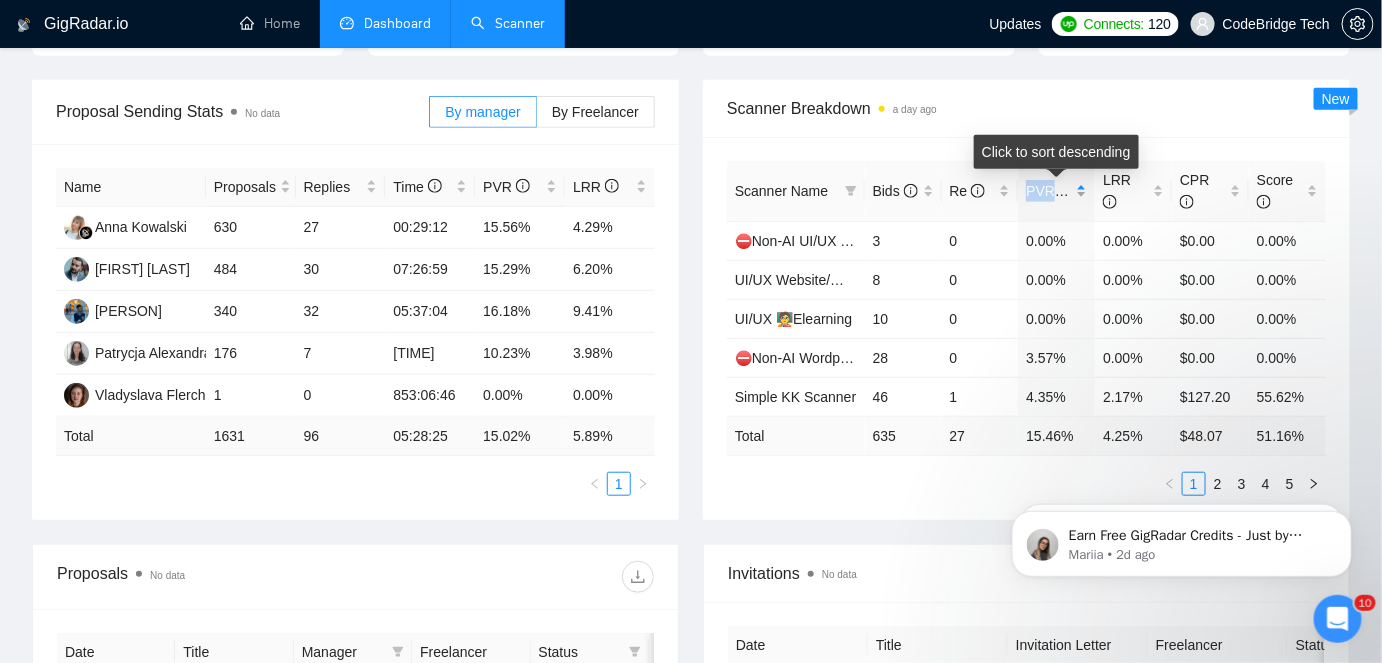 click on "PVR" at bounding box center (1049, 191) 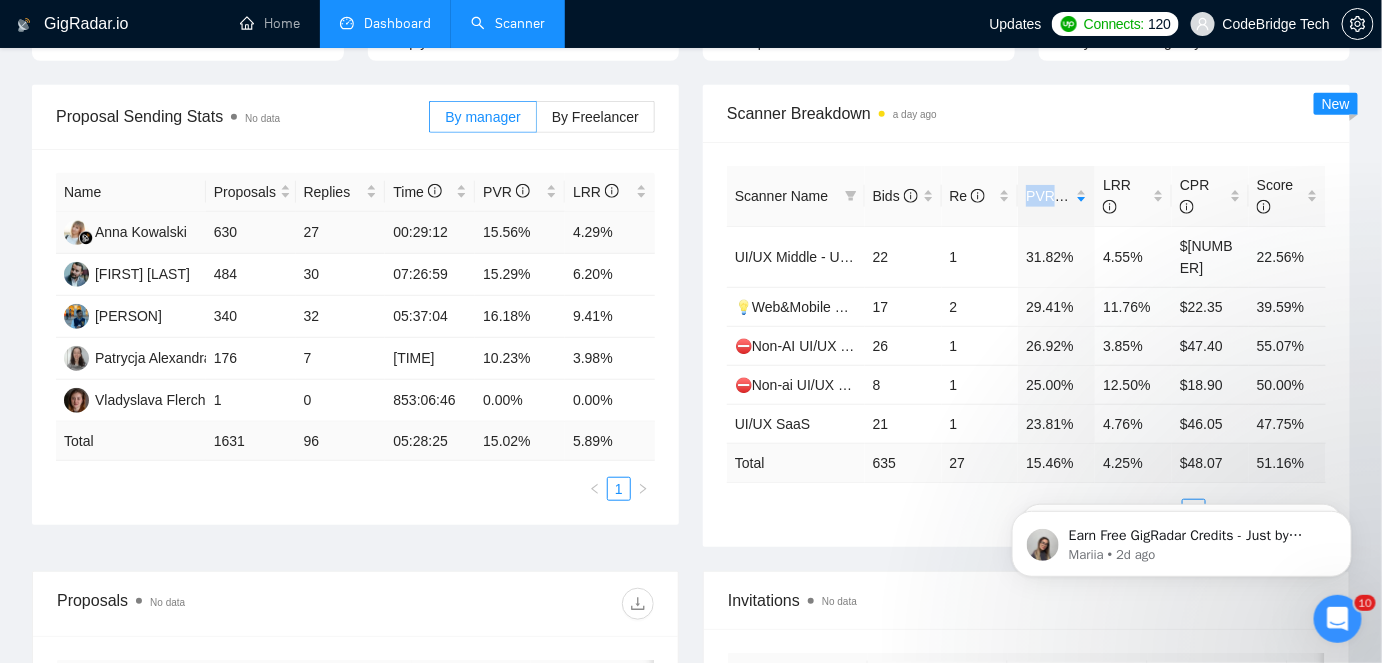 scroll, scrollTop: 0, scrollLeft: 0, axis: both 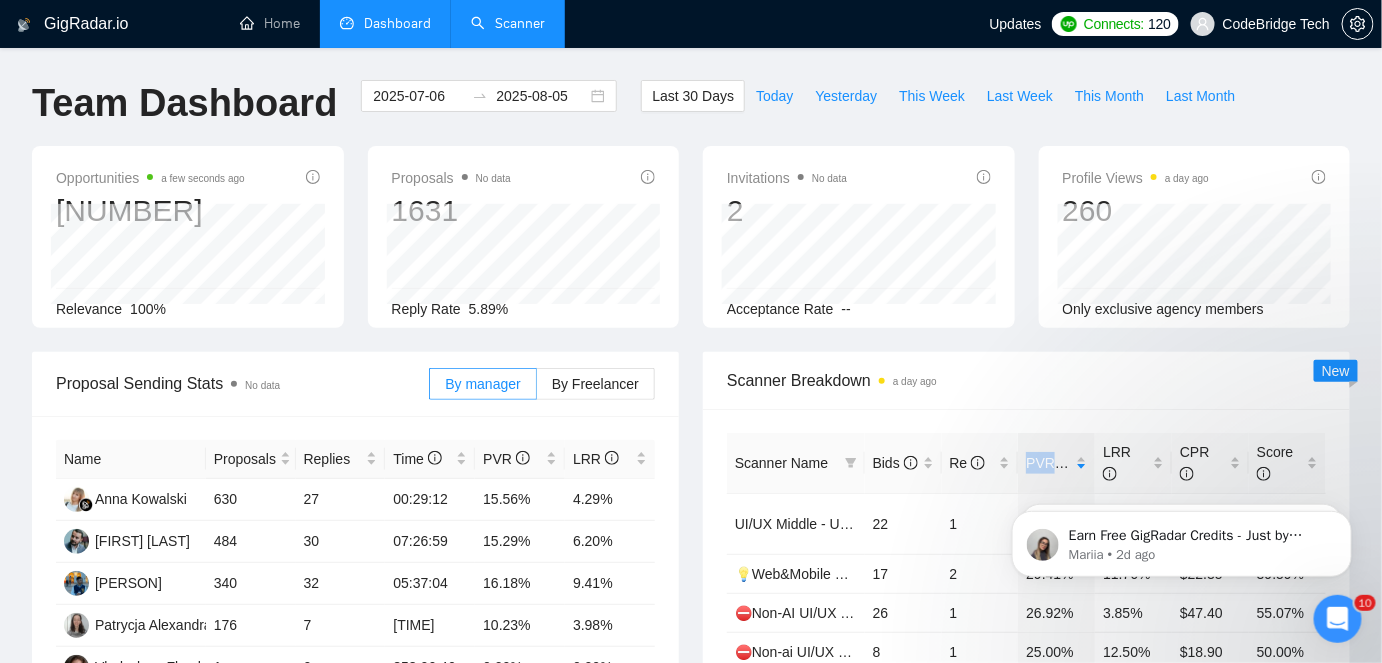 click on "Scanner" at bounding box center [508, 23] 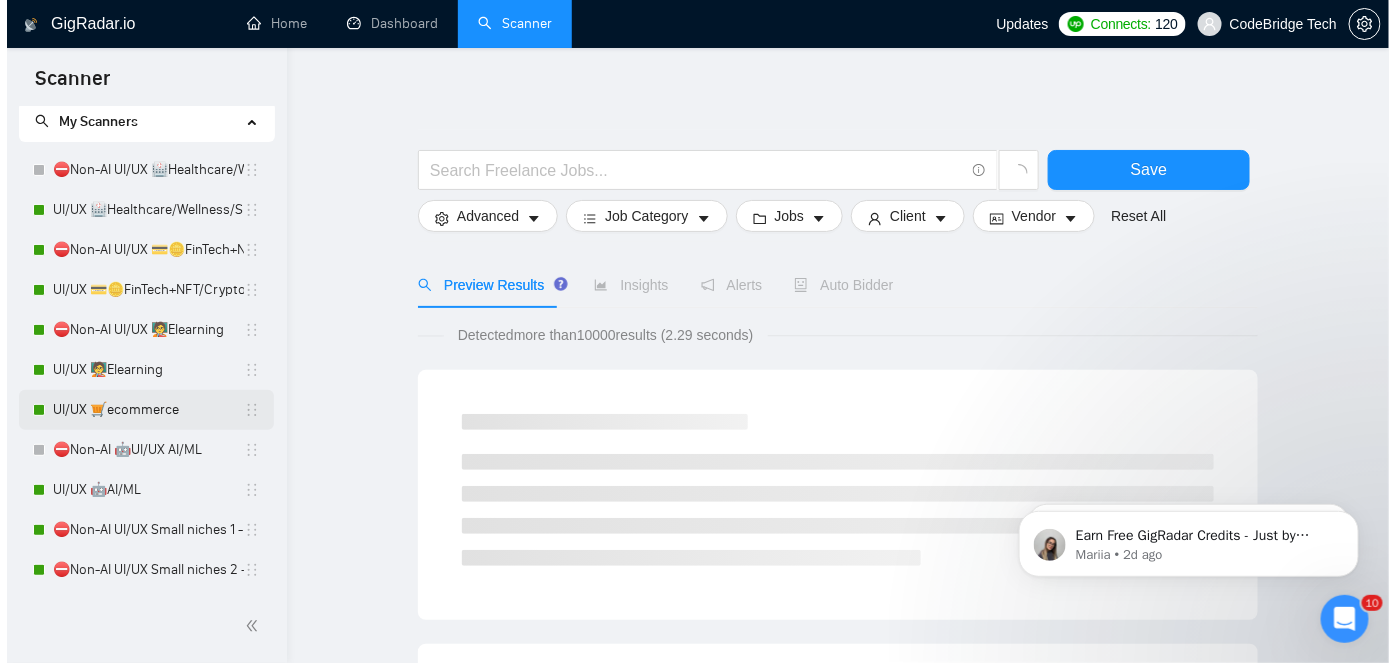 scroll, scrollTop: 90, scrollLeft: 0, axis: vertical 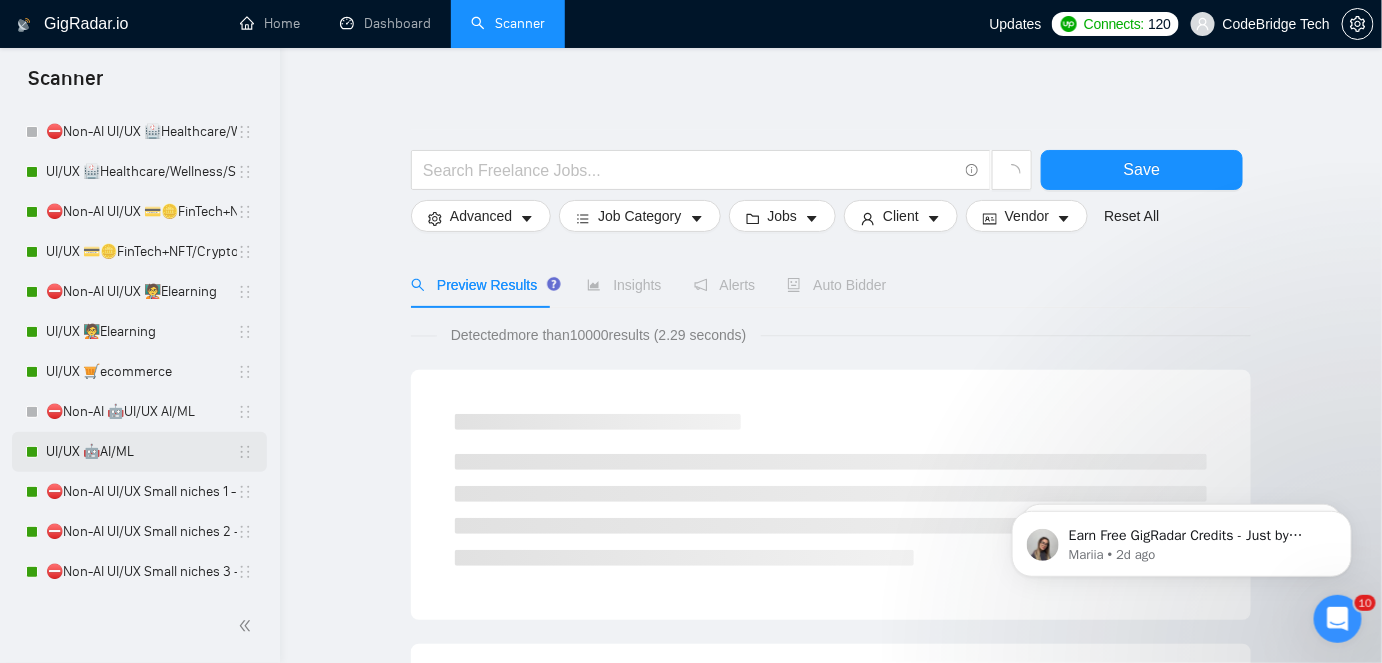 click on "UI/UX 🤖AI/ML" at bounding box center [141, 452] 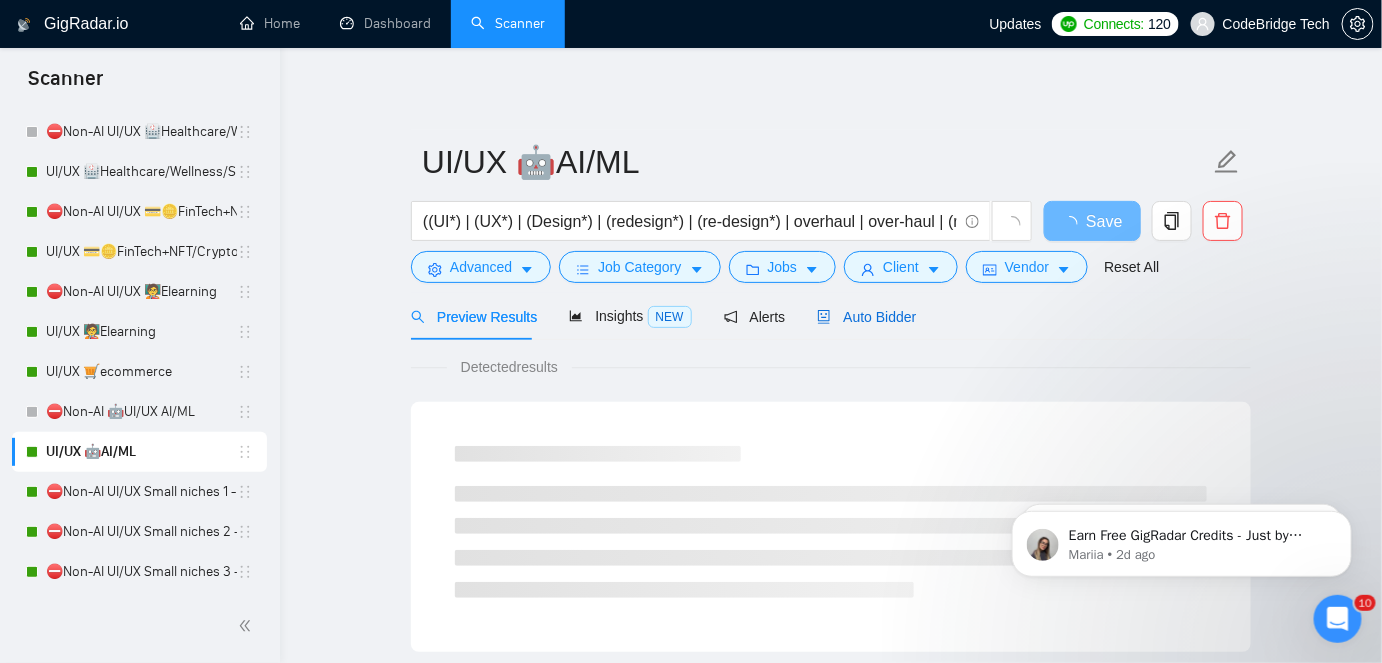 click on "Auto Bidder" at bounding box center (866, 317) 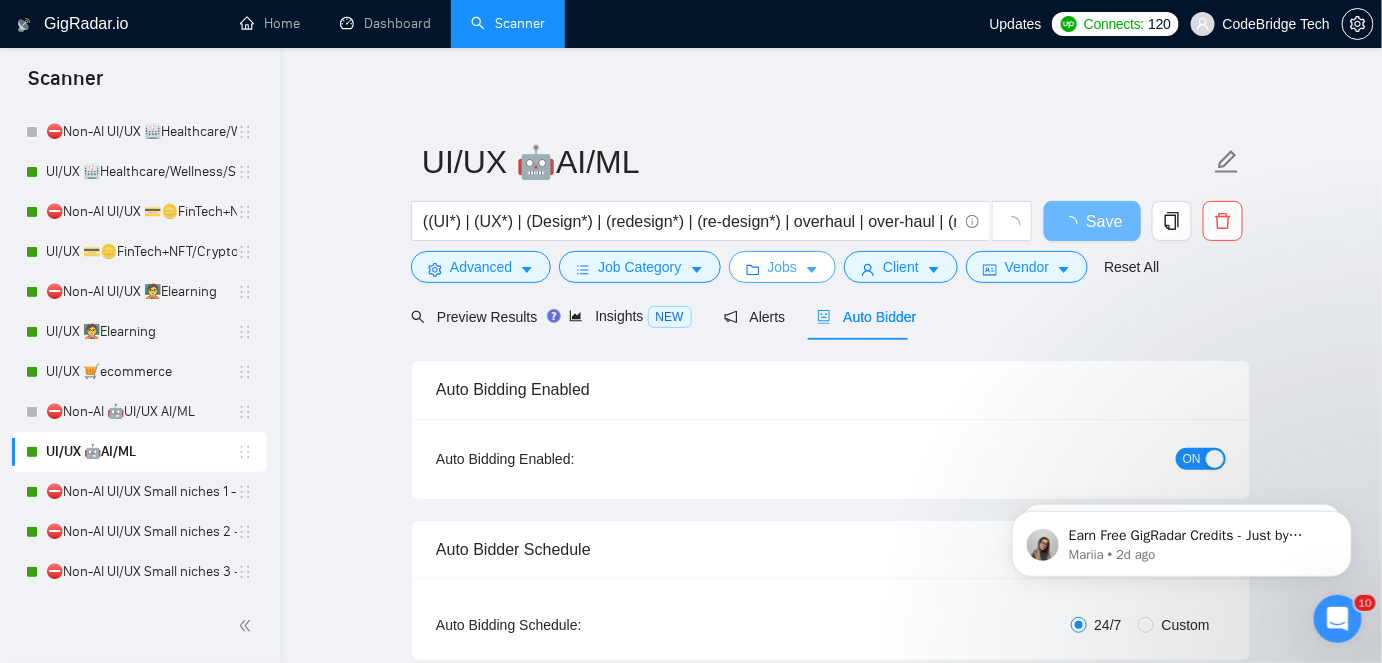 click on "Jobs" at bounding box center (783, 267) 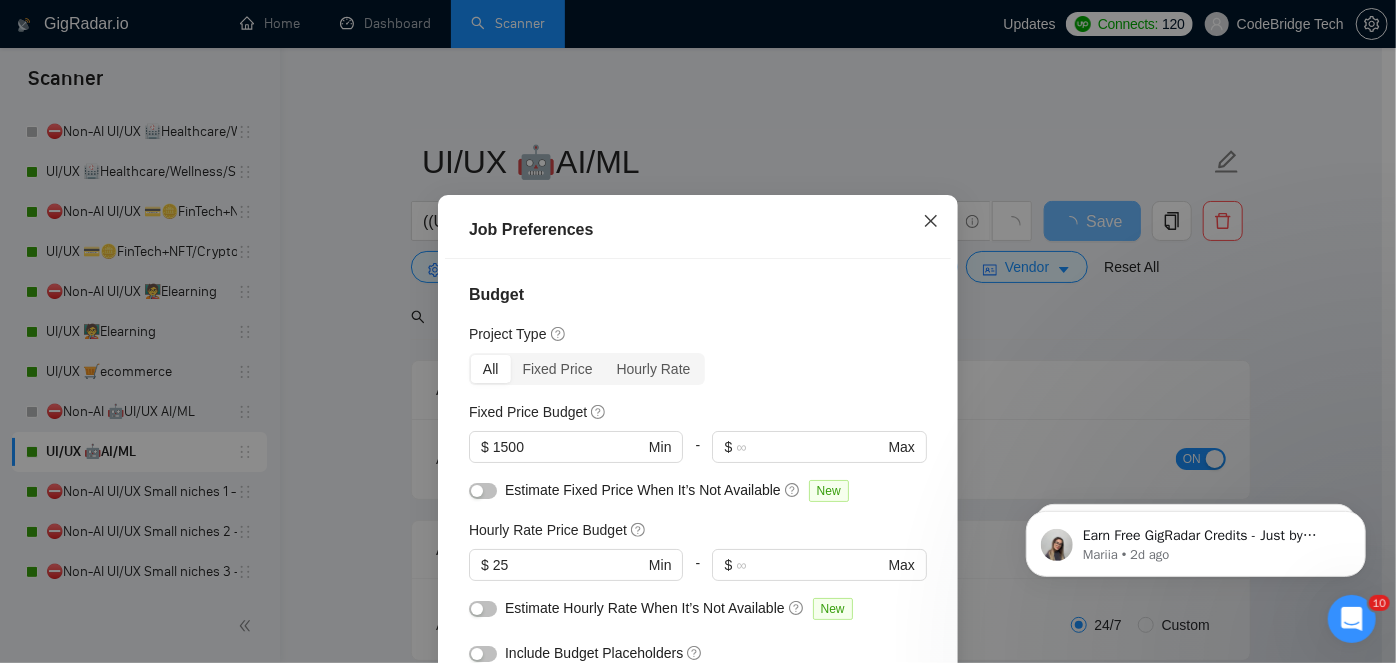 click at bounding box center [931, 222] 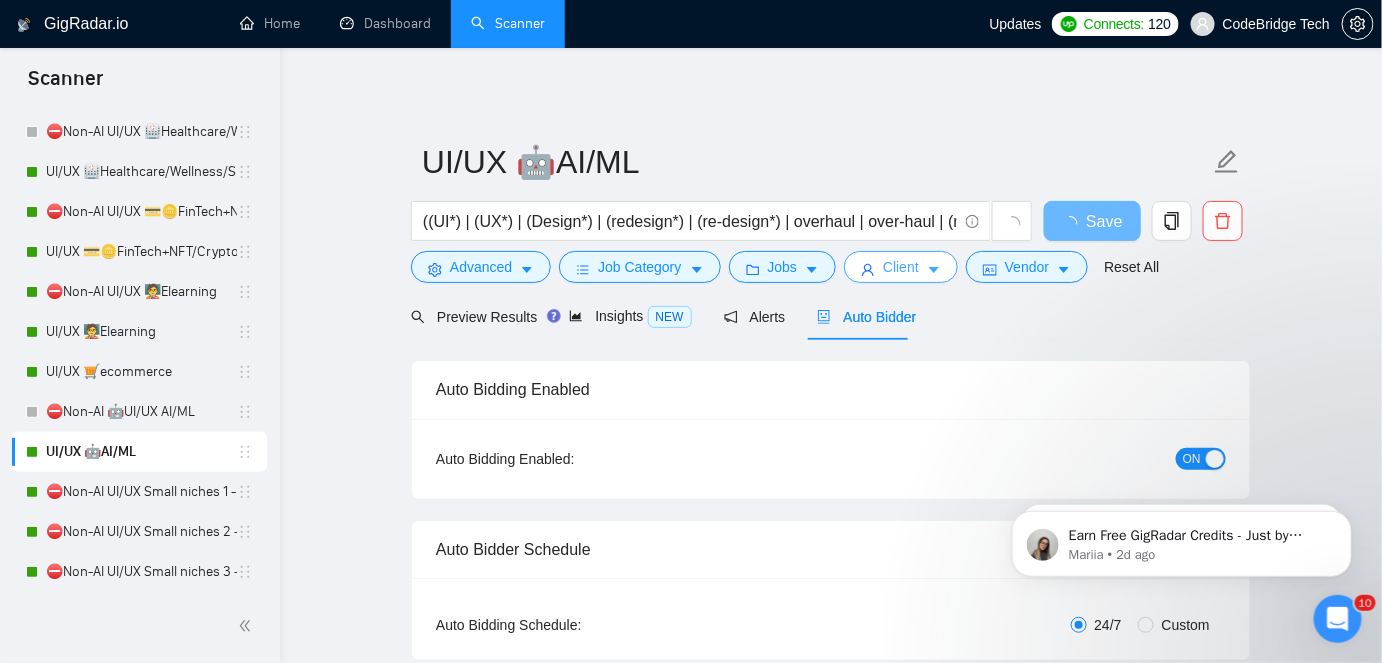 click on "Client" at bounding box center (901, 267) 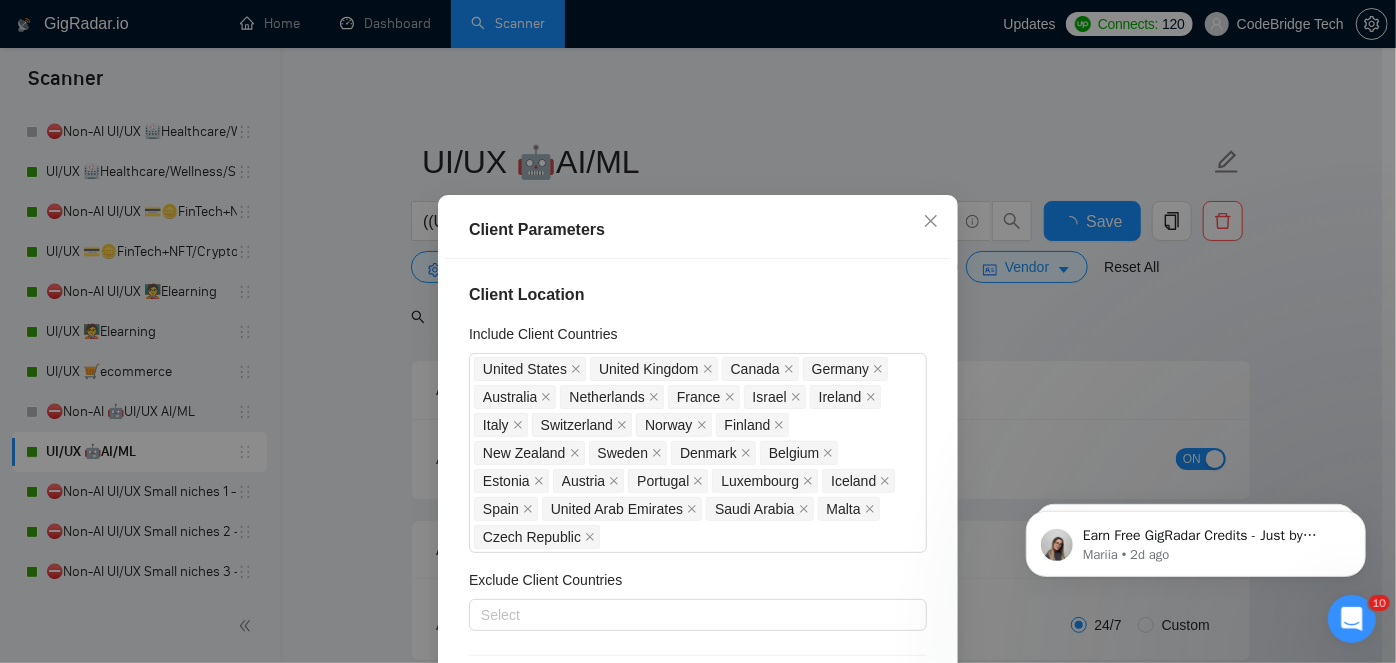 type 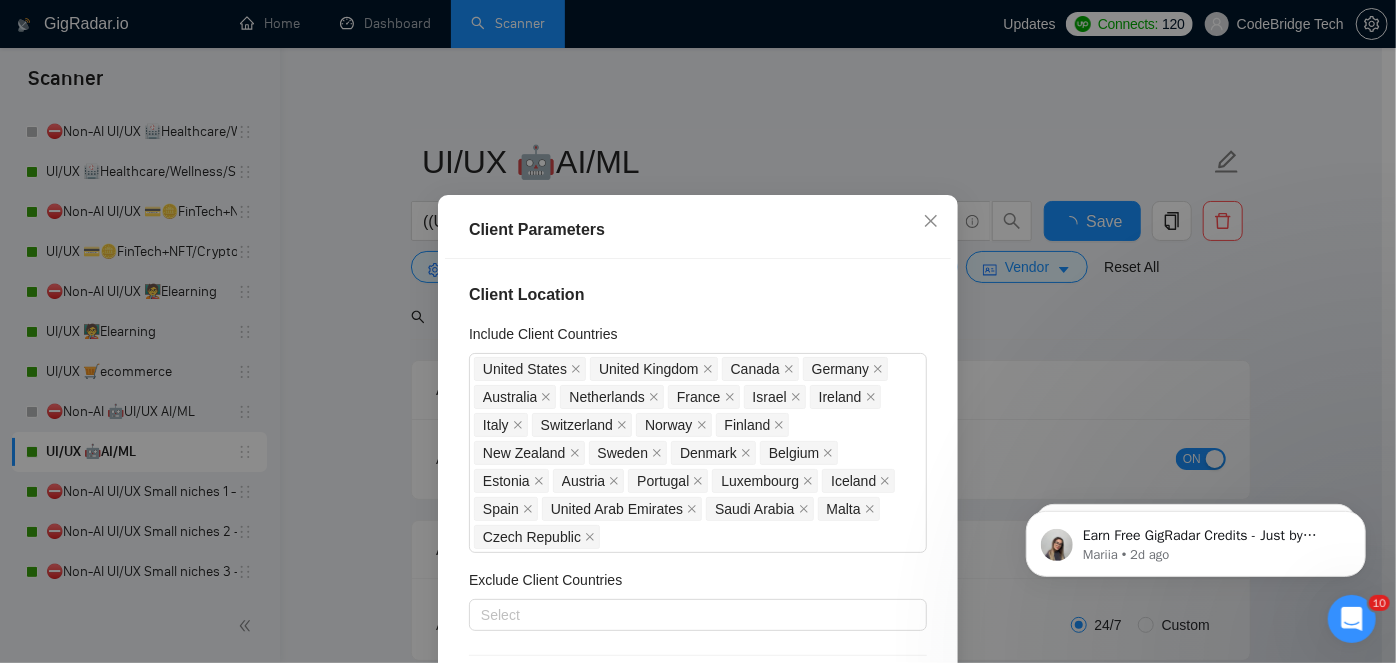scroll, scrollTop: 968, scrollLeft: 0, axis: vertical 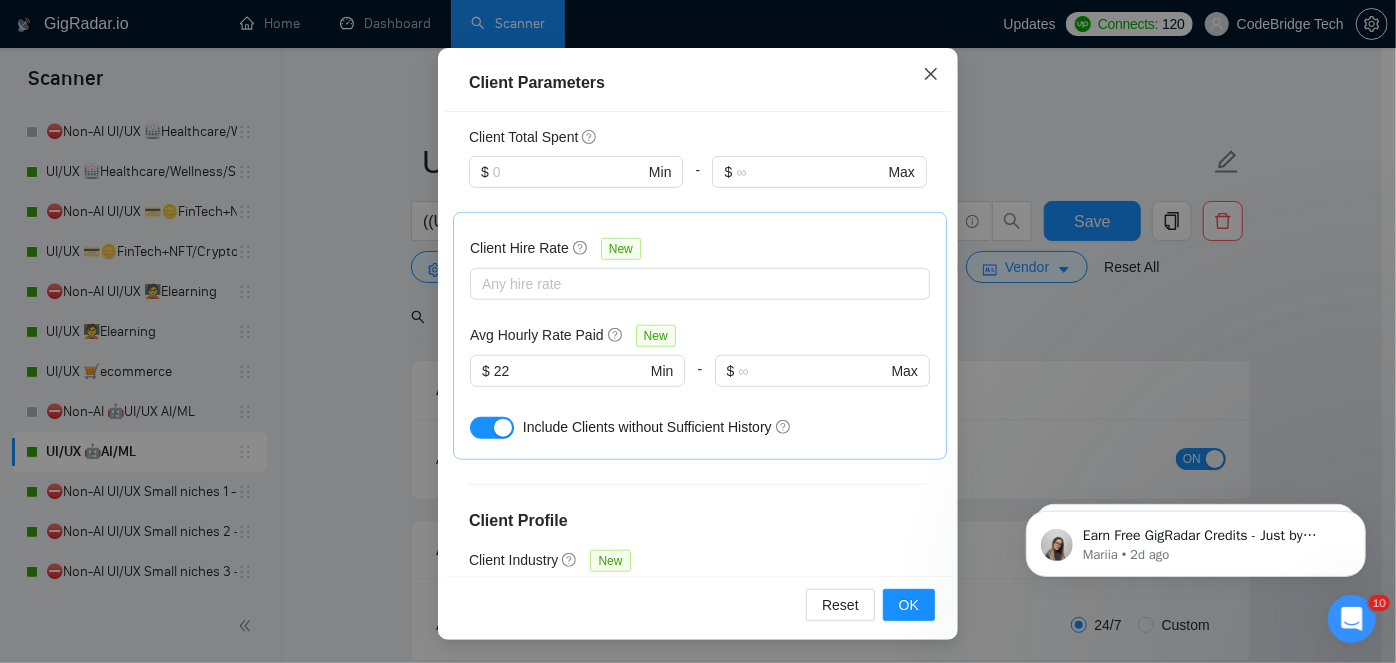click at bounding box center [931, 75] 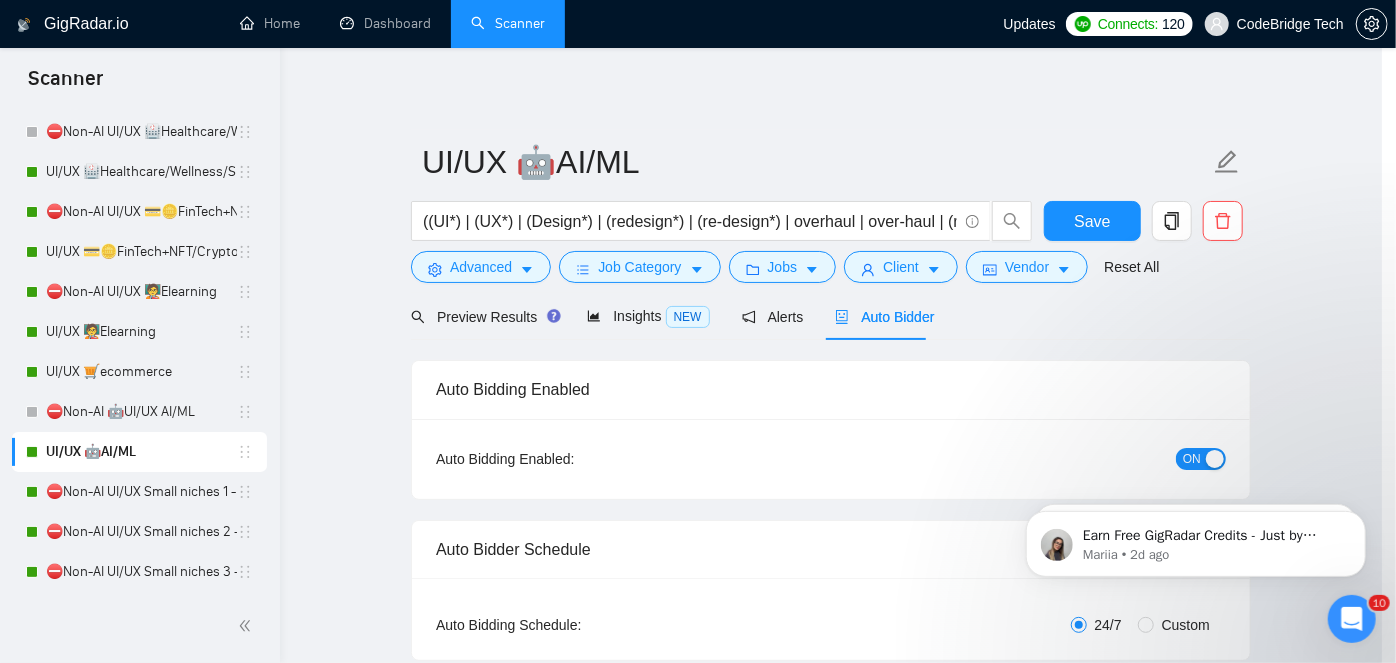 scroll, scrollTop: 72, scrollLeft: 0, axis: vertical 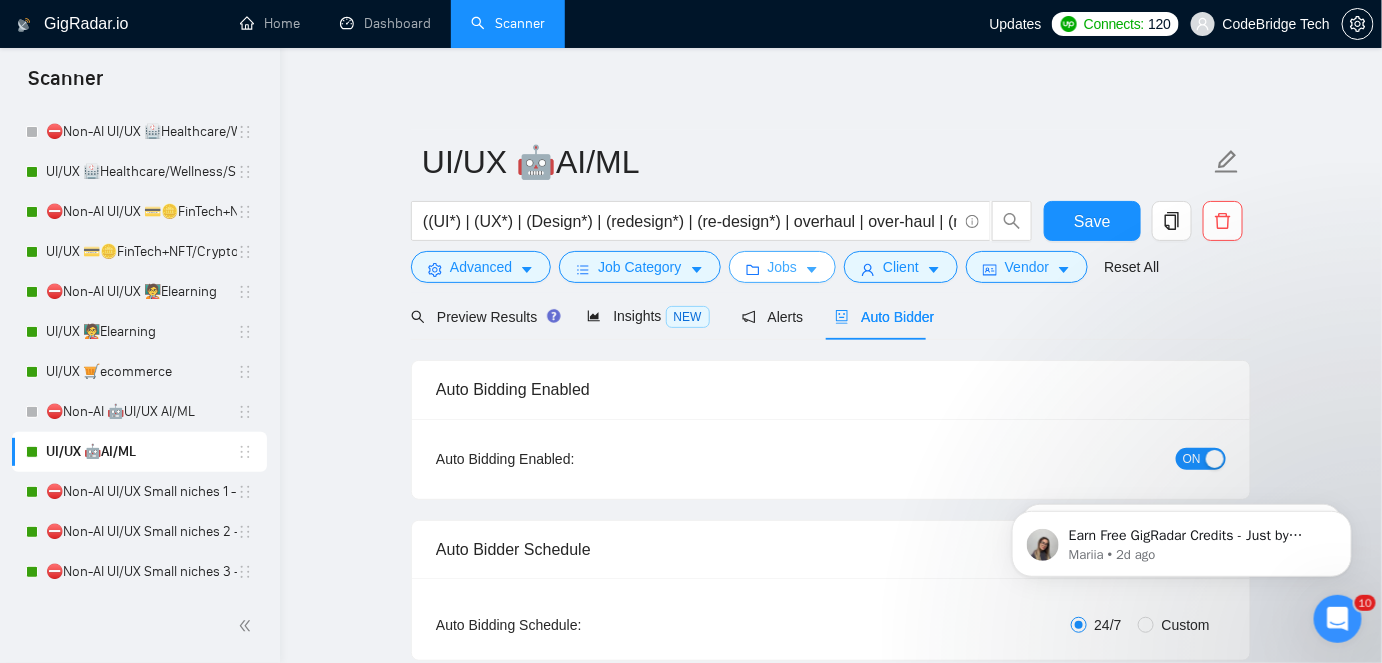 click on "Jobs" at bounding box center (783, 267) 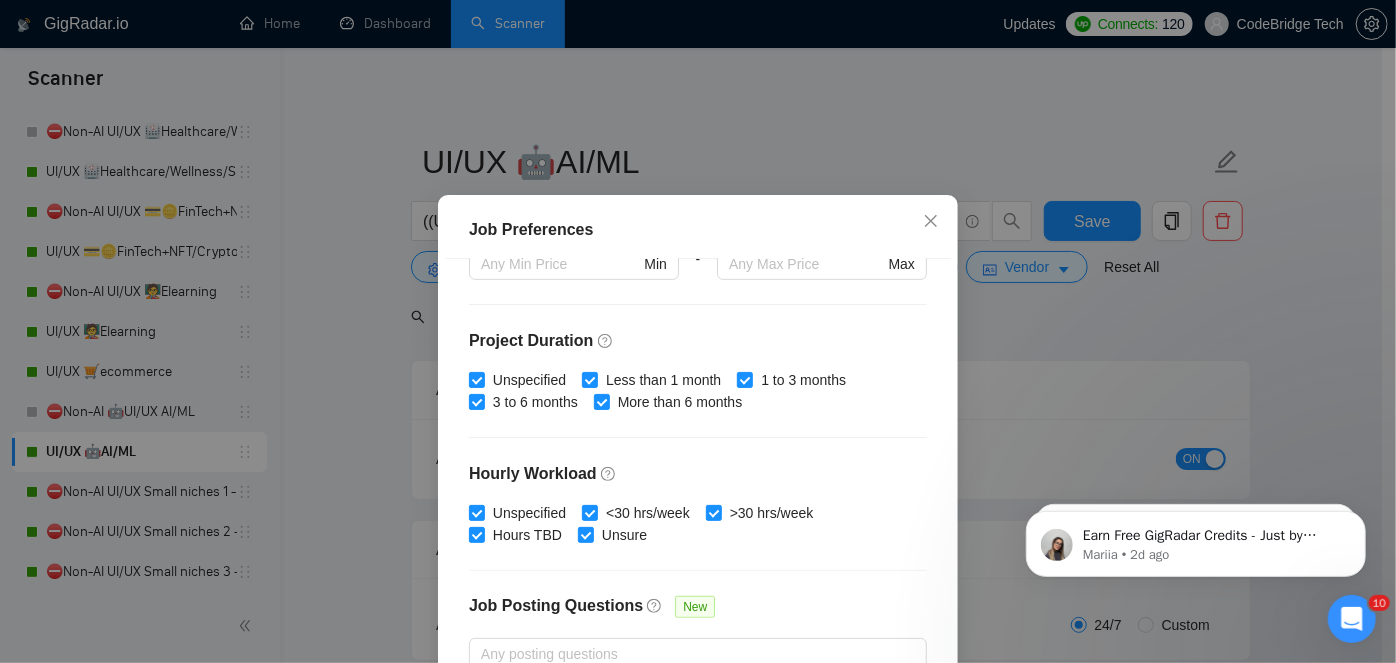 scroll, scrollTop: 662, scrollLeft: 0, axis: vertical 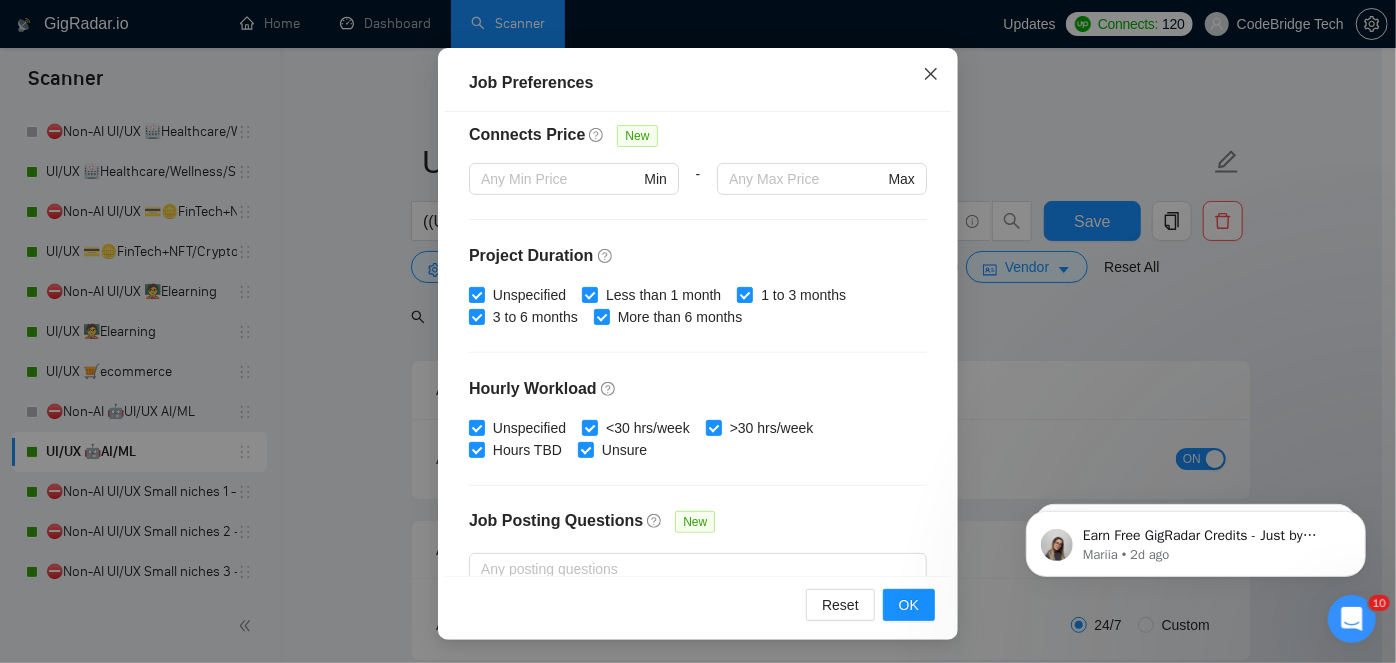 click 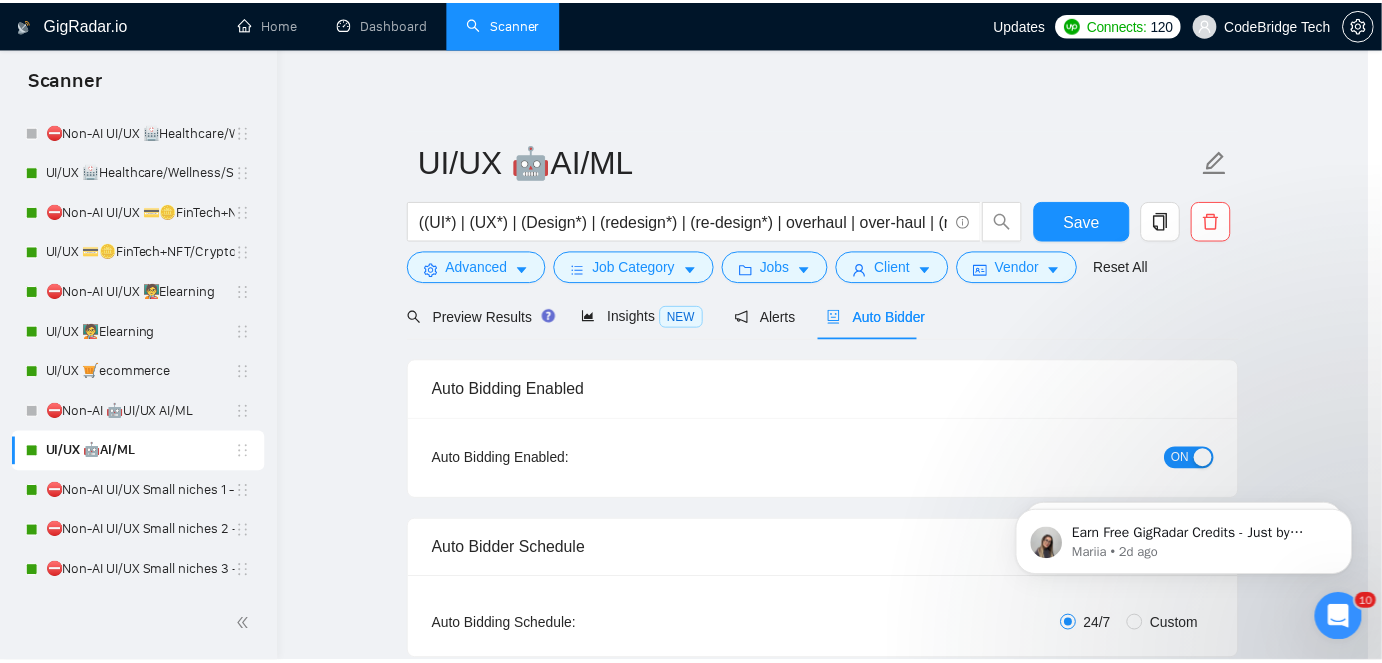 scroll, scrollTop: 72, scrollLeft: 0, axis: vertical 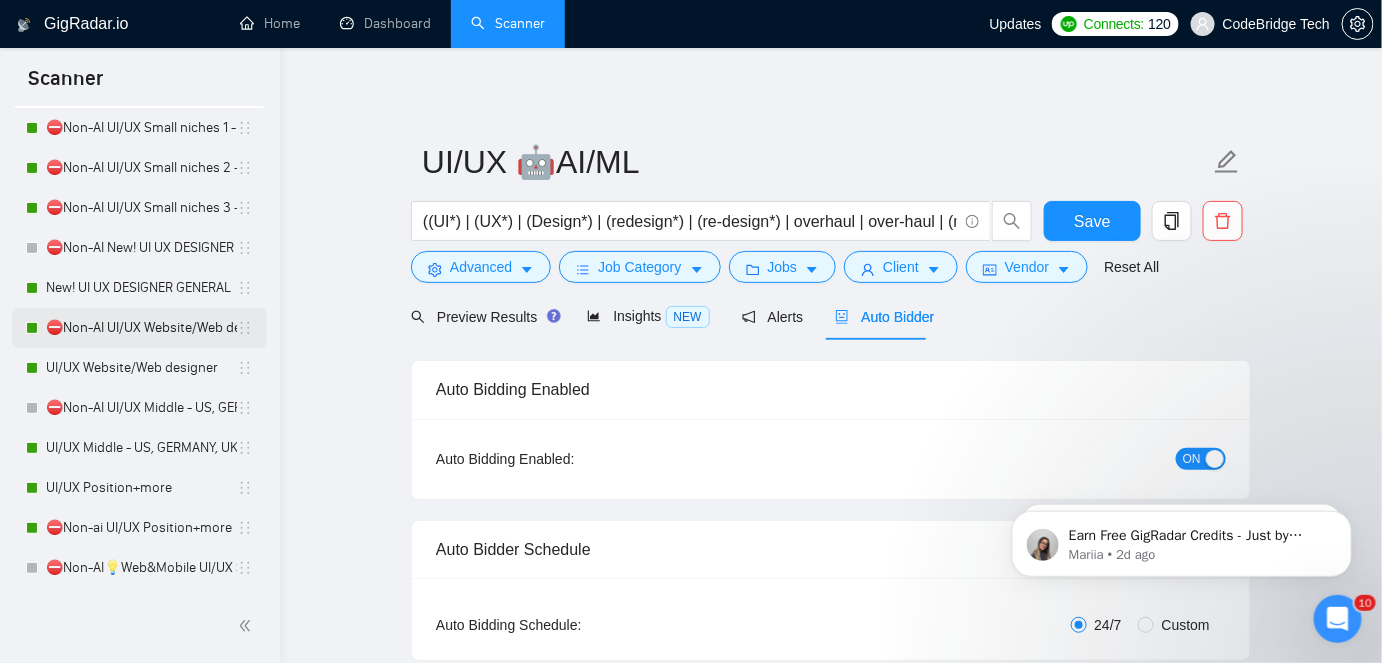 click on "⛔Non-AI UI/UX Website/Web designer" at bounding box center [141, 328] 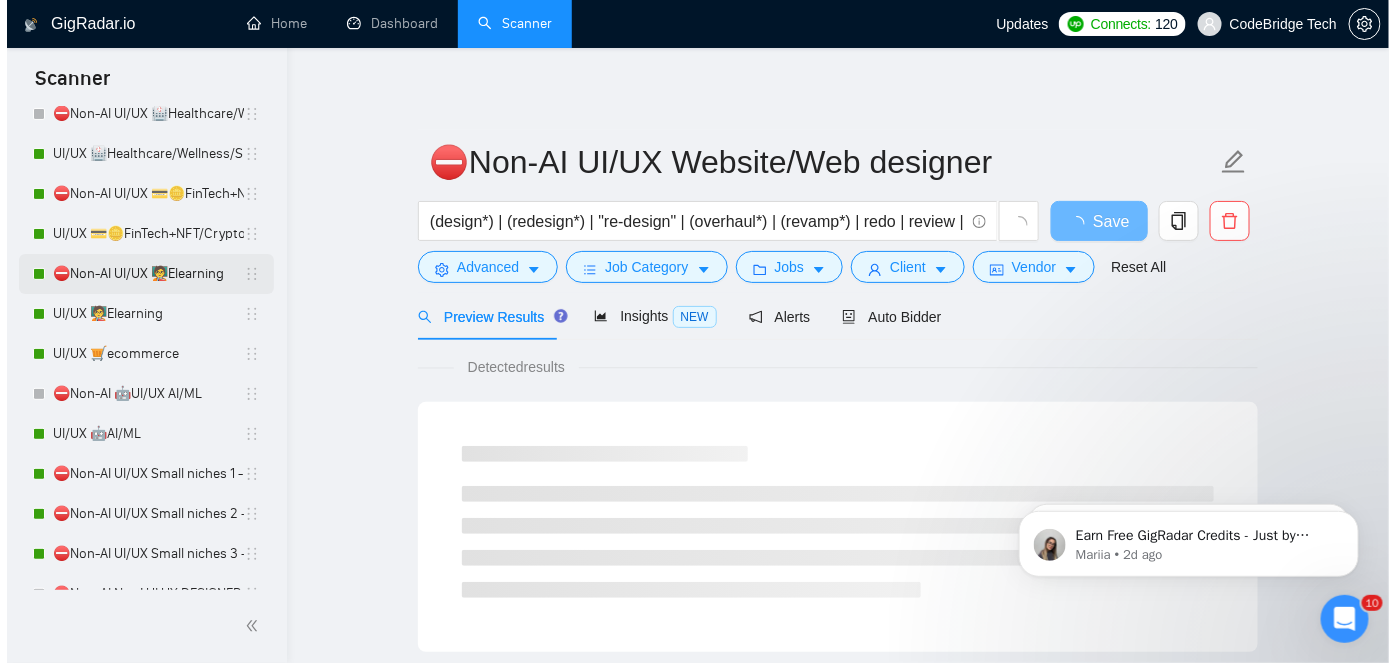 scroll, scrollTop: 90, scrollLeft: 0, axis: vertical 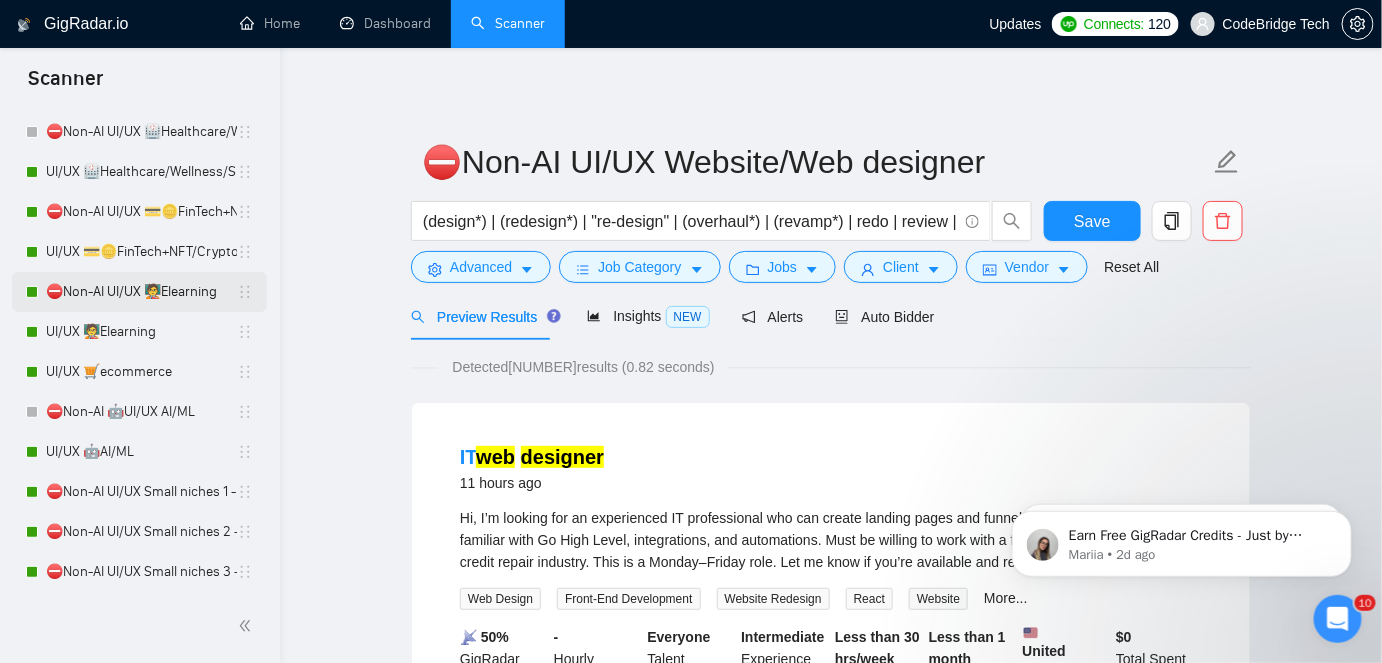 click on "⛔Non-AI UI/UX 🧑‍🏫Elearning" at bounding box center (141, 292) 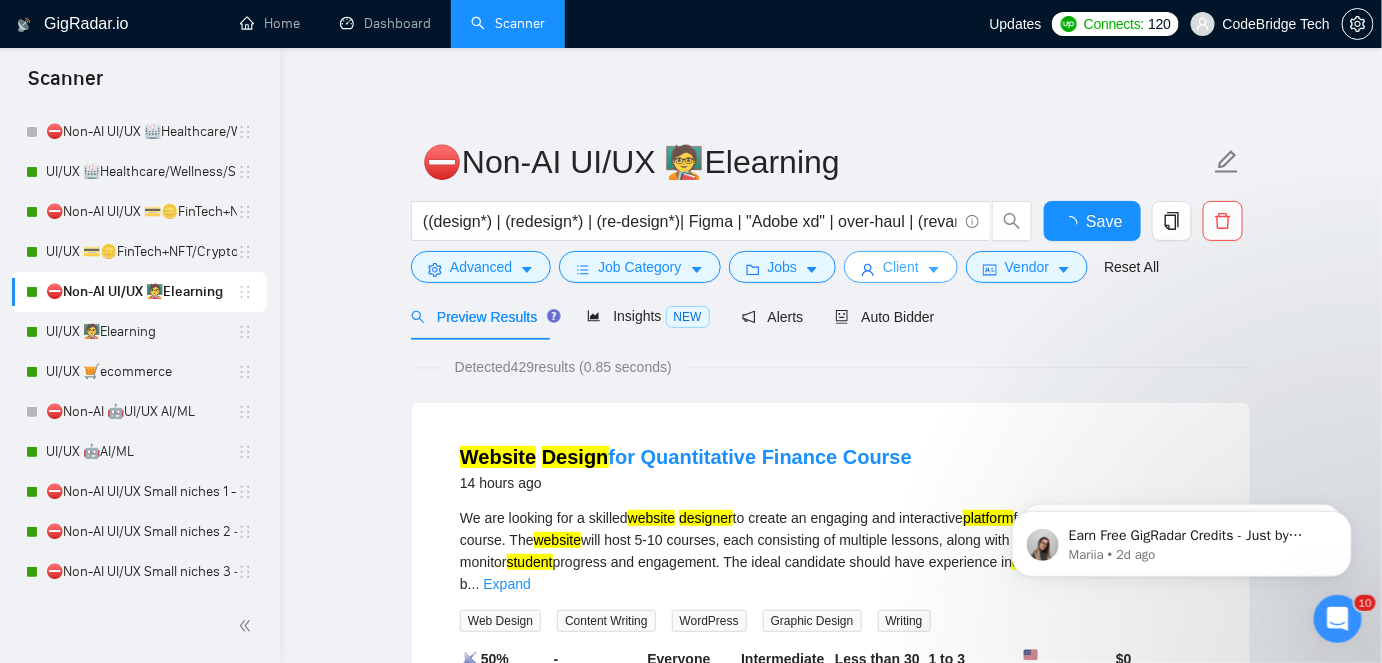 click on "Client" at bounding box center [901, 267] 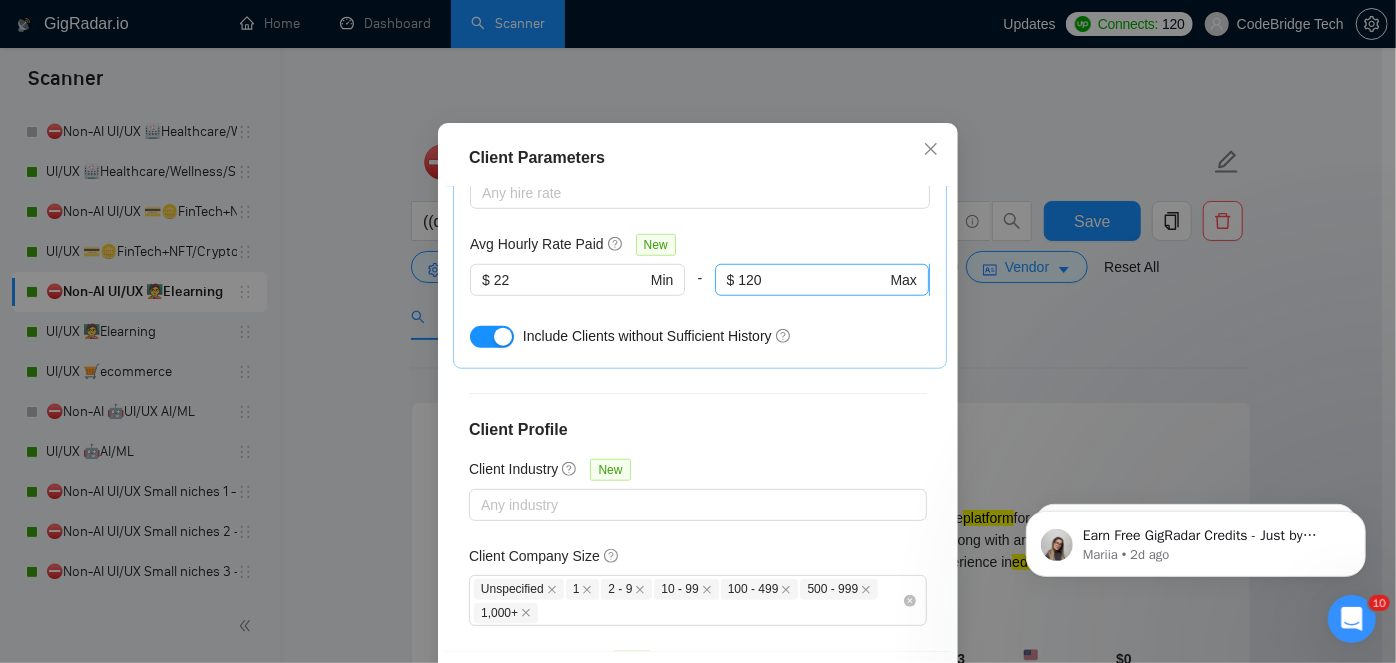scroll, scrollTop: 968, scrollLeft: 0, axis: vertical 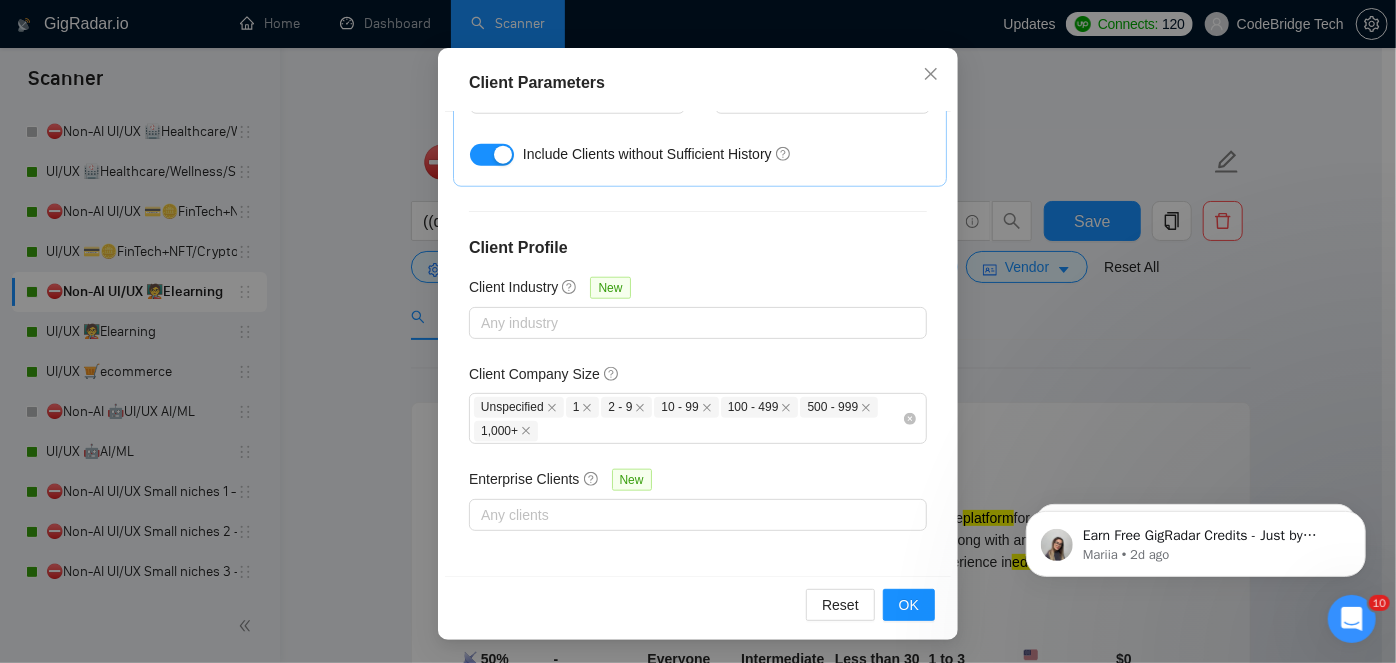 click on "Client Parameters Client Location Include Client Countries United States United Kingdom Germany Norway Sweden Netherlands Spain Portugal Denmark Israel Australia Austria Ireland Canada Switzerland France Italy Belgium Estonia Finland Kuwait Qatar Luxembourg Iceland United Arab Emirates Malta Saudi Arabia New Zealand   Exclude Client Countries   Select Client Rating Client Min Average Feedback Include clients with no feedback Client Payment Details Payment Verified Hire Rate Stats   Client Total Spent $ Min - $ Max Client Hire Rate New   Any hire rate   Avg Hourly Rate Paid New $ 22 Min - $ 120 Max Include Clients without Sufficient History Client Profile Client Industry New   Any industry Client Company Size Unspecified 1 2 - 9 10 - 99 100 - 499 500 - 999 1,000+   Enterprise Clients New   Any clients Reset OK" at bounding box center (698, 331) 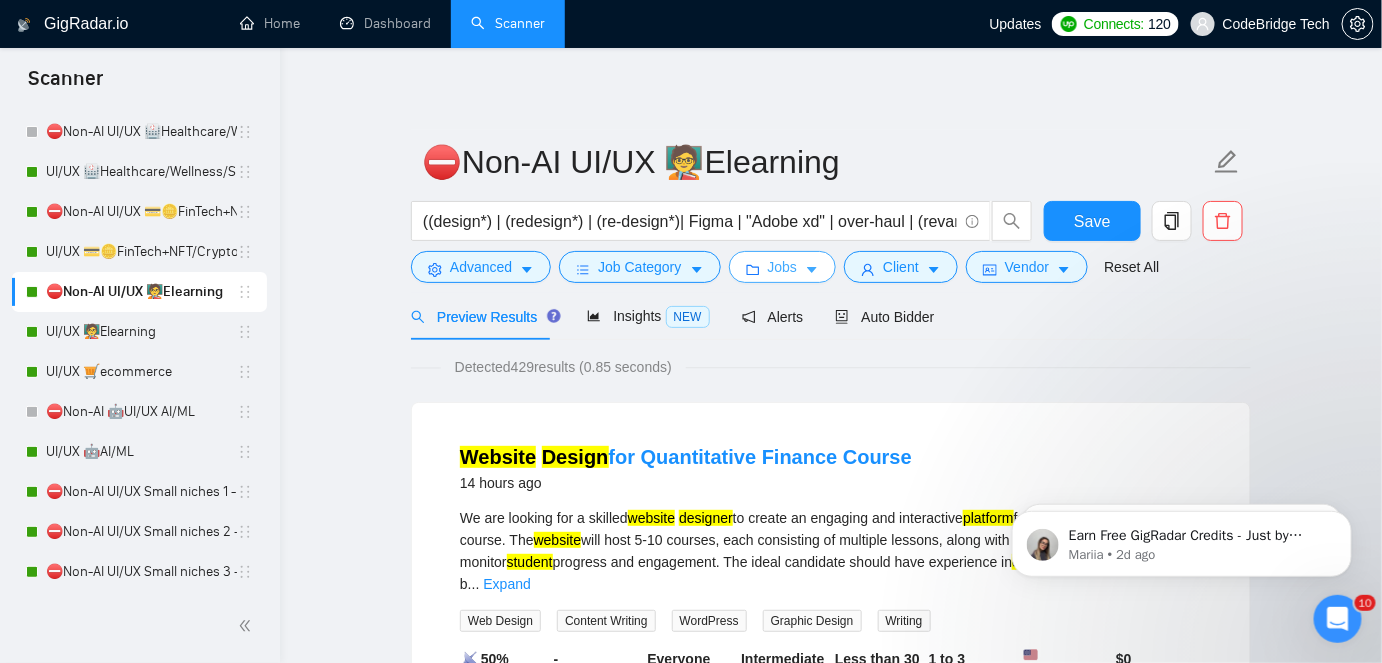 click on "Jobs" at bounding box center (783, 267) 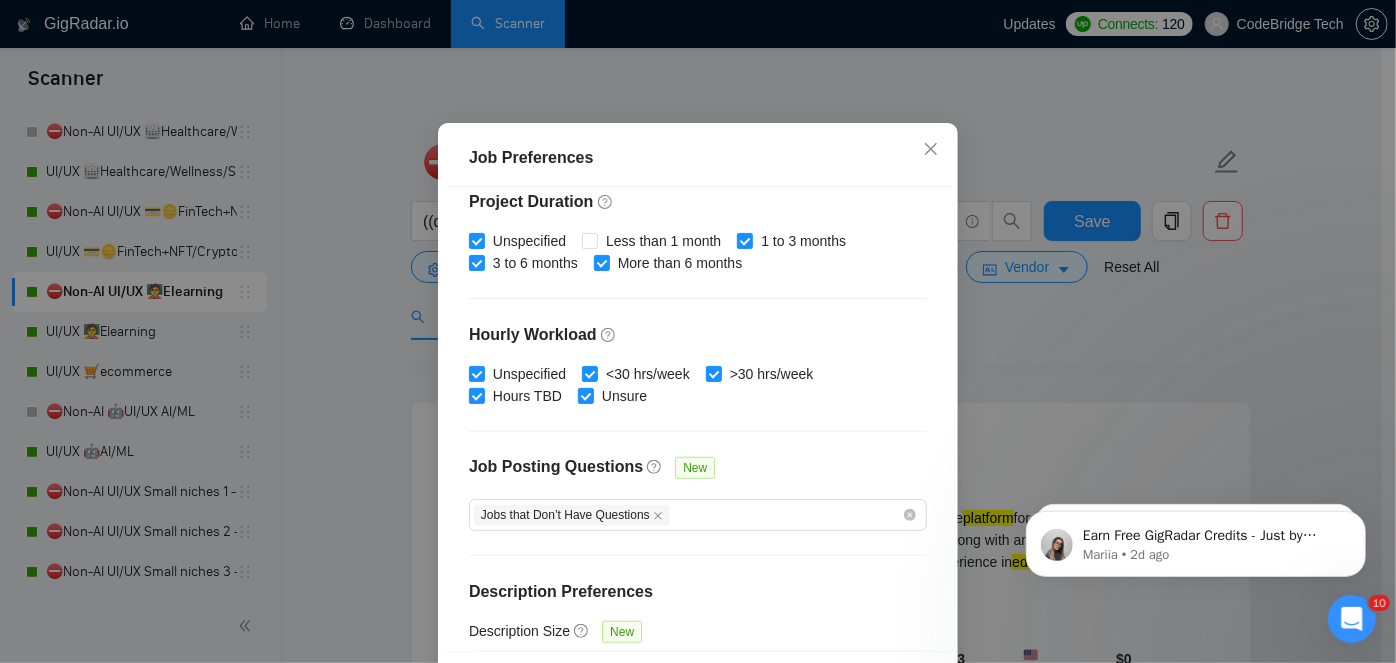 scroll, scrollTop: 662, scrollLeft: 0, axis: vertical 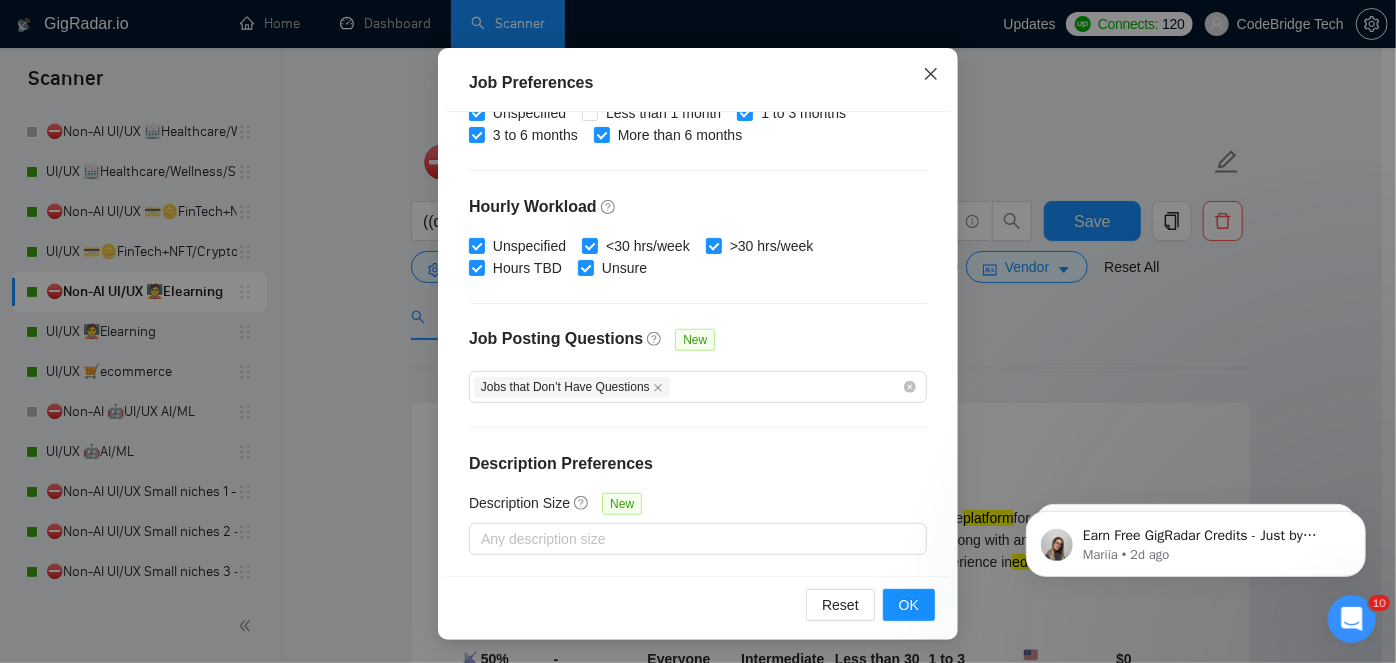 click 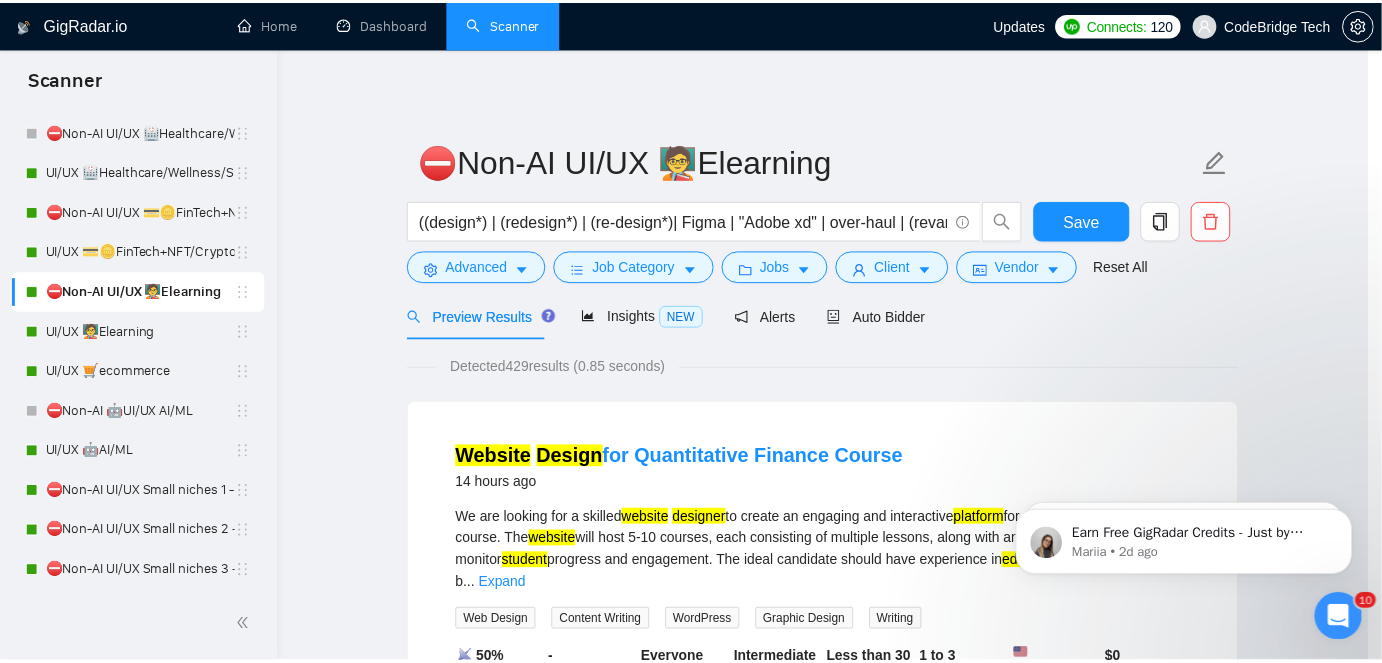 scroll, scrollTop: 72, scrollLeft: 0, axis: vertical 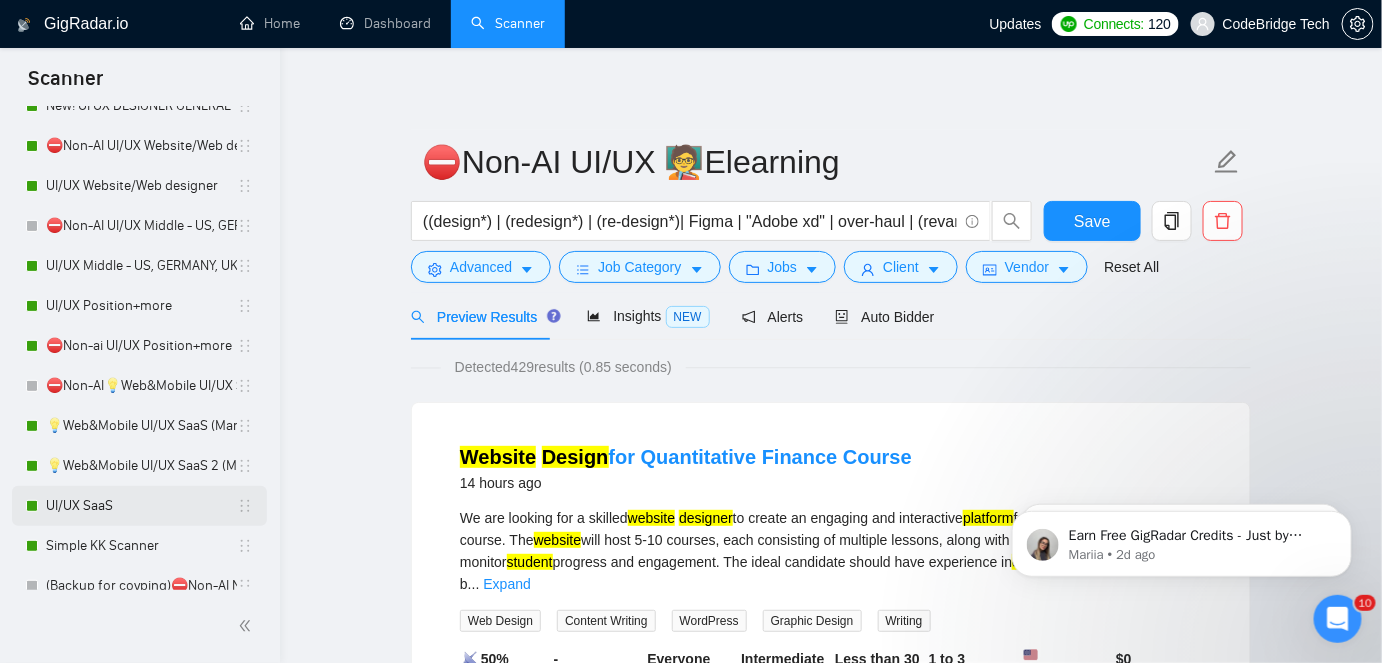 click on "UI/UX SaaS" at bounding box center [141, 506] 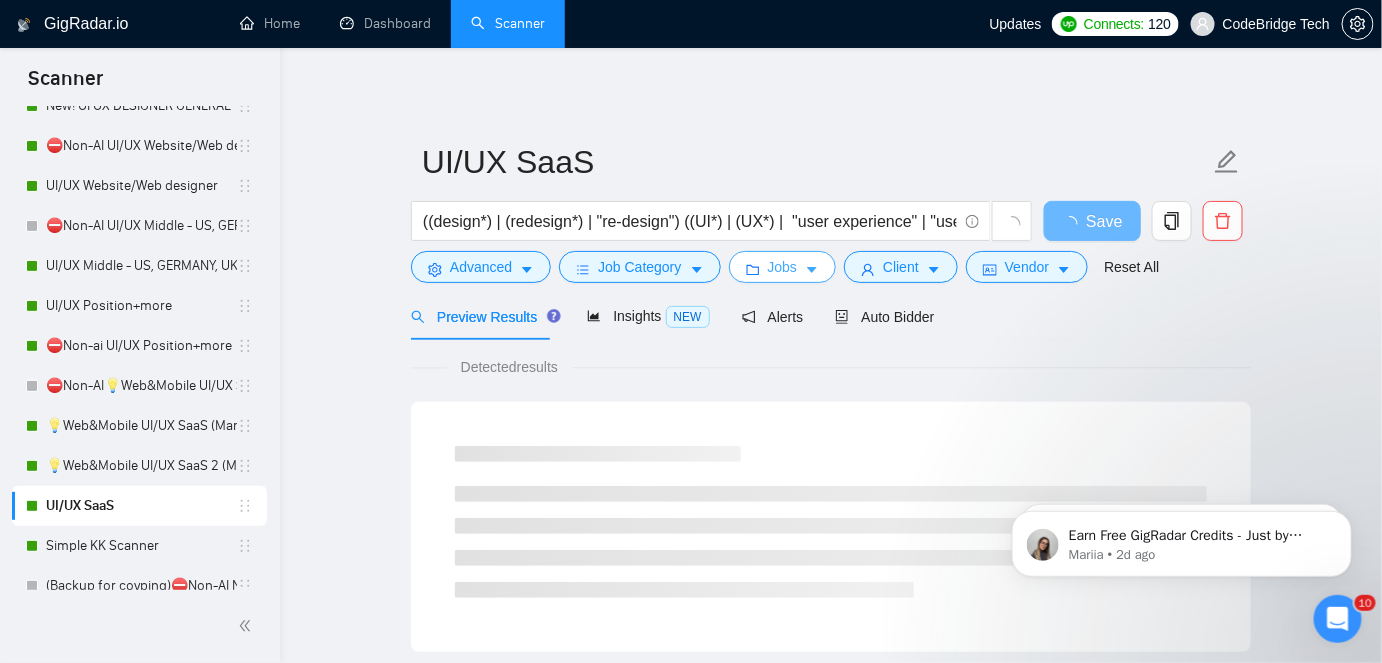 click on "Jobs" at bounding box center (783, 267) 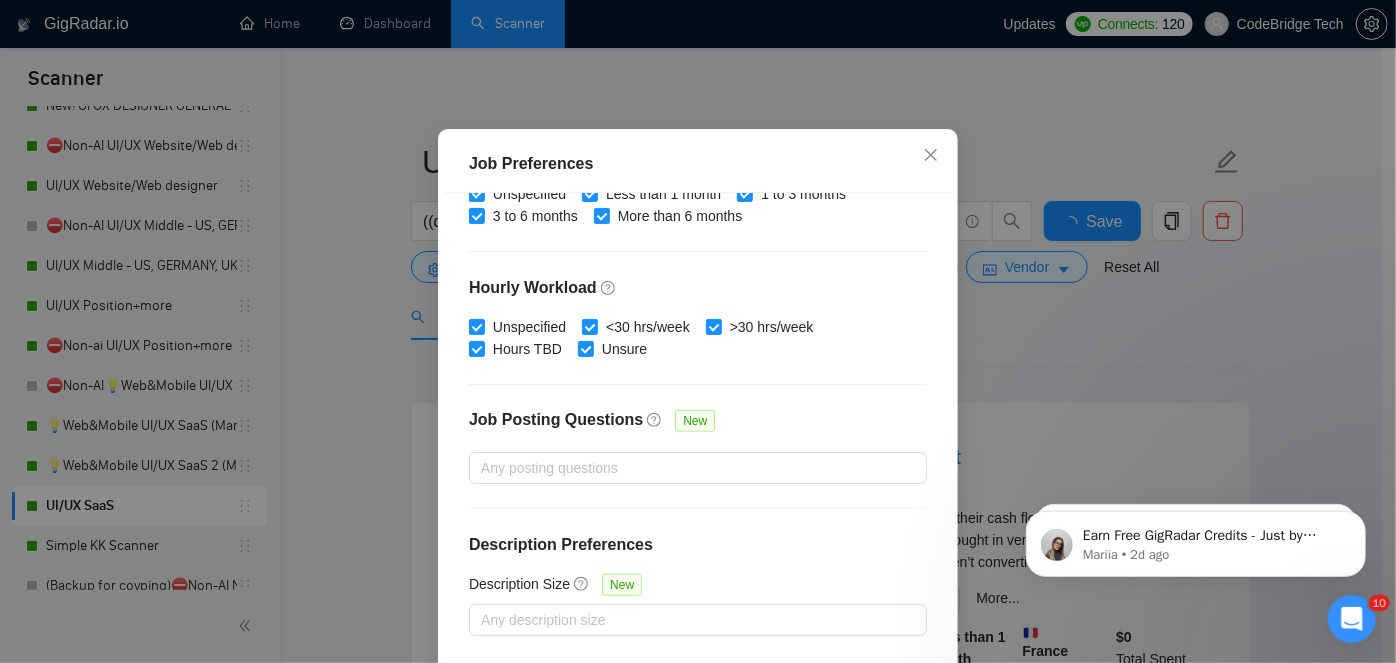 scroll, scrollTop: 147, scrollLeft: 0, axis: vertical 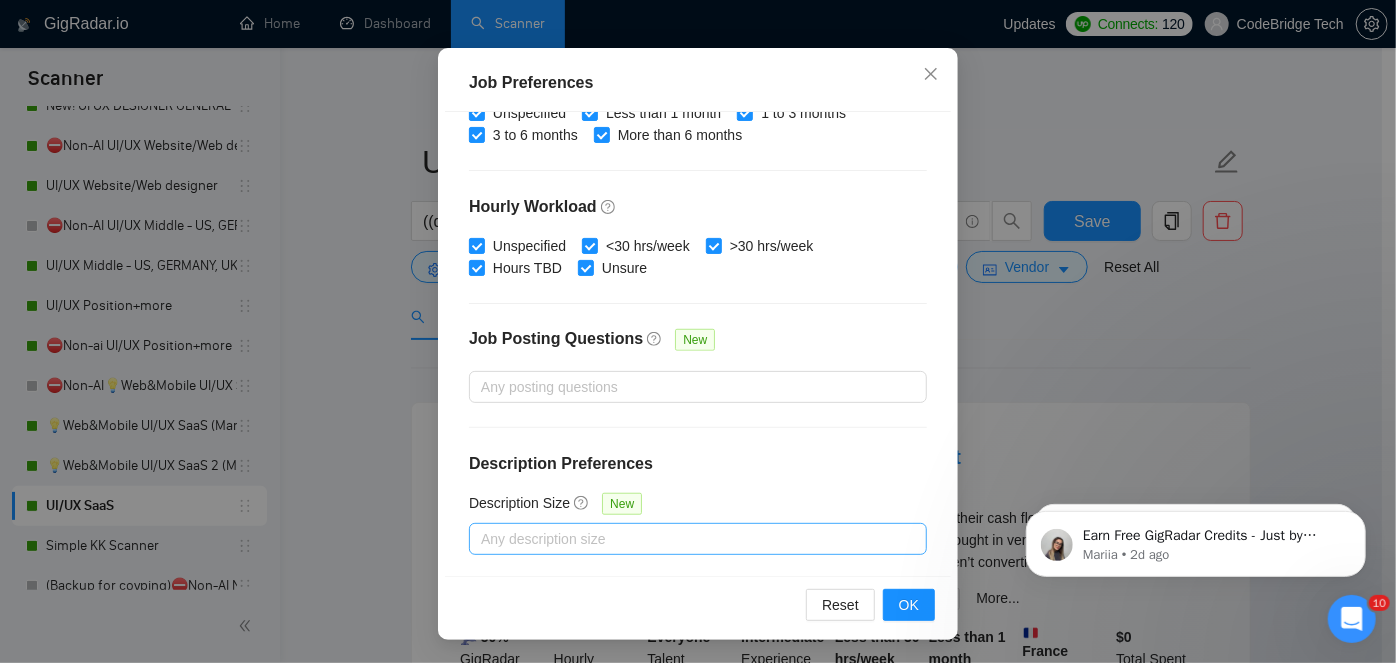 click at bounding box center (688, 539) 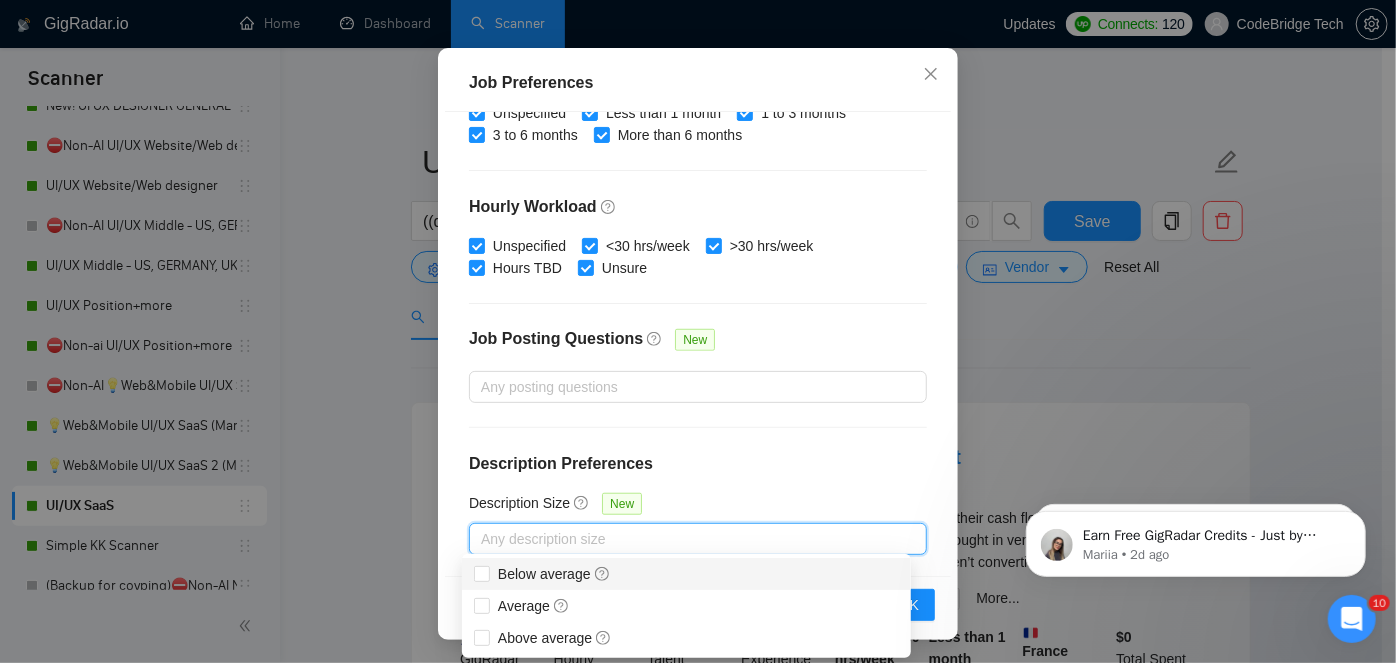 click on "Budget Project Type All Fixed Price Hourly Rate   Fixed Price Budget $ 2000 Min - $ Max Estimate Fixed Price When It’s Not Available New   Hourly Rate Price Budget $ 30 Min - $ Max Estimate Hourly Rate When It’s Not Available New Include Budget Placeholders Include Jobs with Unspecified Budget   Connects Price New Min - Max Project Duration   Unspecified Less than 1 month 1 to 3 months 3 to 6 months More than 6 months Hourly Workload   Unspecified <30 hrs/week >30 hrs/week Hours TBD Unsure Job Posting Questions New   Any posting questions Description Preferences Description Size New   Any description size" at bounding box center [698, 344] 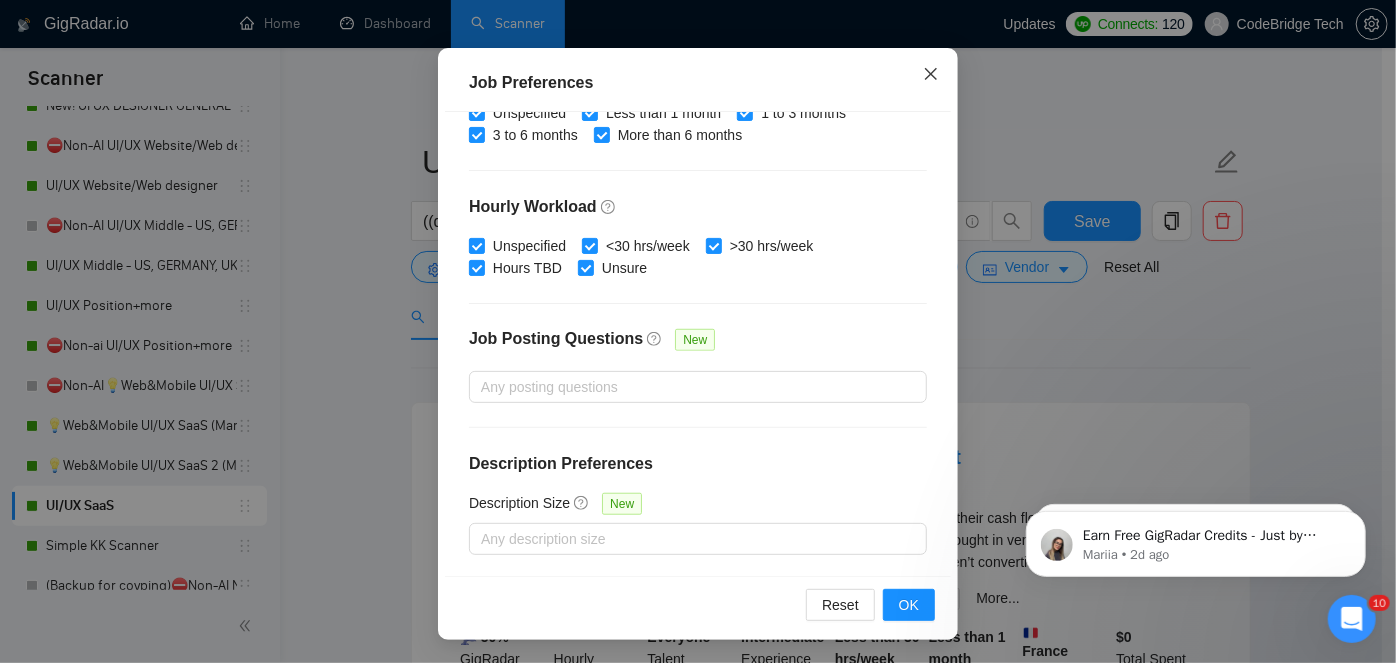 click 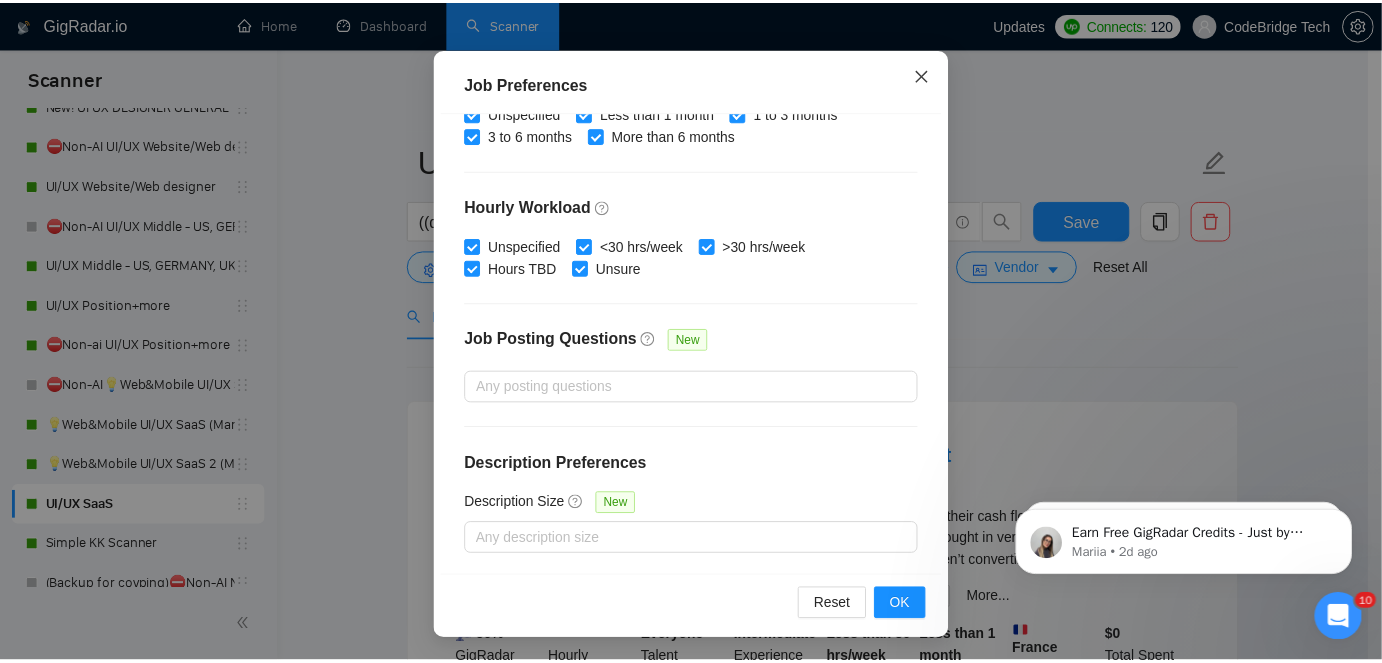 scroll, scrollTop: 72, scrollLeft: 0, axis: vertical 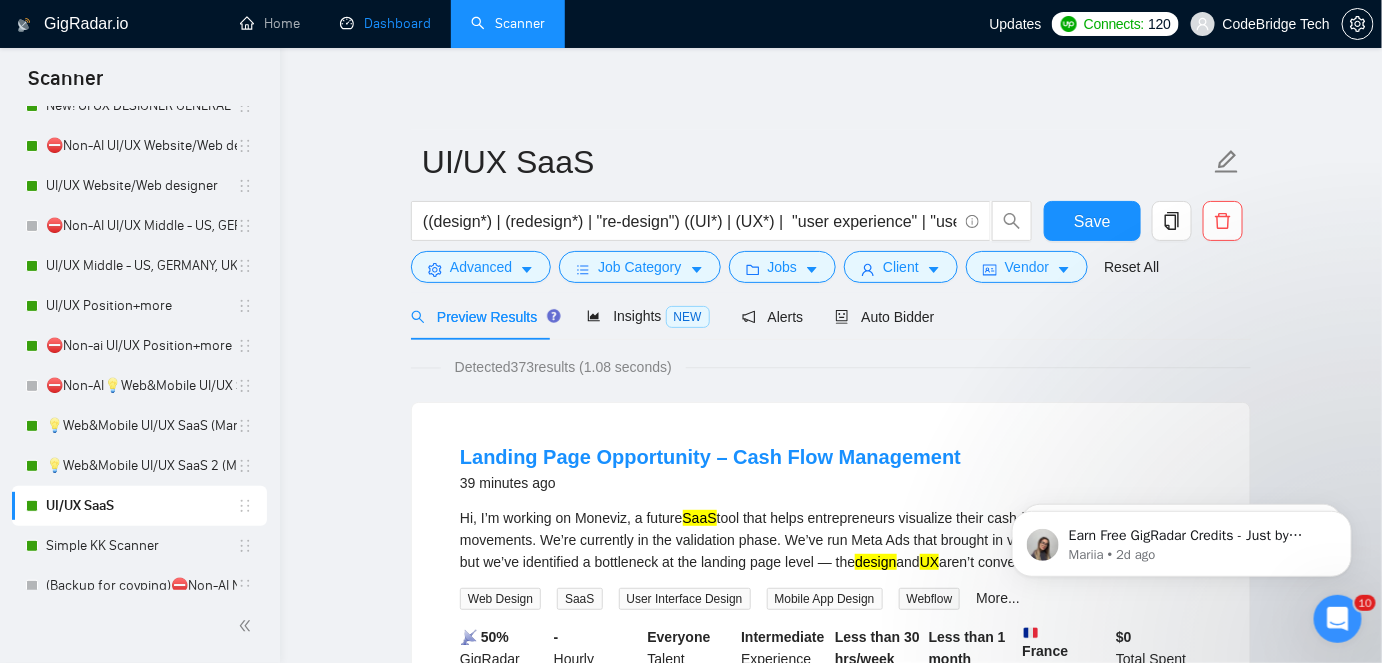 click on "Dashboard" at bounding box center [385, 23] 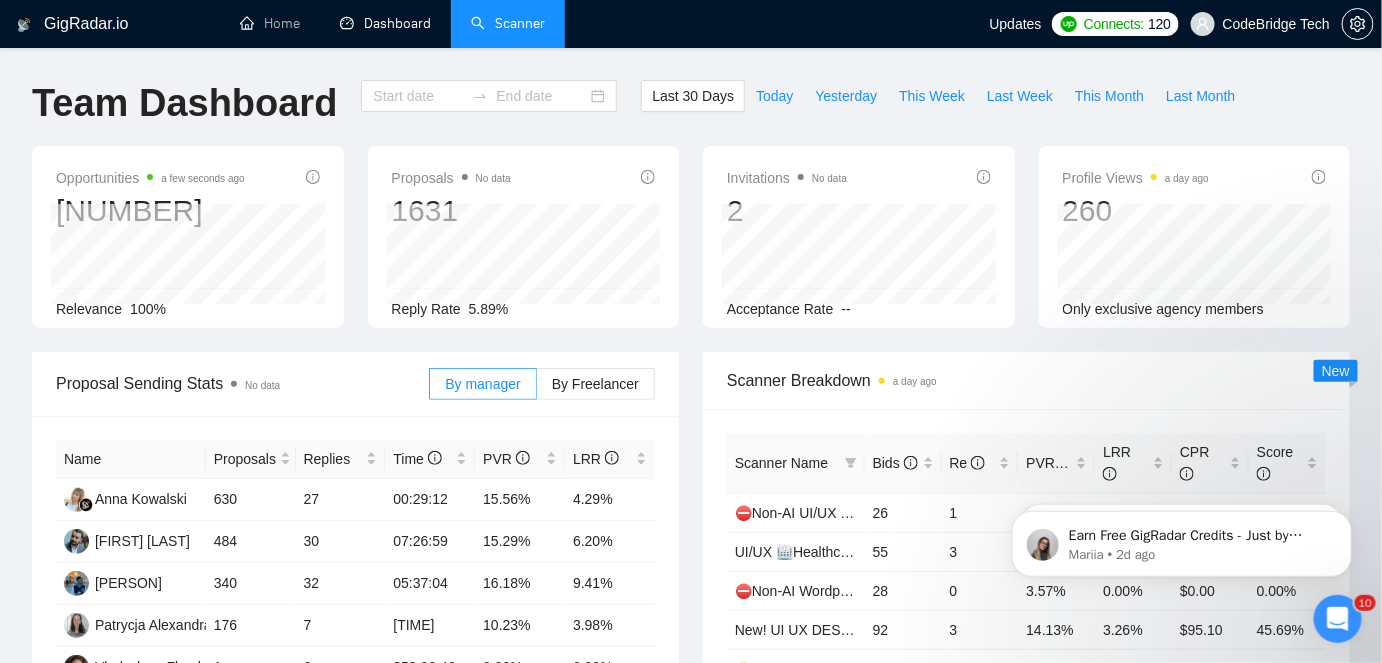 type on "2025-07-06" 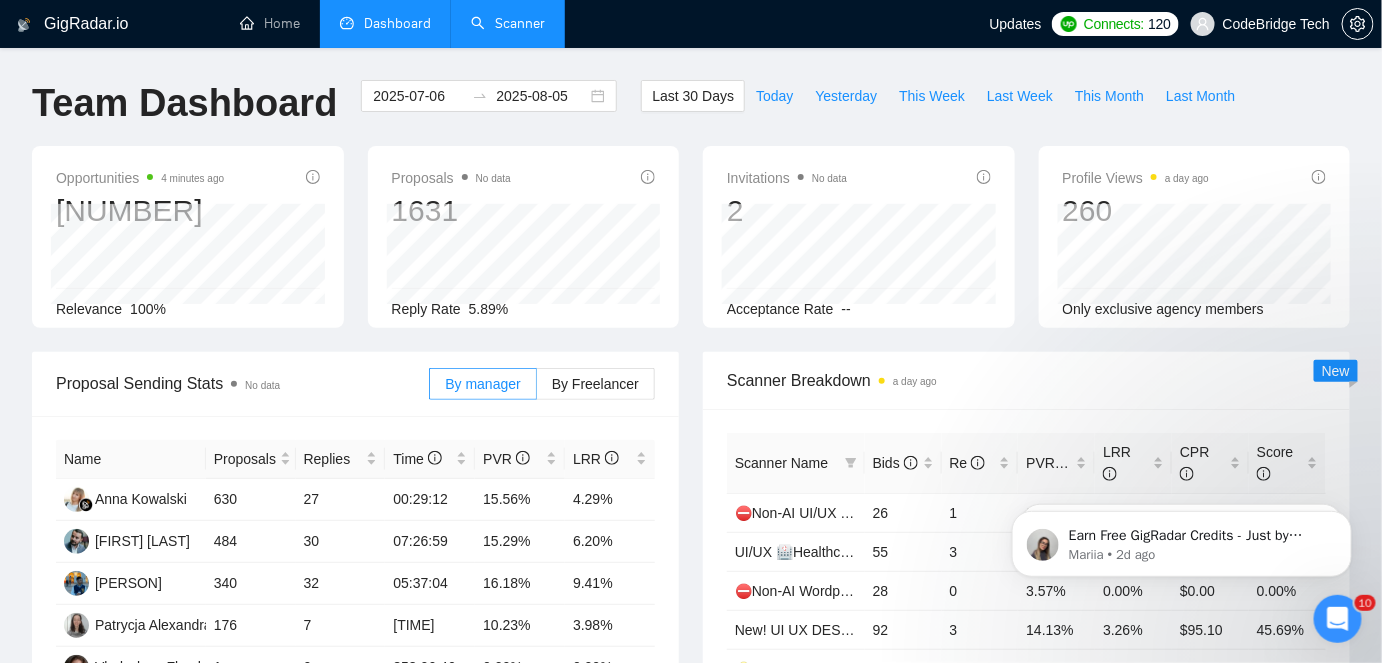 click on "Scanner" at bounding box center (508, 23) 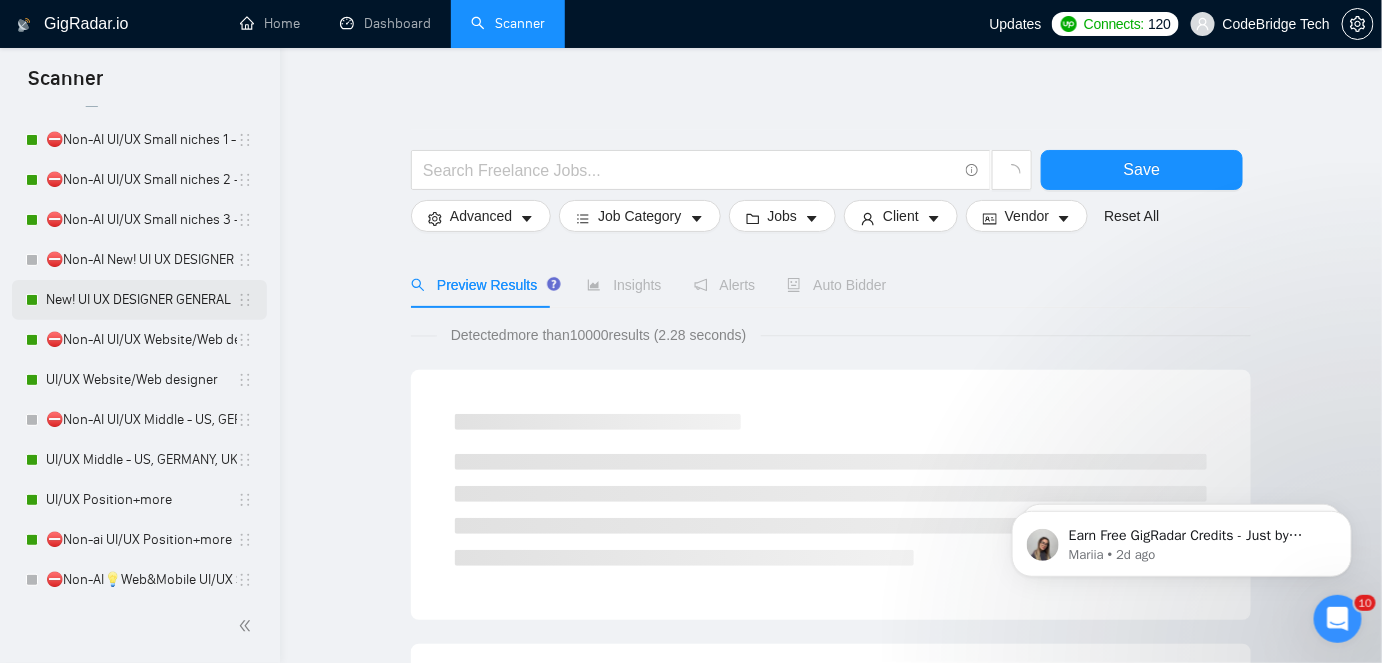scroll, scrollTop: 545, scrollLeft: 0, axis: vertical 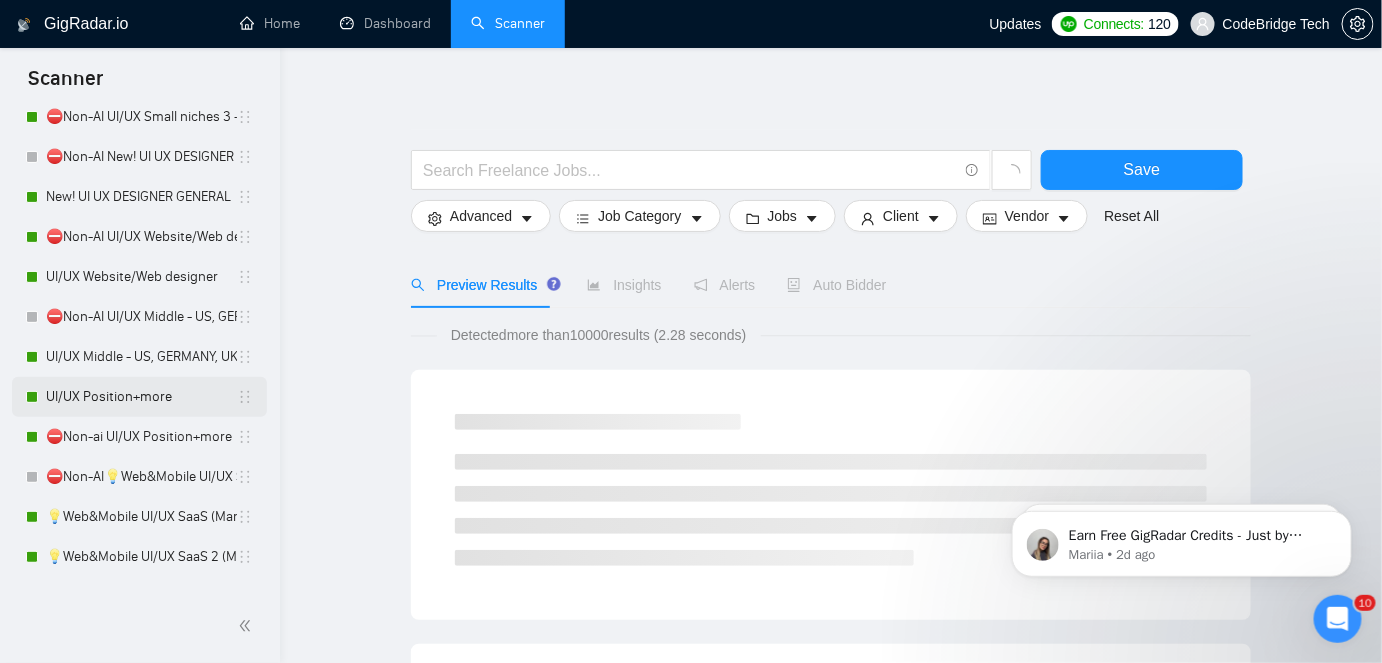 click on "UI/UX Position+more" at bounding box center (141, 397) 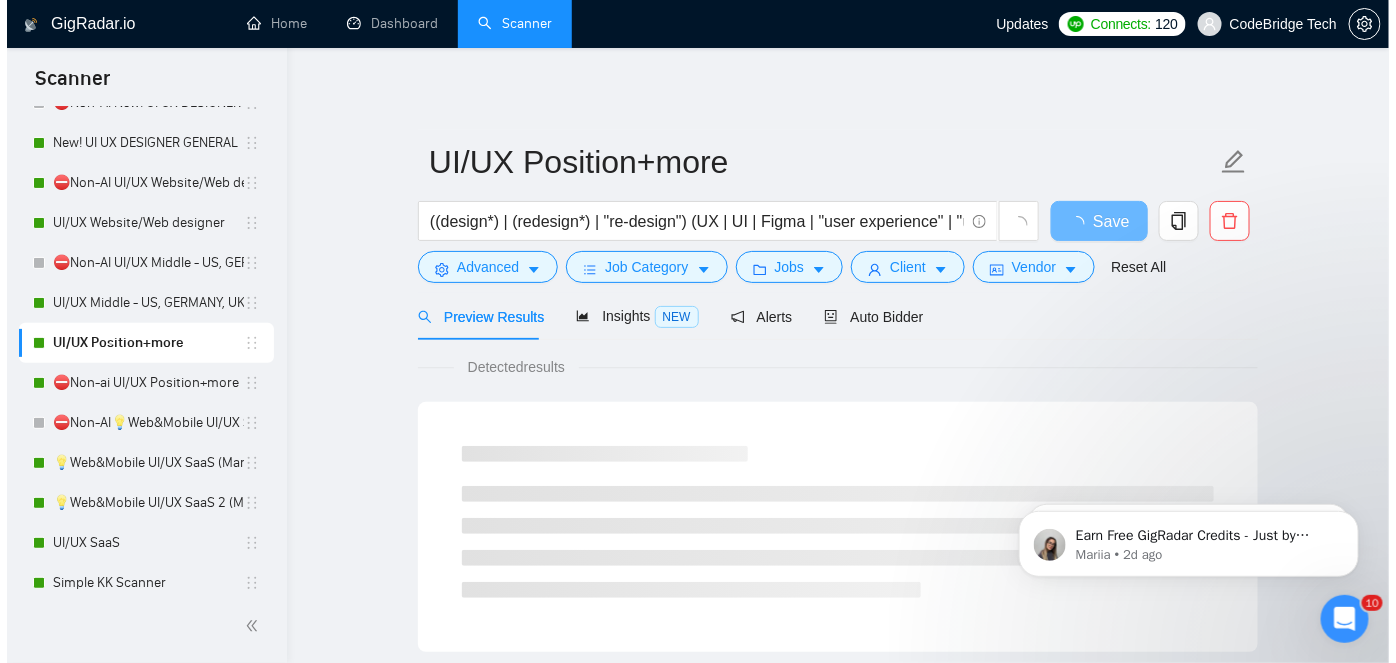 scroll, scrollTop: 891, scrollLeft: 0, axis: vertical 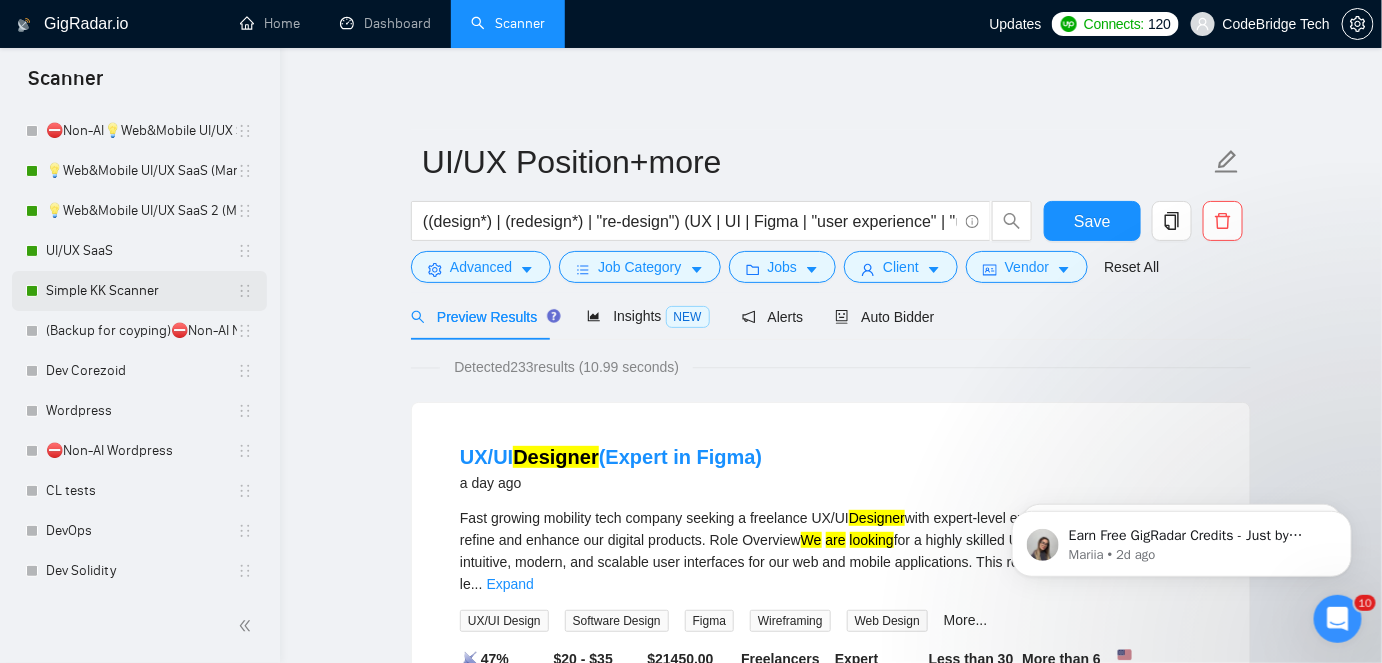 click on "Simple KK Scanner" at bounding box center (141, 291) 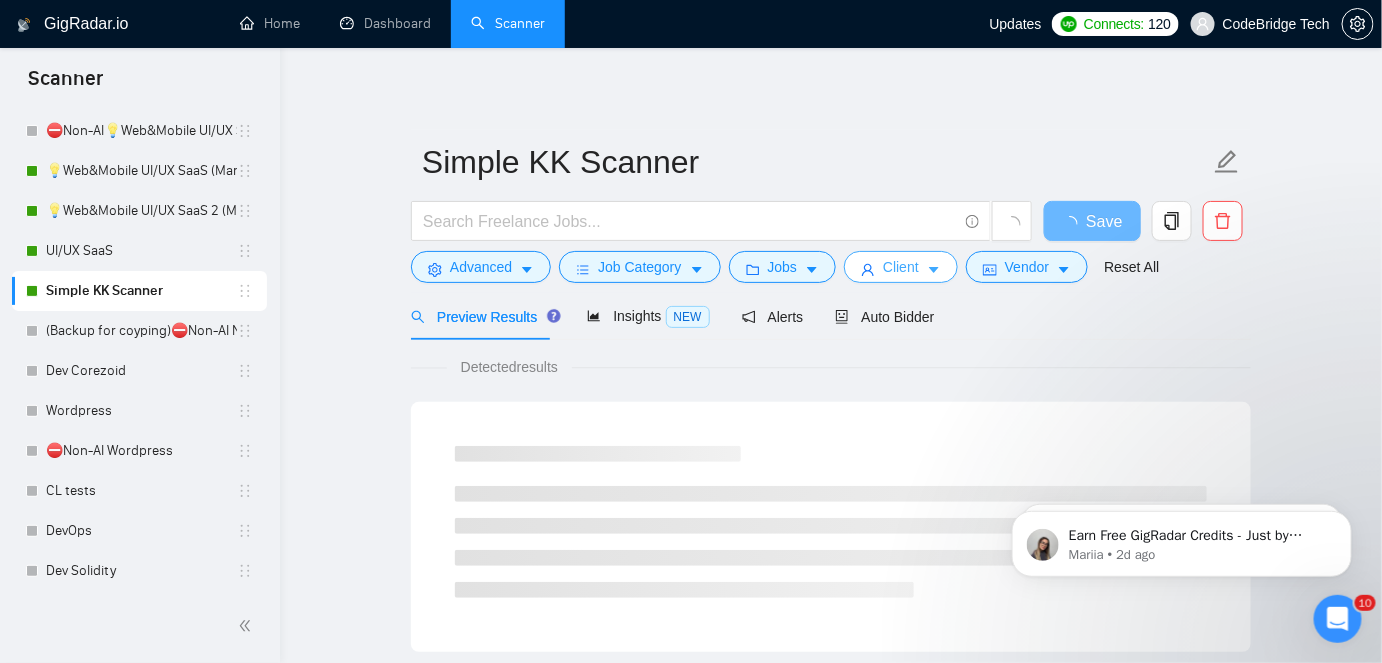 click on "Client" at bounding box center (901, 267) 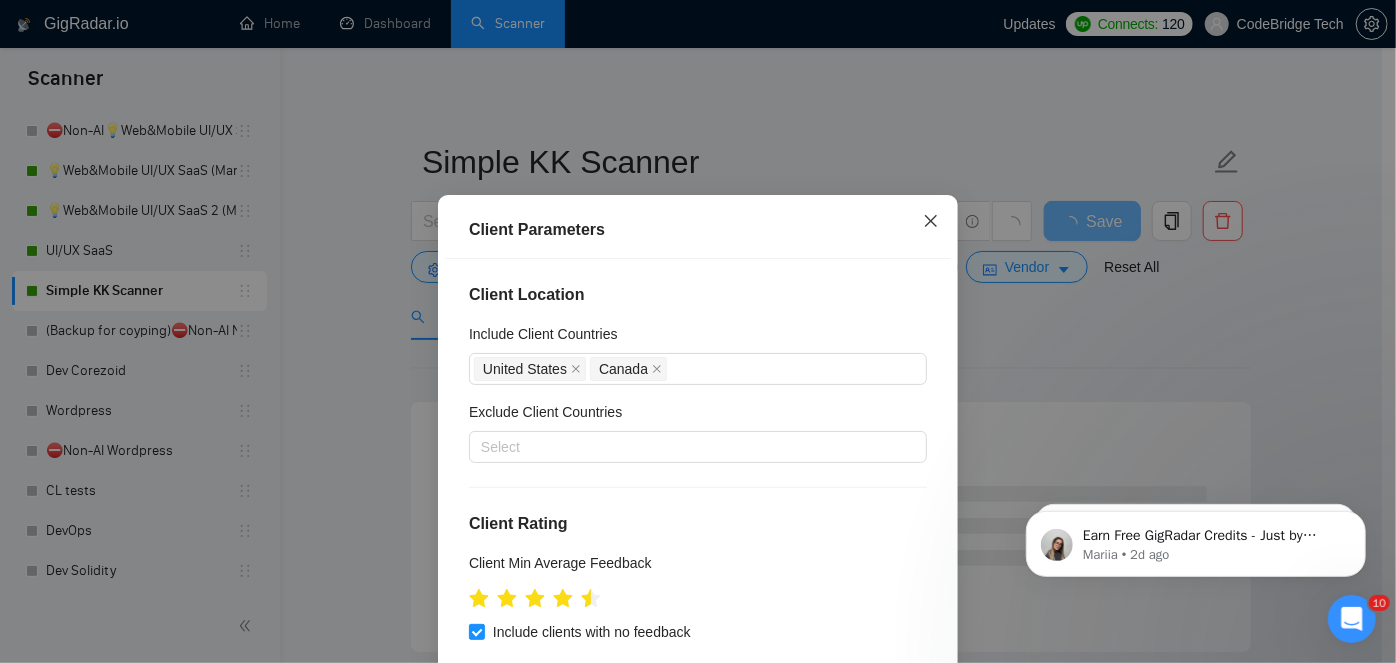 click at bounding box center (931, 222) 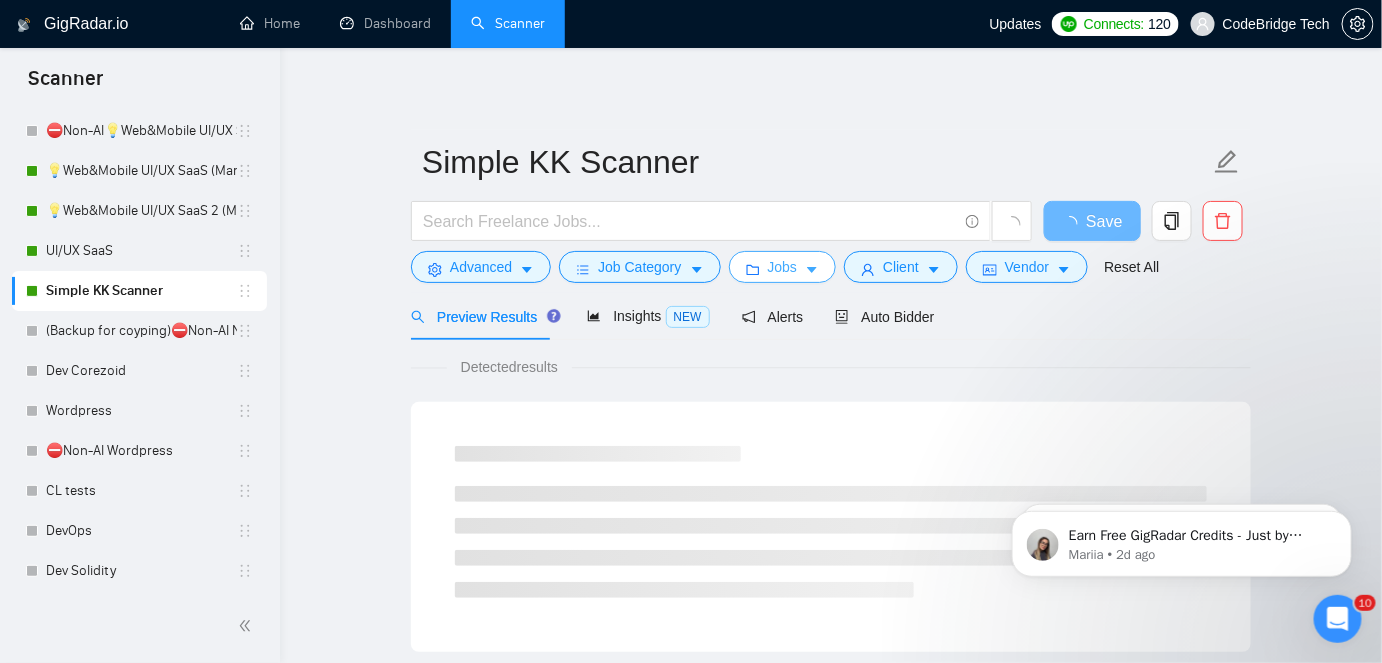 click on "Jobs" at bounding box center [783, 267] 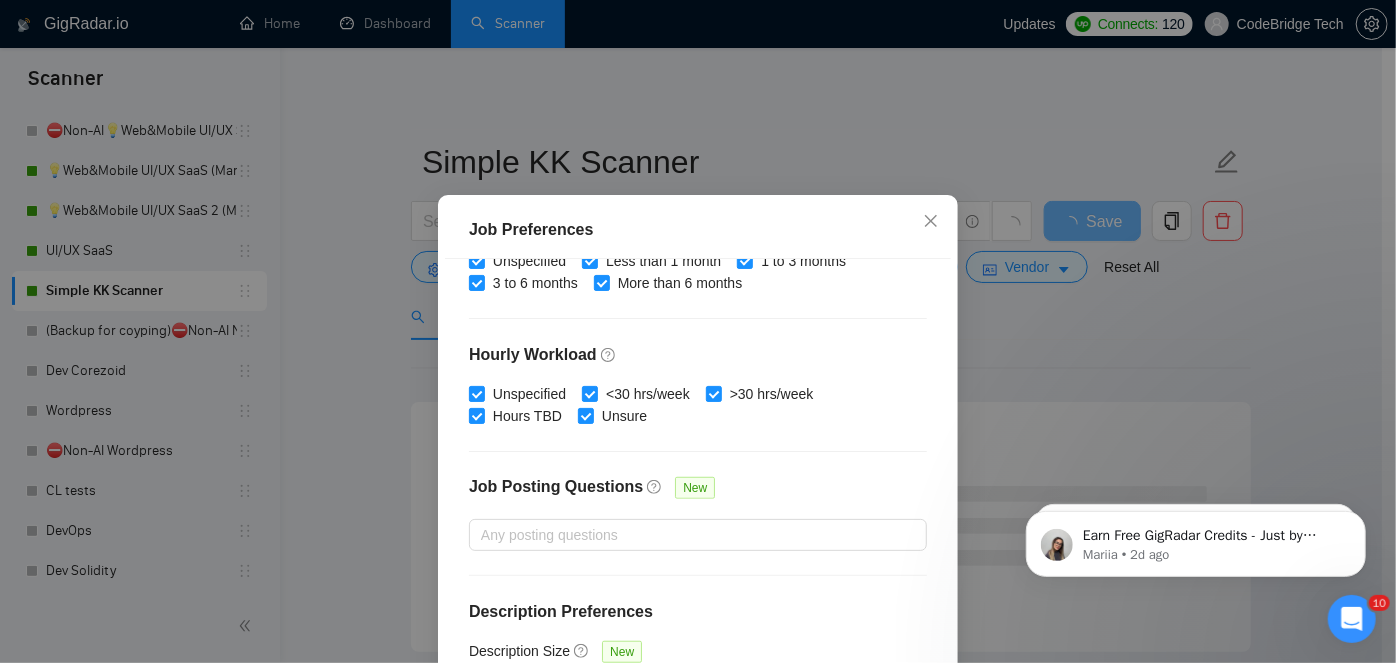 scroll, scrollTop: 662, scrollLeft: 0, axis: vertical 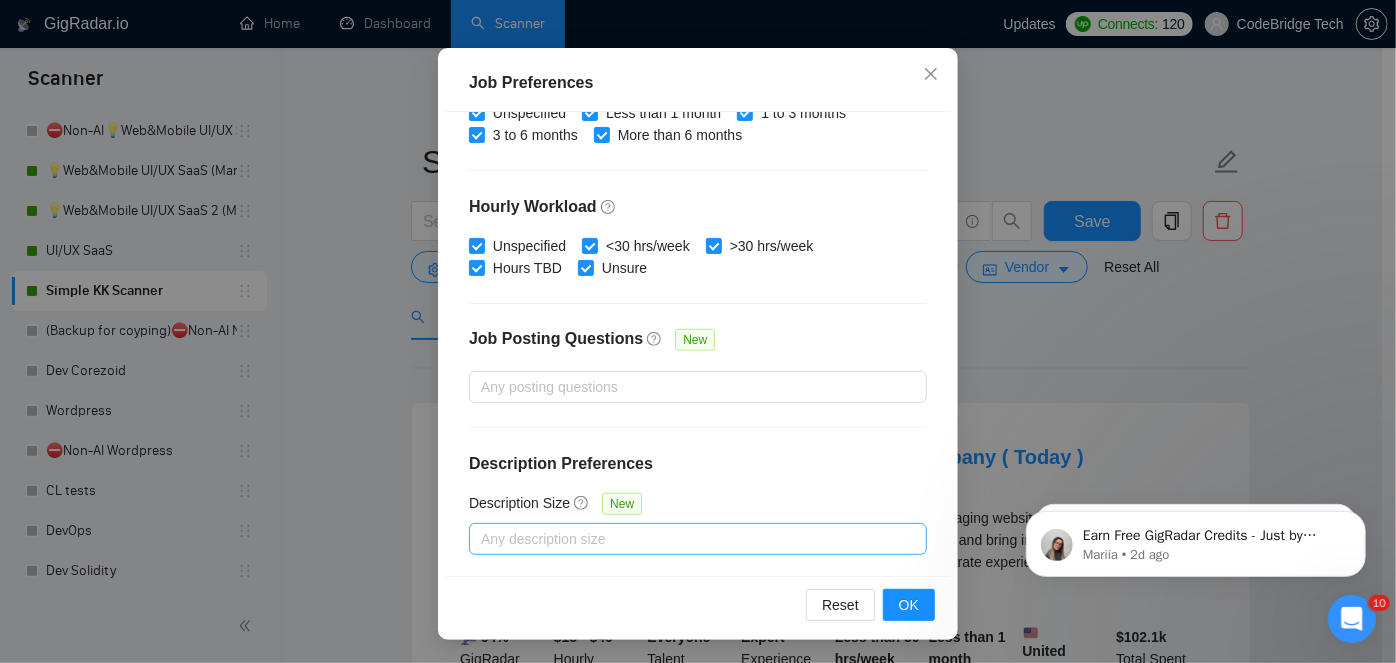 click at bounding box center [688, 539] 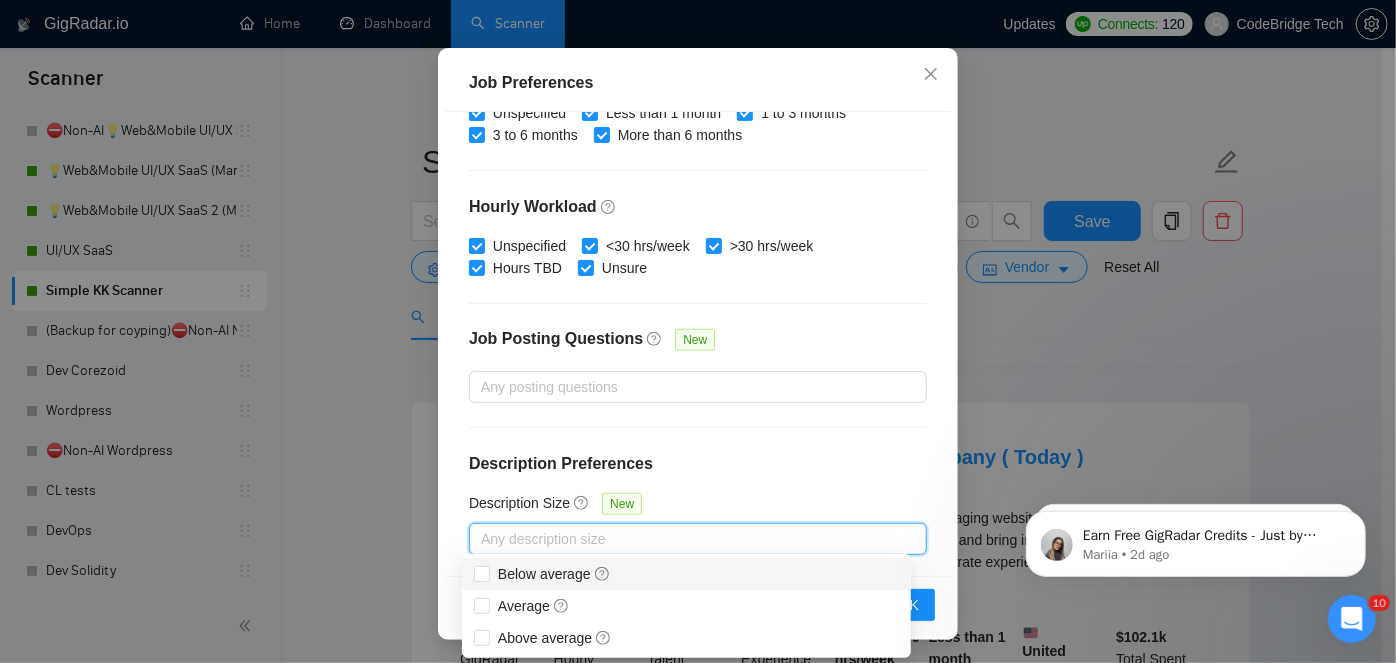click on "Description Size New" at bounding box center [698, 507] 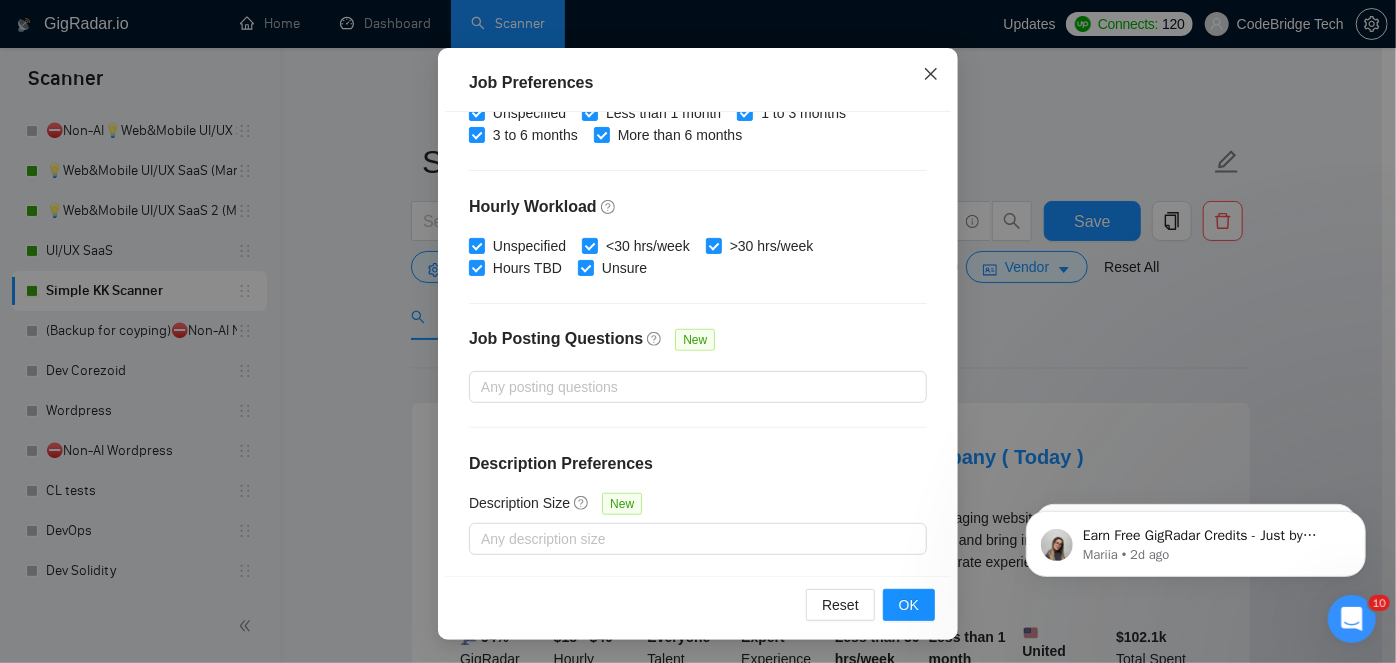 click 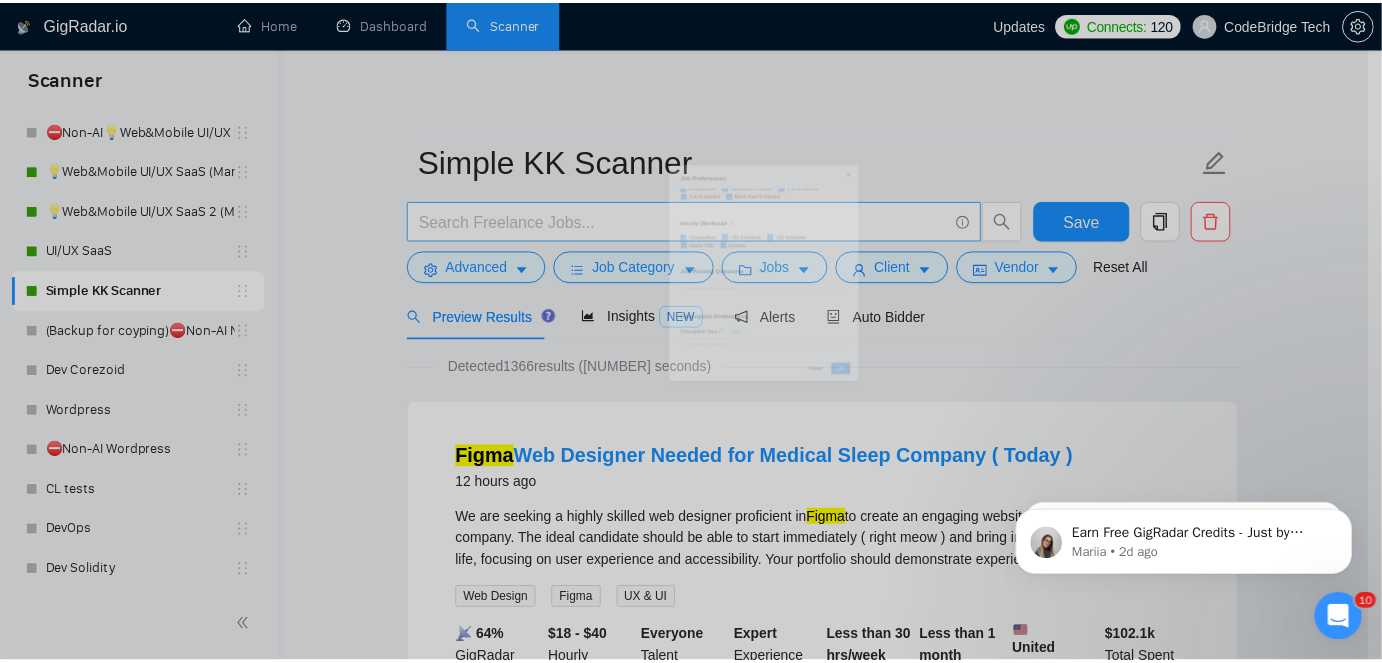 scroll, scrollTop: 72, scrollLeft: 0, axis: vertical 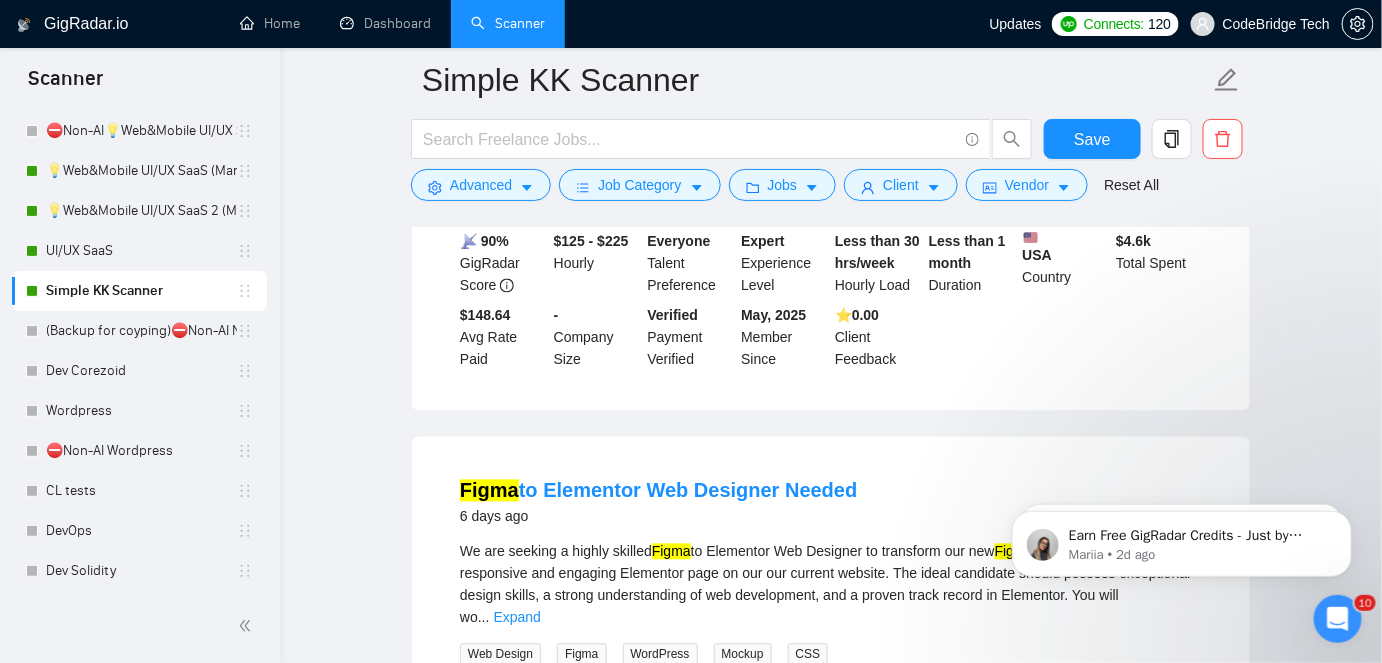 click on "We are seeking a highly skilled  Figma  to Elementor Web Designer to transform our new  Figma  pricing page into a responsive and engaging Elementor page on our our current website. The ideal candidate should possess exceptional design skills, a strong understanding of web development, and a proven track record in Elementor. You will wo ... Expand" at bounding box center [831, 585] 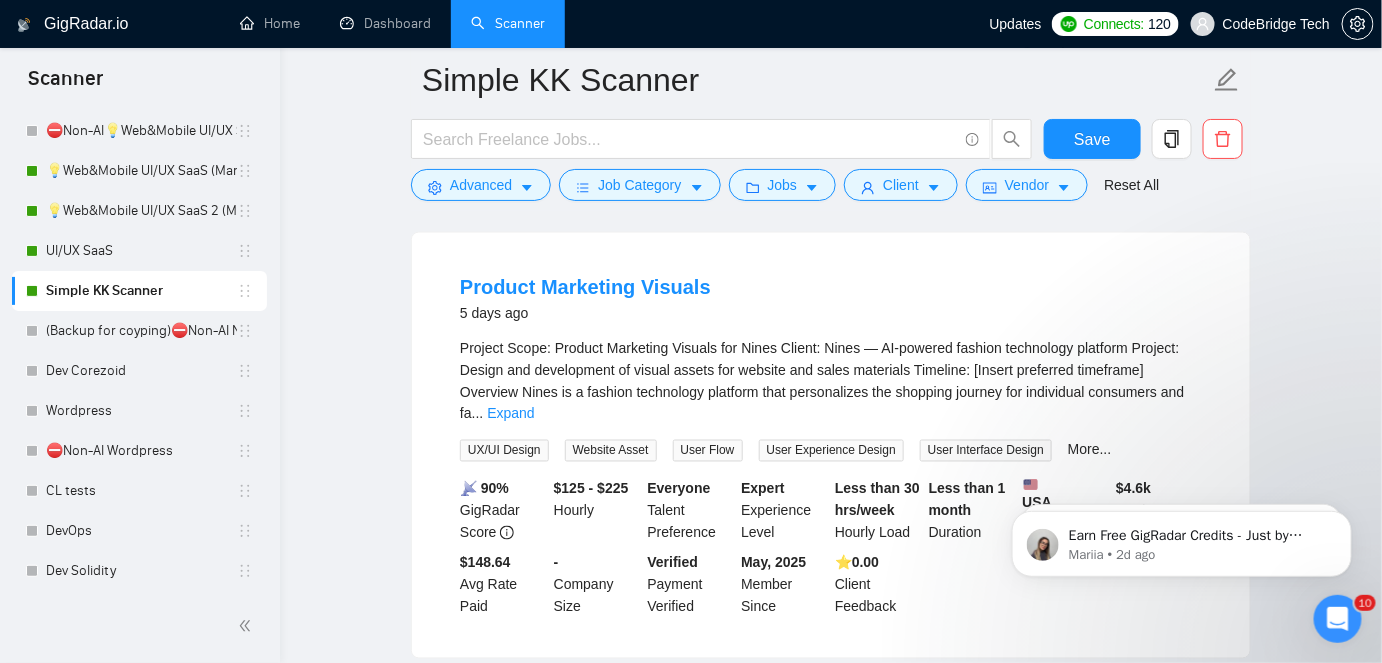 scroll, scrollTop: 3363, scrollLeft: 0, axis: vertical 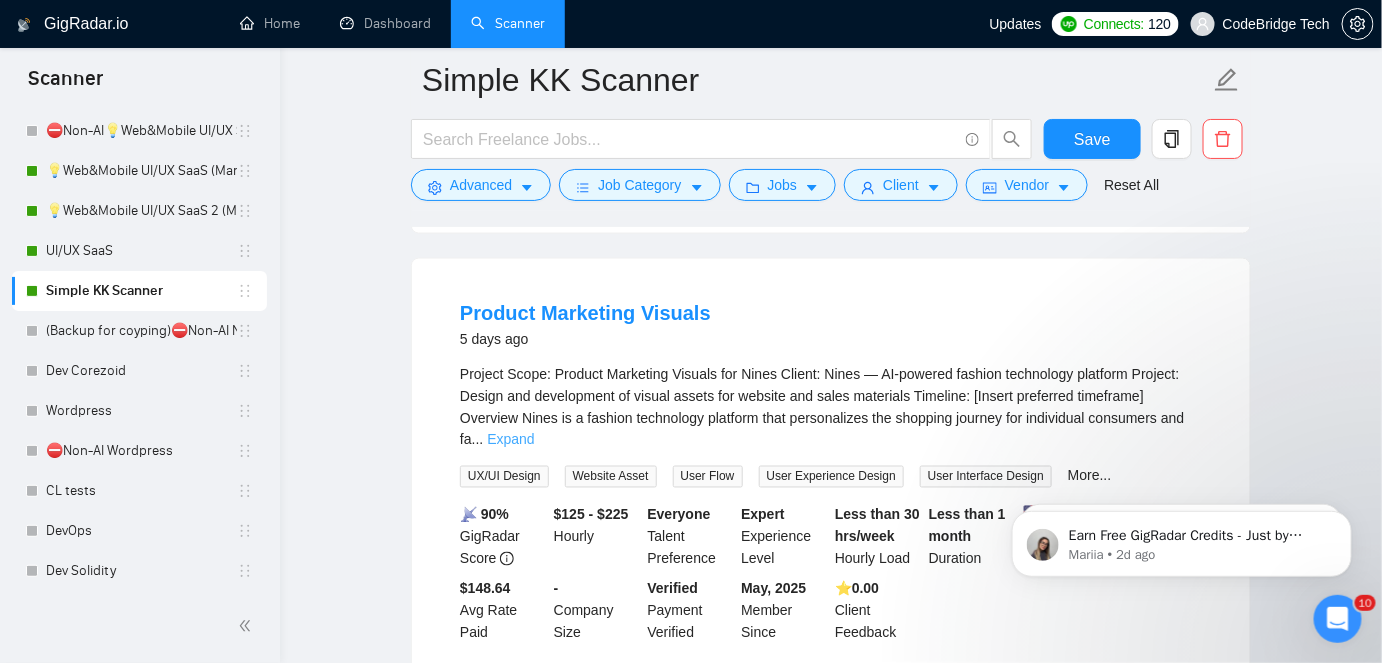 click on "Expand" at bounding box center [510, 440] 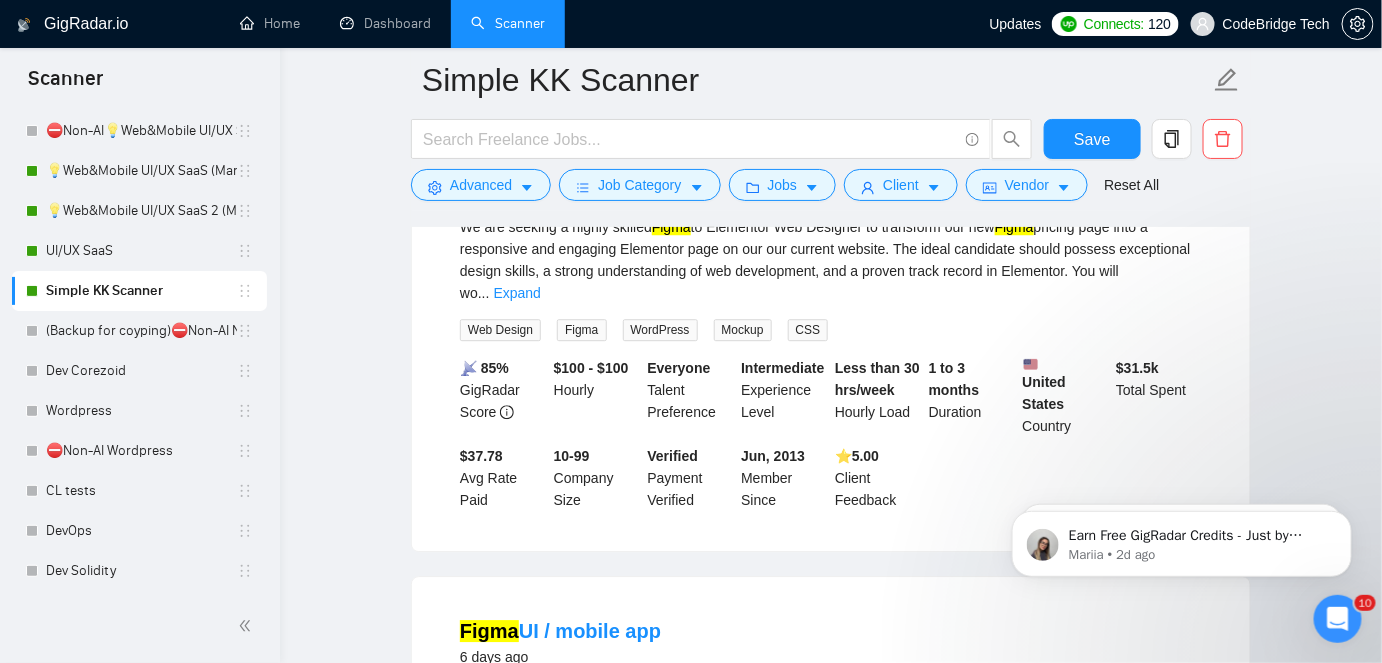 scroll, scrollTop: 4363, scrollLeft: 0, axis: vertical 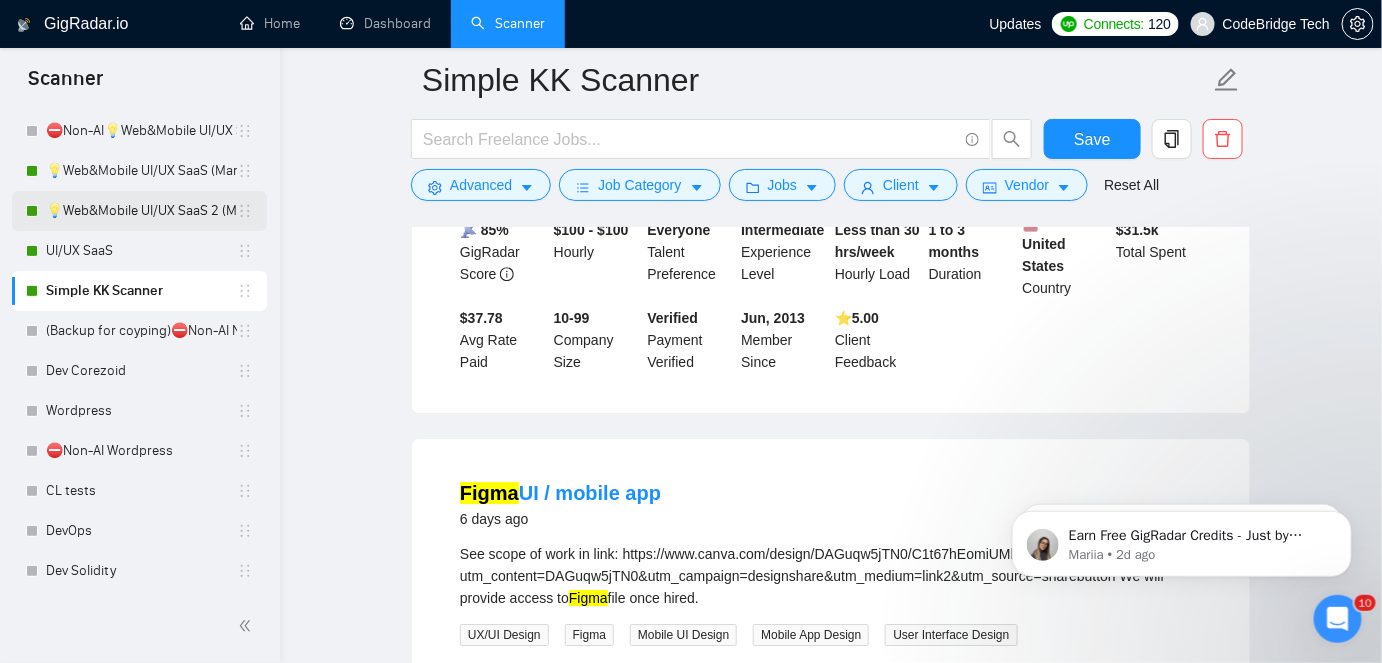 click on "💡Web&Mobile UI/UX SaaS 2 (Mariia)" at bounding box center (141, 211) 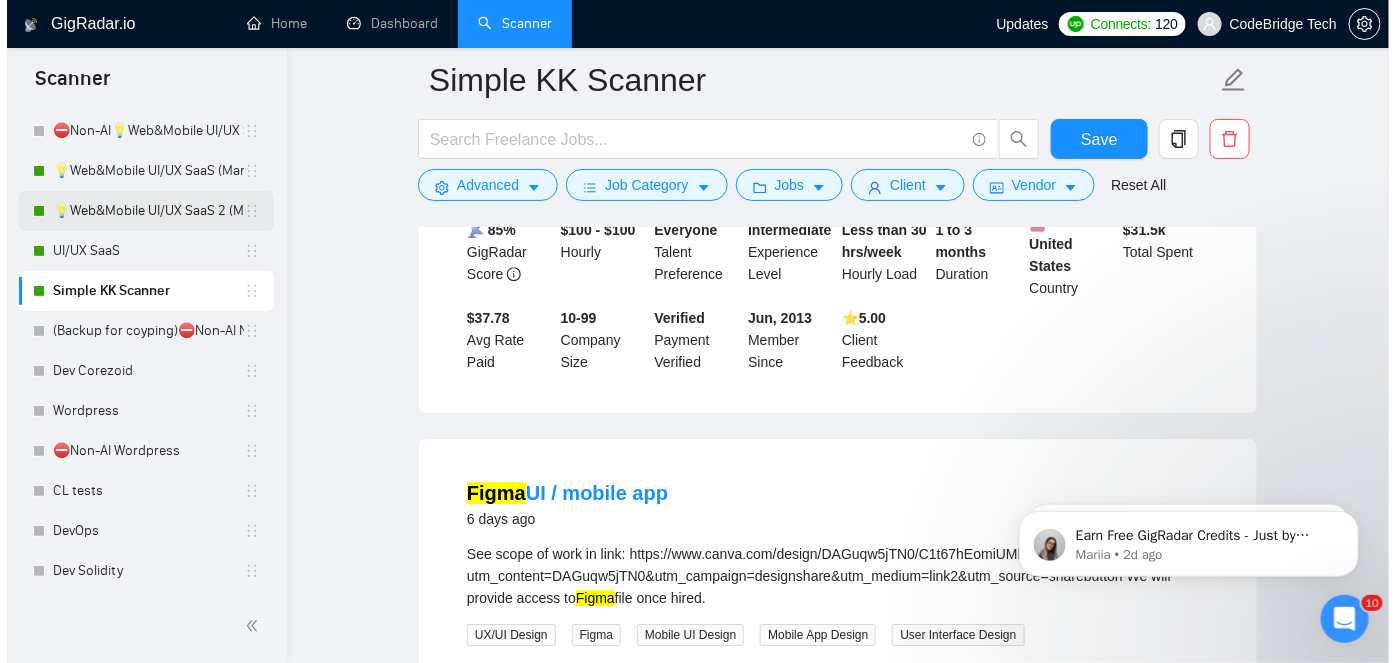 scroll, scrollTop: 66, scrollLeft: 0, axis: vertical 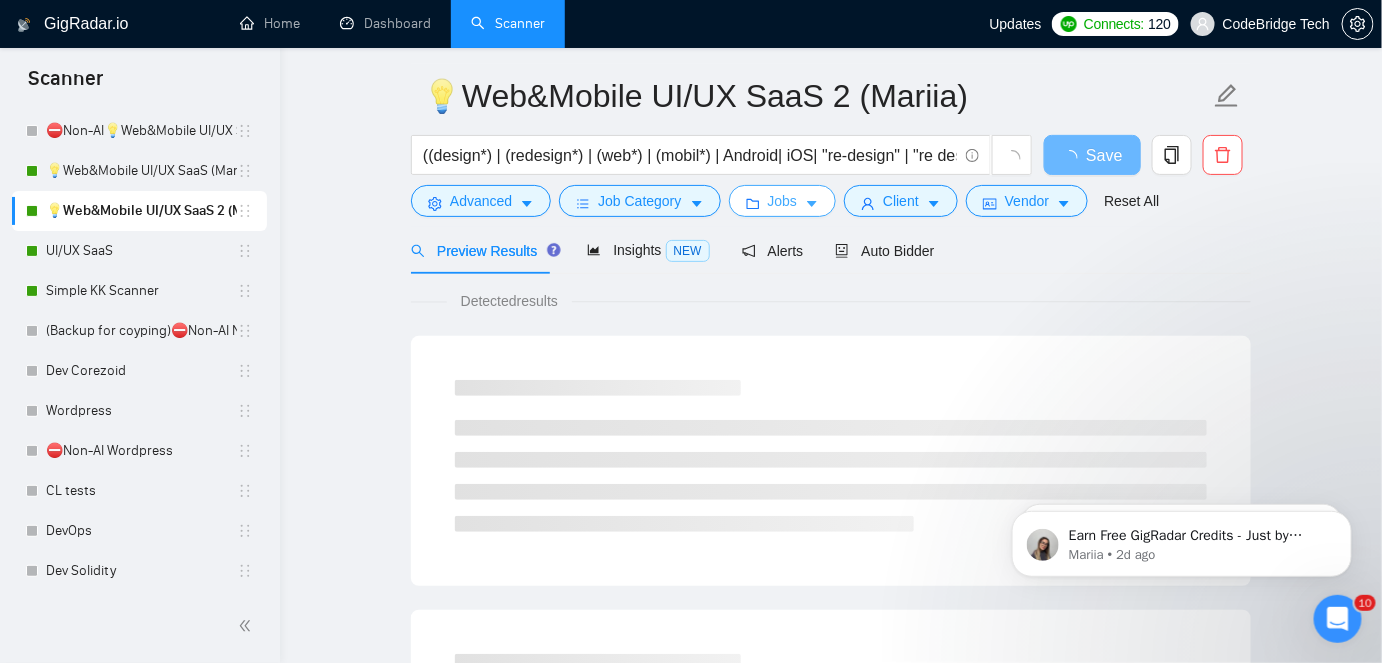 click on "Jobs" at bounding box center [783, 201] 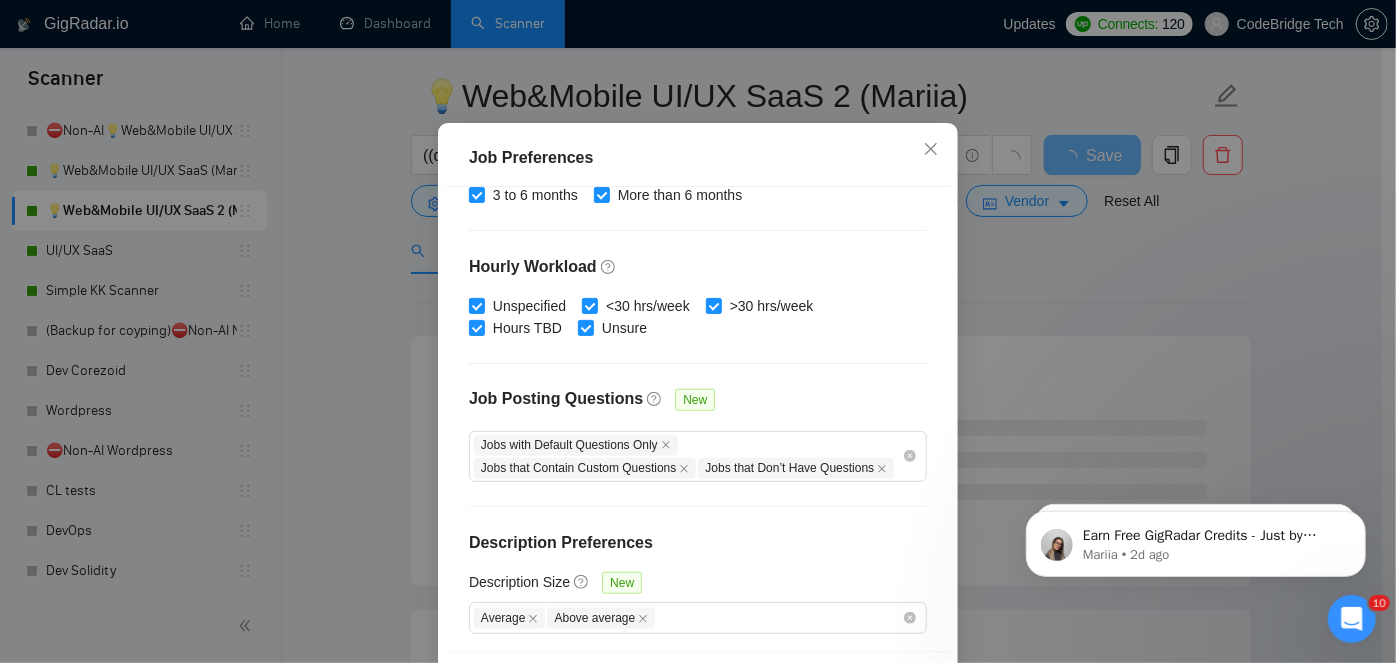 scroll, scrollTop: 681, scrollLeft: 0, axis: vertical 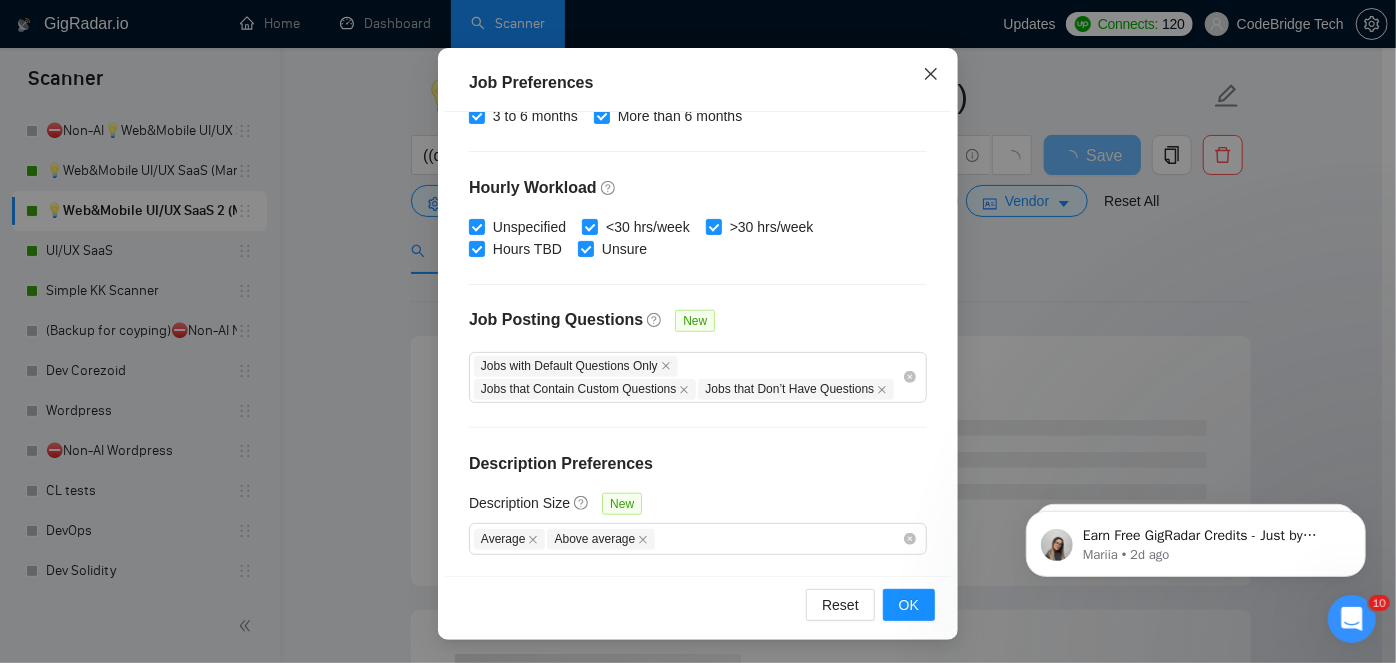 click 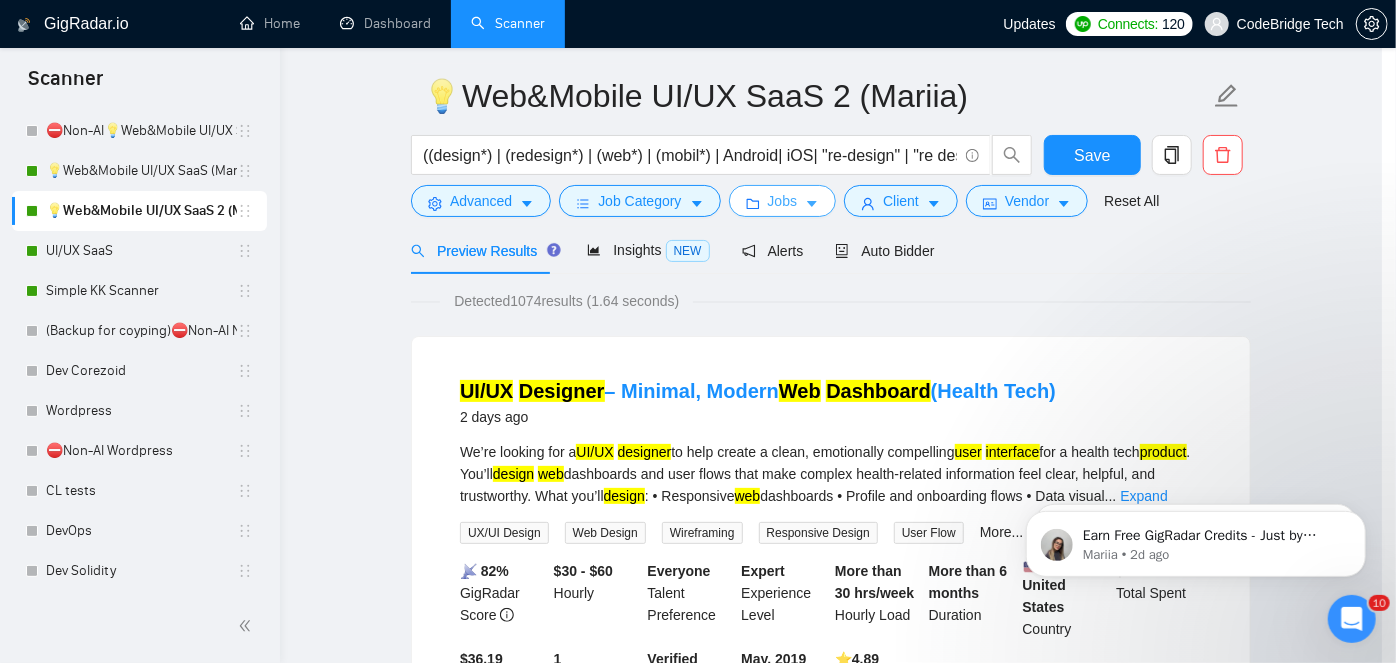 scroll, scrollTop: 0, scrollLeft: 0, axis: both 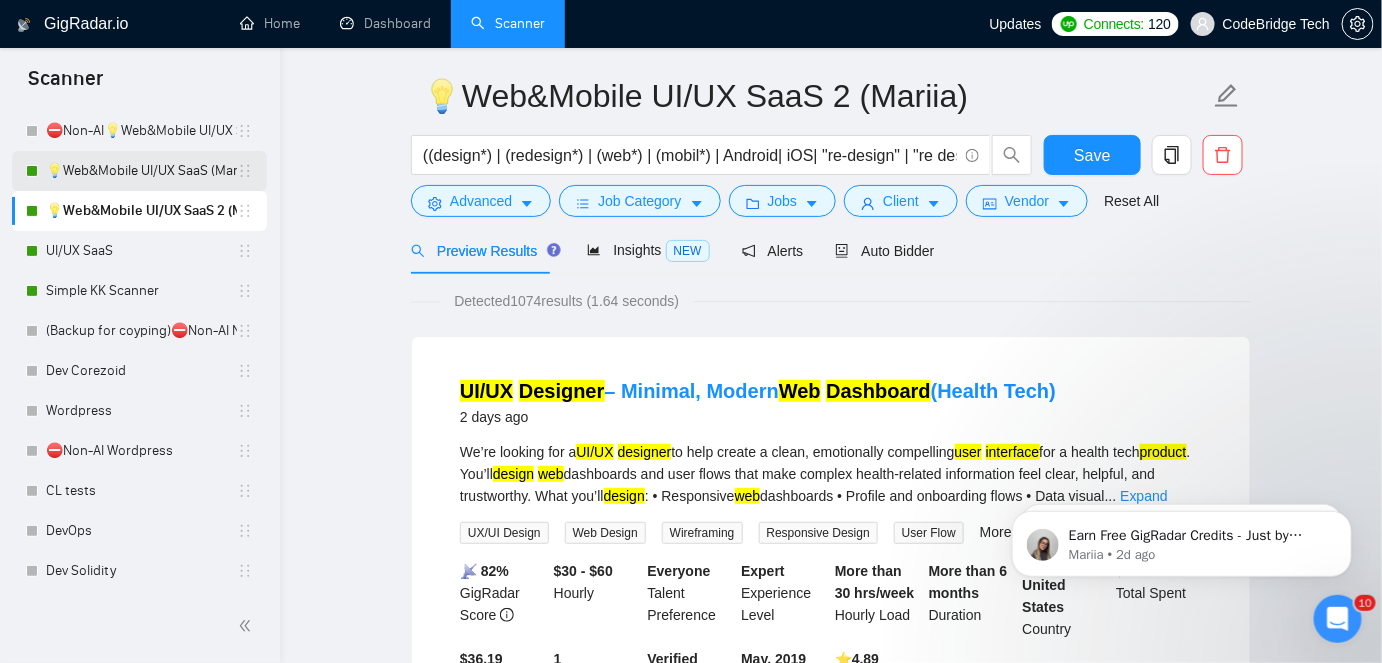 click on "💡Web&Mobile UI/UX SaaS (Mariia)" at bounding box center (141, 171) 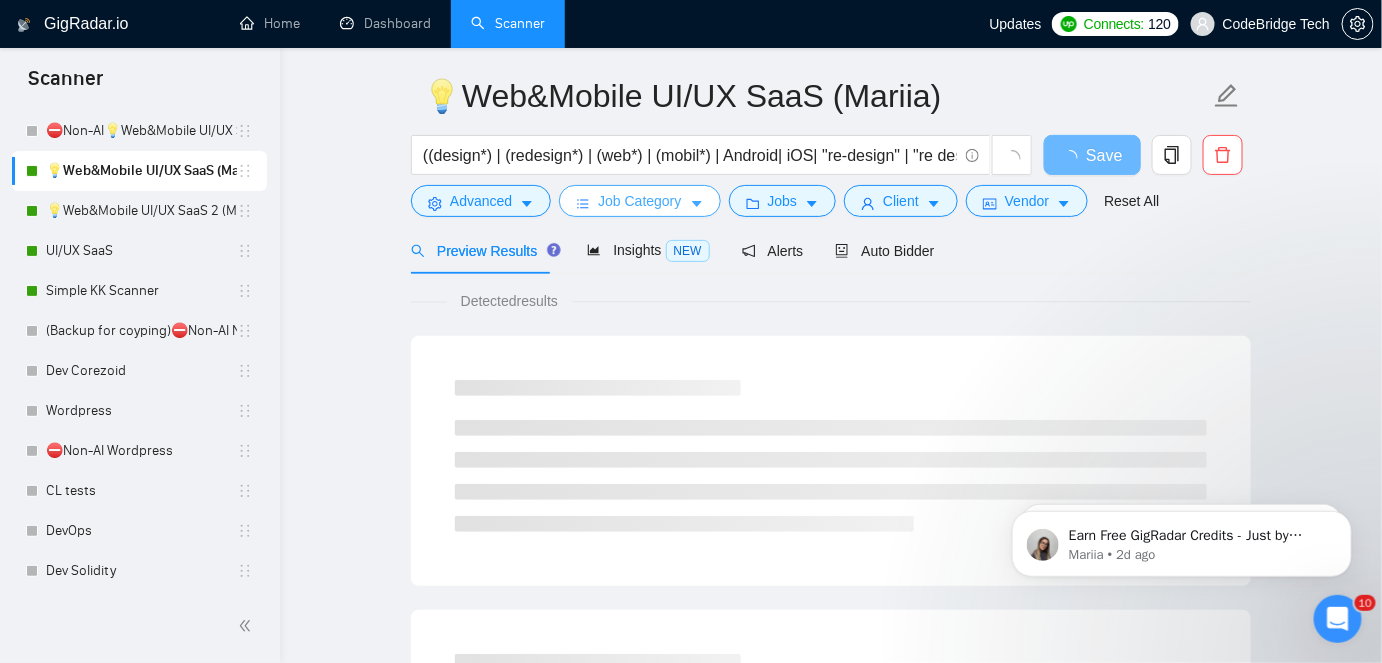 click on "Job Category" at bounding box center [639, 201] 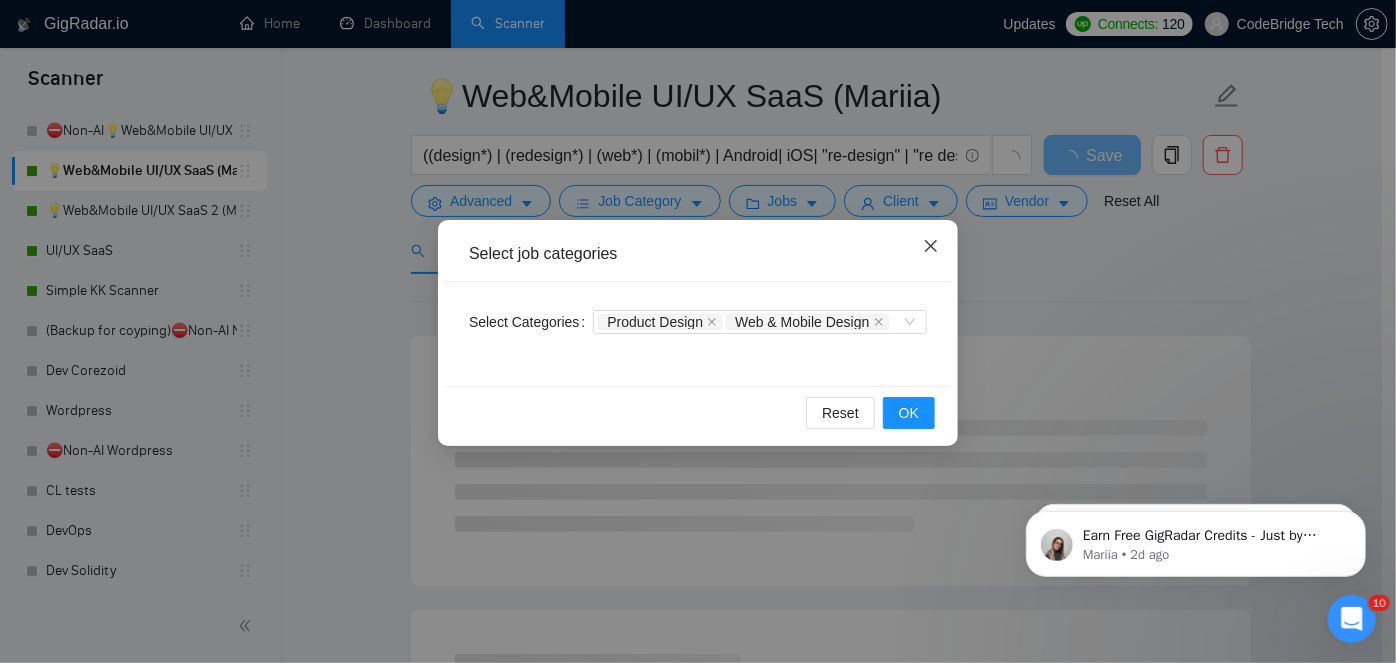 click at bounding box center [931, 247] 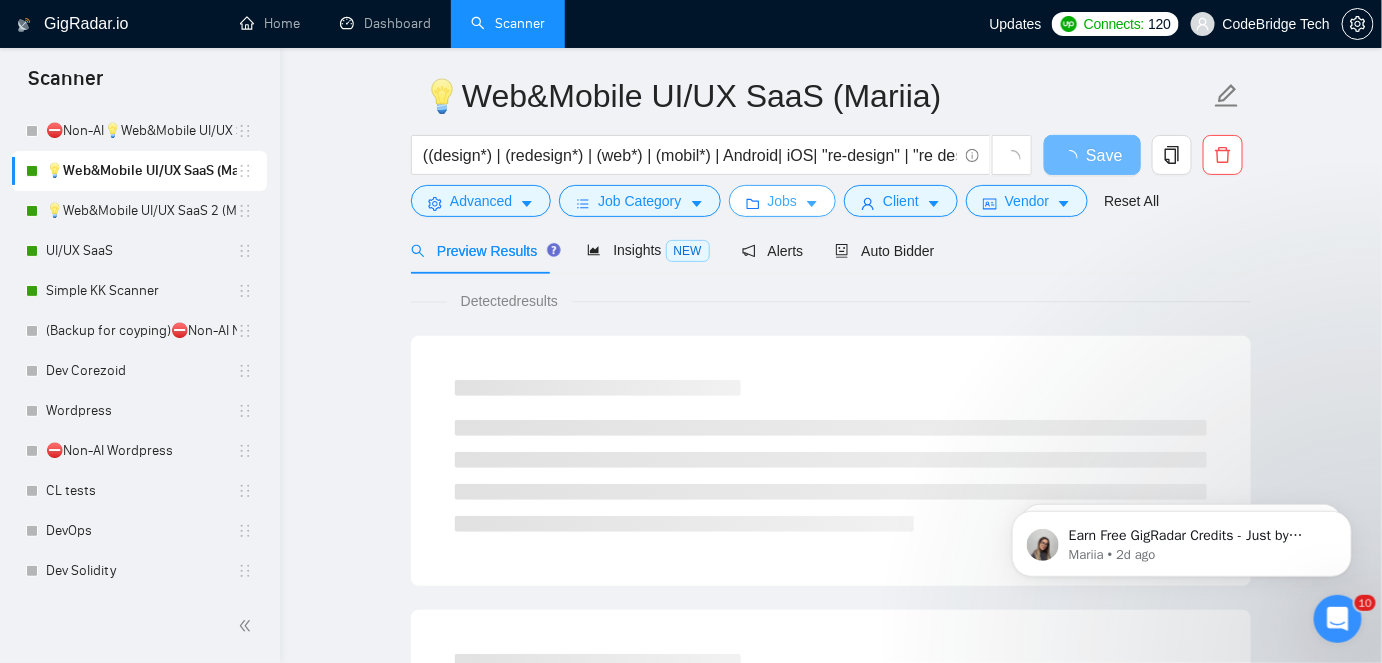 click on "Jobs" at bounding box center [783, 201] 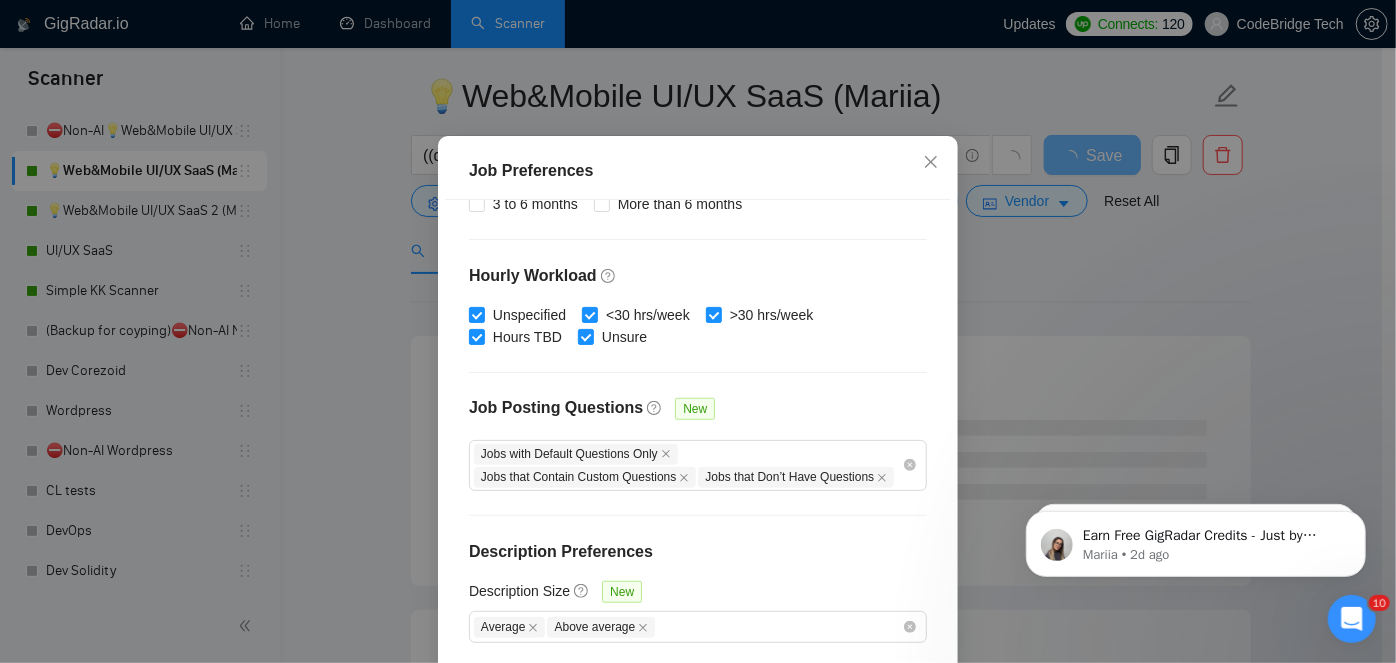 scroll, scrollTop: 147, scrollLeft: 0, axis: vertical 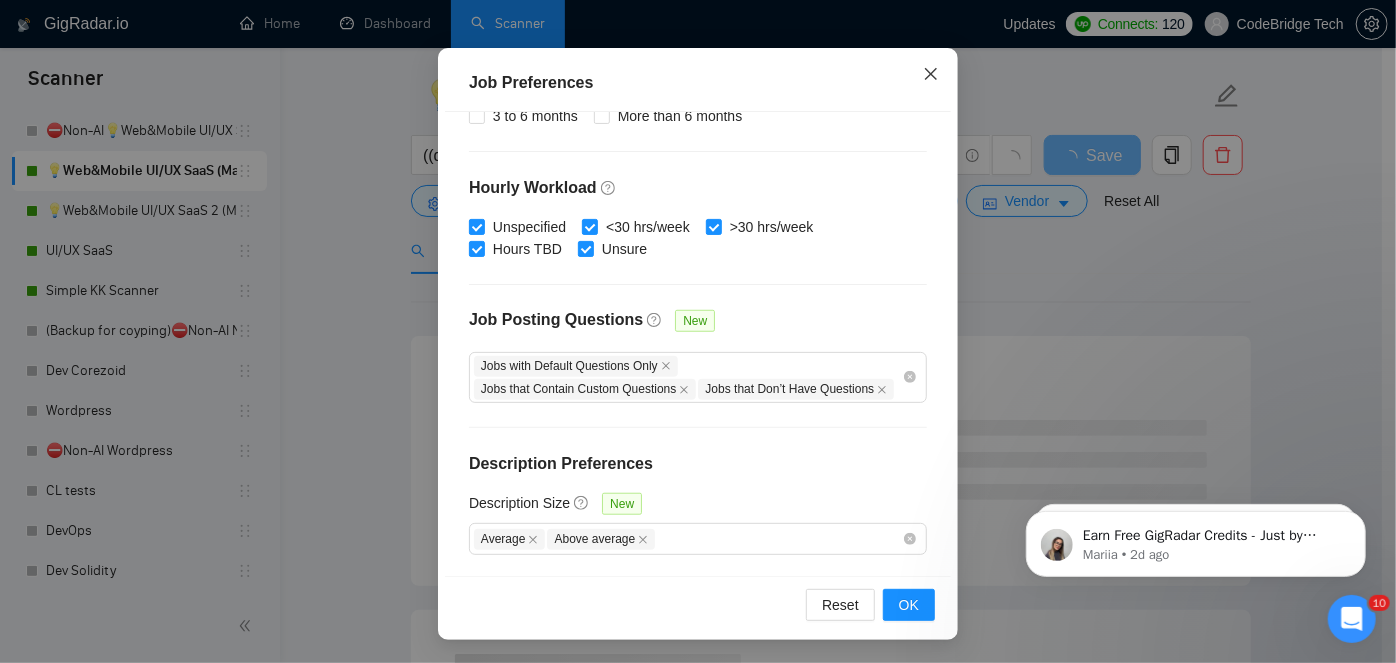 click 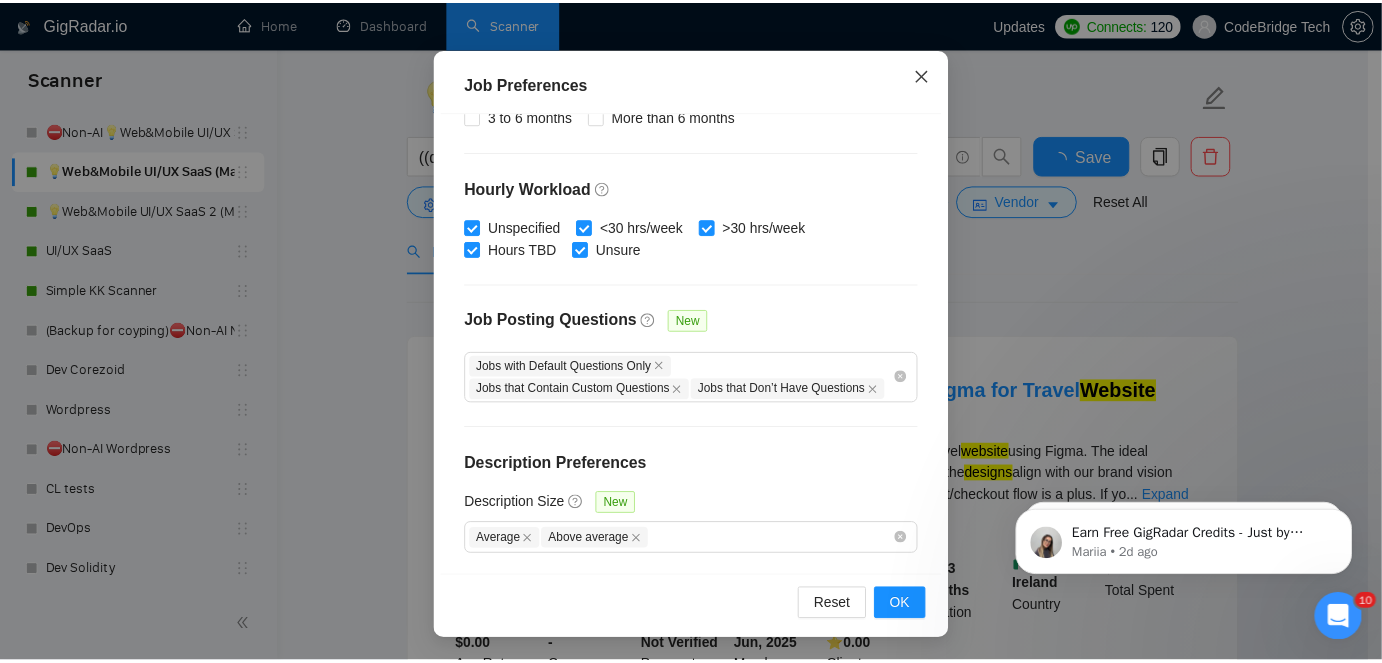 scroll, scrollTop: 72, scrollLeft: 0, axis: vertical 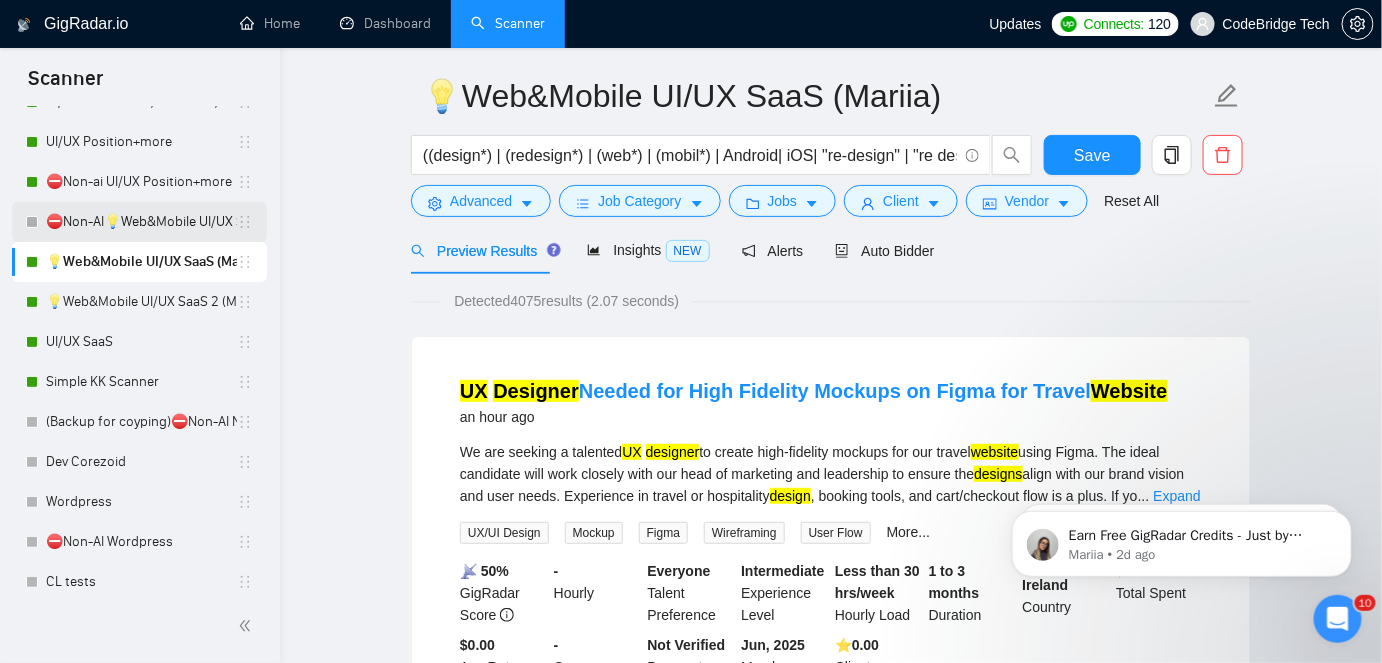 click on "⛔Non-AI💡Web&Mobile UI/UX SaaS (Mariia)" at bounding box center (141, 222) 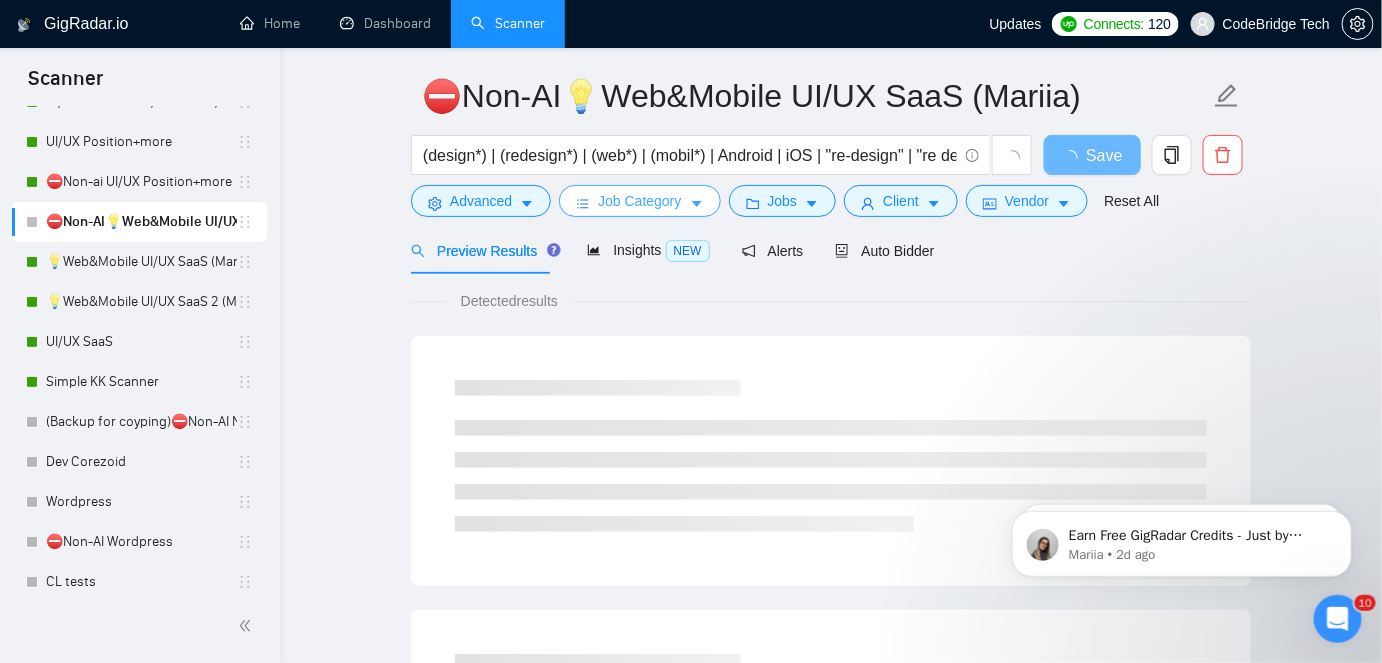 click on "Job Category" at bounding box center [639, 201] 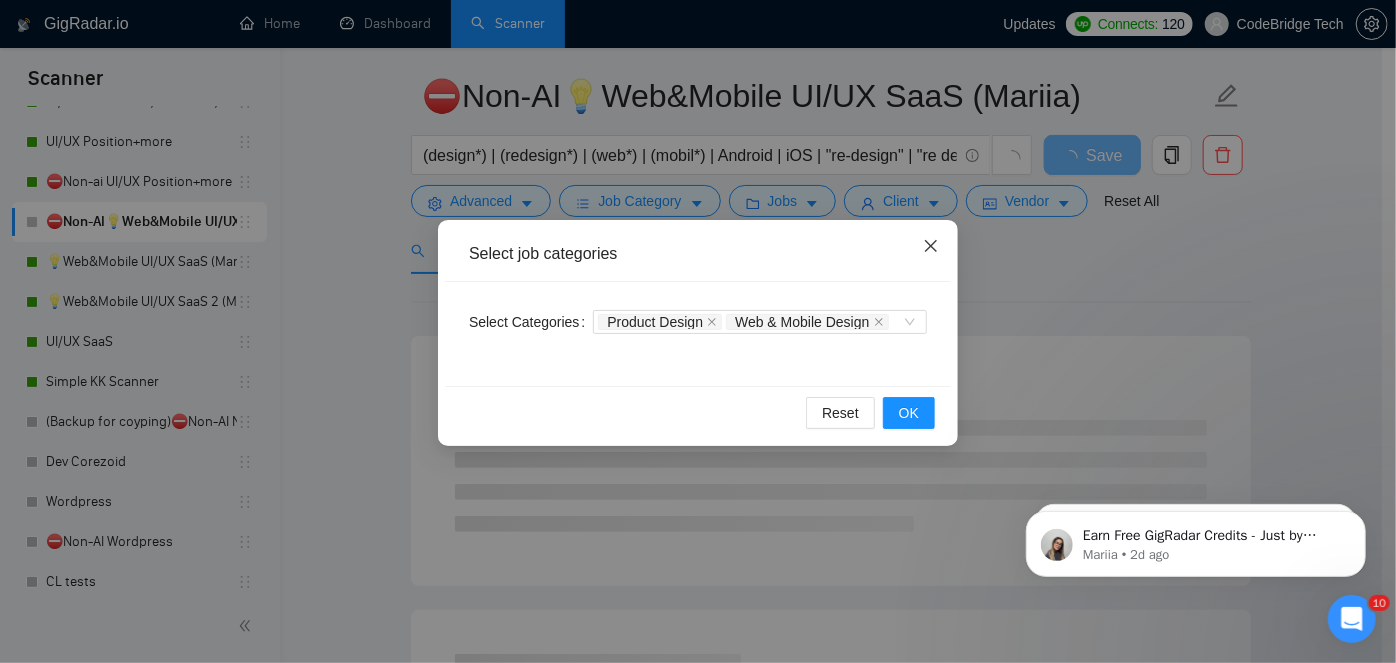 click 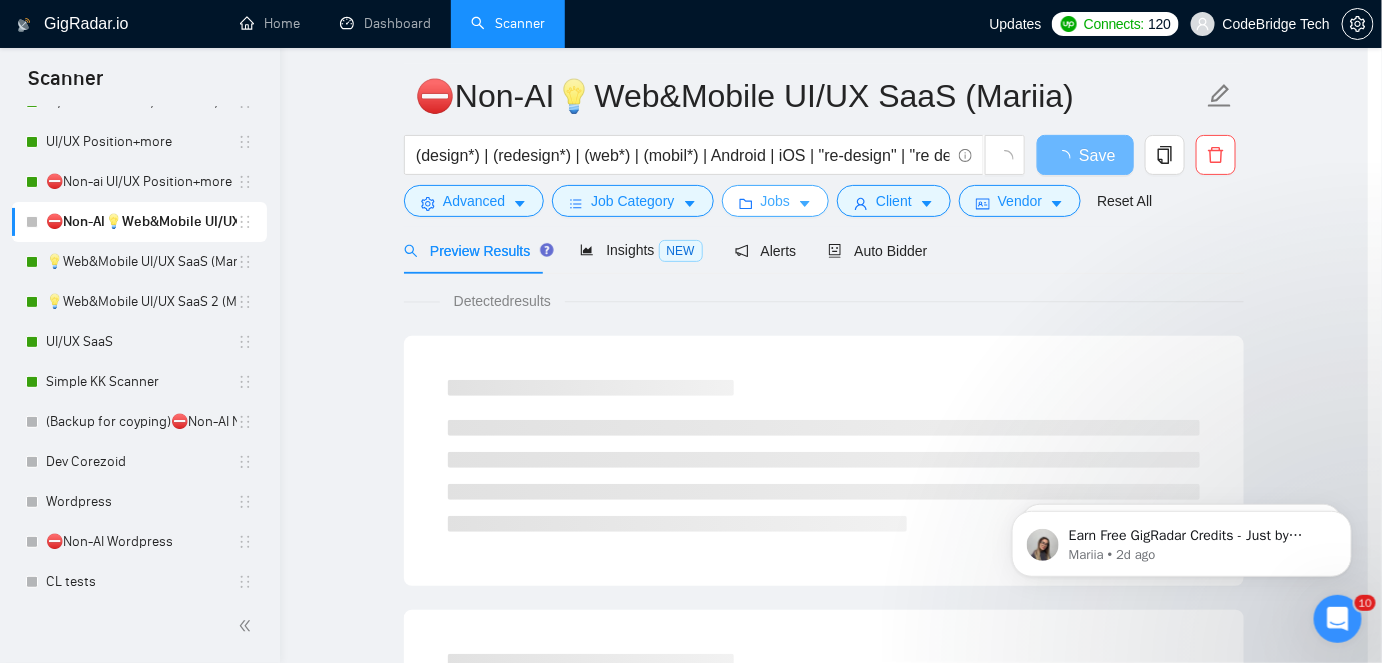 click on "Jobs" at bounding box center (776, 201) 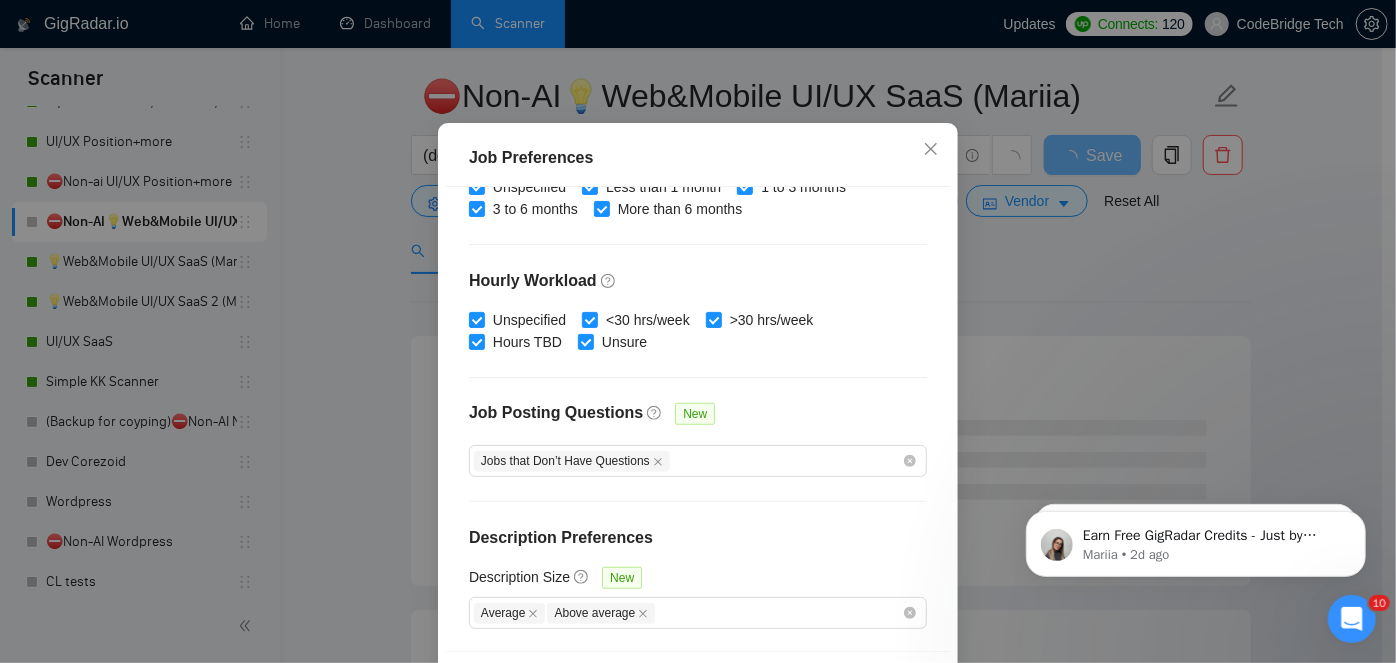 scroll, scrollTop: 662, scrollLeft: 0, axis: vertical 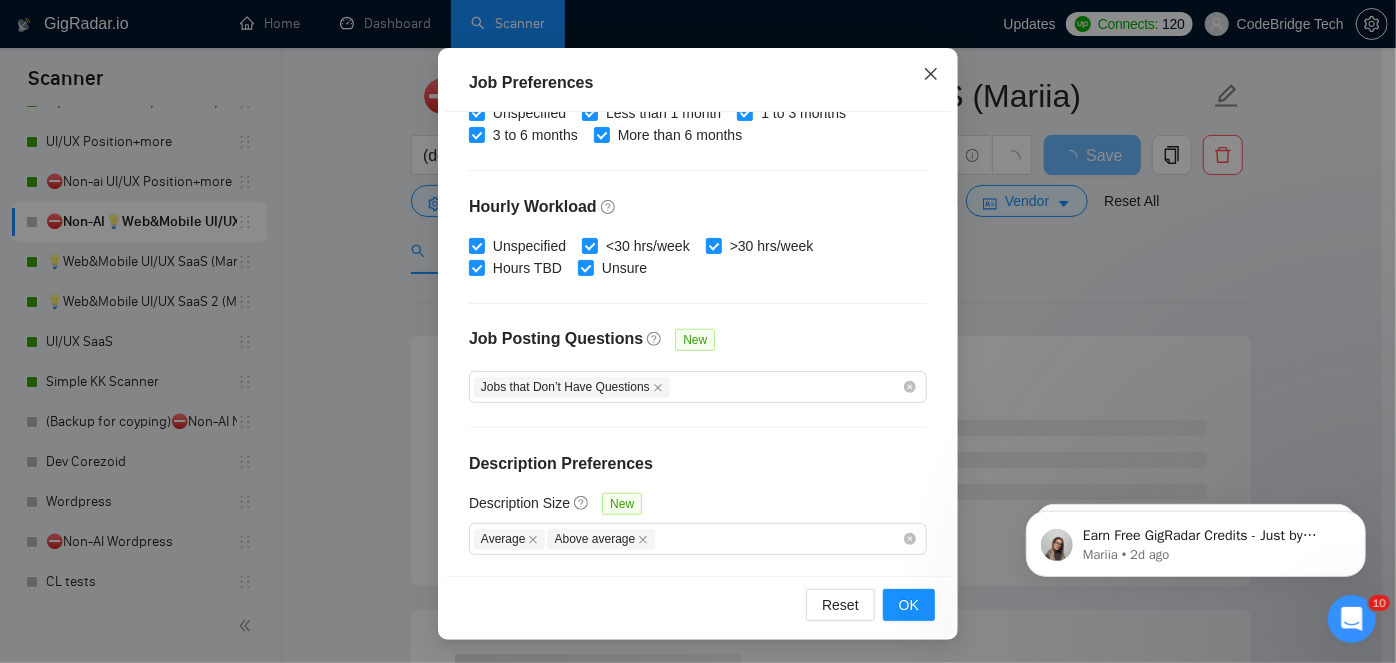 click at bounding box center (931, 75) 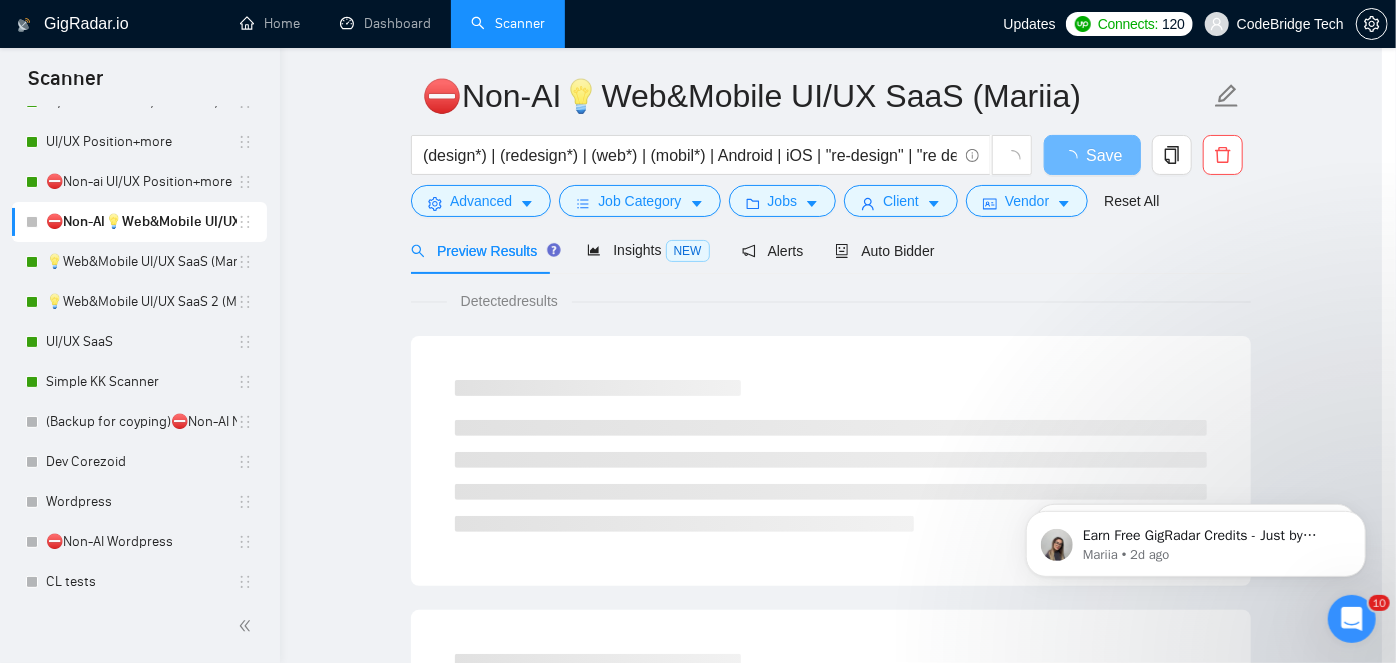 scroll, scrollTop: 72, scrollLeft: 0, axis: vertical 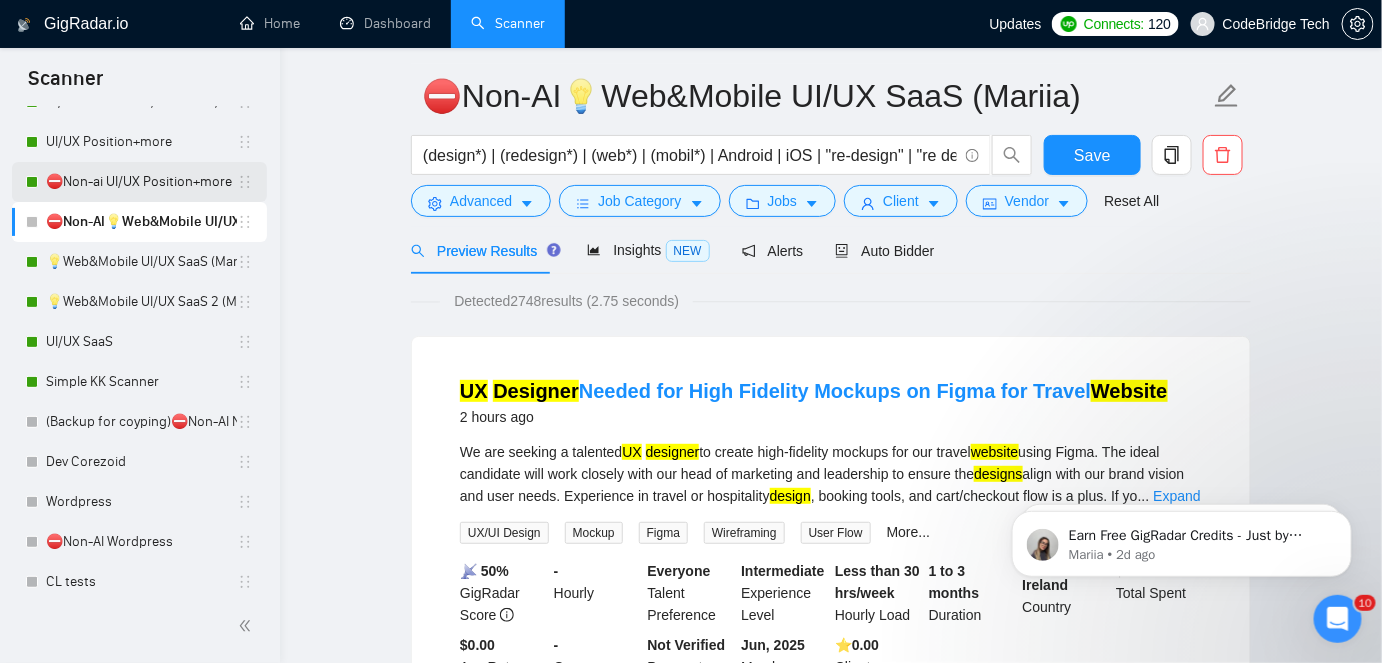 click on "⛔Non-ai UI/UX Position+more" at bounding box center [141, 182] 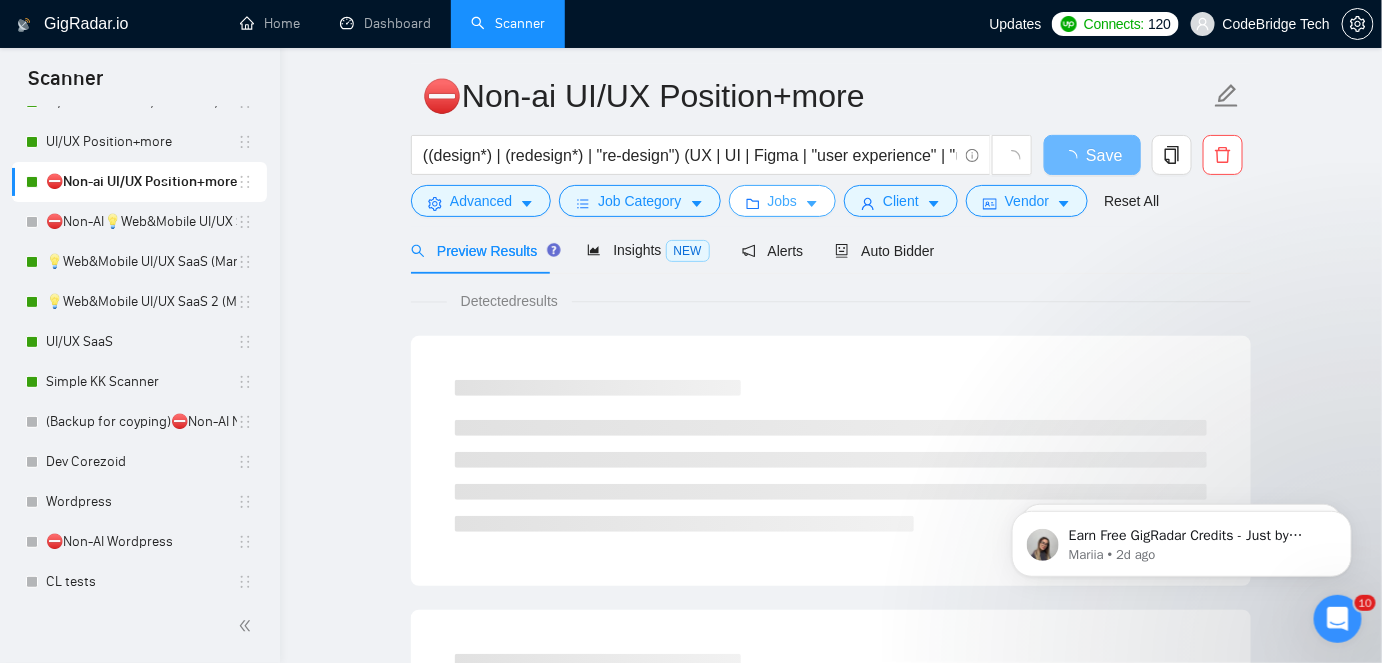 click 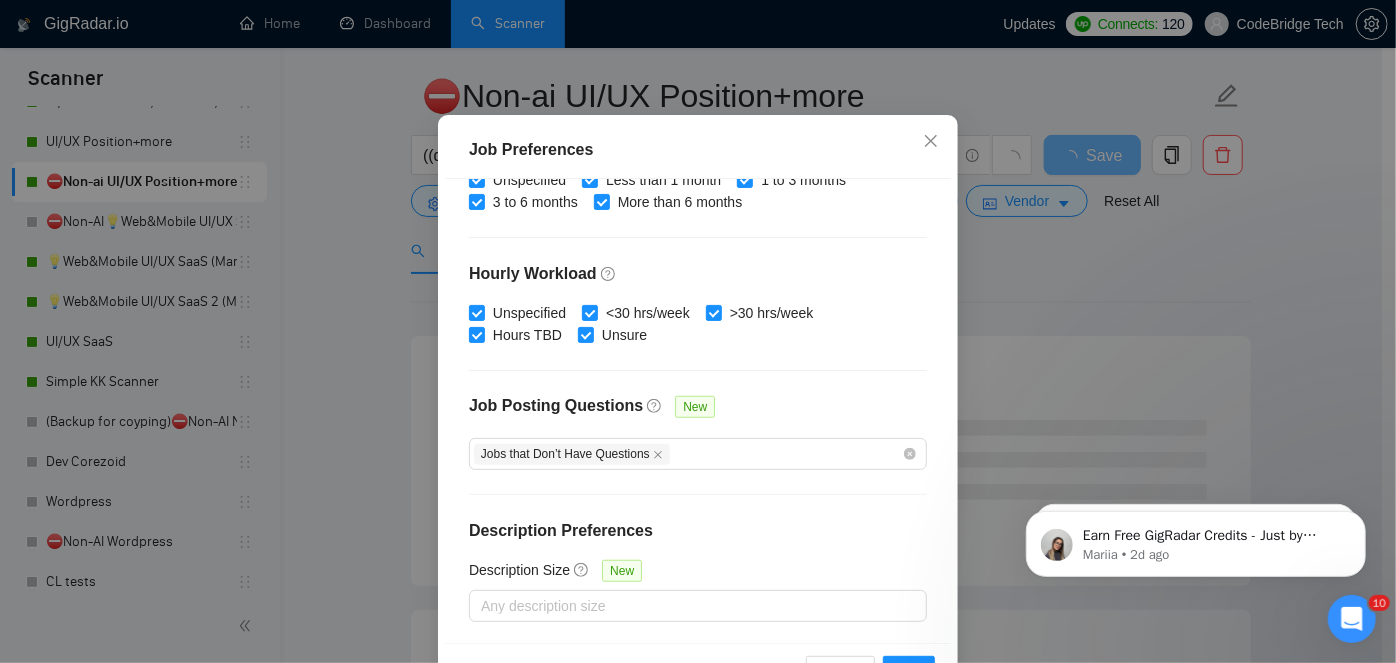 scroll, scrollTop: 147, scrollLeft: 0, axis: vertical 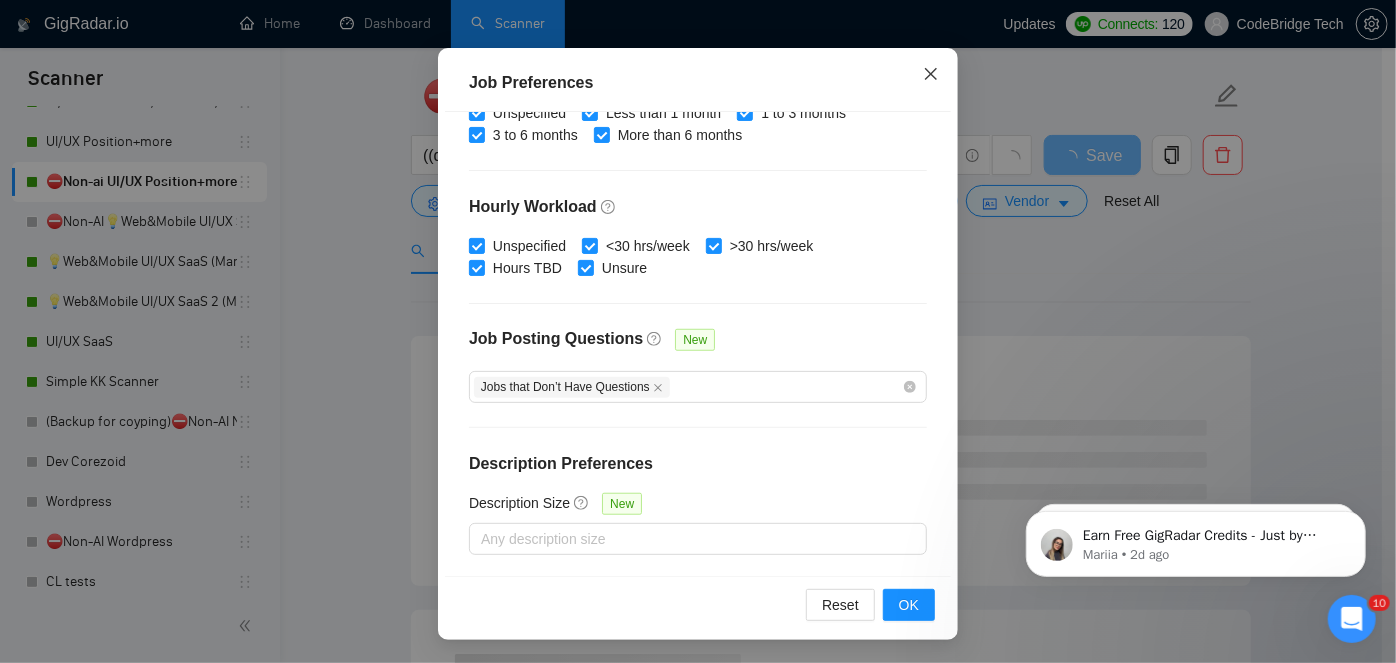 click at bounding box center [931, 75] 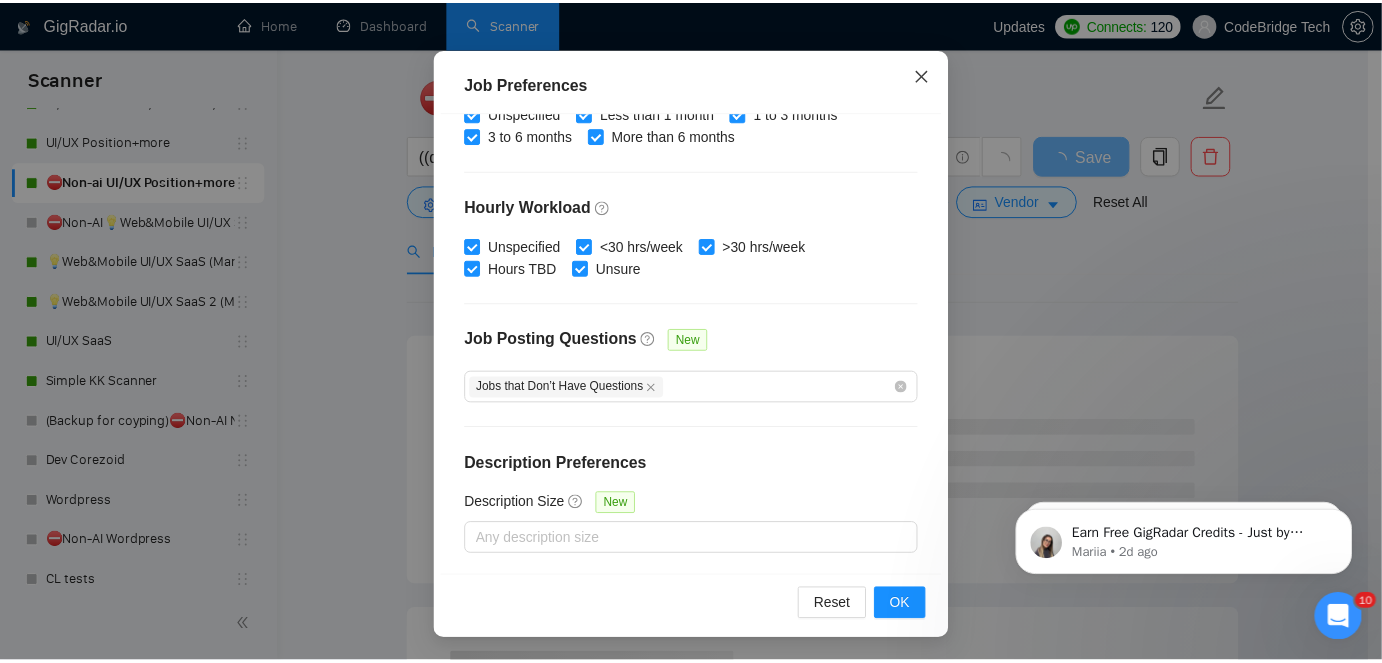 scroll, scrollTop: 72, scrollLeft: 0, axis: vertical 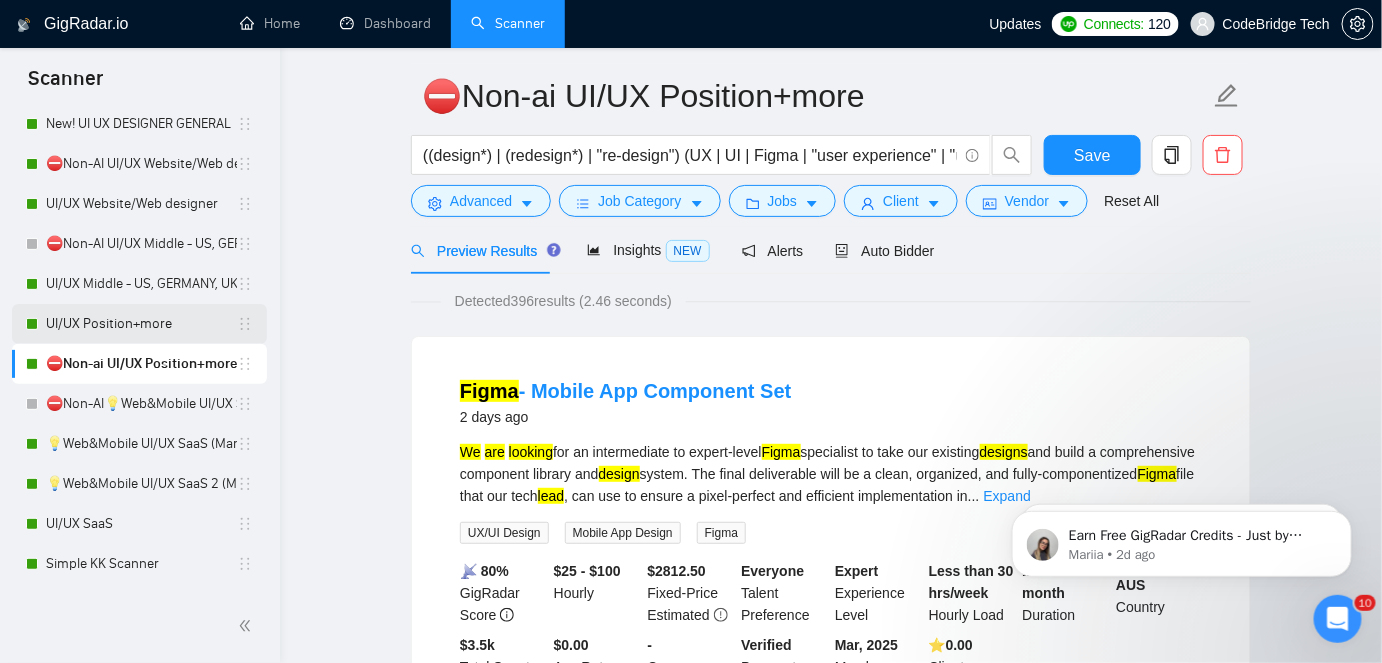click on "UI/UX Position+more" at bounding box center (141, 324) 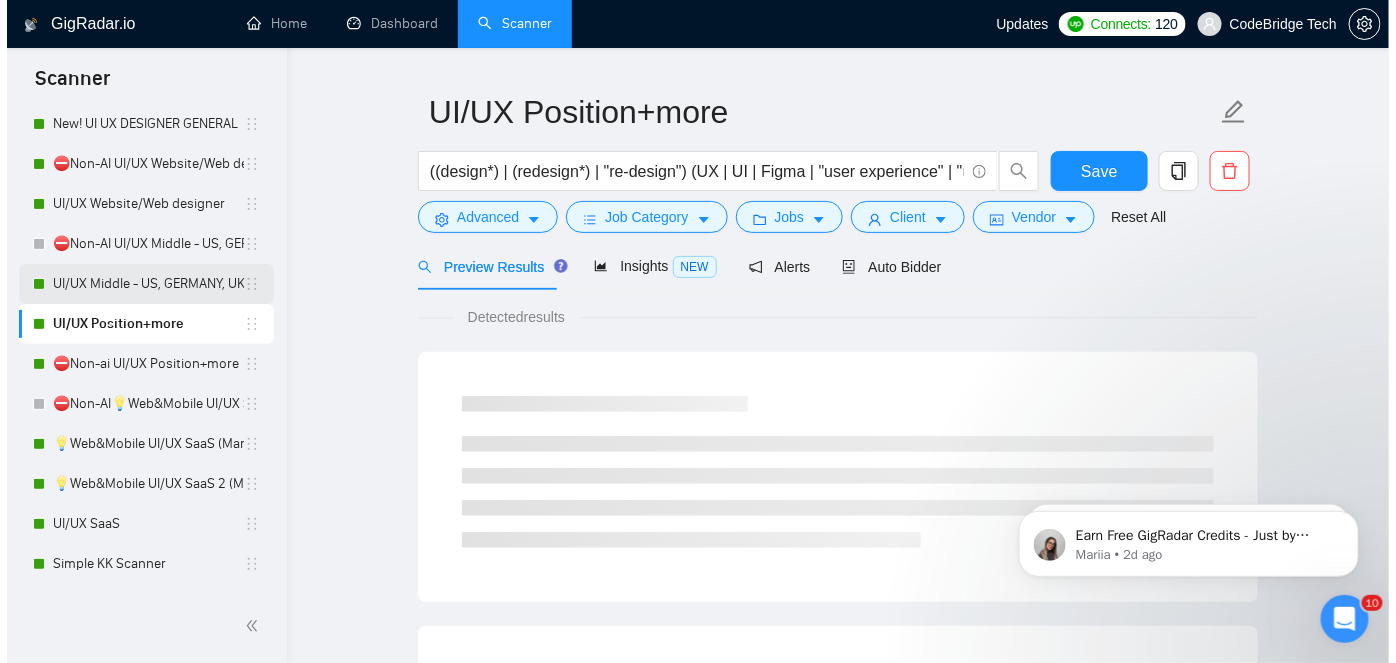 scroll, scrollTop: 66, scrollLeft: 0, axis: vertical 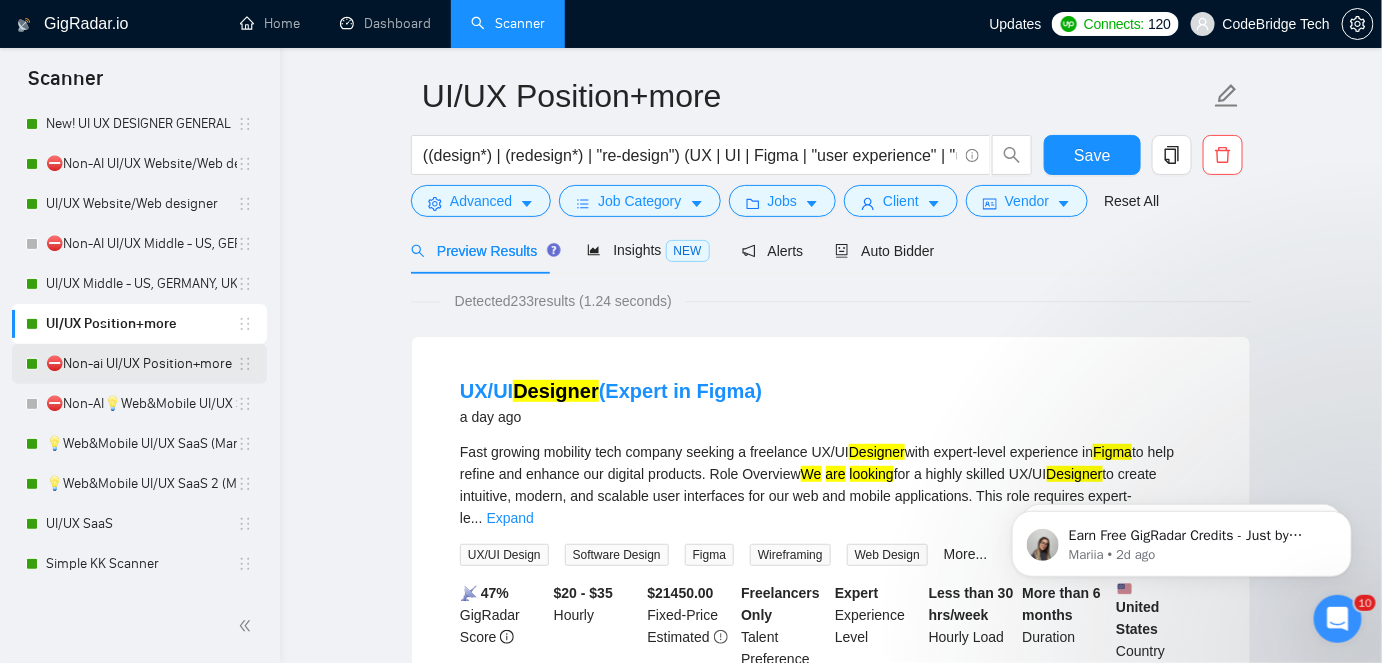click on "⛔Non-ai UI/UX Position+more" at bounding box center (141, 364) 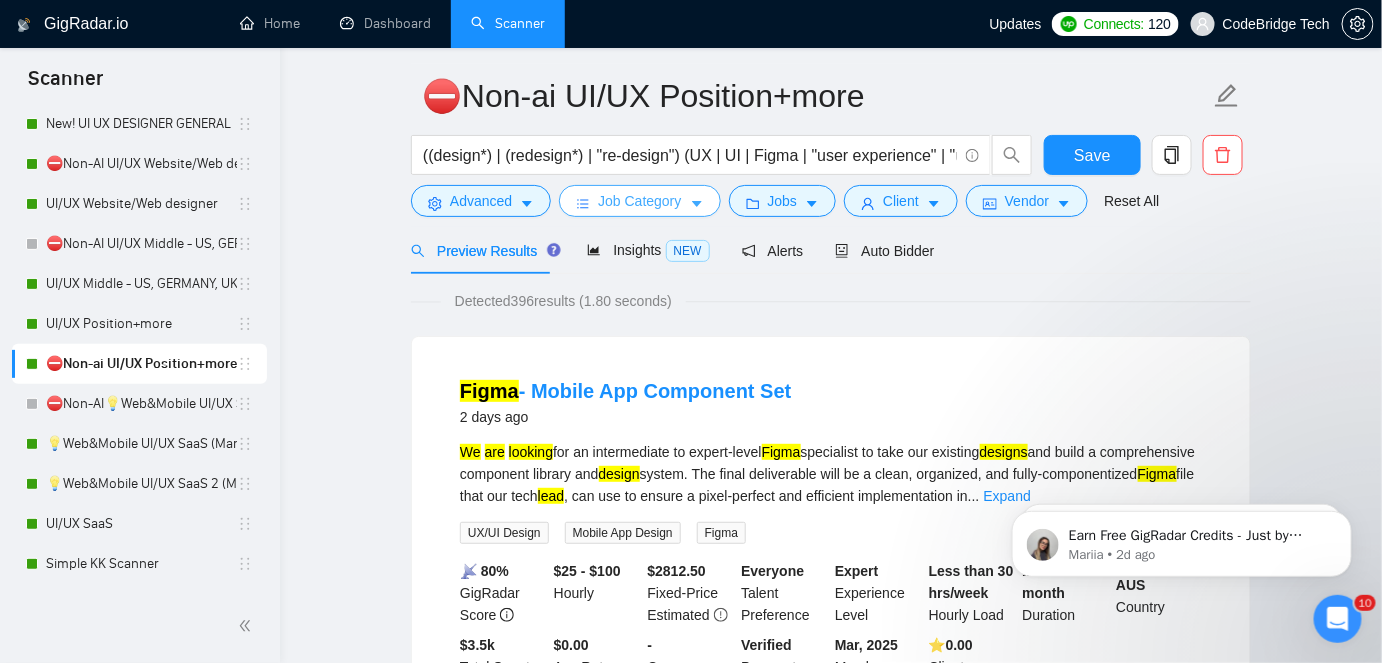 click 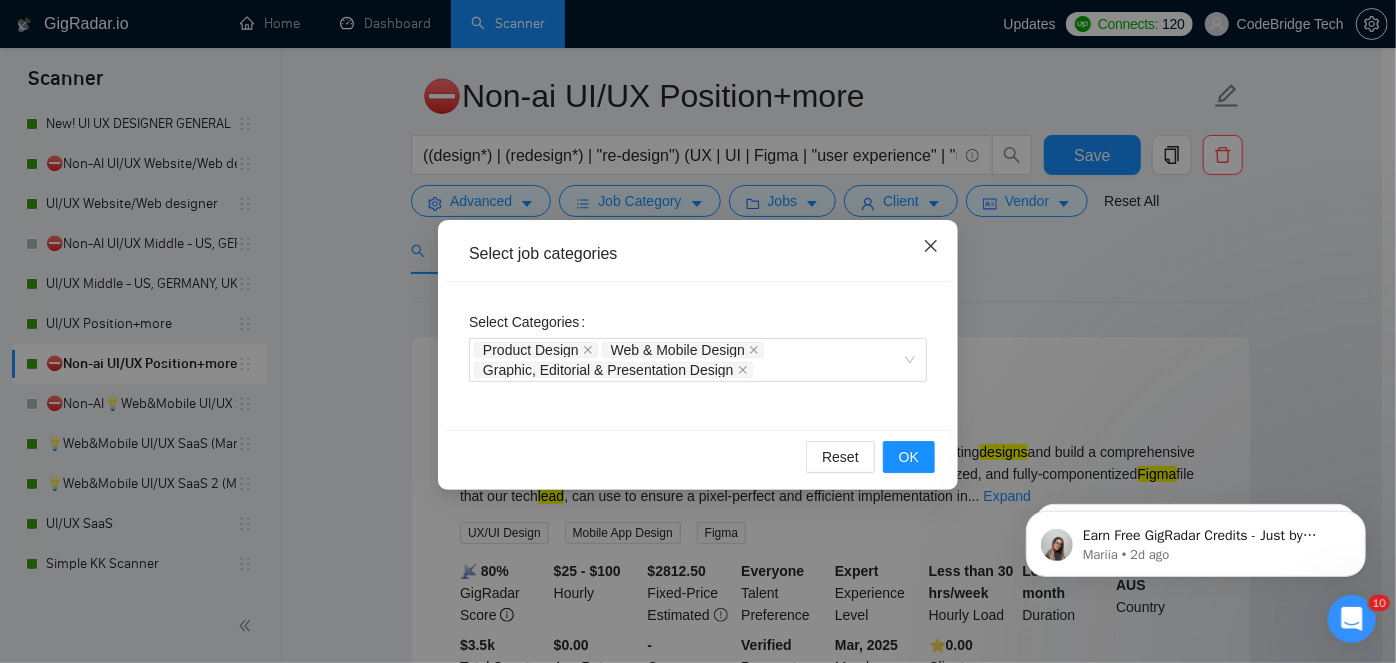click 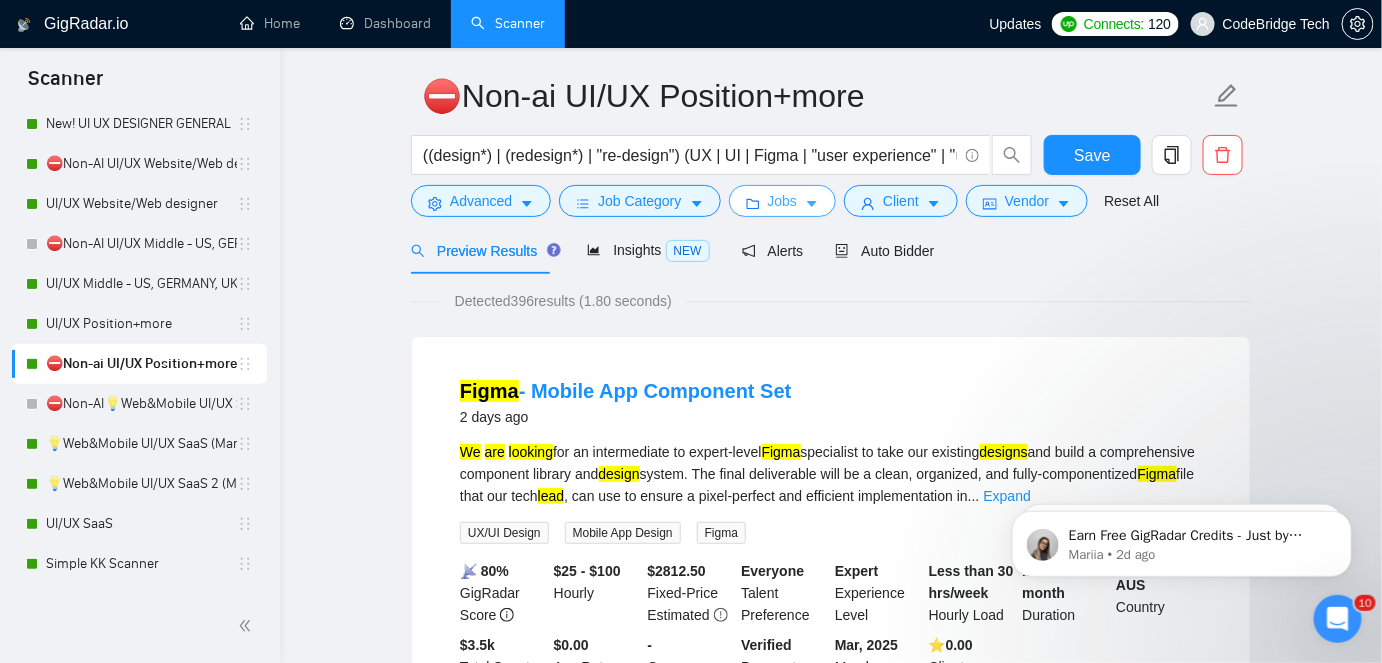 click on "Jobs" at bounding box center (783, 201) 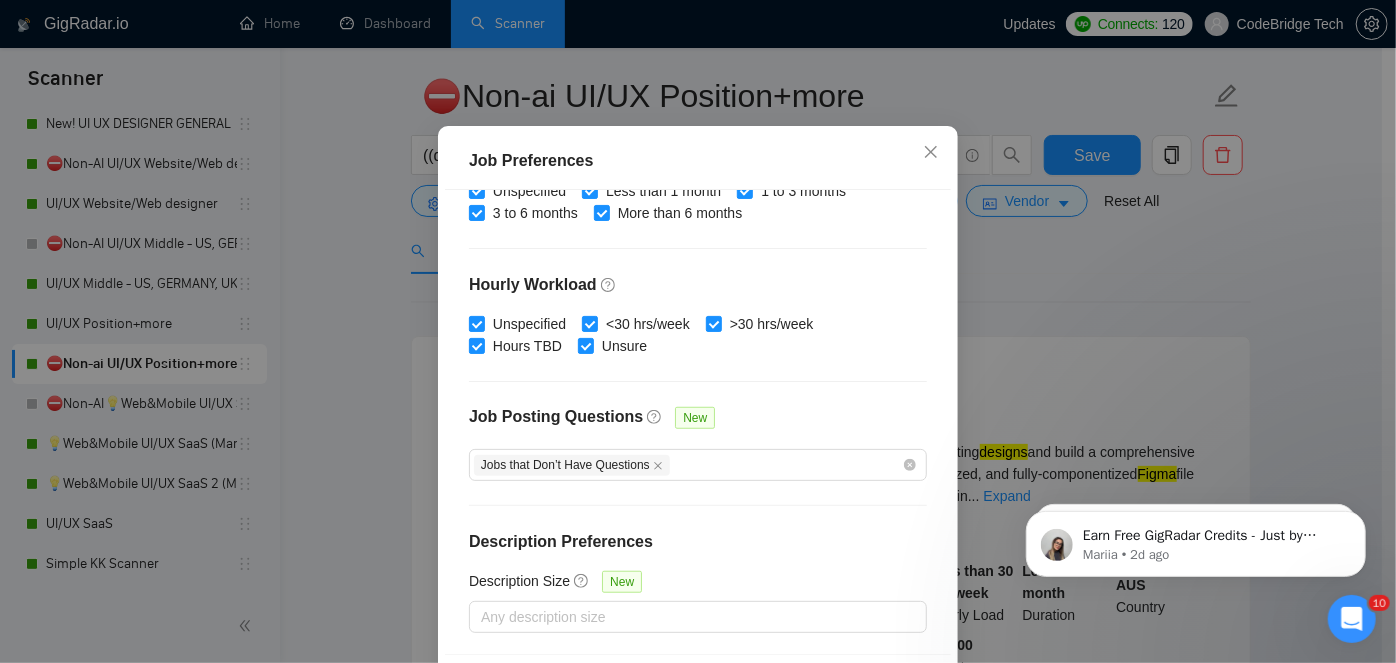 scroll, scrollTop: 147, scrollLeft: 0, axis: vertical 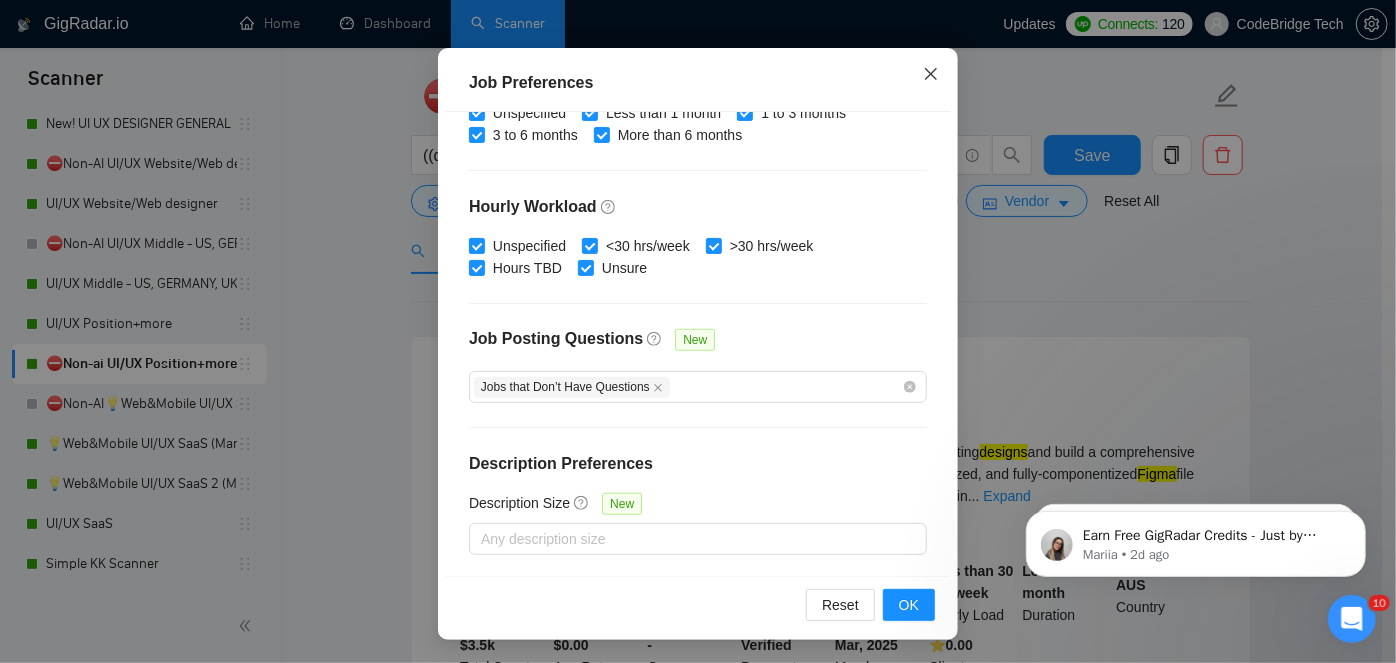 click at bounding box center (931, 75) 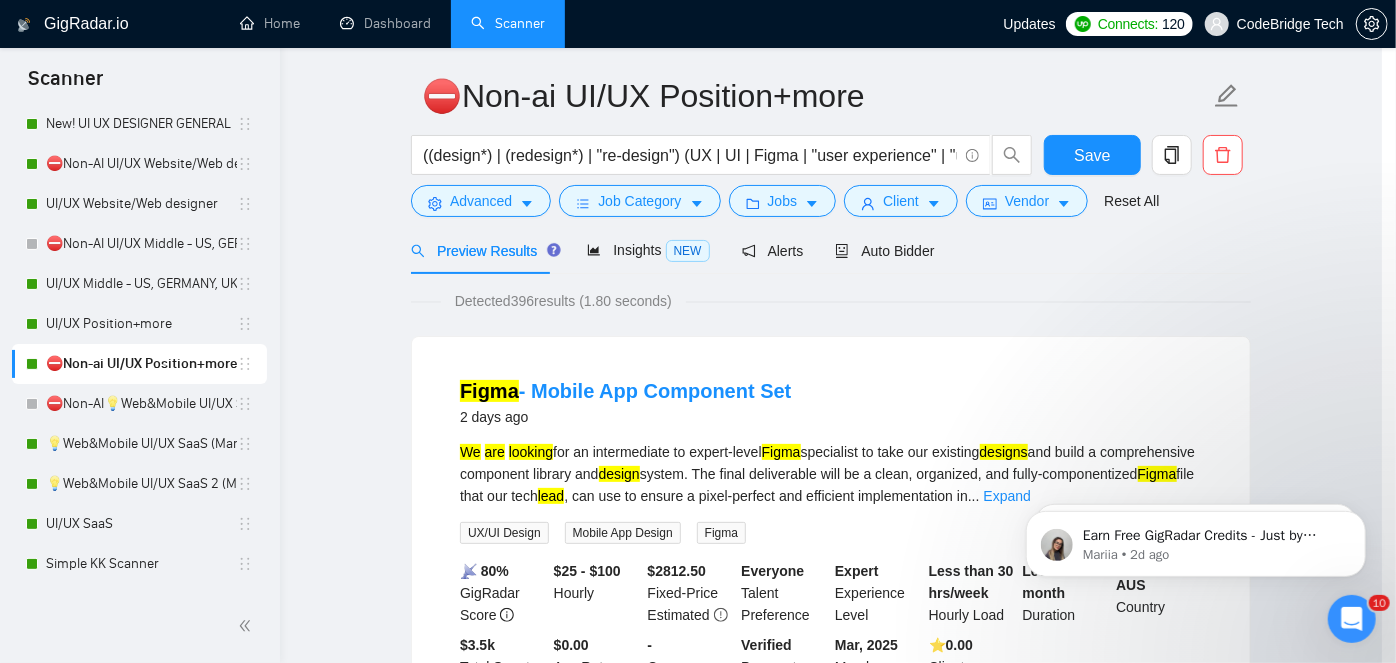 scroll, scrollTop: 72, scrollLeft: 0, axis: vertical 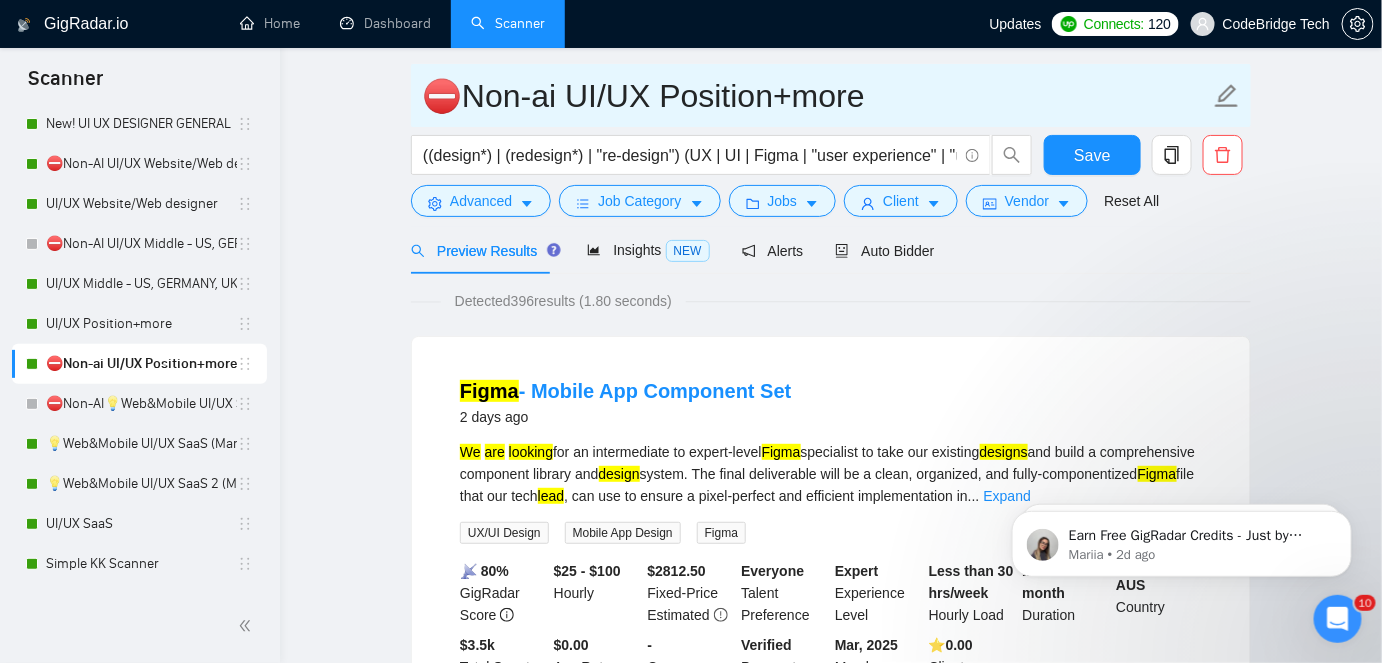 click on "⛔Non-ai UI/UX Position+more" at bounding box center [816, 96] 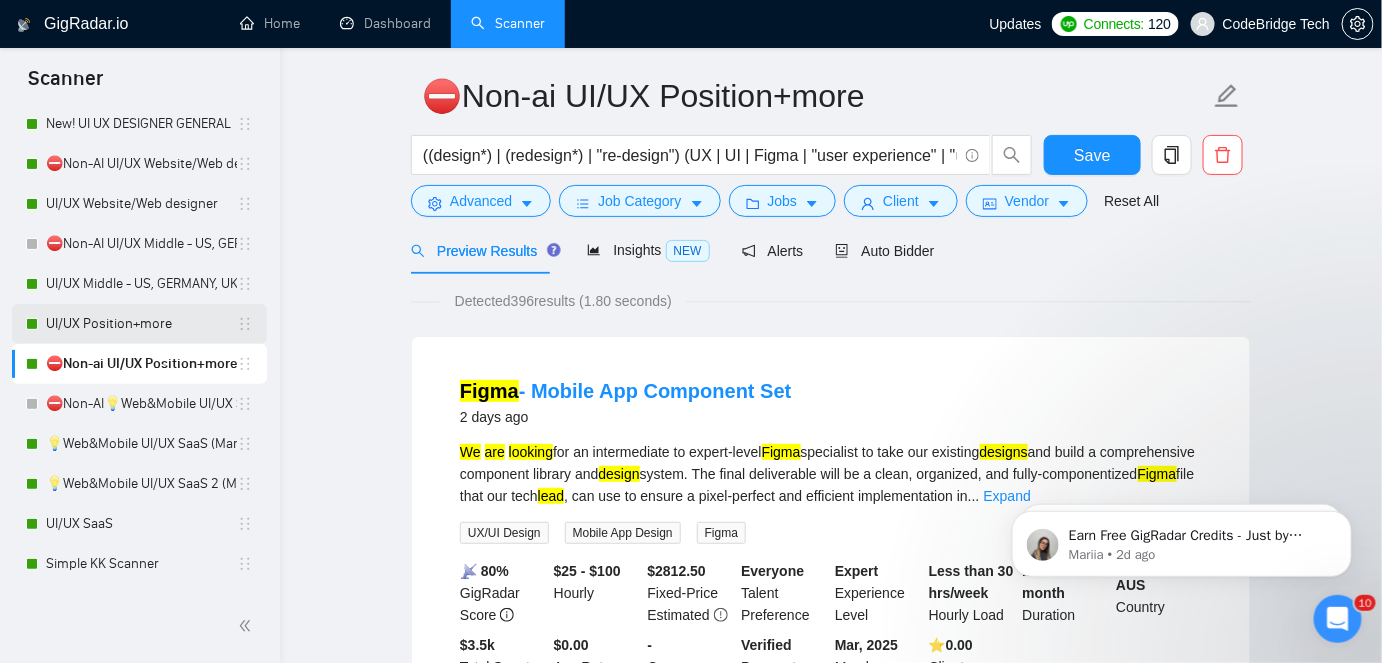 click on "UI/UX Position+more" at bounding box center [141, 324] 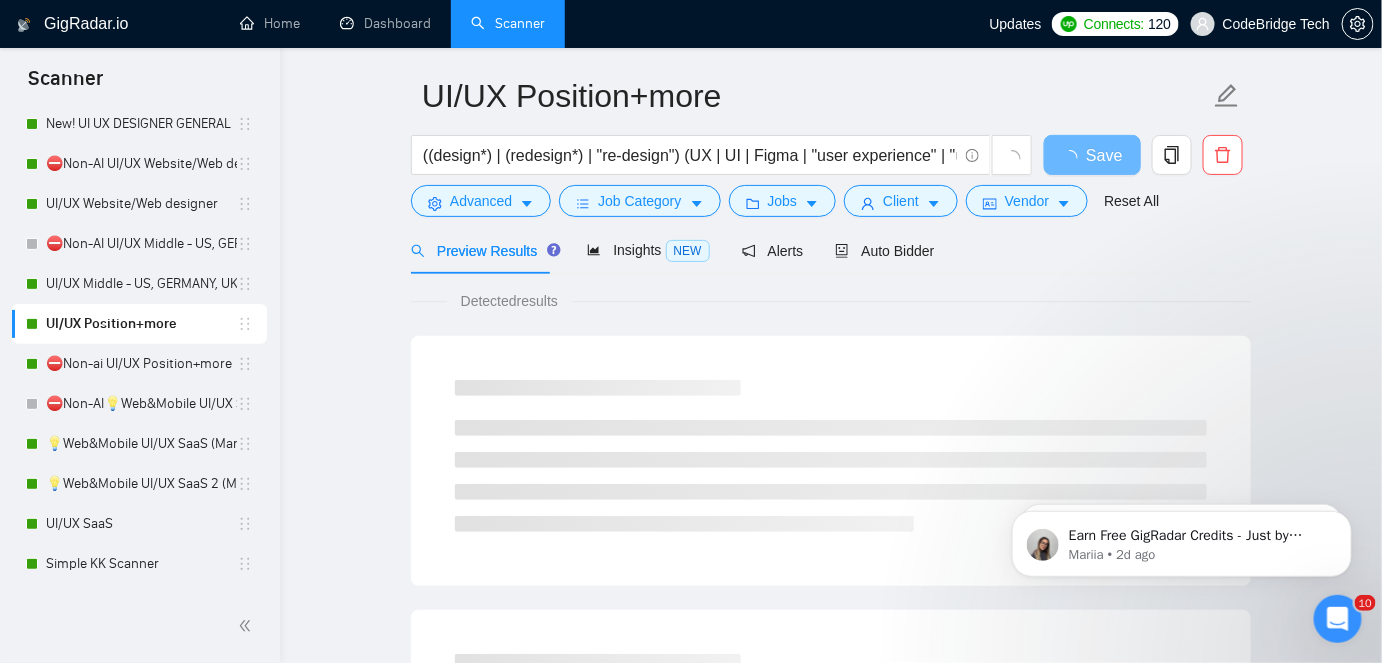 click on "UI/UX Position+more ((design*) | (redesign*) | "re-design") (UX | UI | Figma | "user experience" | "user interface" | "user experience design" | "user interface design" | "web design") (lead | Position | "to join our team" | "Role Objective" | "to join our dynamic team" | Senior | Sr. | Middle | Mid | "is seeking" | "Long term" | "long-term" | B2B | B2C | Saas) Save Advanced   Job Category   Jobs   Client   Vendor   Reset All" at bounding box center [831, 145] 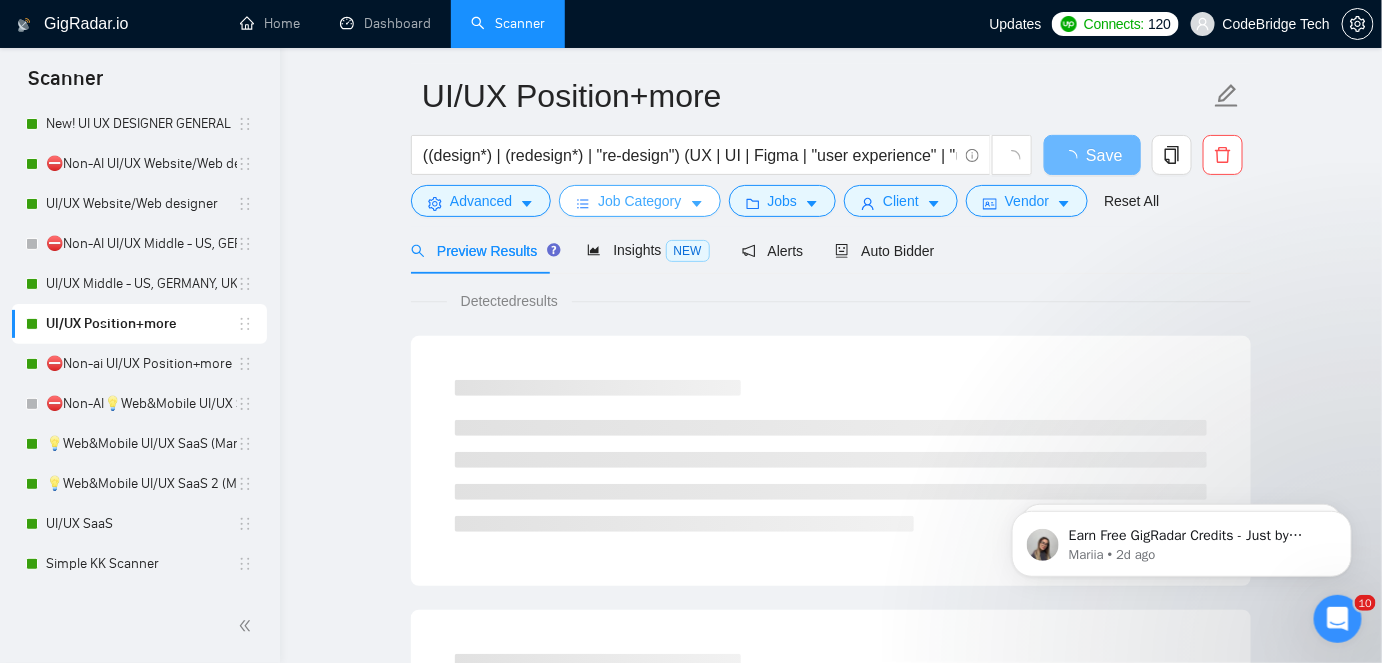 click on "Job Category" at bounding box center (639, 201) 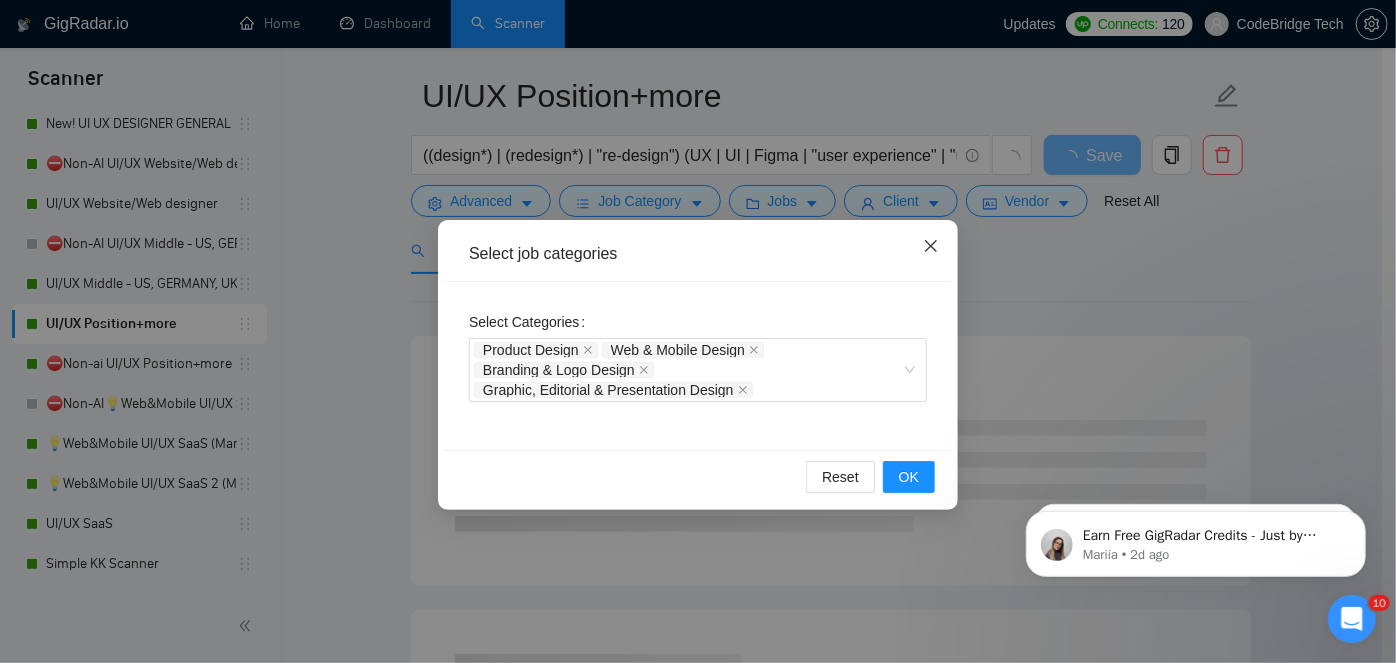 click at bounding box center [931, 247] 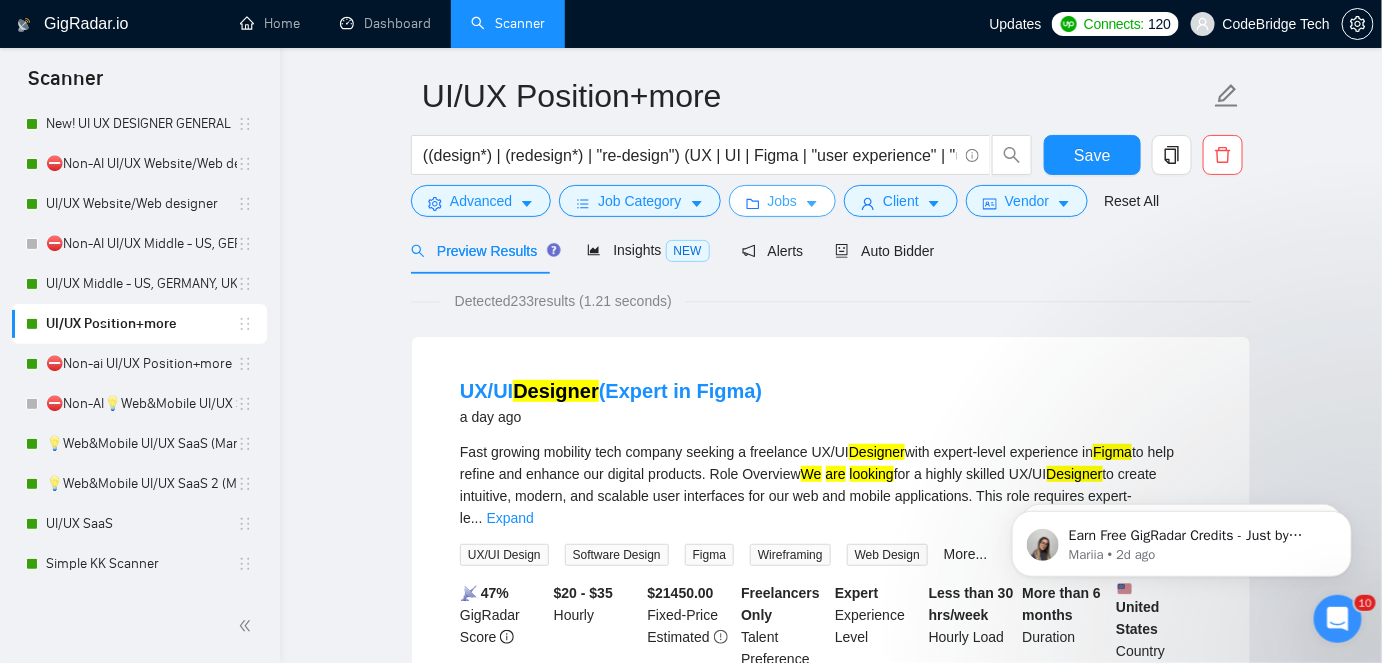 click 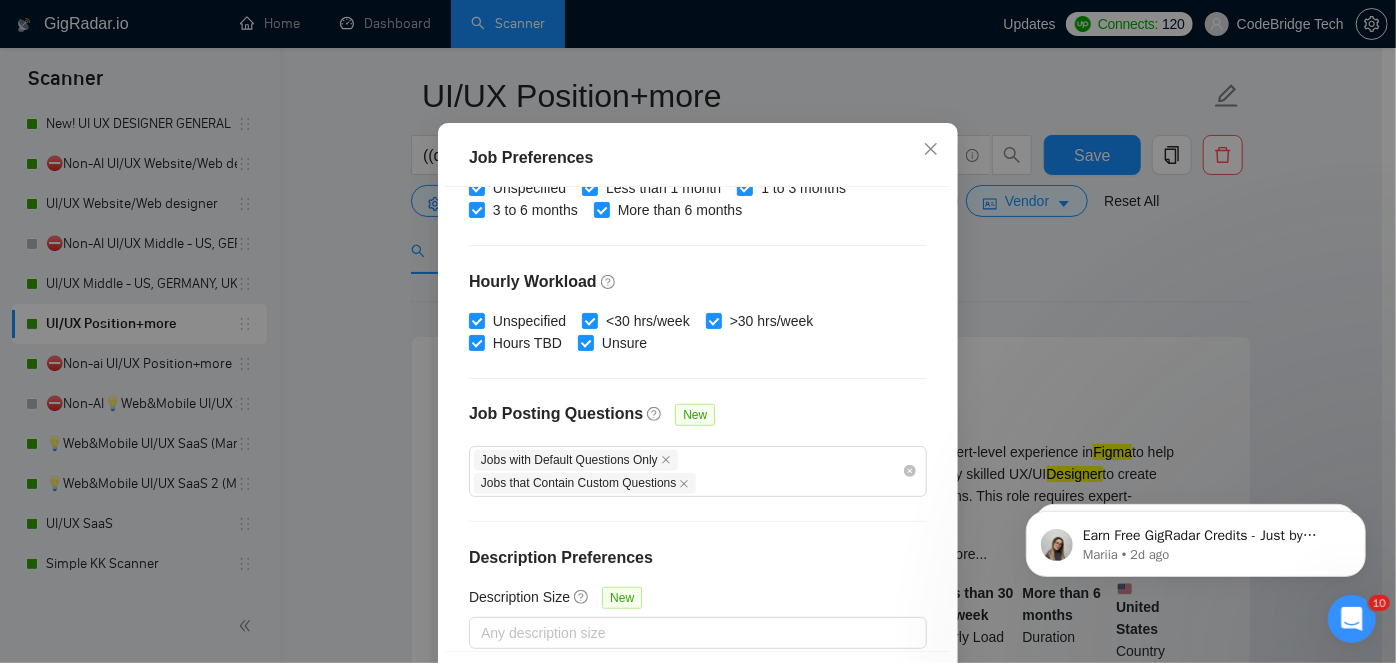 scroll, scrollTop: 681, scrollLeft: 0, axis: vertical 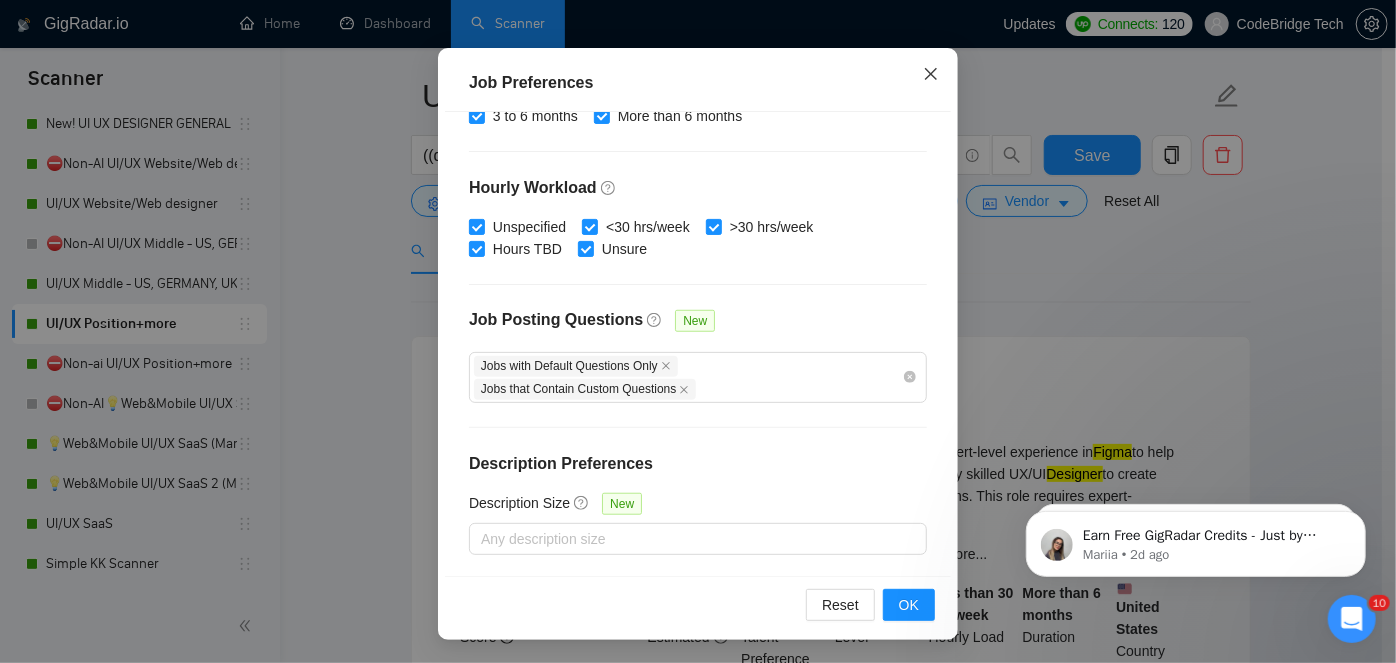 click at bounding box center [931, 75] 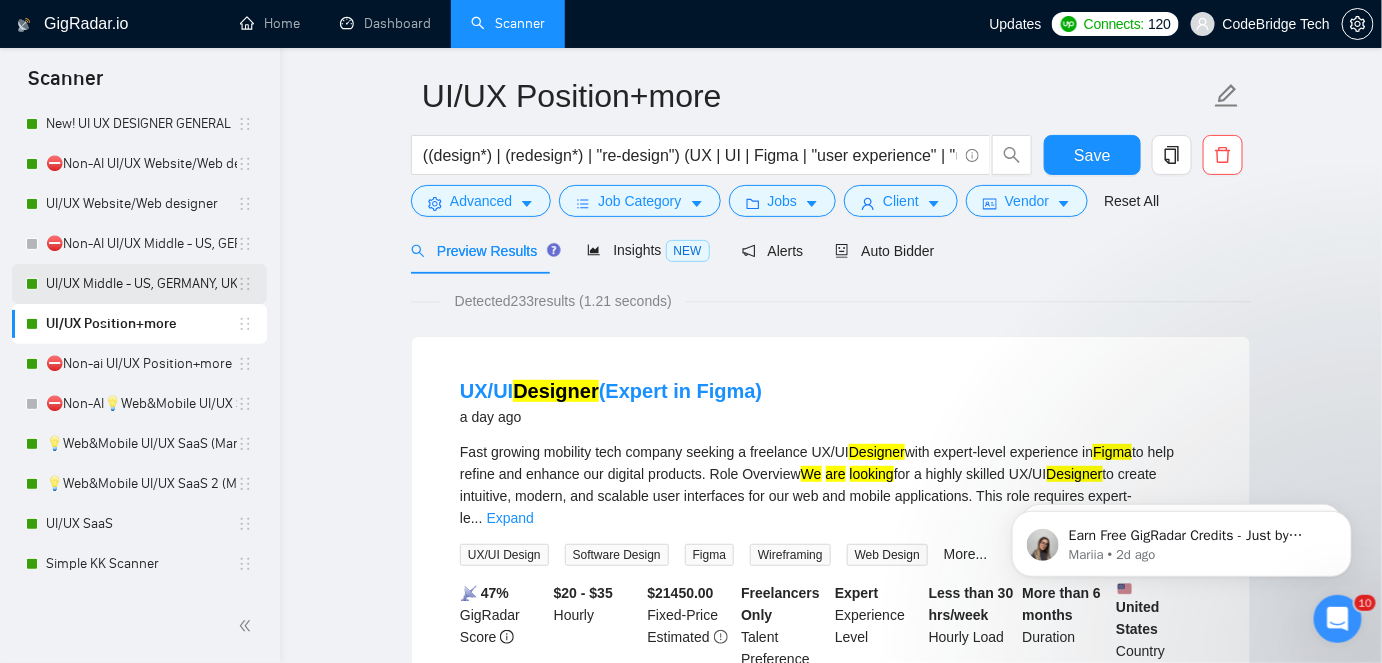 click on "UI/UX Middle - US, GERMANY, UK, CANADA, ISRAEL" at bounding box center (141, 284) 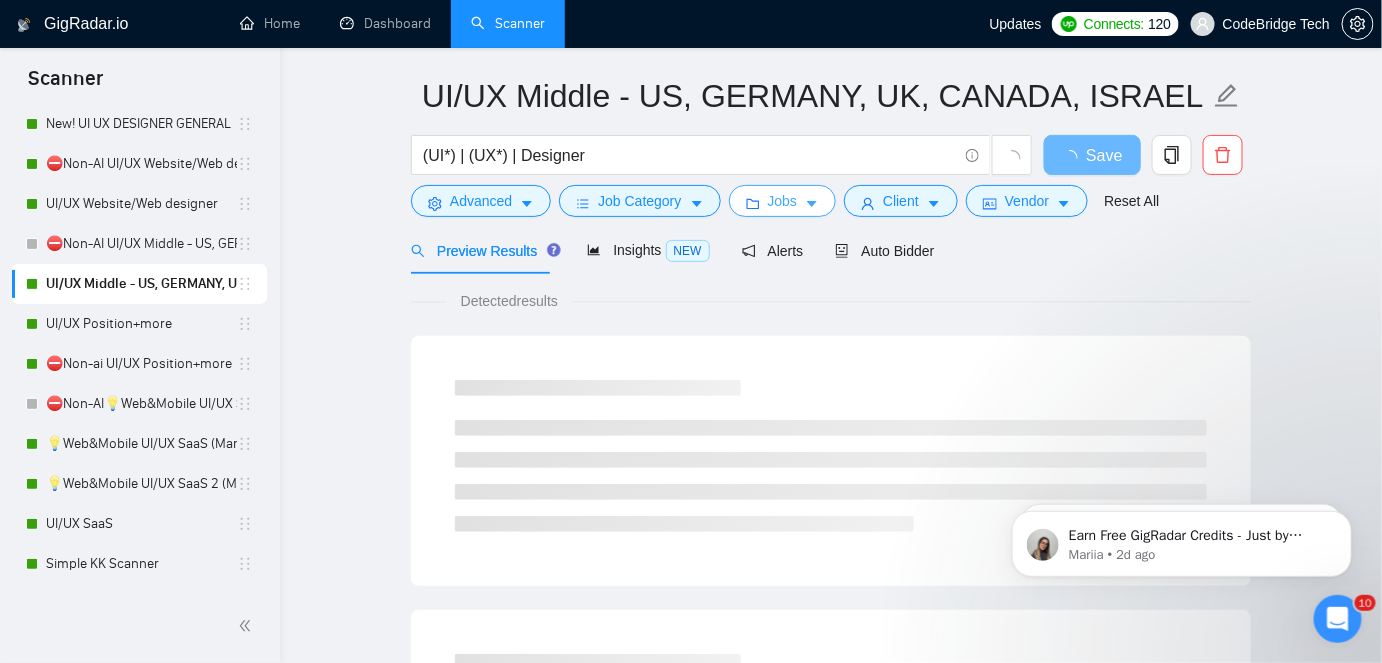 click on "Jobs" at bounding box center (783, 201) 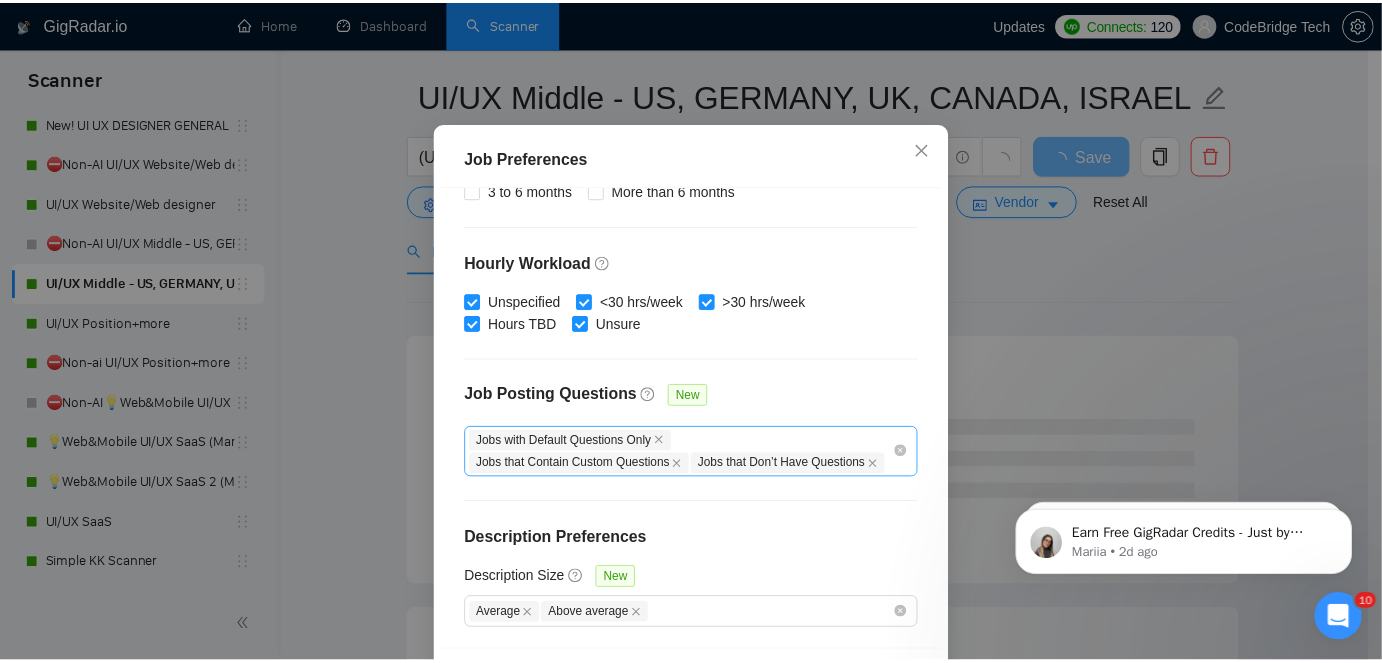 scroll, scrollTop: 147, scrollLeft: 0, axis: vertical 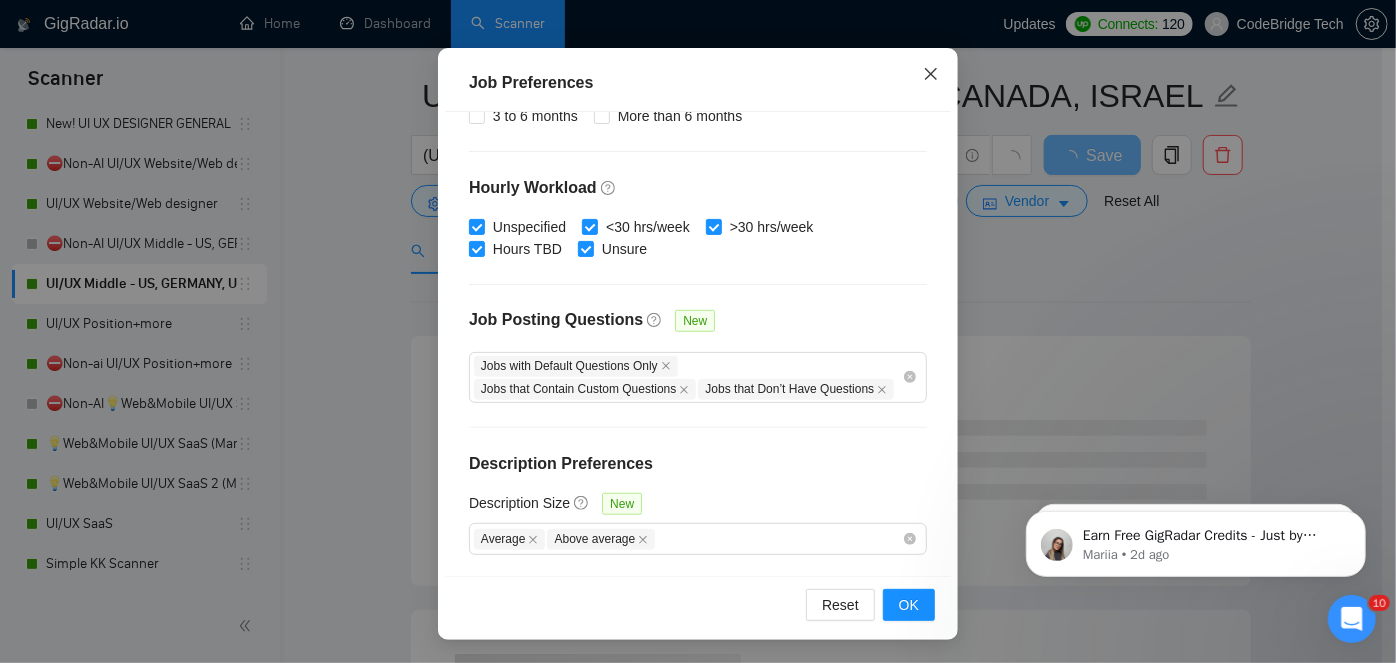 click at bounding box center [931, 75] 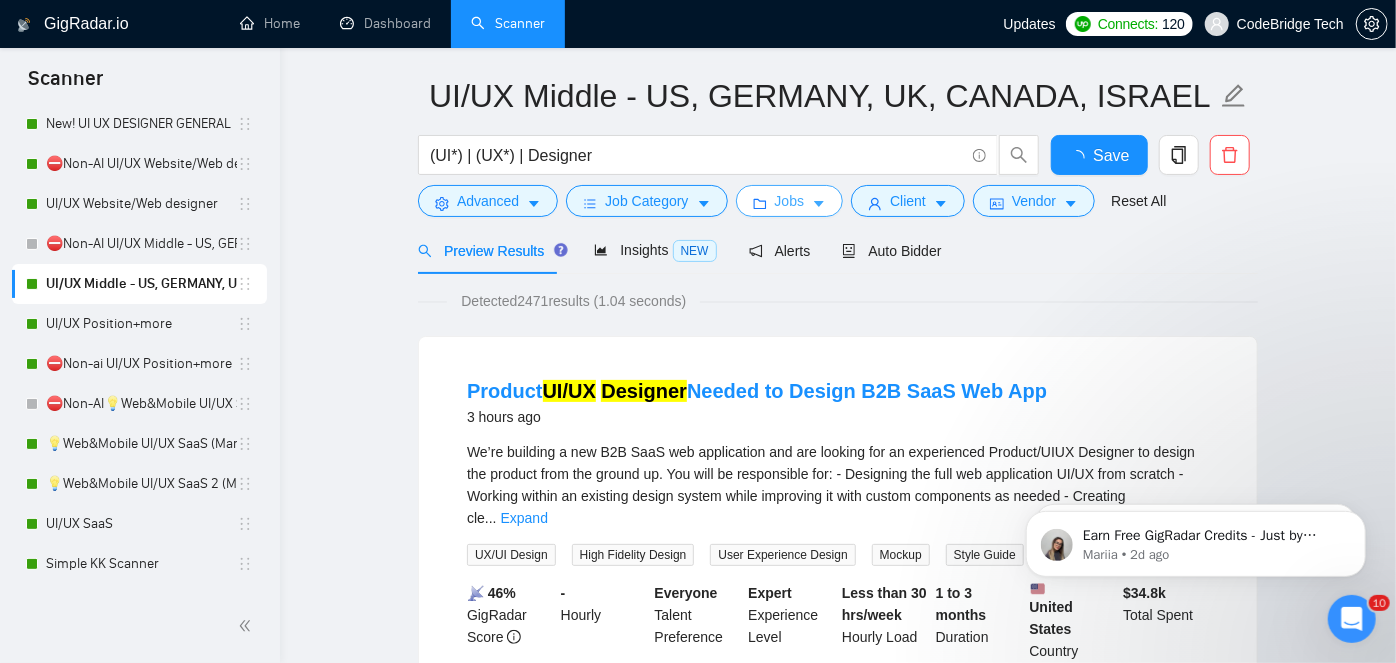 scroll, scrollTop: 0, scrollLeft: 0, axis: both 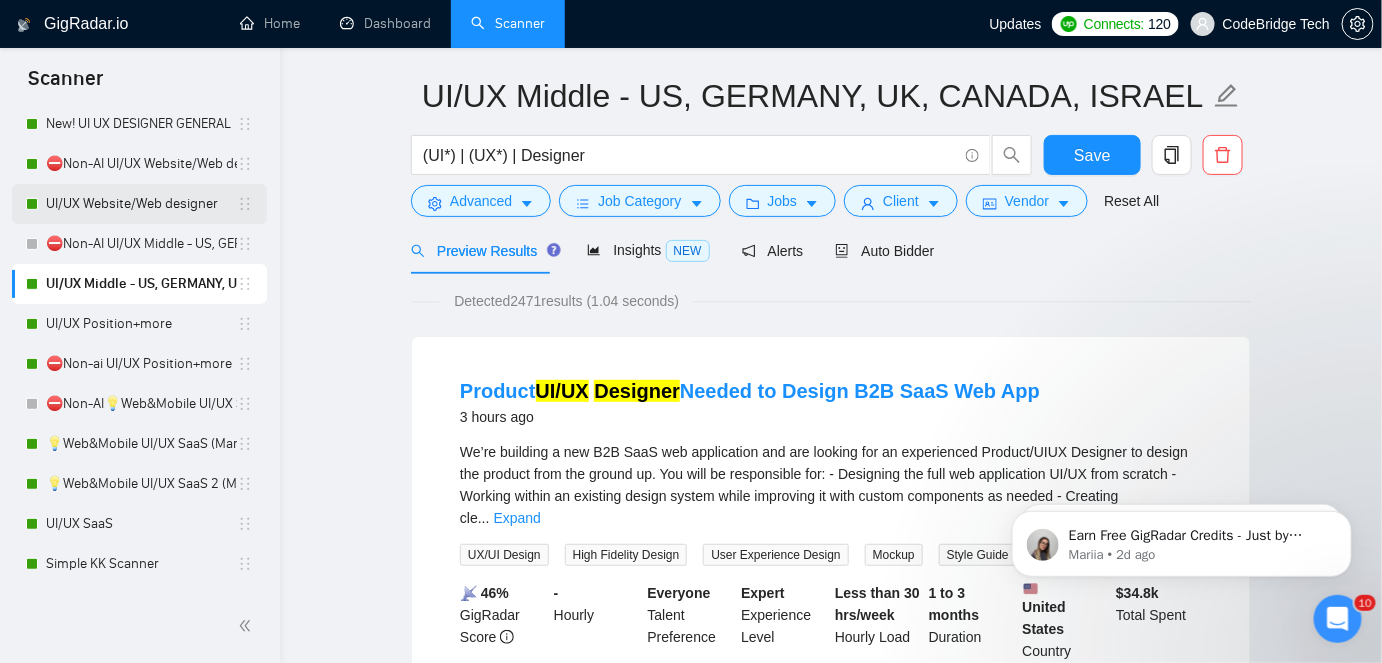 click on "UI/UX Website/Web designer" at bounding box center (141, 204) 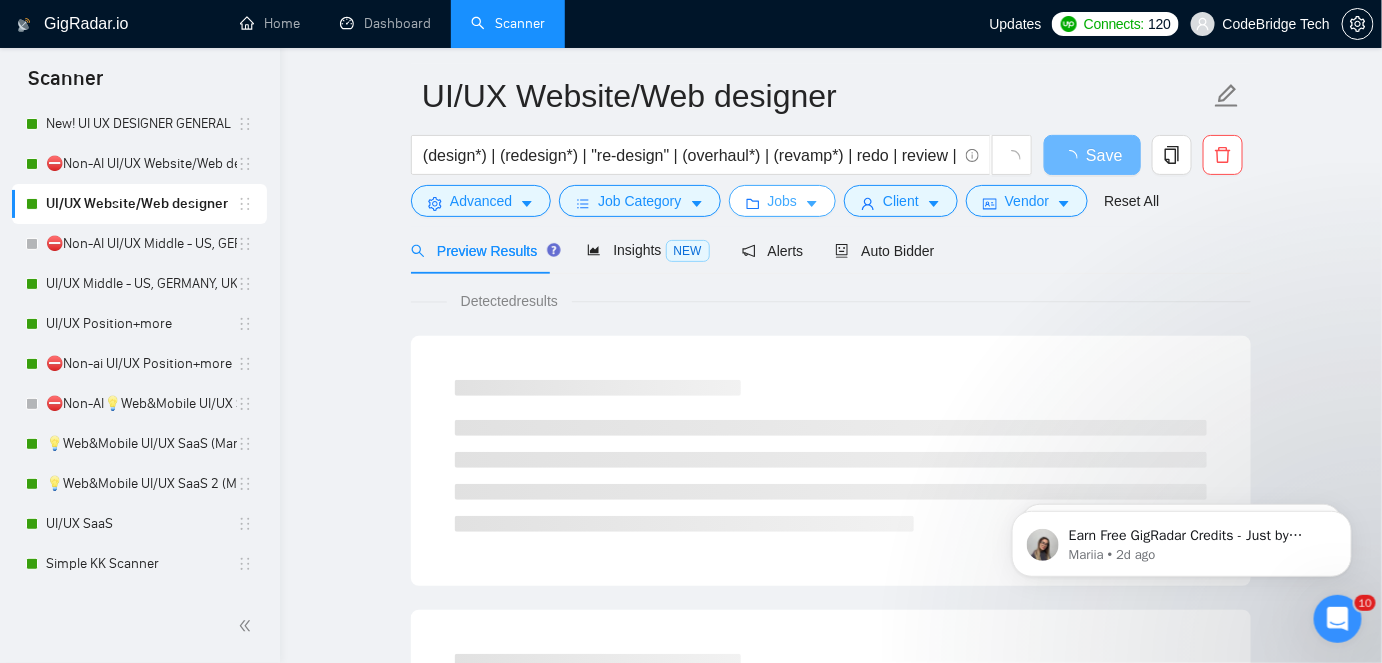 click on "Jobs" at bounding box center (783, 201) 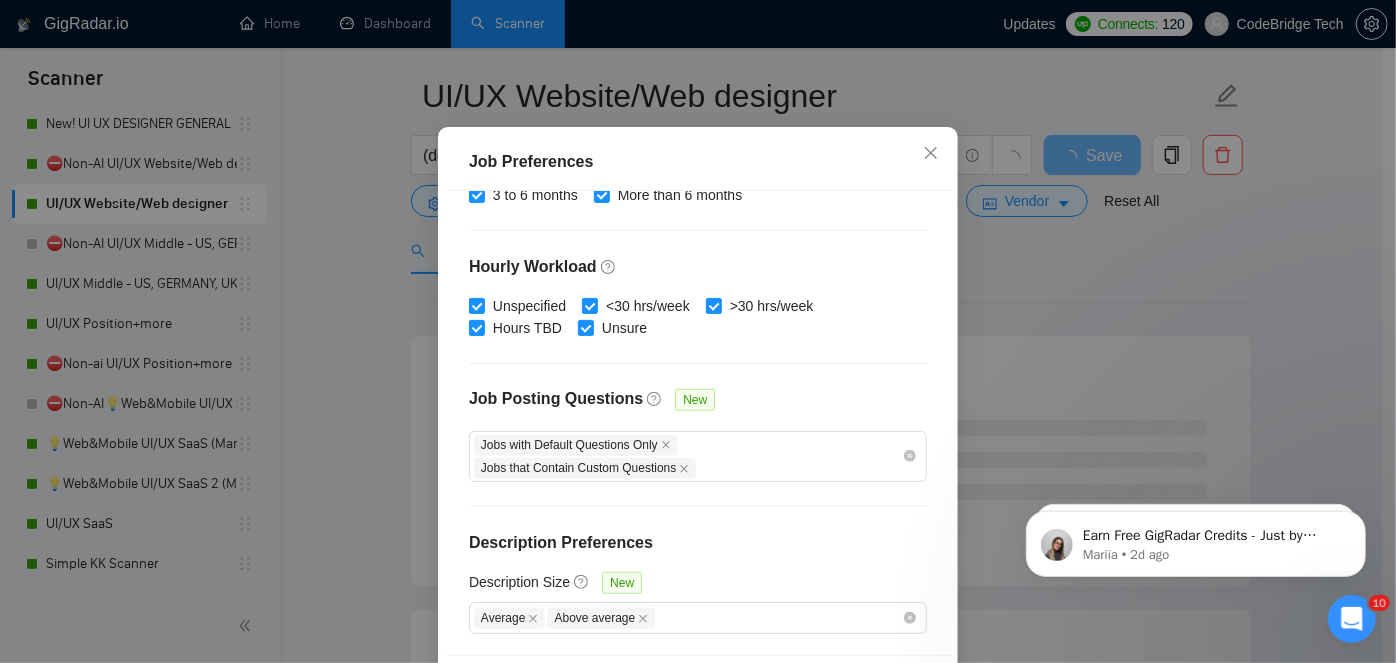 scroll, scrollTop: 147, scrollLeft: 0, axis: vertical 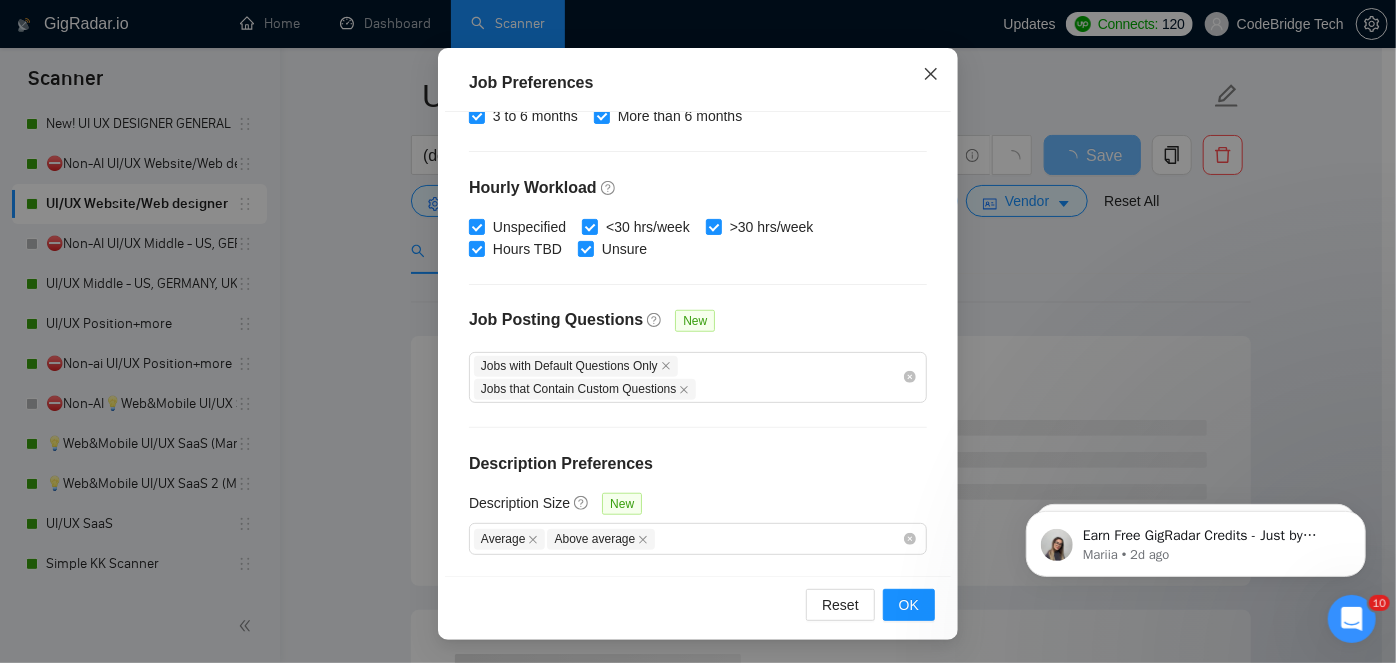 click 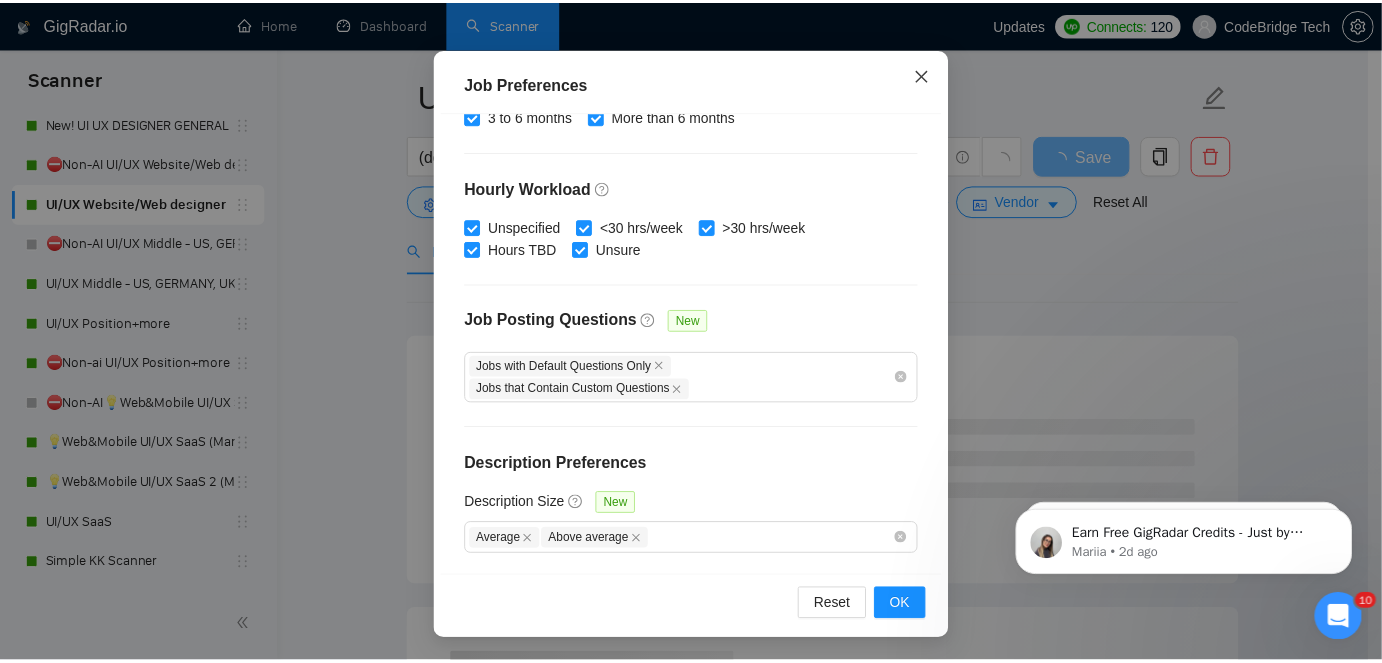 scroll, scrollTop: 72, scrollLeft: 0, axis: vertical 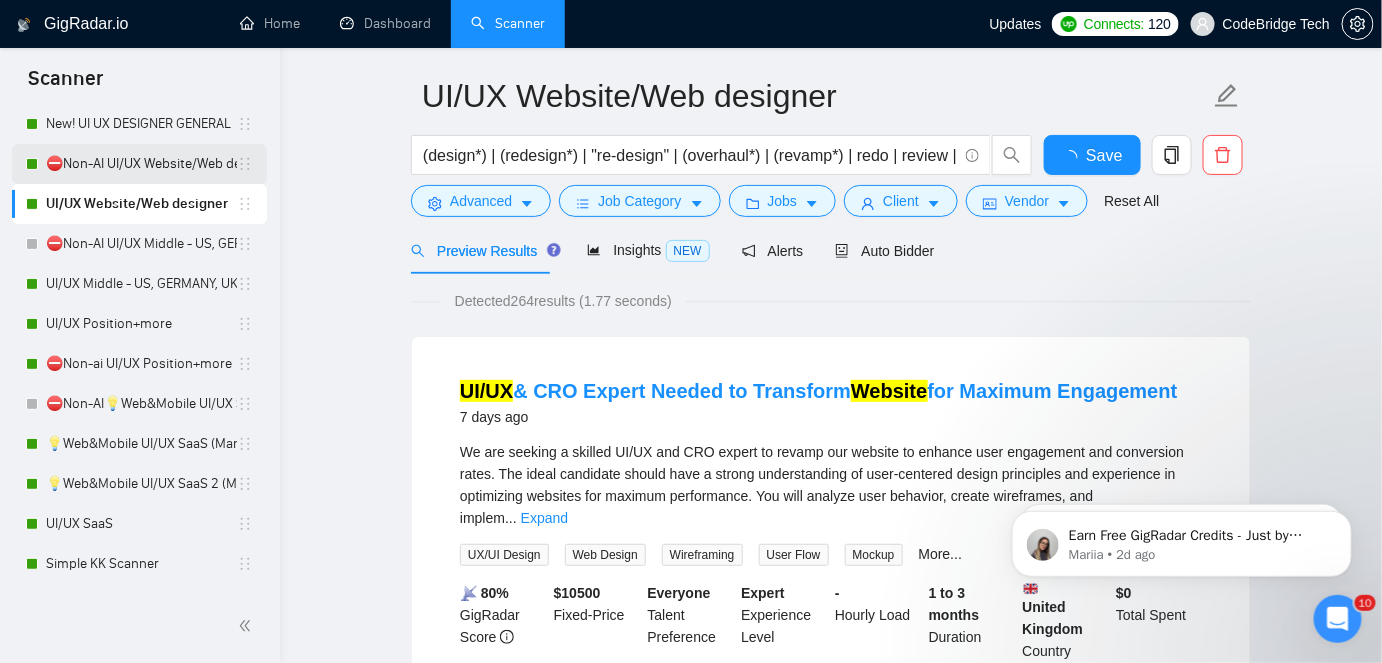click on "⛔Non-AI UI/UX Website/Web designer" at bounding box center [141, 164] 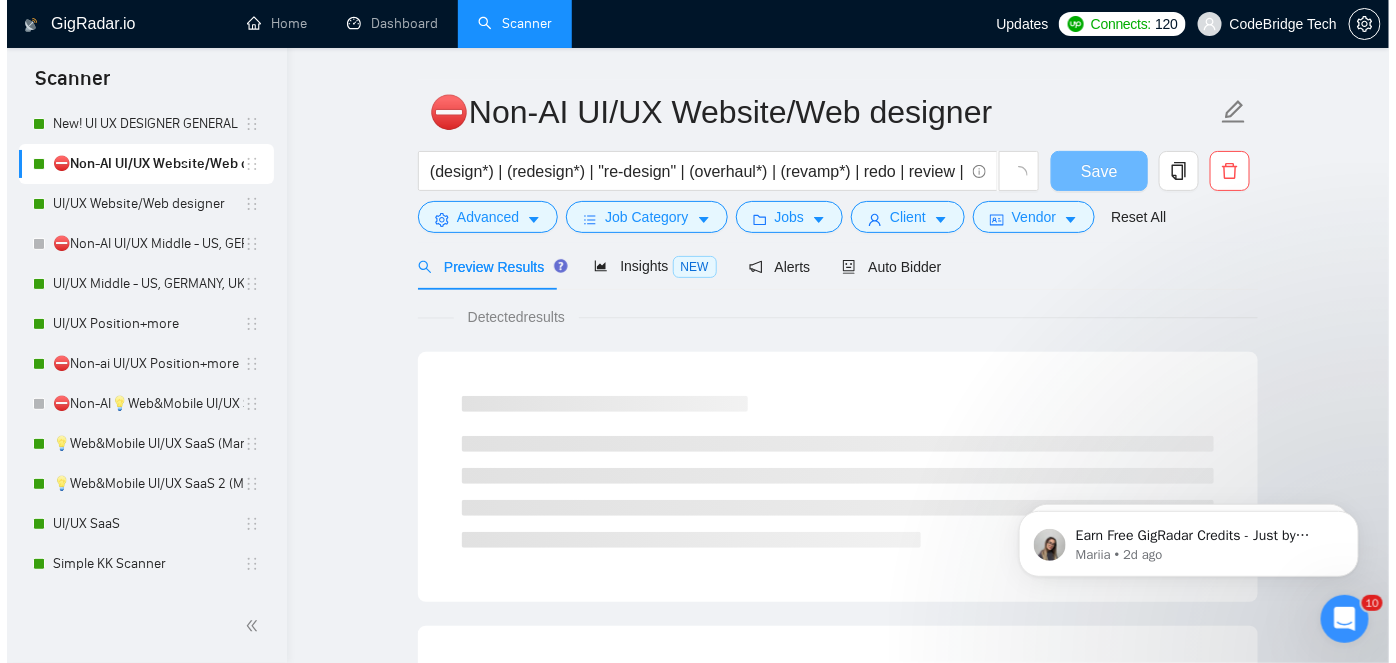 scroll, scrollTop: 66, scrollLeft: 0, axis: vertical 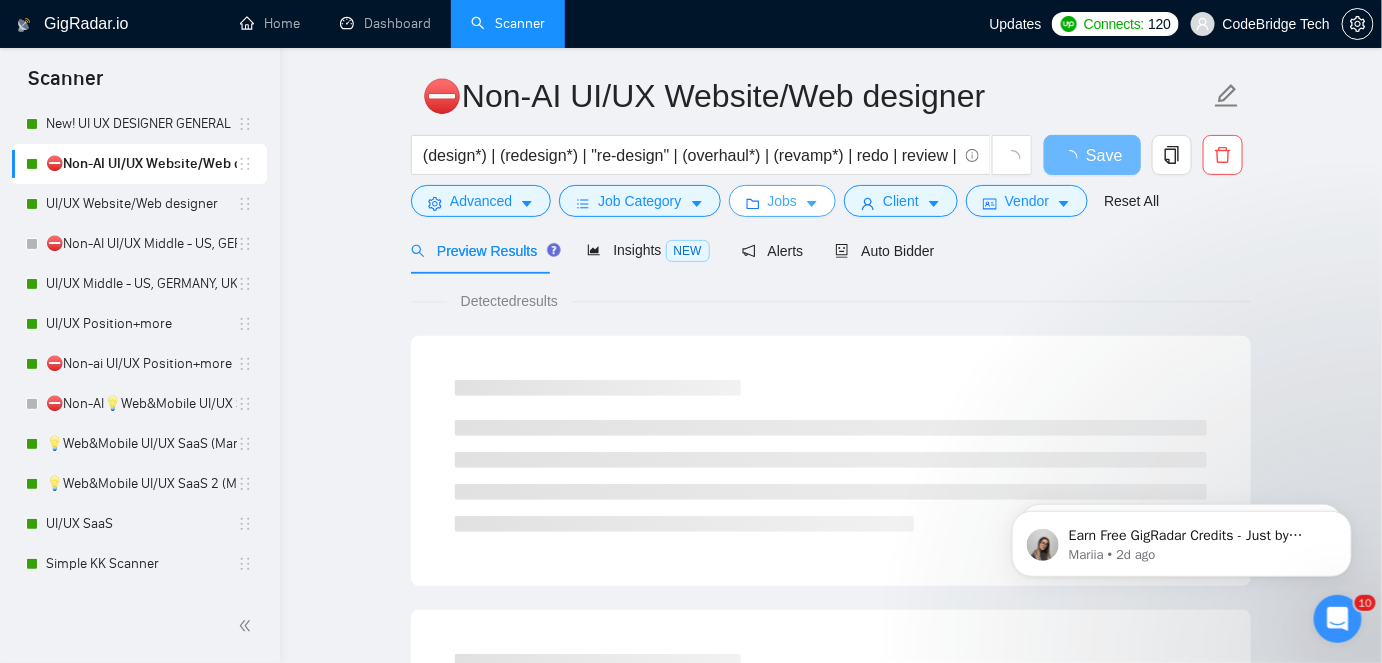 click on "Jobs" at bounding box center [783, 201] 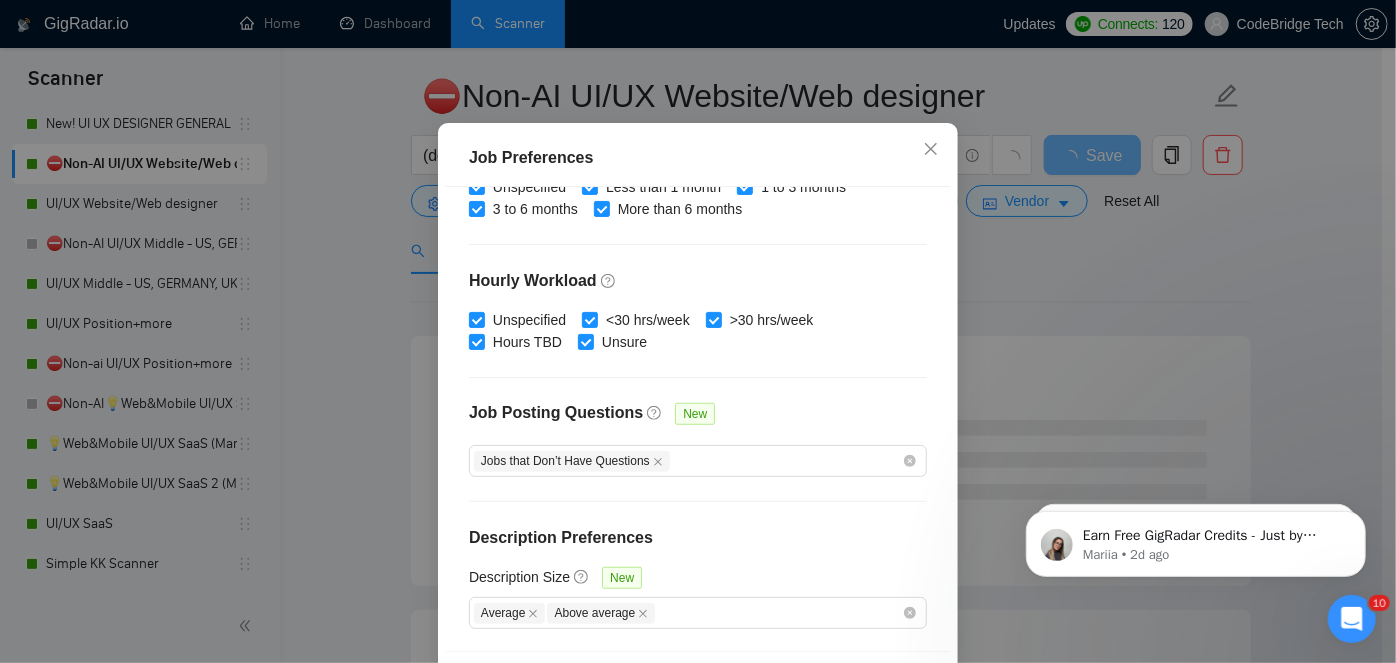 scroll, scrollTop: 662, scrollLeft: 0, axis: vertical 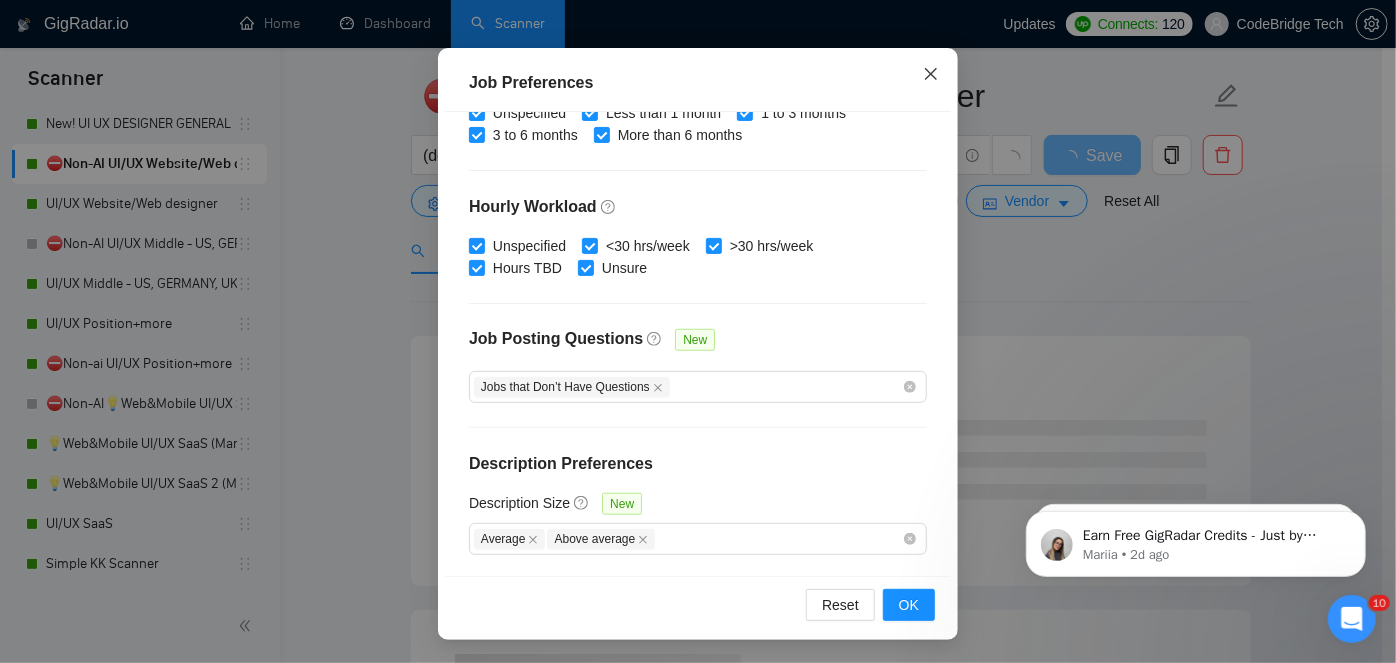 click at bounding box center (931, 75) 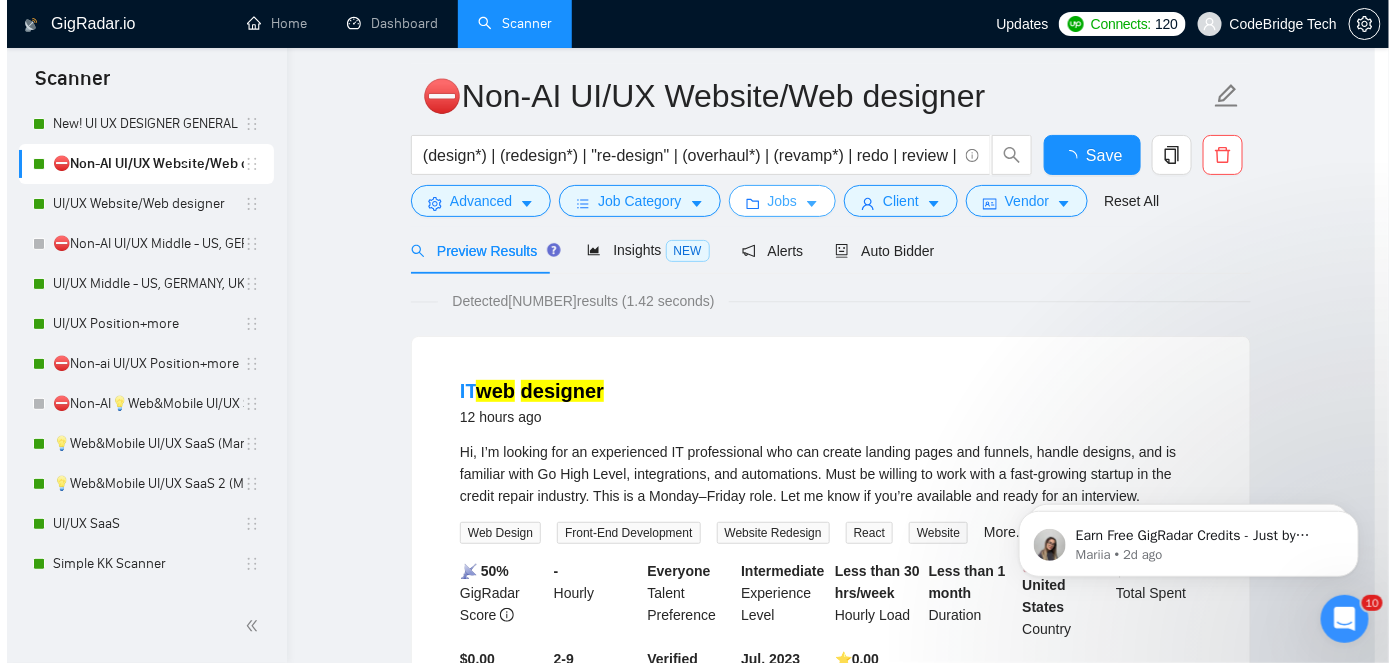 scroll, scrollTop: 0, scrollLeft: 0, axis: both 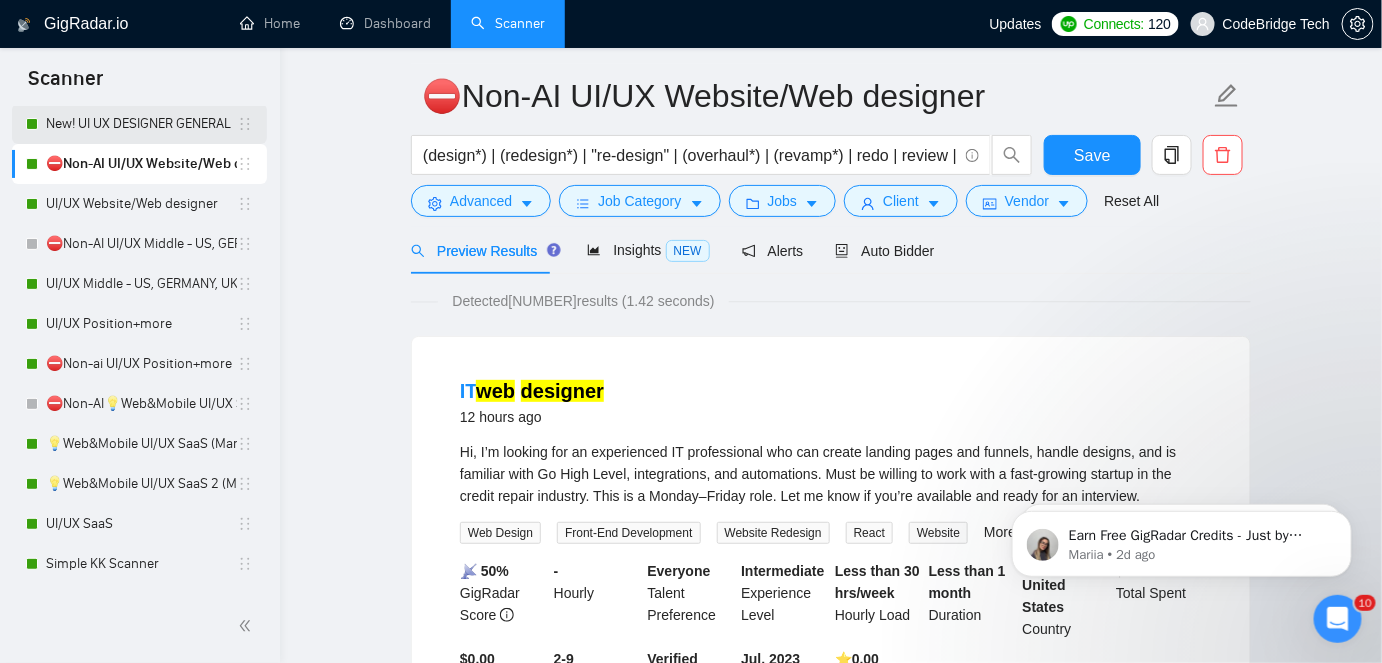 click on "New! UI UX DESIGNER GENERAL" at bounding box center [141, 124] 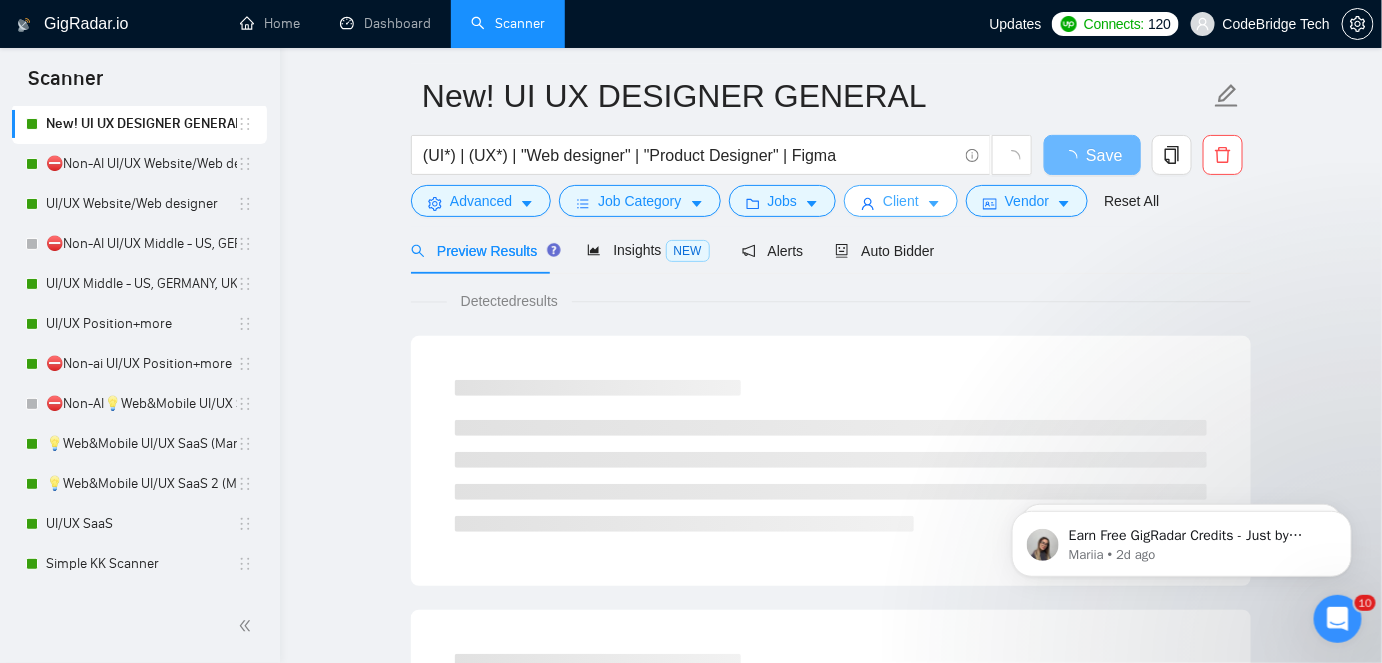 click 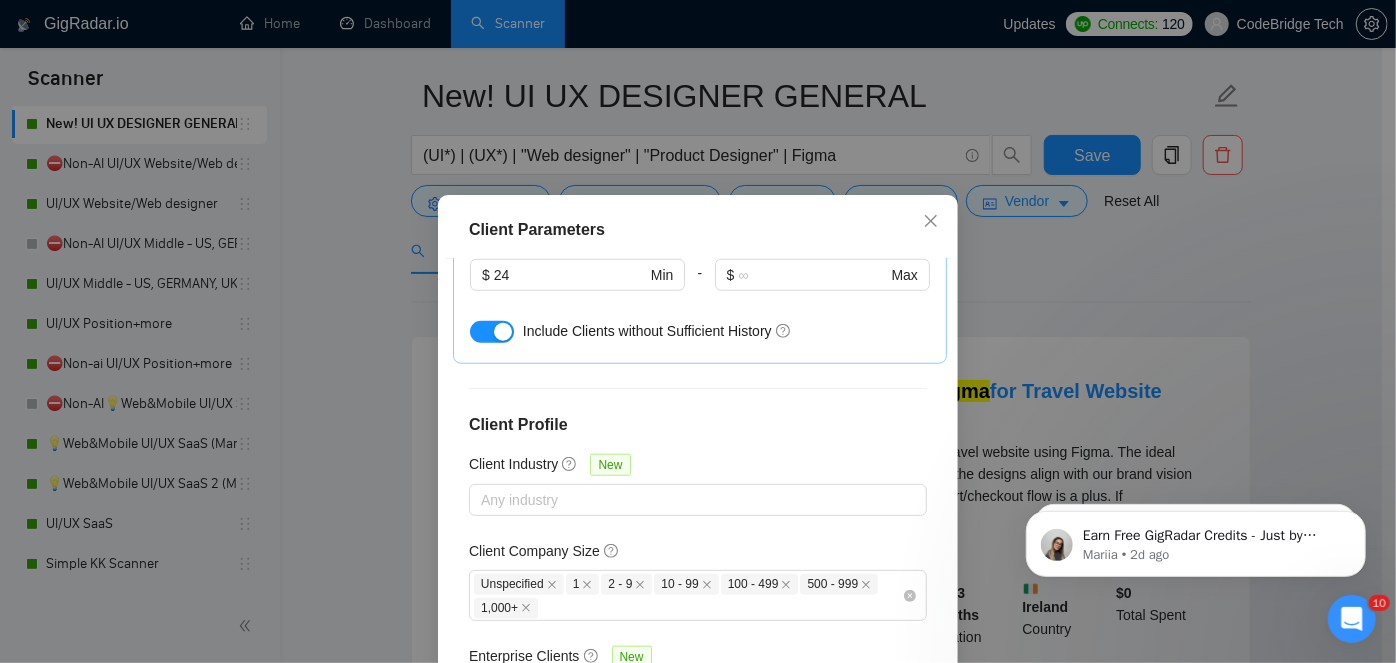 scroll, scrollTop: 912, scrollLeft: 0, axis: vertical 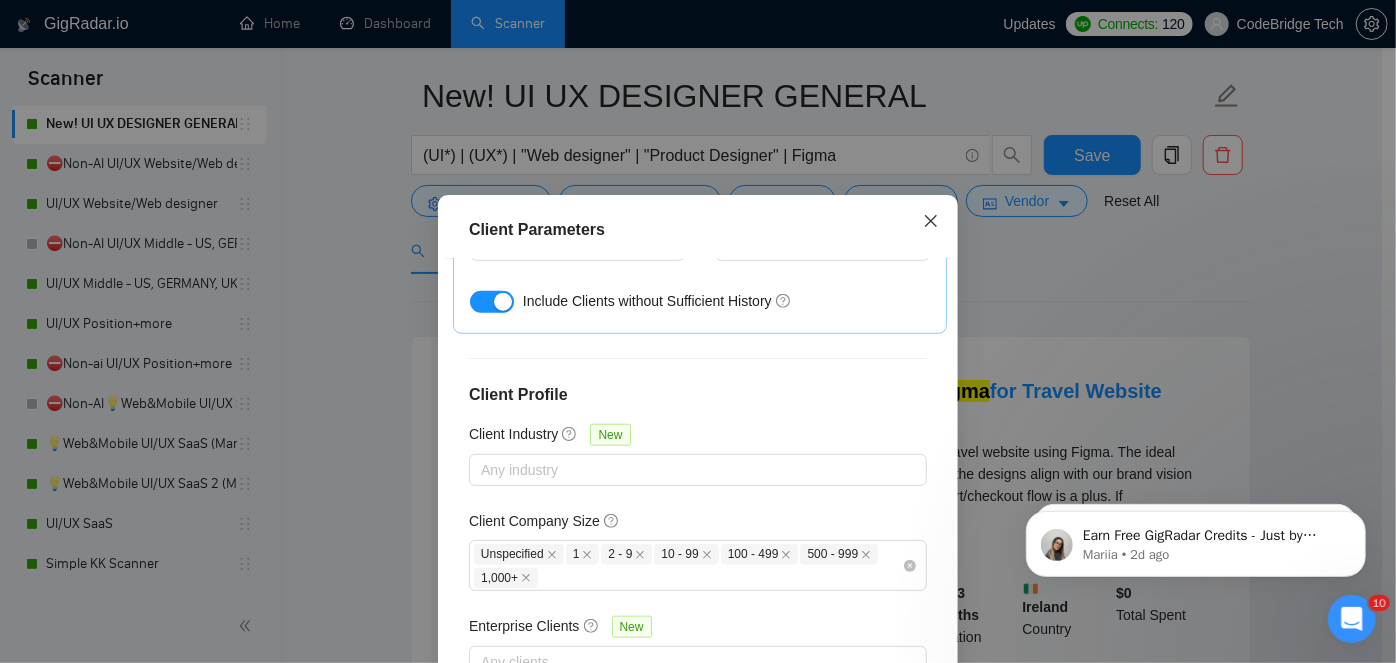 click at bounding box center [931, 222] 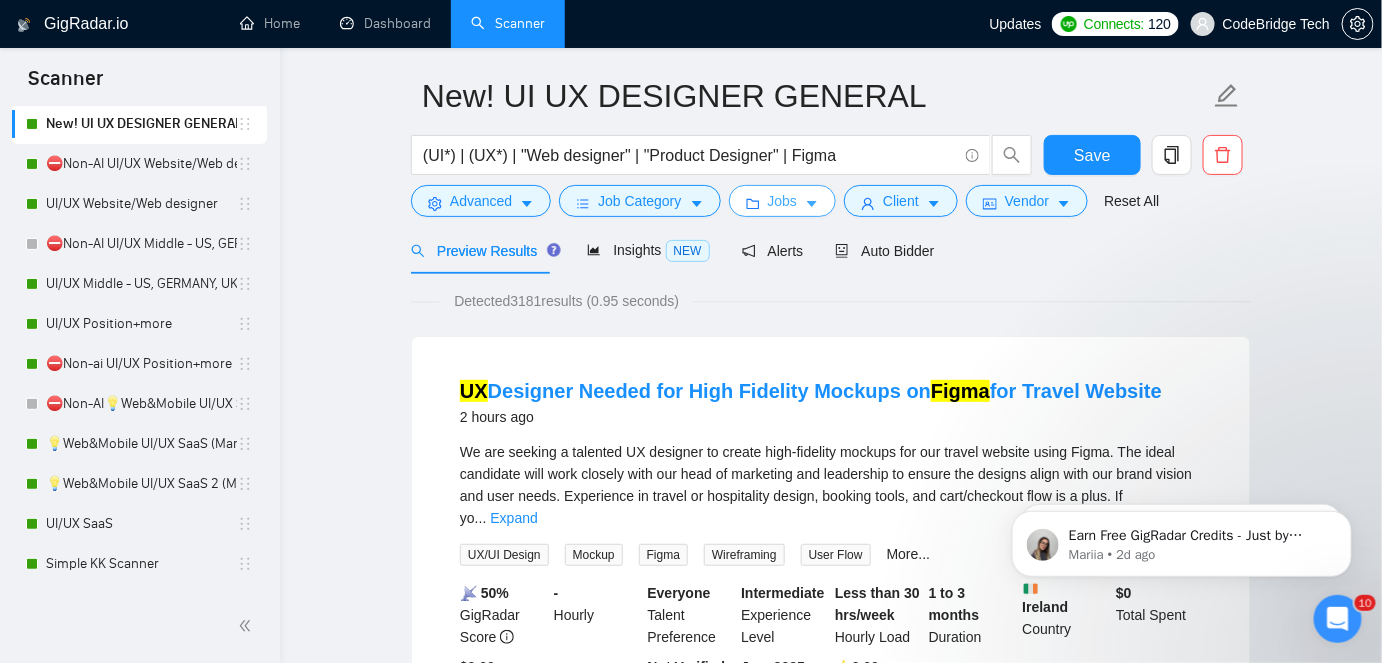 click 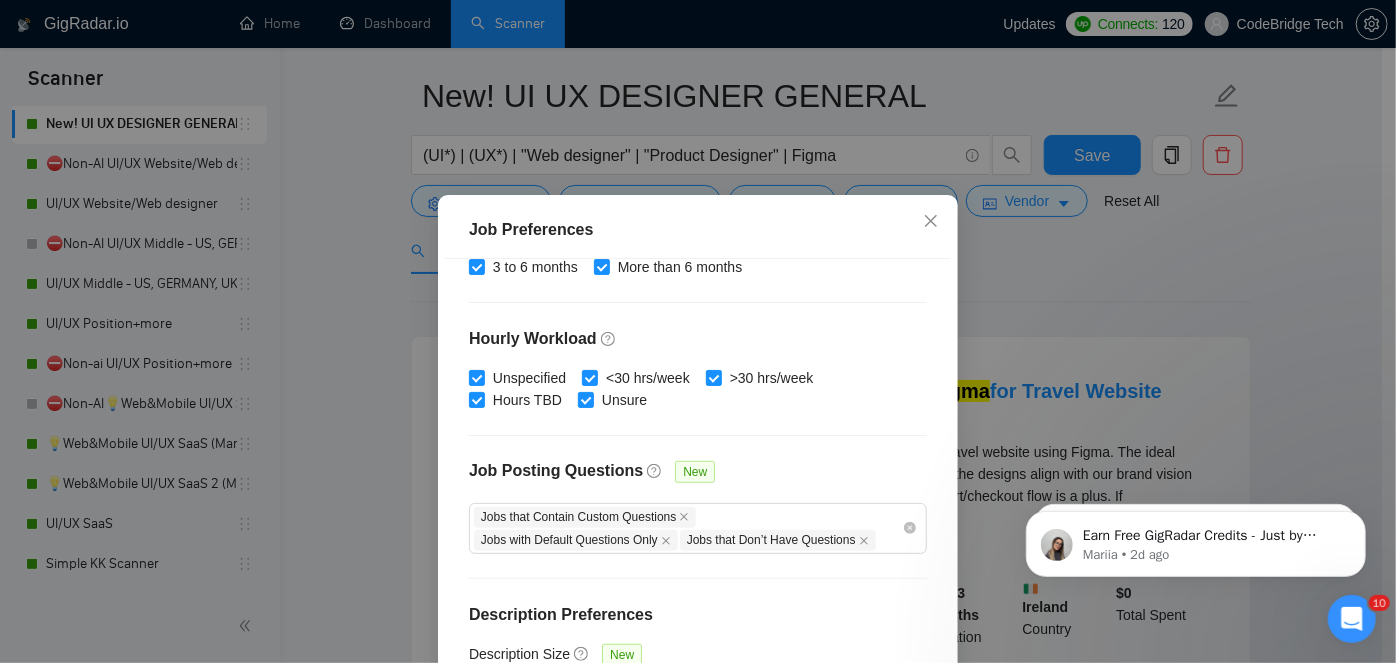 scroll, scrollTop: 681, scrollLeft: 0, axis: vertical 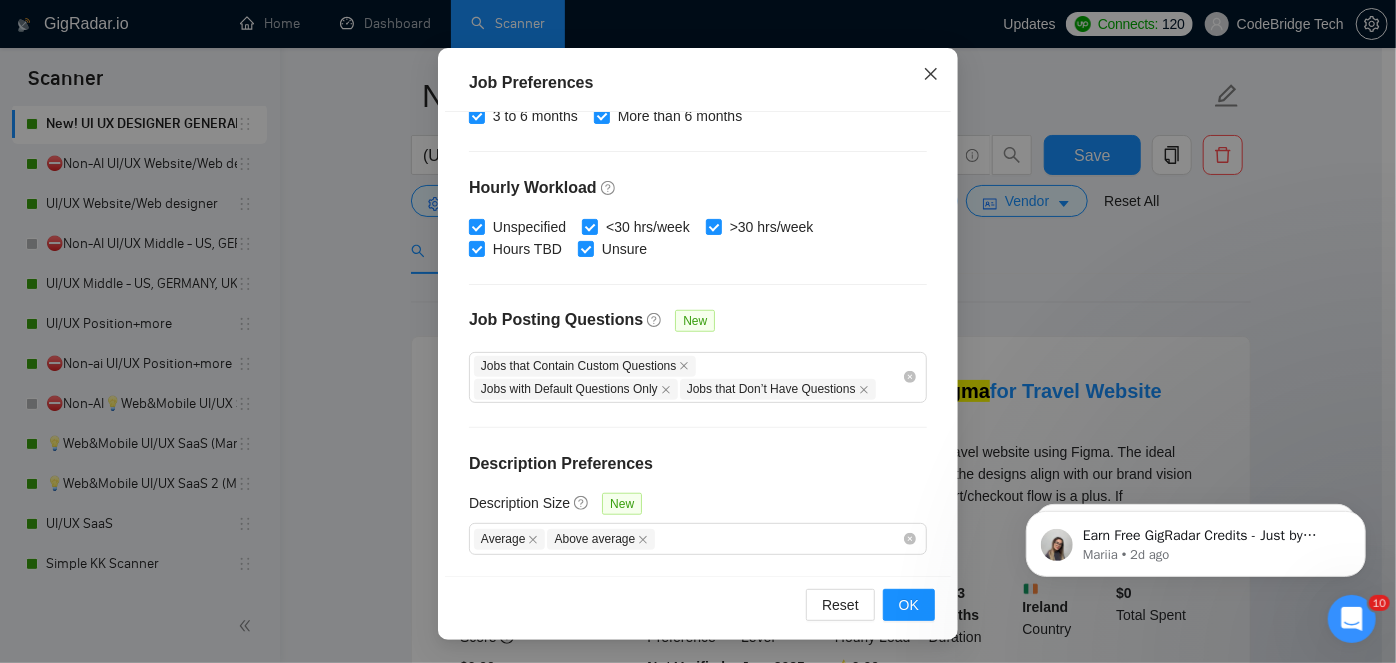click 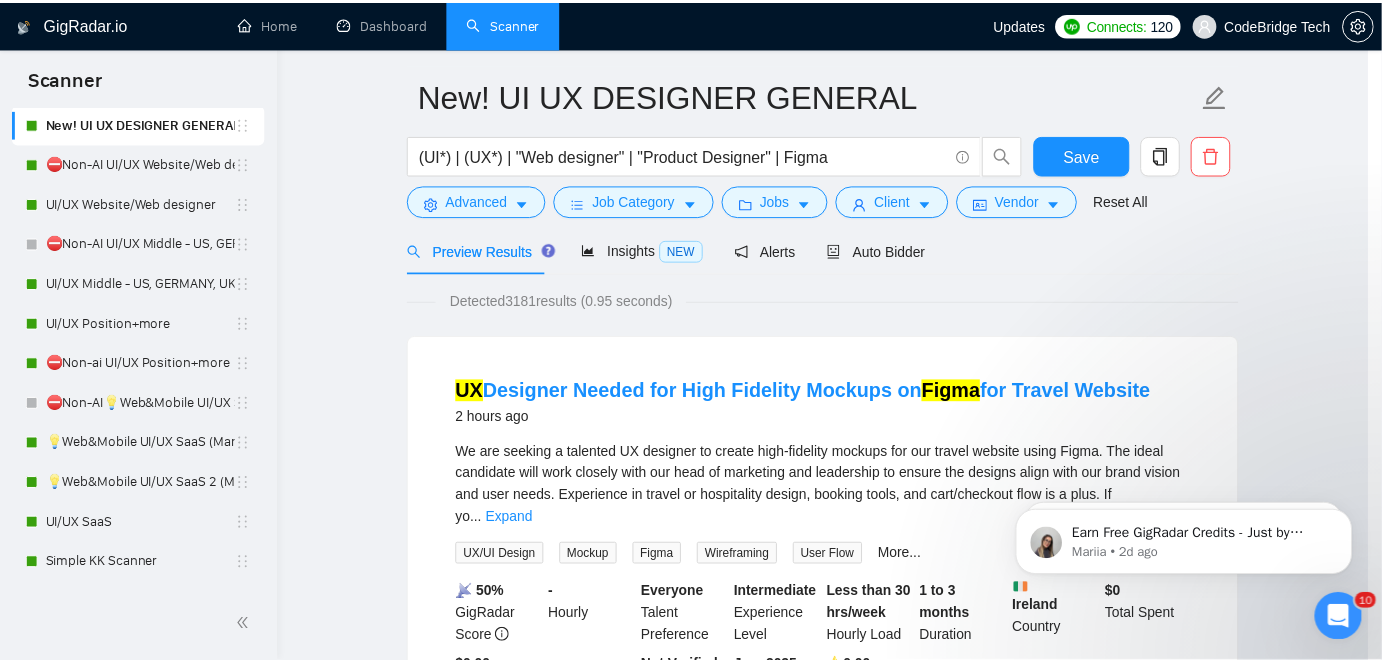 scroll, scrollTop: 72, scrollLeft: 0, axis: vertical 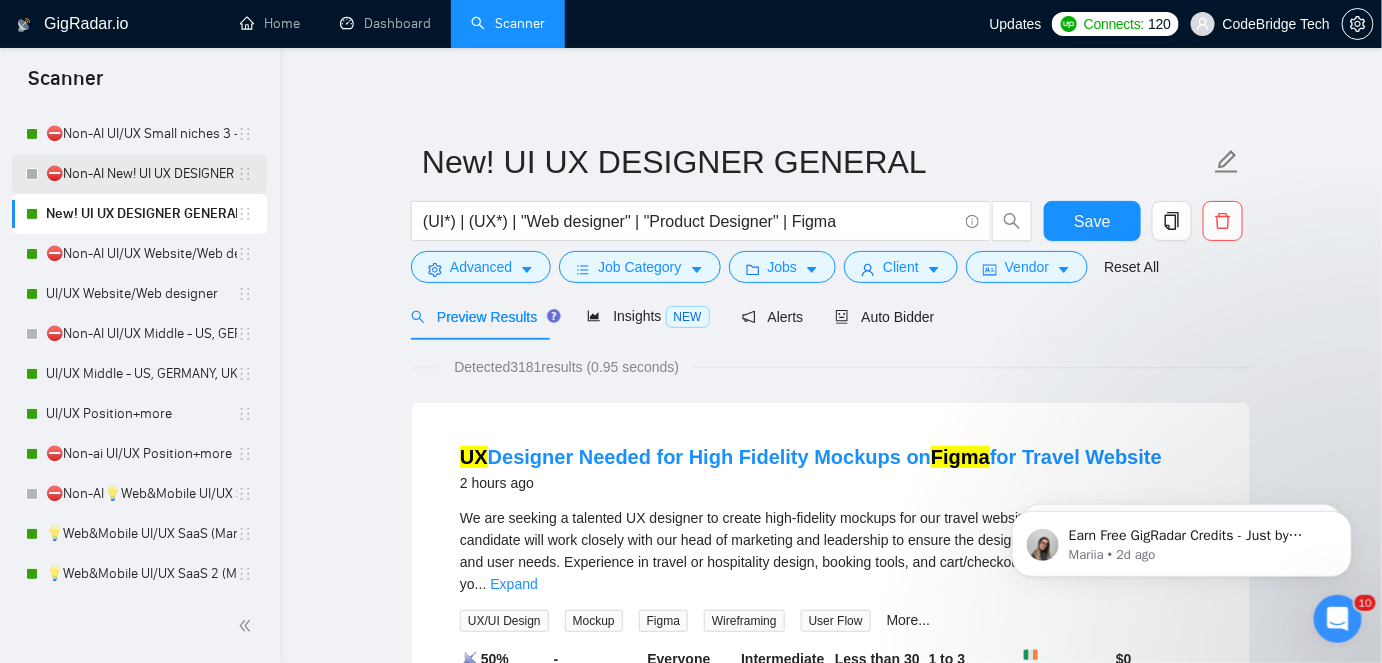 click on "⛔Non-AI New! UI UX DESIGNER GENERAL" at bounding box center (141, 174) 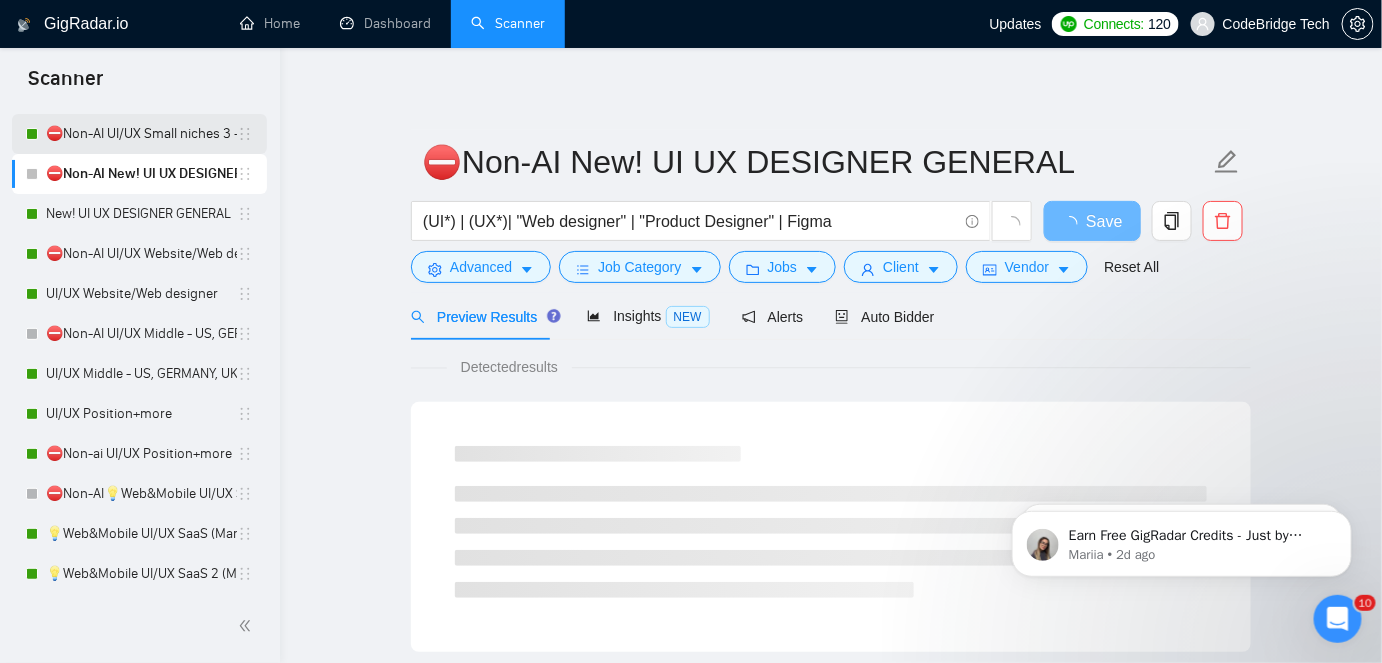 click on "⛔Non-AI UI/UX Small niches 3 - NGO/Non-profit/sustainability" at bounding box center (141, 134) 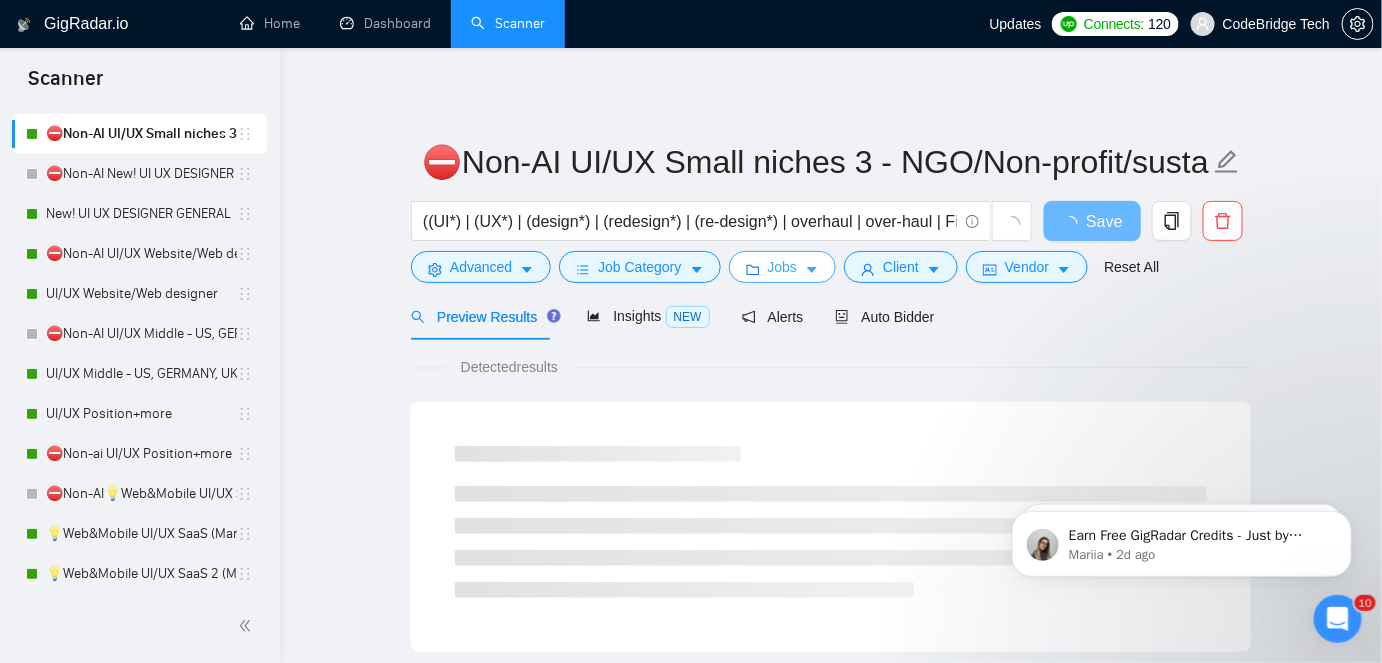 click on "Jobs" at bounding box center [783, 267] 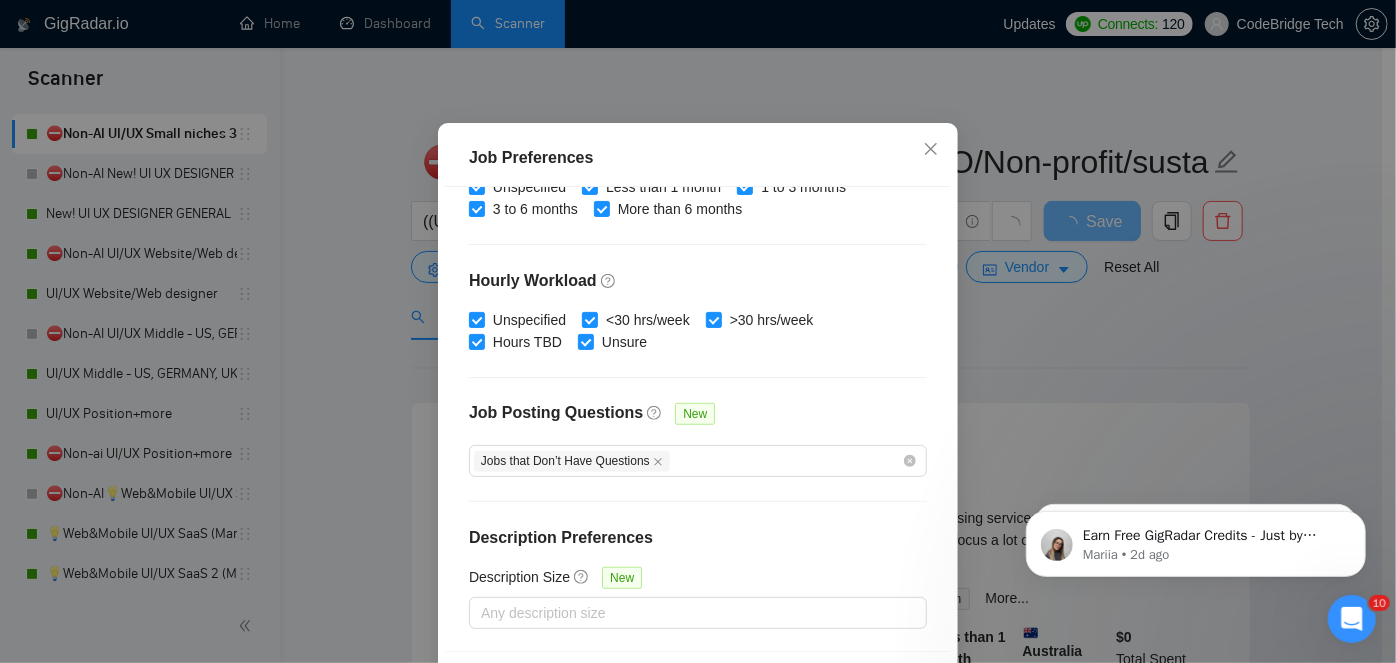 scroll, scrollTop: 662, scrollLeft: 0, axis: vertical 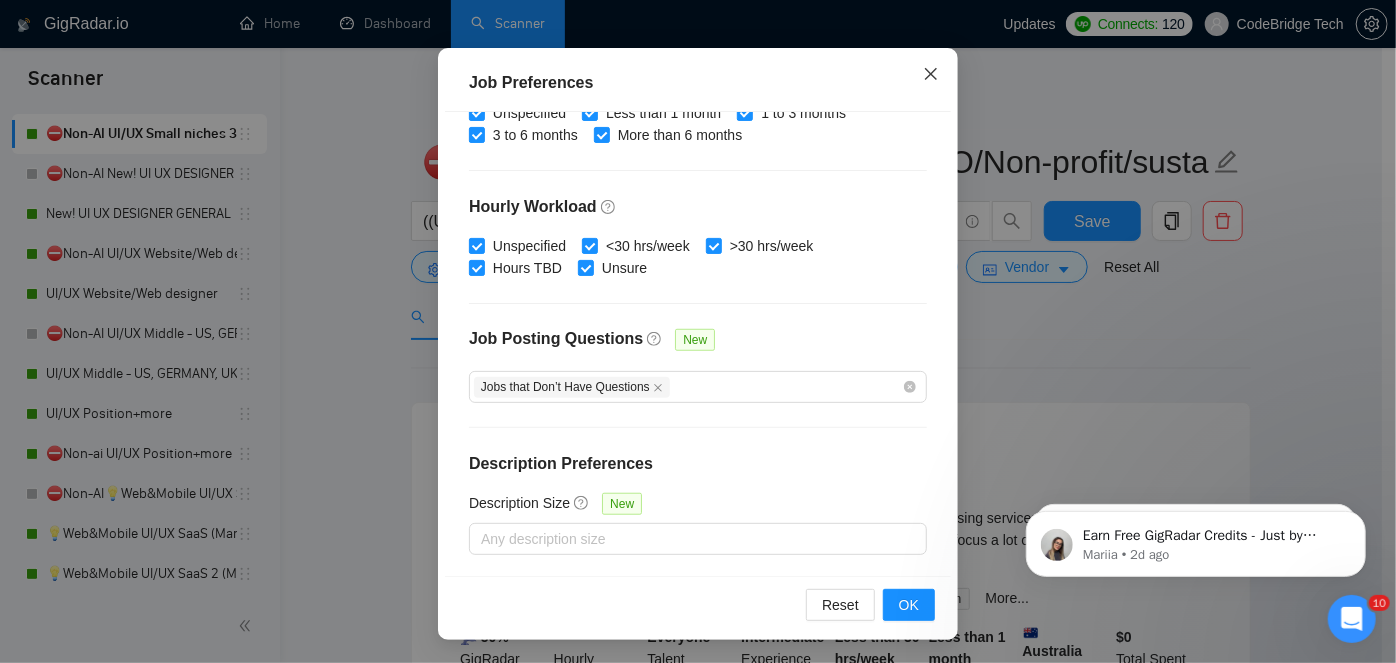 click 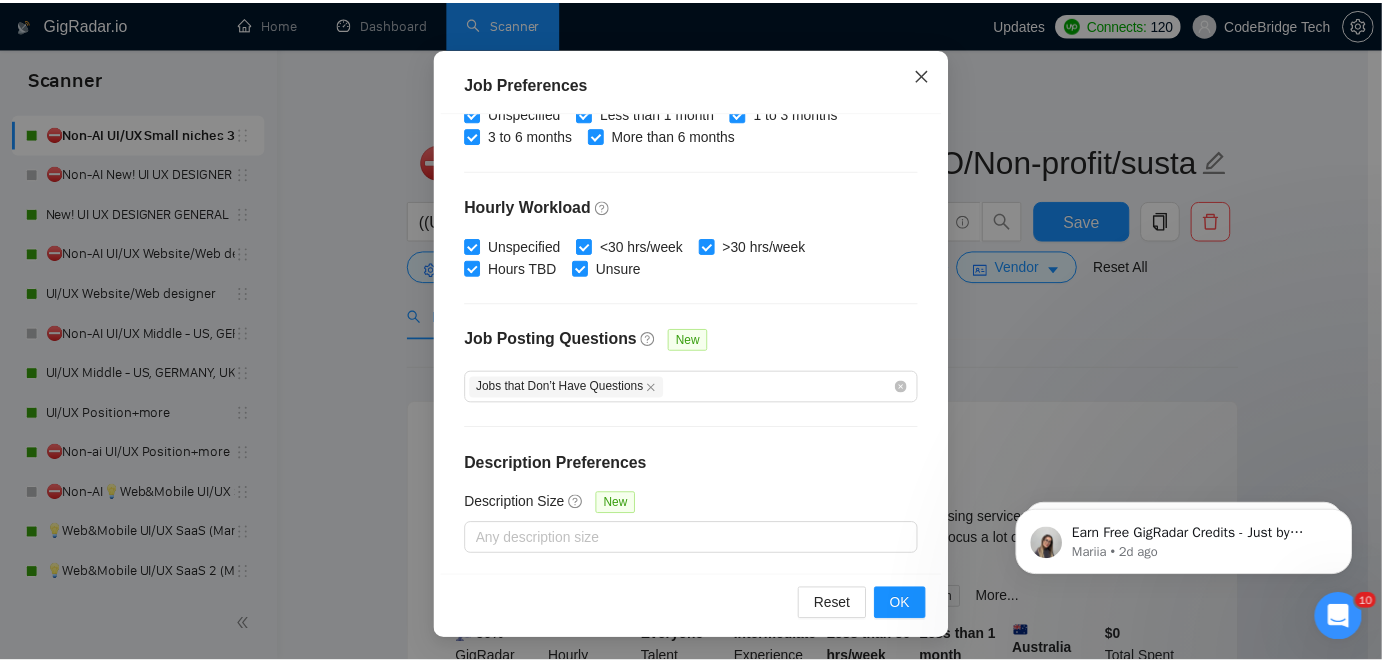 scroll, scrollTop: 72, scrollLeft: 0, axis: vertical 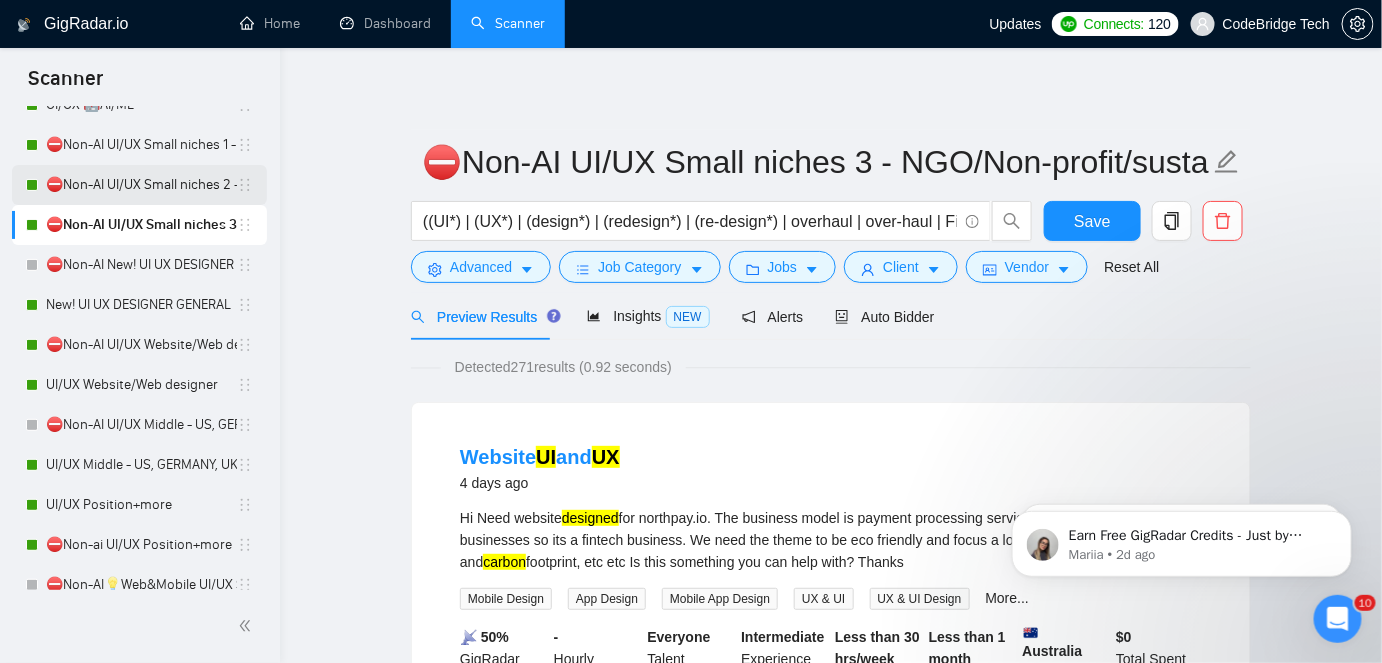click on "⛔Non-AI UI/UX Small niches 2 - HR (Ticketing), Legal,Tax/Logistics" at bounding box center [141, 185] 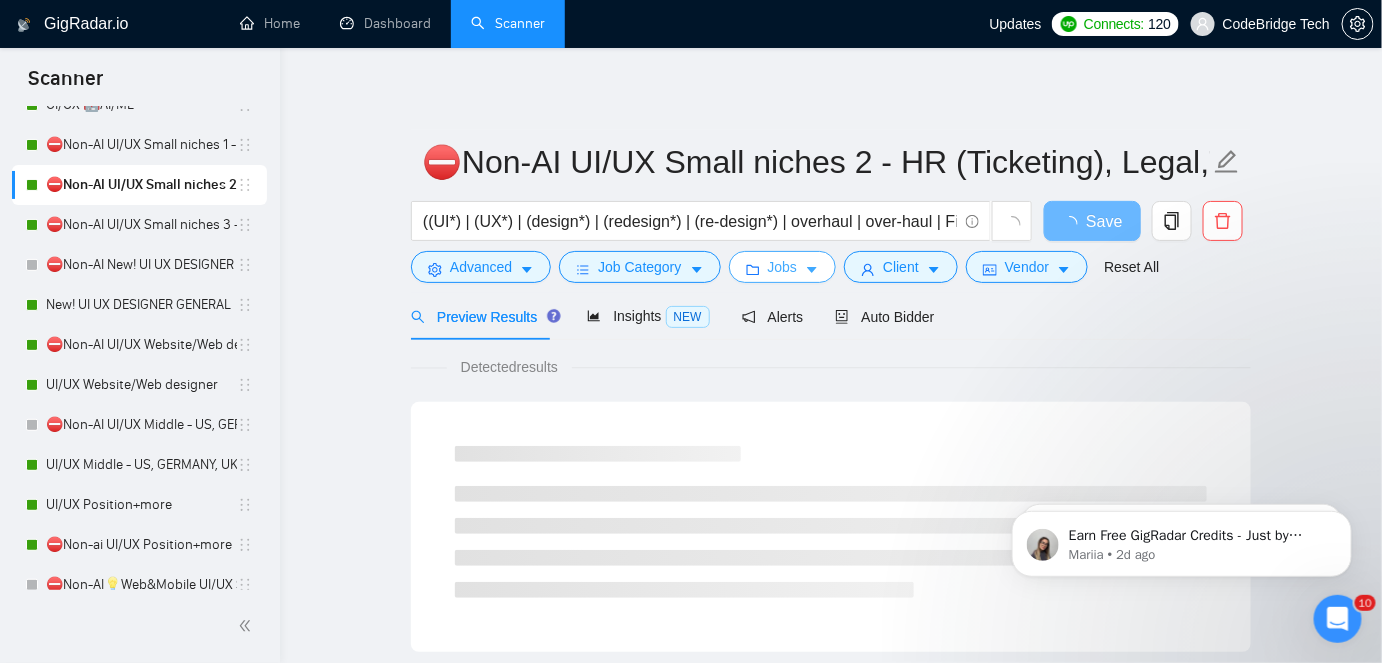 click on "Jobs" at bounding box center (783, 267) 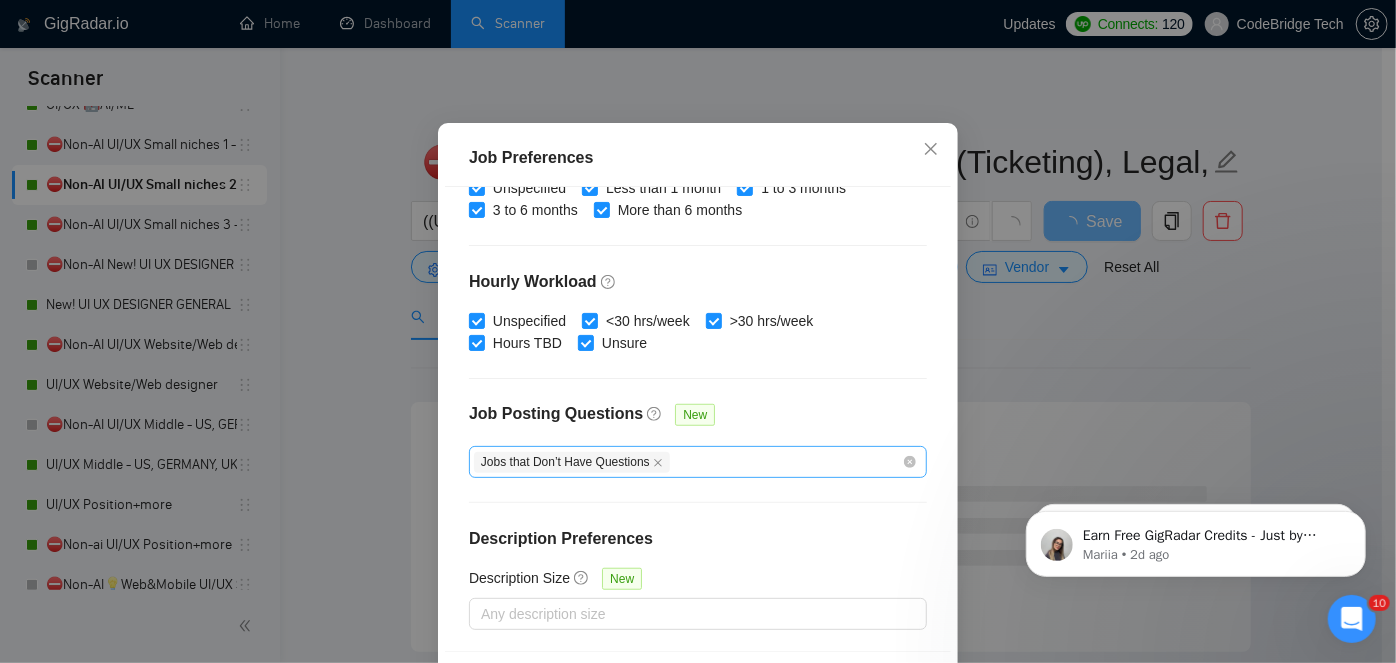 scroll, scrollTop: 147, scrollLeft: 0, axis: vertical 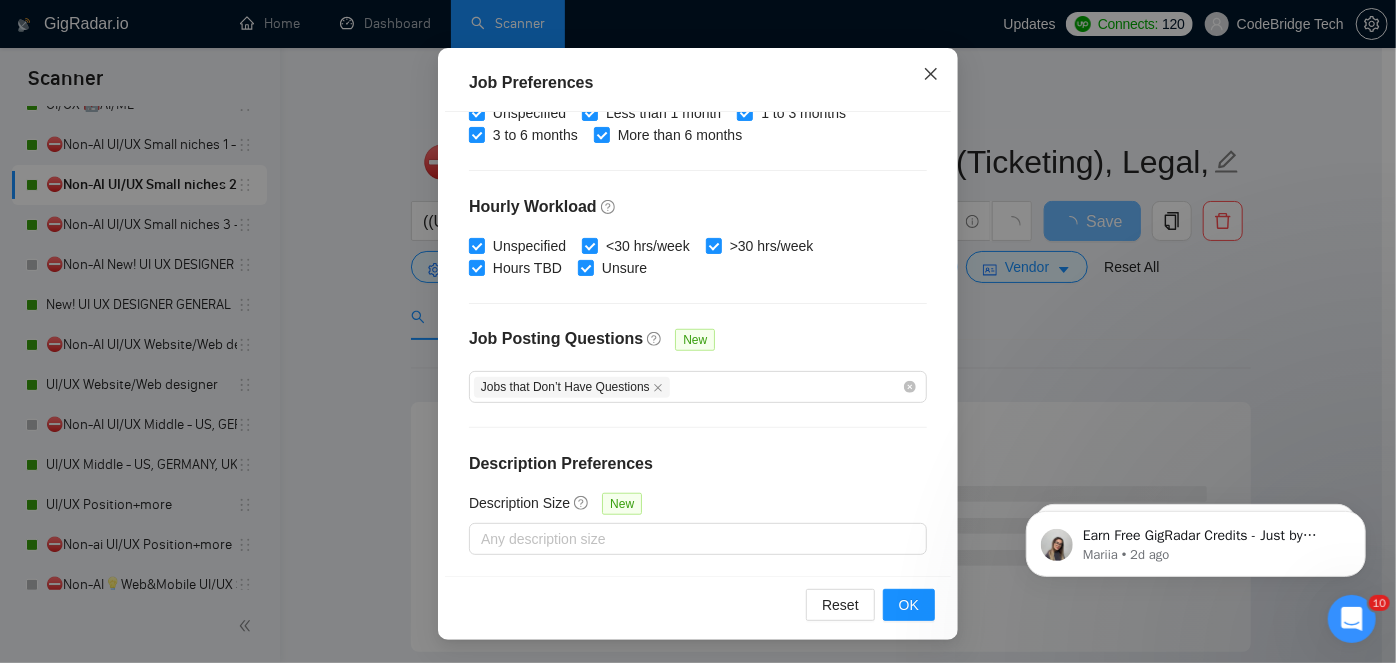 click 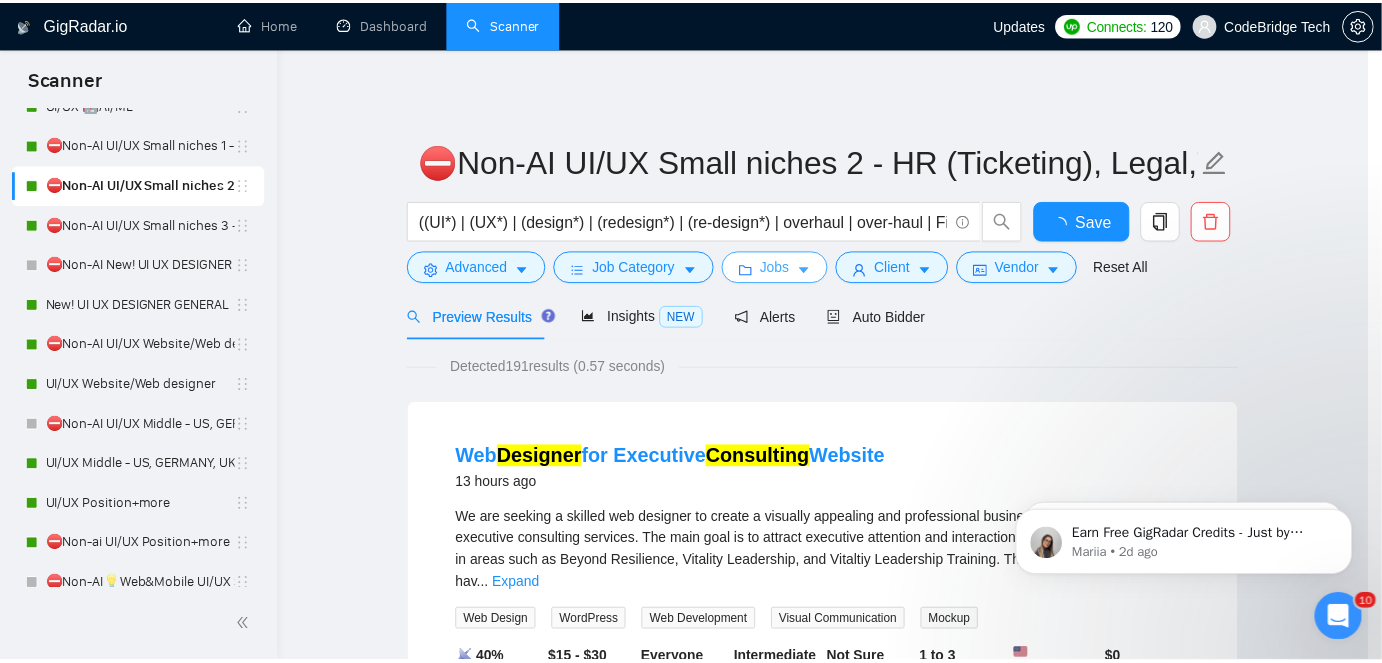 scroll, scrollTop: 0, scrollLeft: 0, axis: both 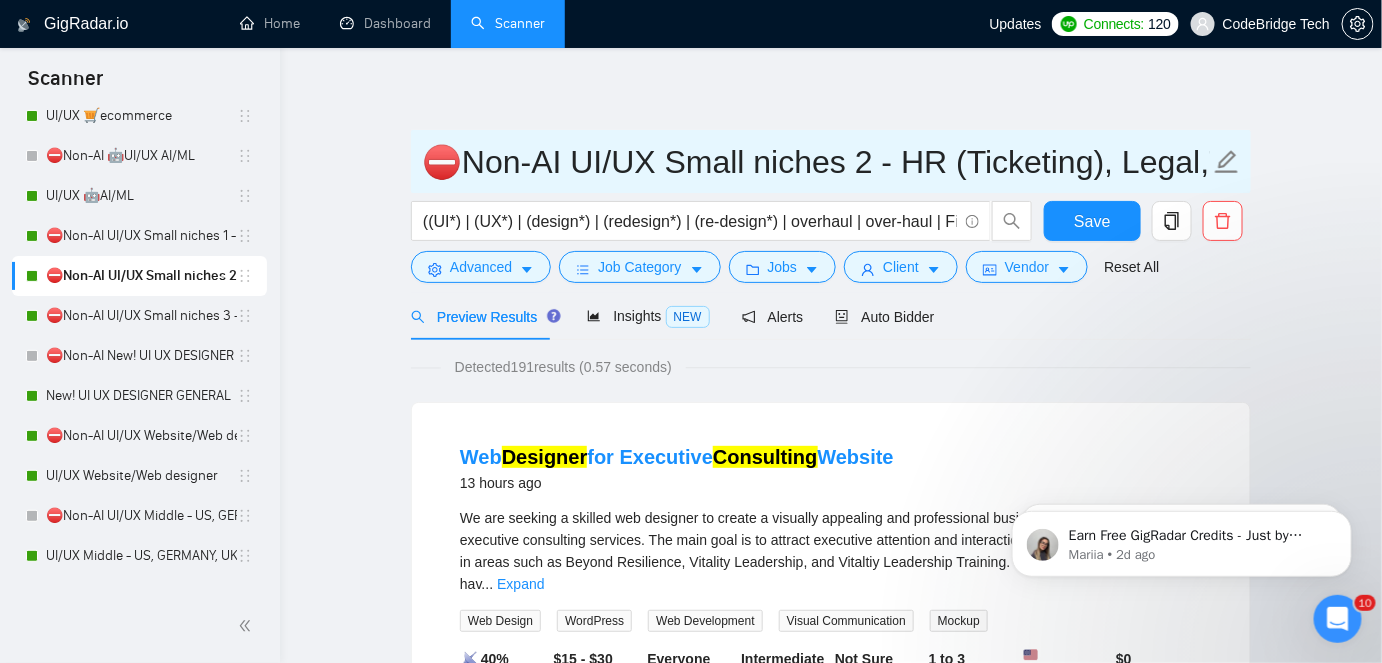 drag, startPoint x: 432, startPoint y: 158, endPoint x: 880, endPoint y: 166, distance: 448.0714 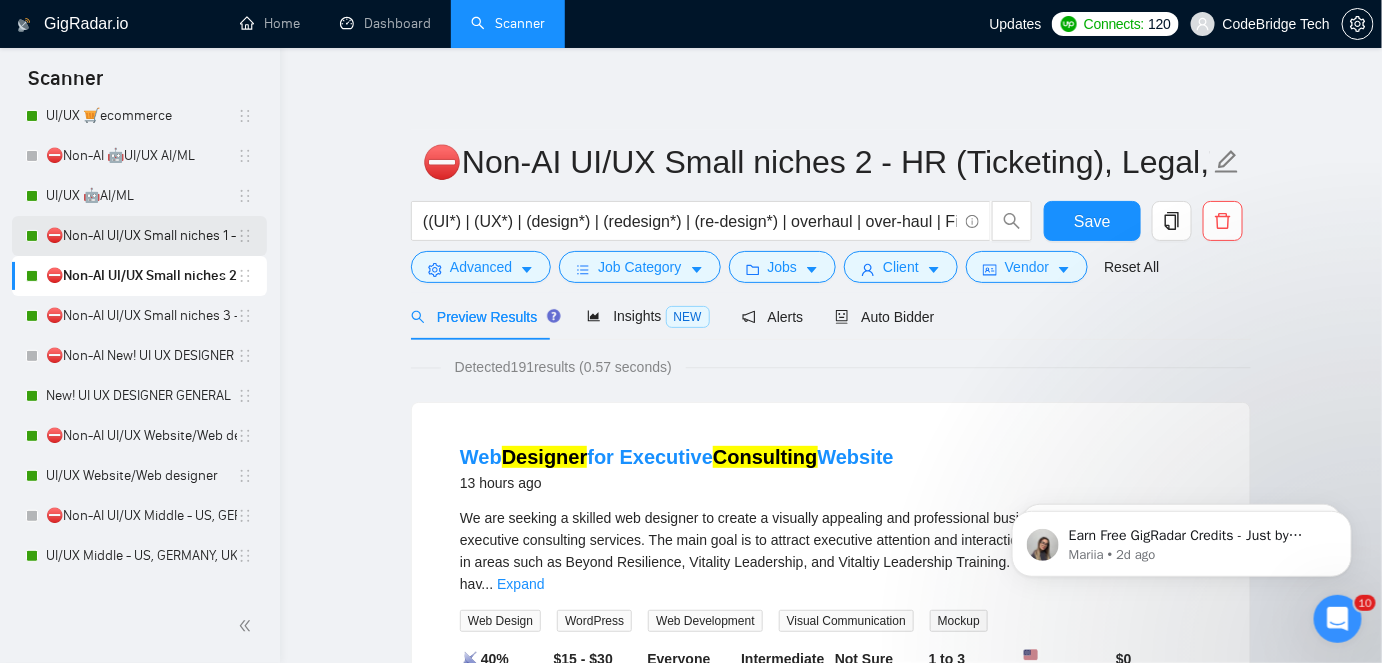 click on "⛔Non-AI UI/UX Small niches 1 - Productivity/Booking,automotive, travel, social apps, dating apps" at bounding box center (141, 236) 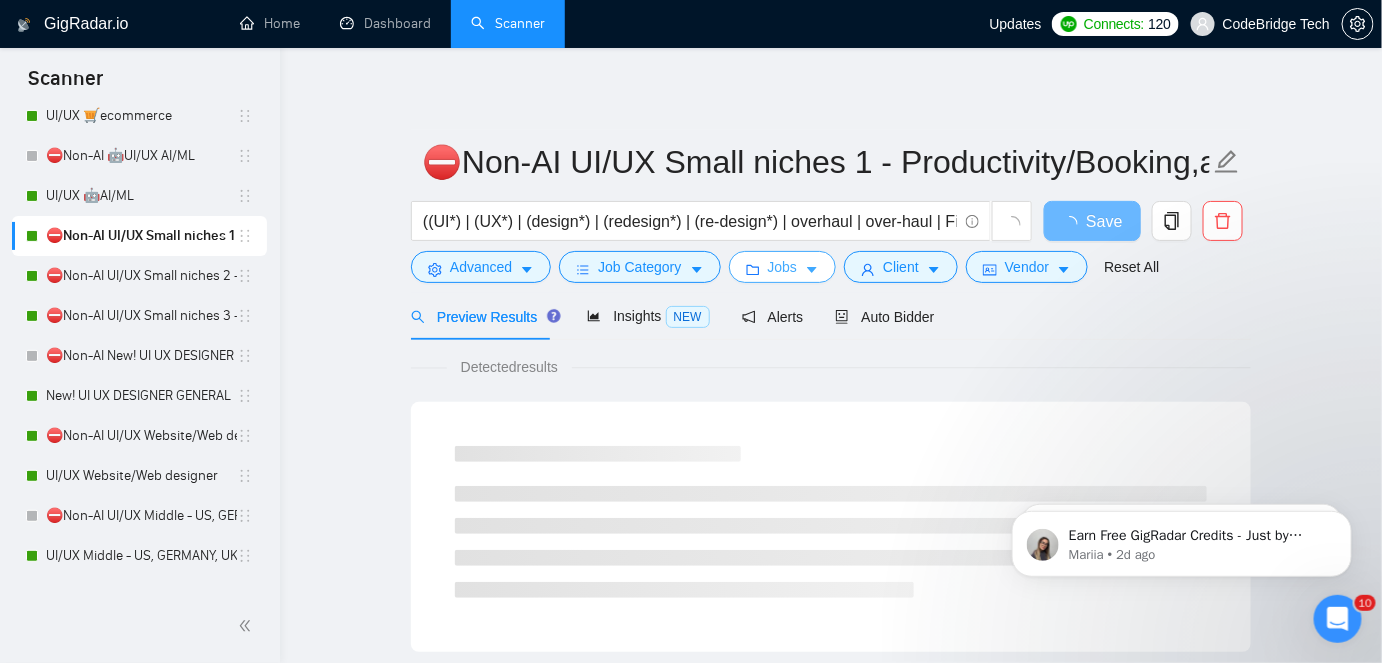 click on "Jobs" at bounding box center [783, 267] 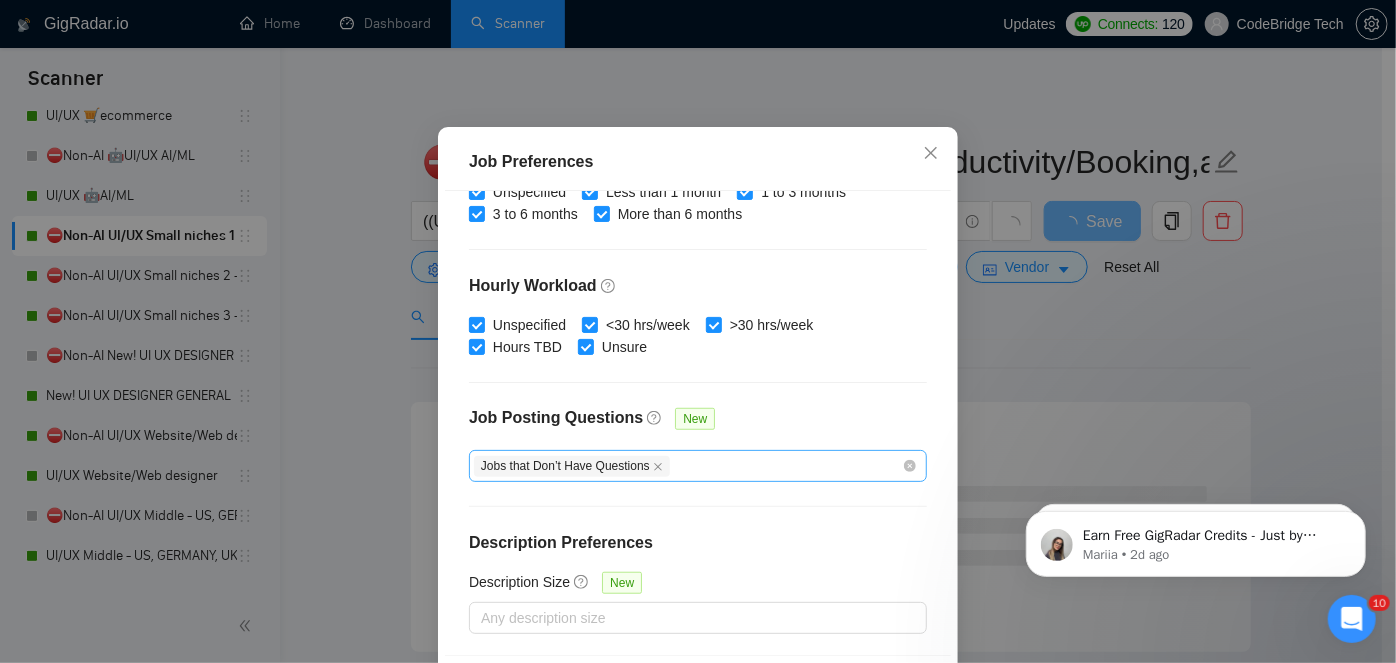 scroll, scrollTop: 147, scrollLeft: 0, axis: vertical 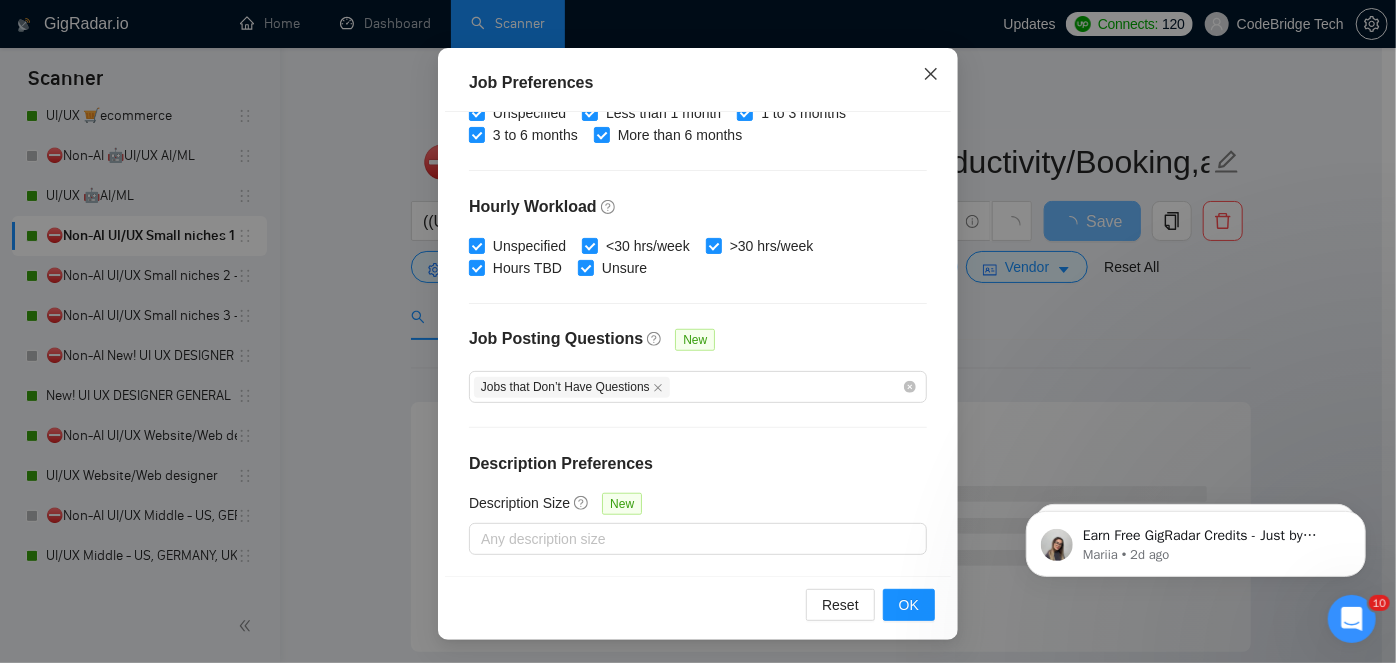 click 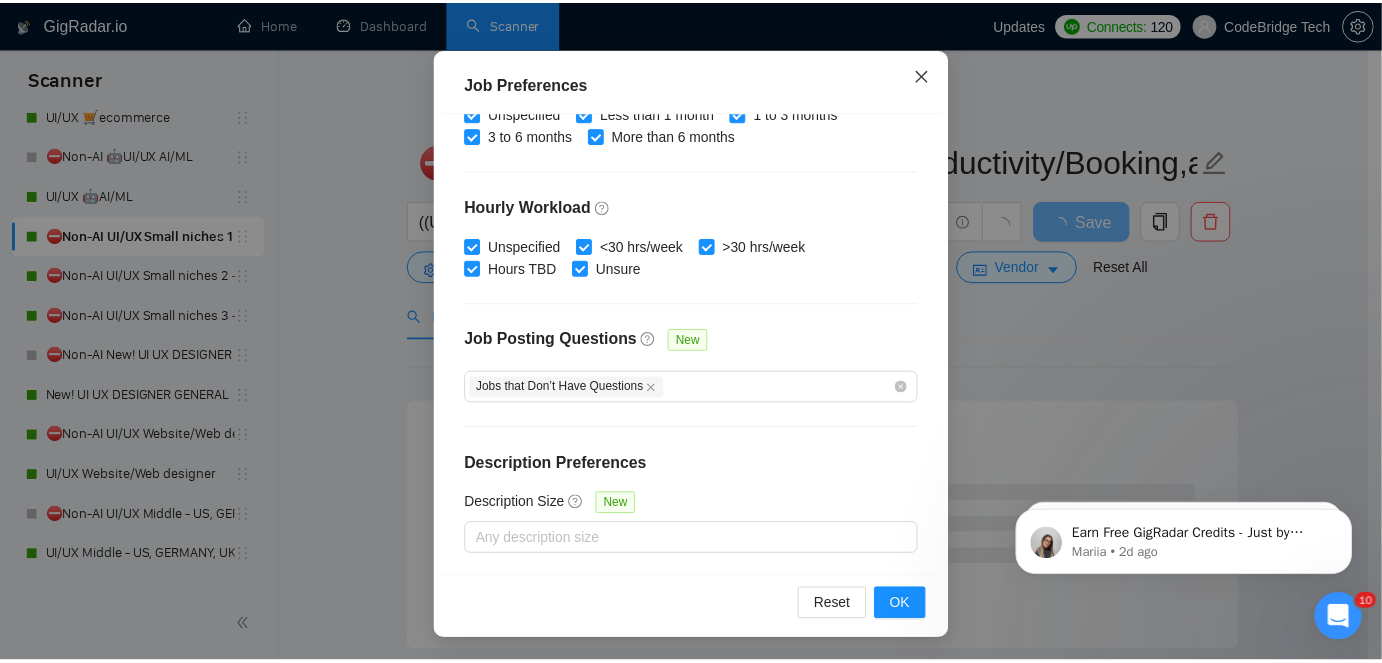 scroll, scrollTop: 72, scrollLeft: 0, axis: vertical 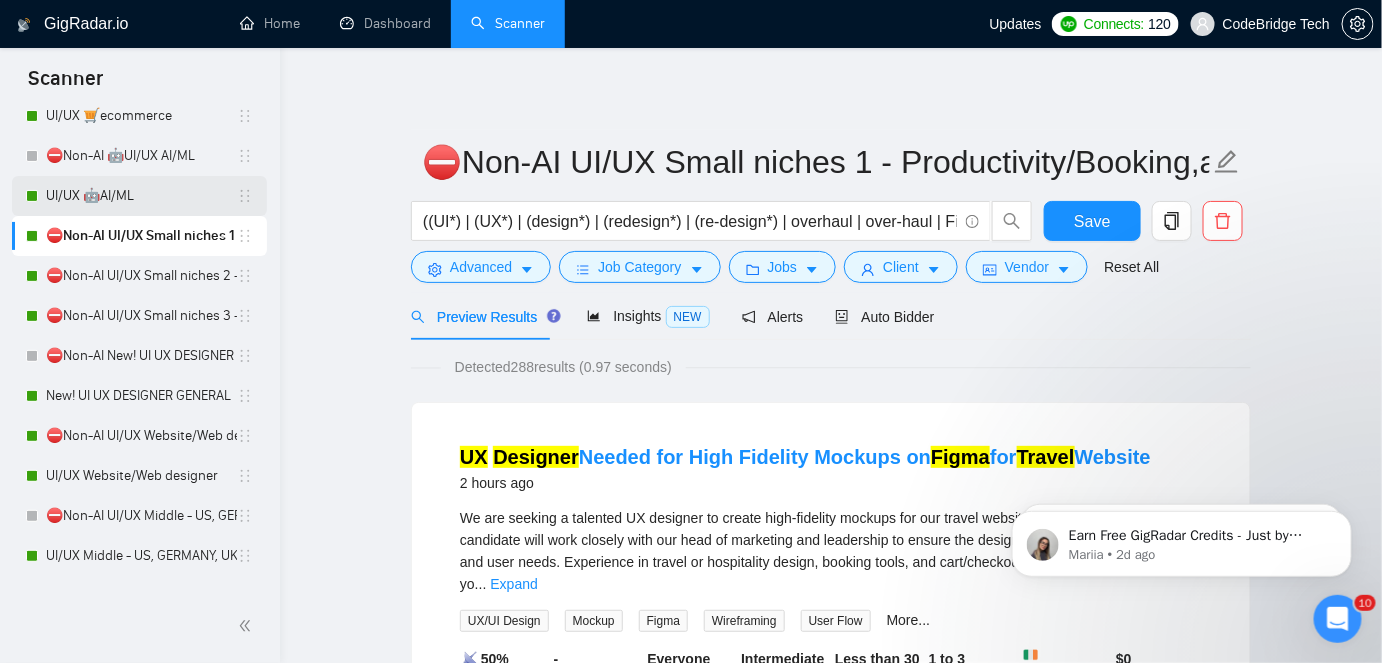 click on "UI/UX 🤖AI/ML" at bounding box center [141, 196] 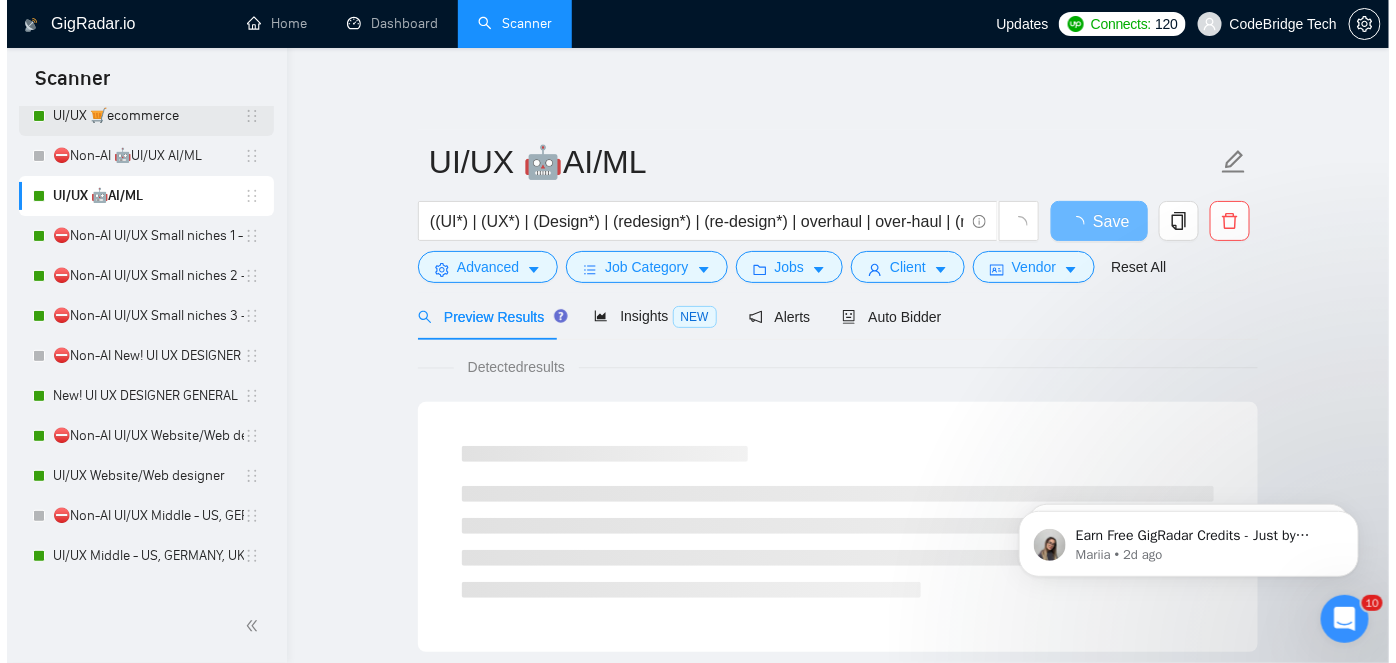 scroll, scrollTop: 255, scrollLeft: 0, axis: vertical 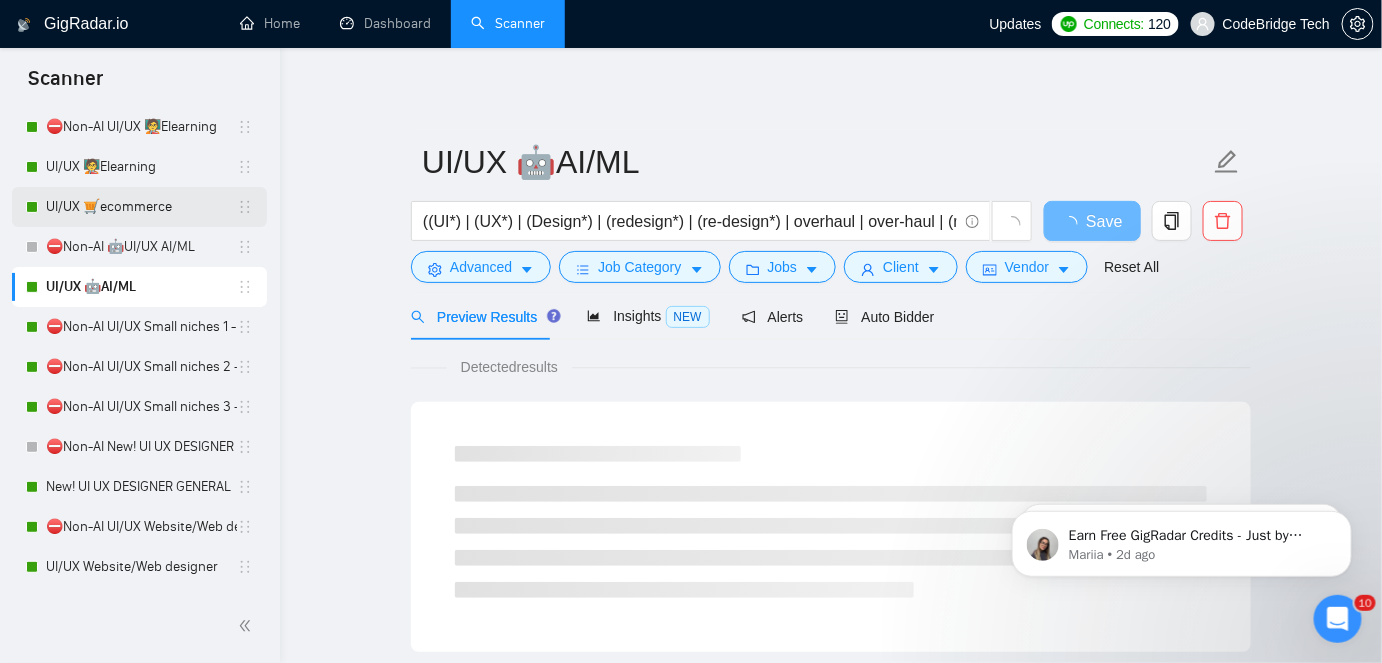 click on "UI/UX 🛒ecommerce" at bounding box center [141, 207] 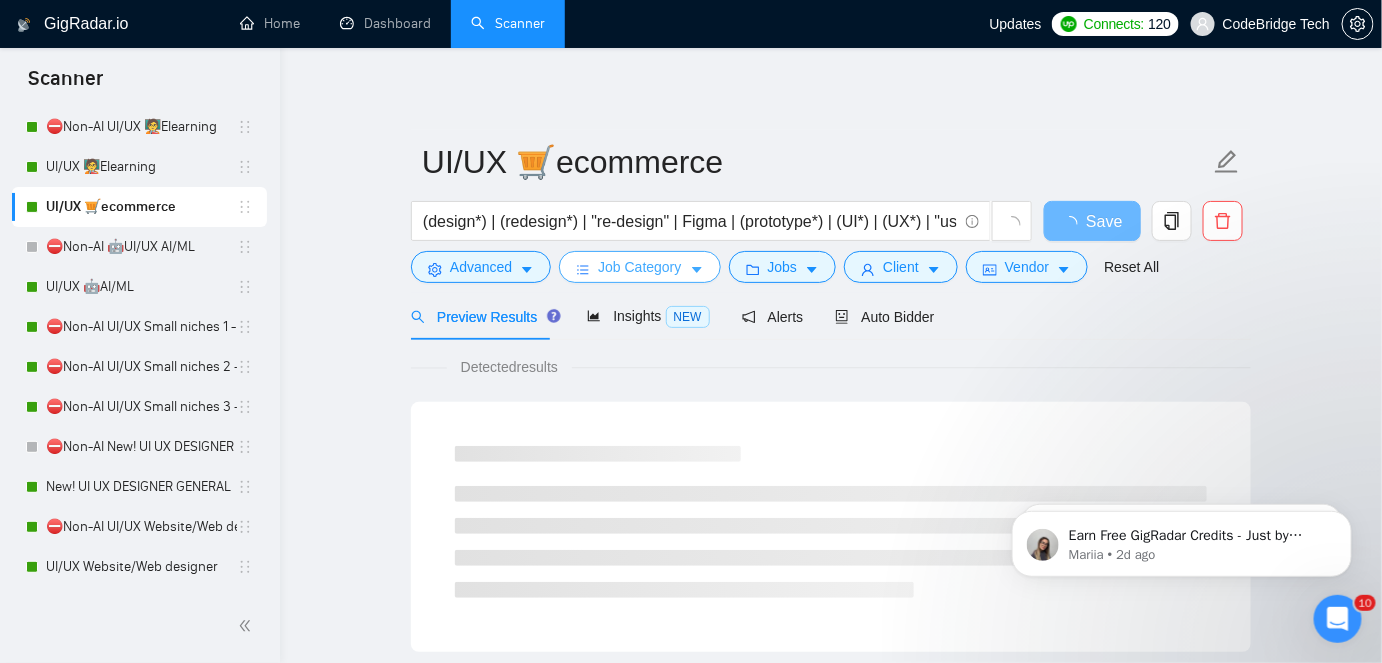 click 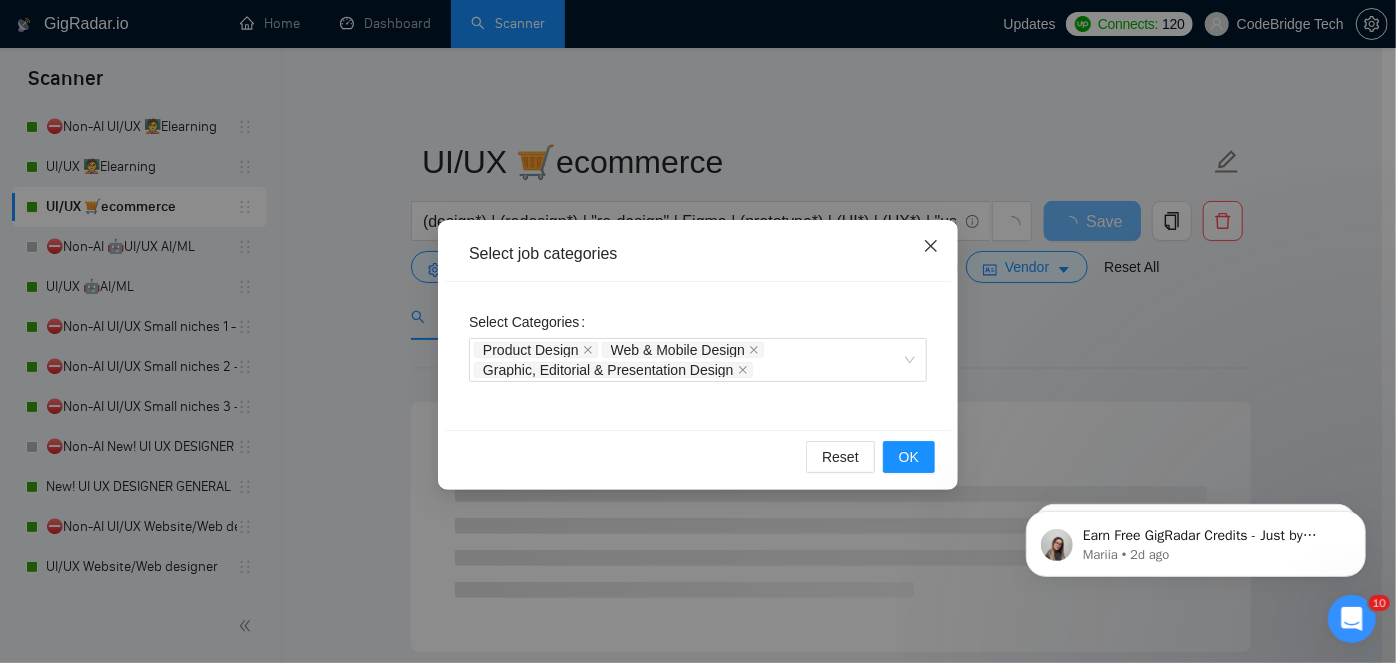 click at bounding box center [931, 247] 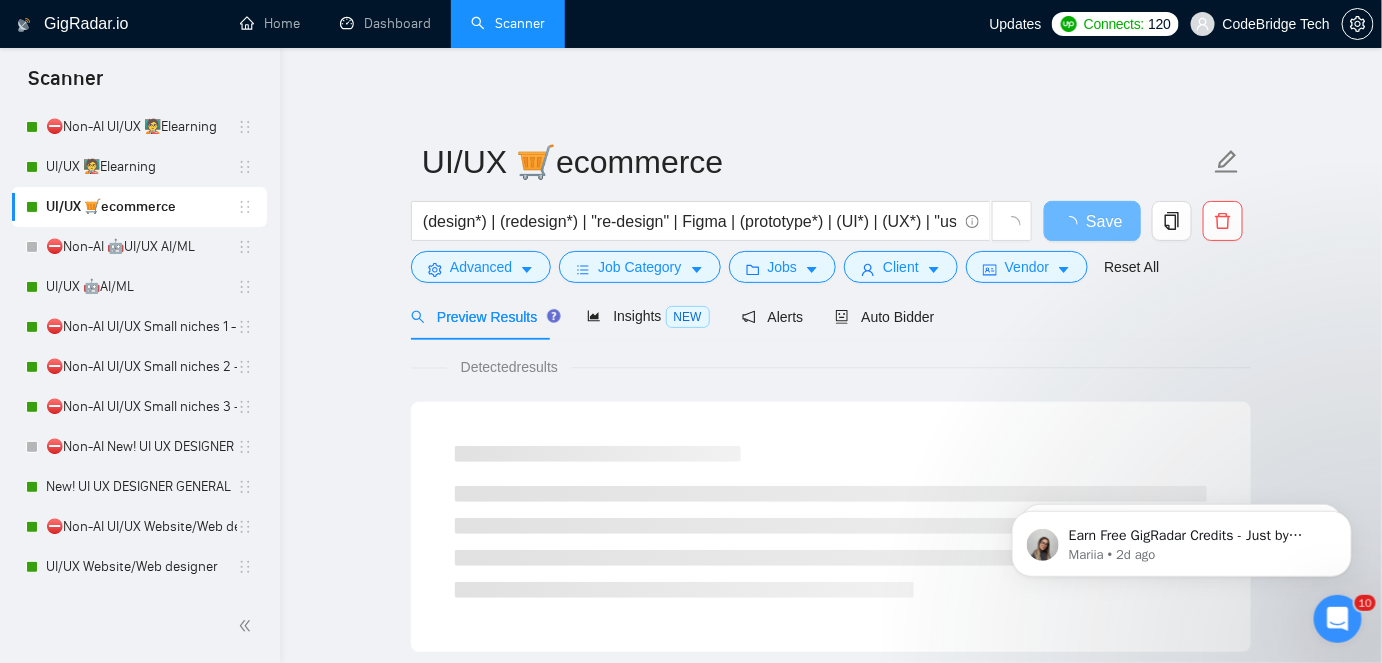 click on "(design*) | (redesign*) | "re-design" | Figma | (prototype*) | (UI*) | (UX*) | "user experience" | "user interface" | "web design" | "wireframing") (ecommerce | e-commerce | commerce | ecomm | marketplace | shopping | d2c | real-estate | "real estate" | Property | multi-vendor | "multi vendor" | mortgage| (rent*) | HOA | food | beverage | wine | "delivery app" | restaurant | fashion | decor | "home decor" | music | concierge | piano | event)" at bounding box center (722, 226) 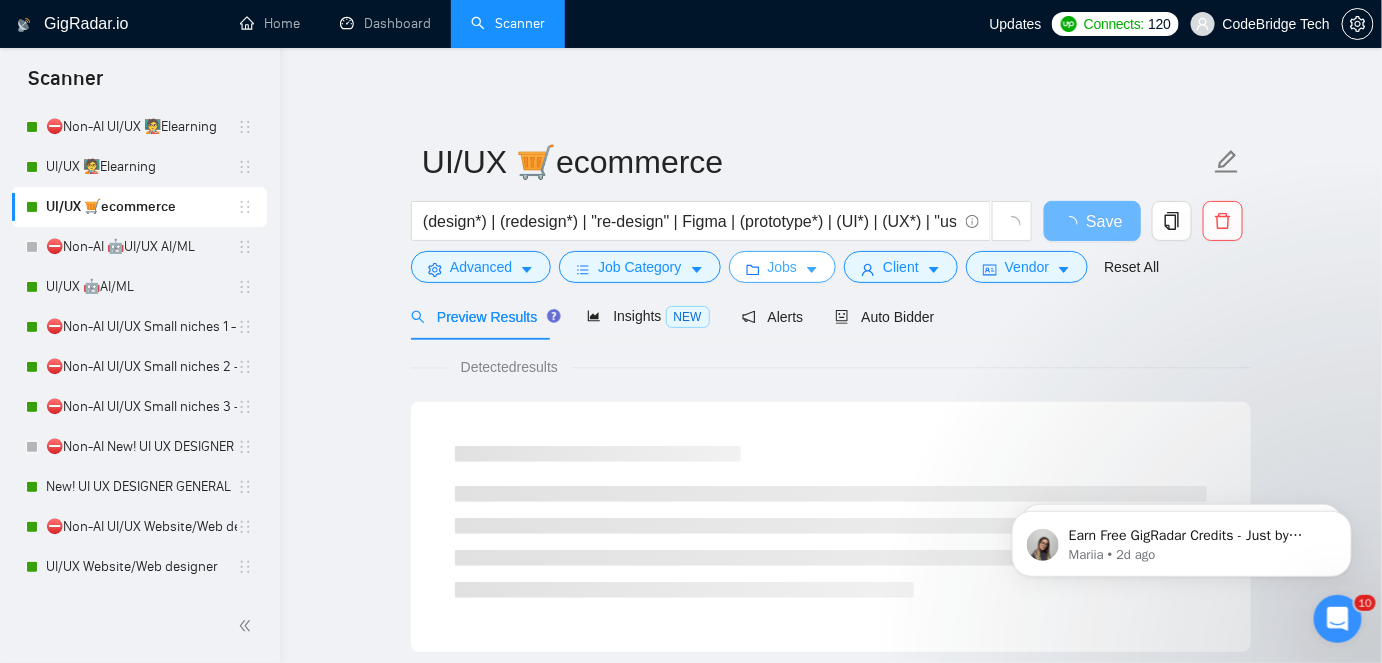 click 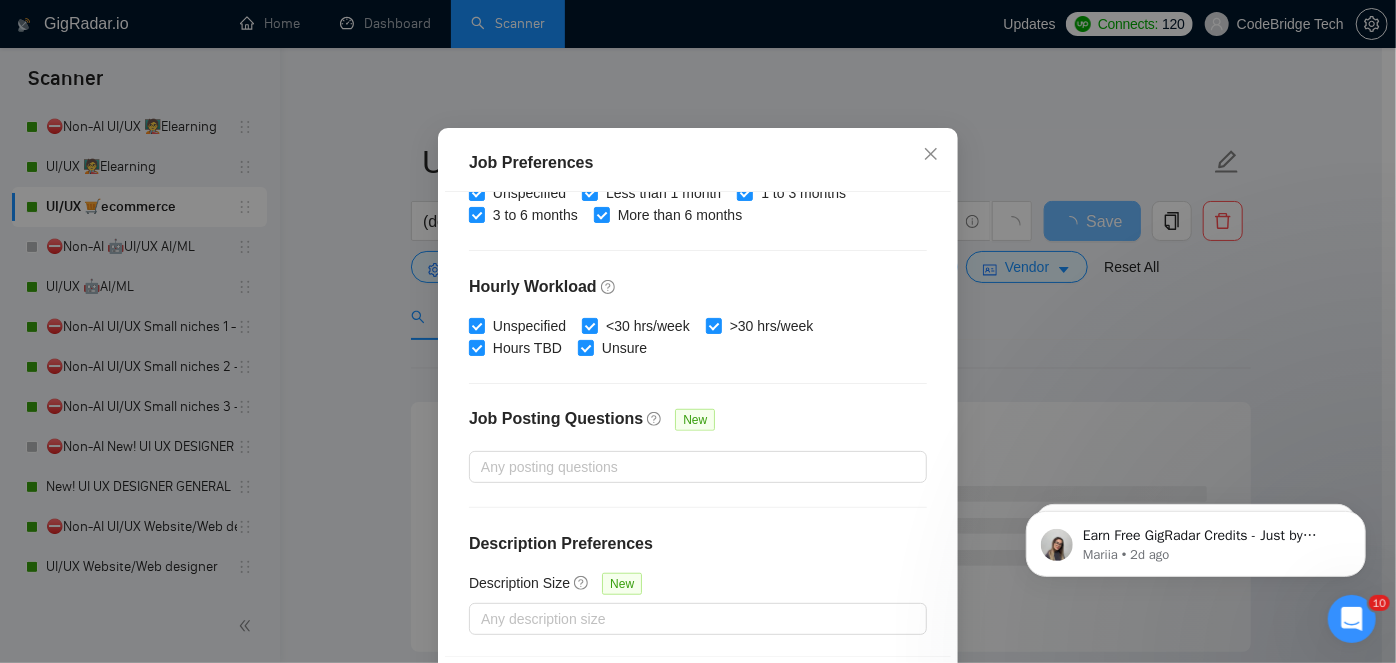 scroll, scrollTop: 147, scrollLeft: 0, axis: vertical 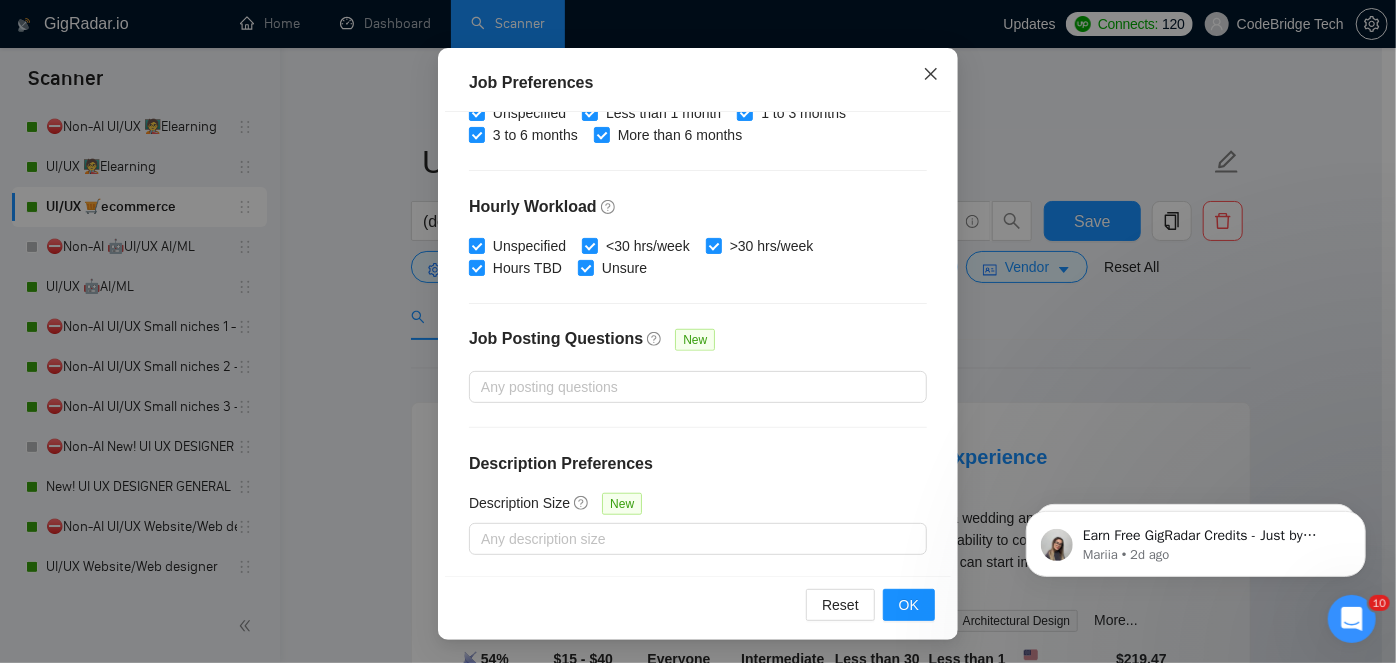 click 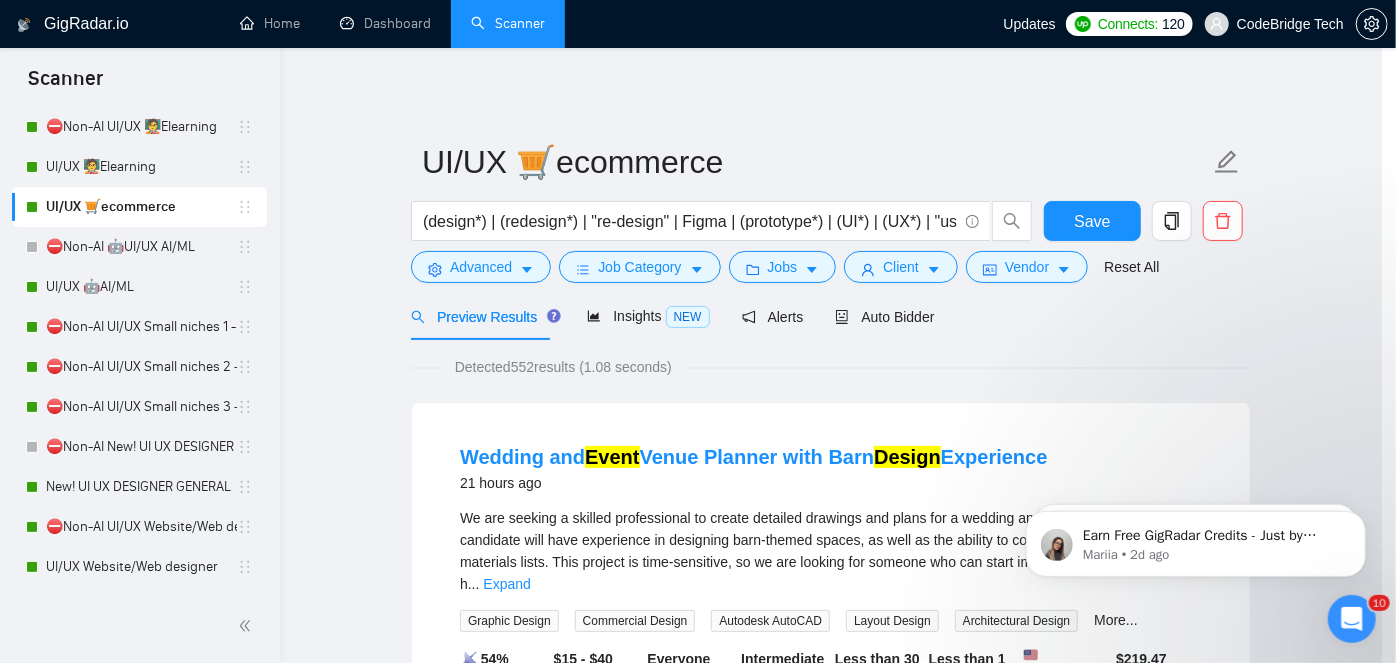scroll, scrollTop: 72, scrollLeft: 0, axis: vertical 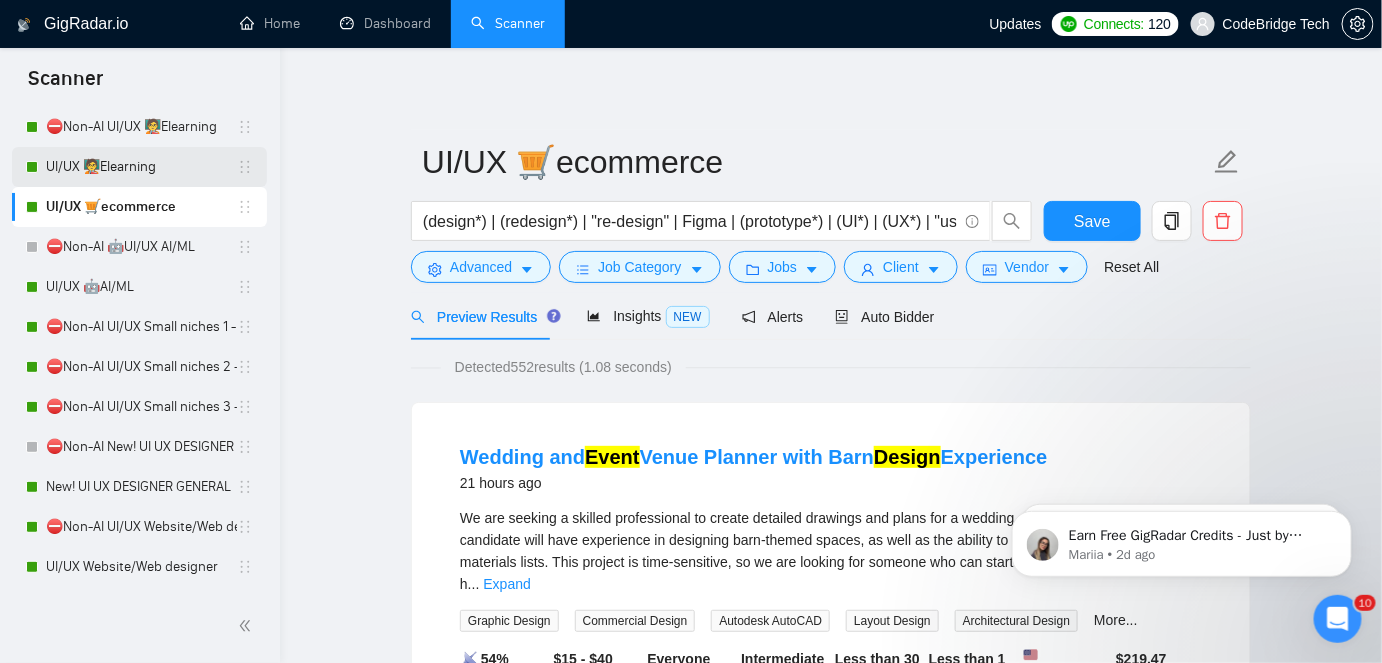 click on "UI/UX 🧑‍🏫Elearning" at bounding box center (141, 167) 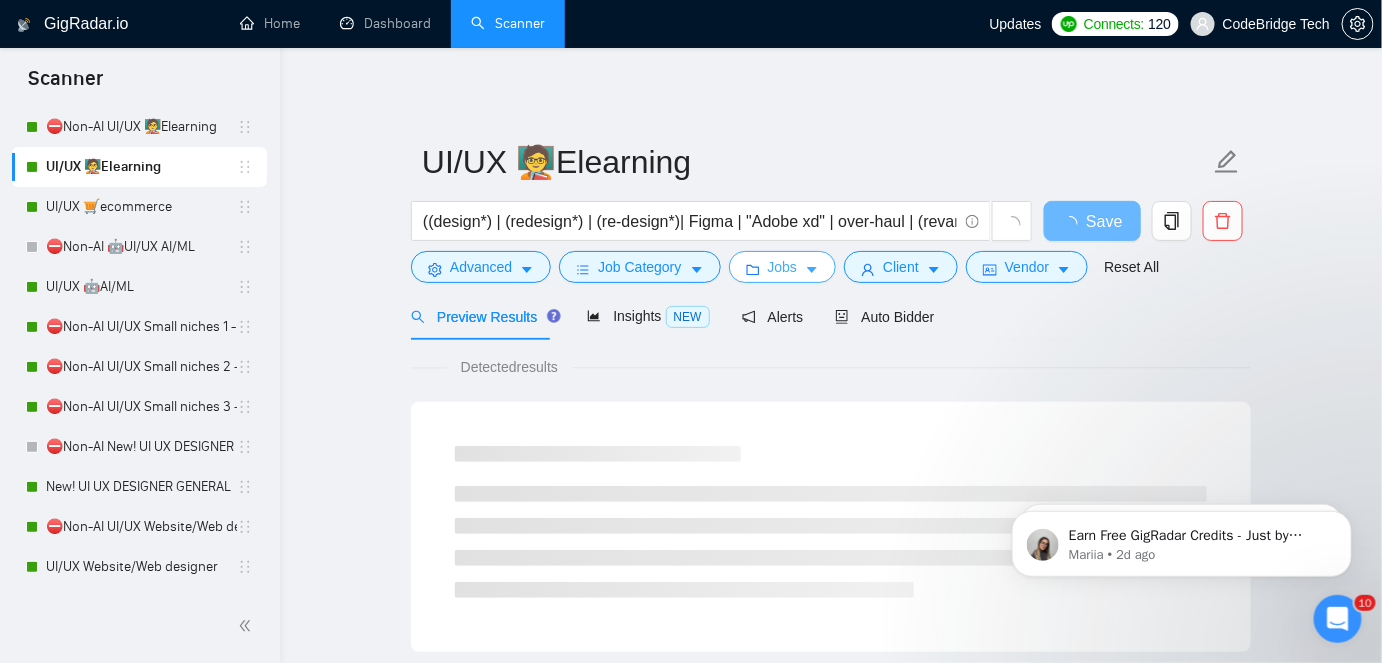 click on "Jobs" at bounding box center [783, 267] 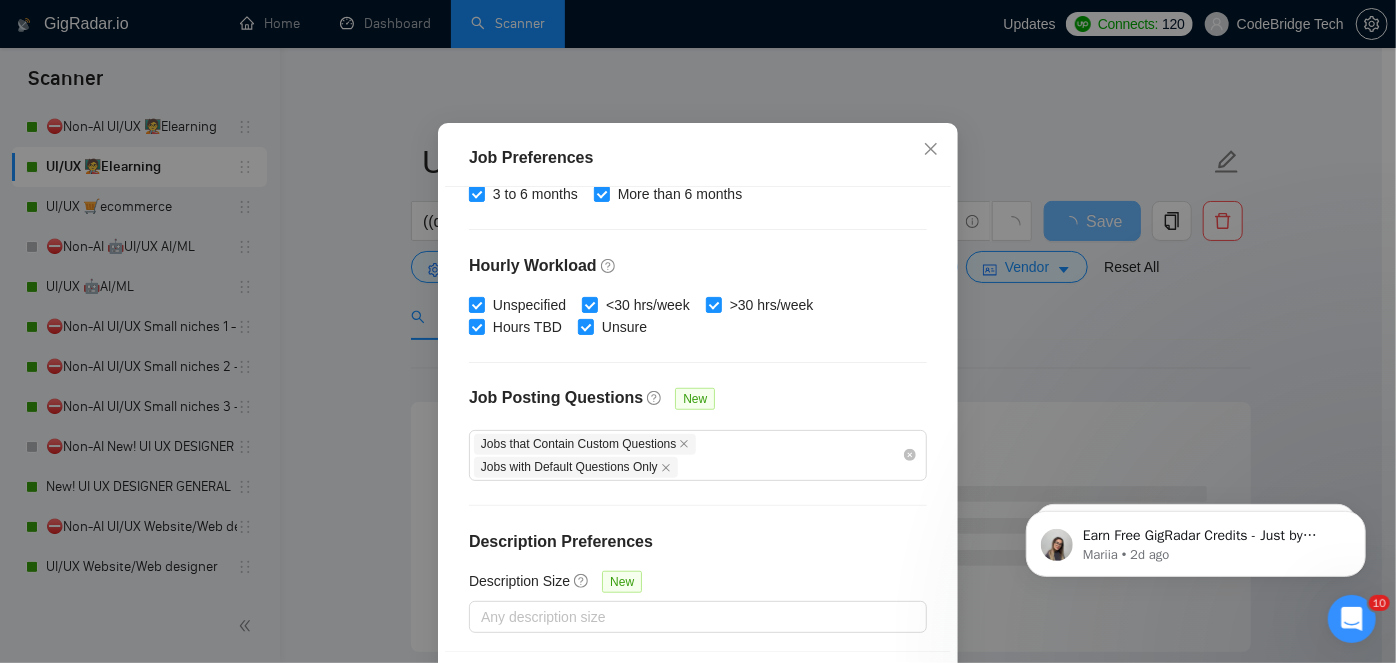 scroll, scrollTop: 681, scrollLeft: 0, axis: vertical 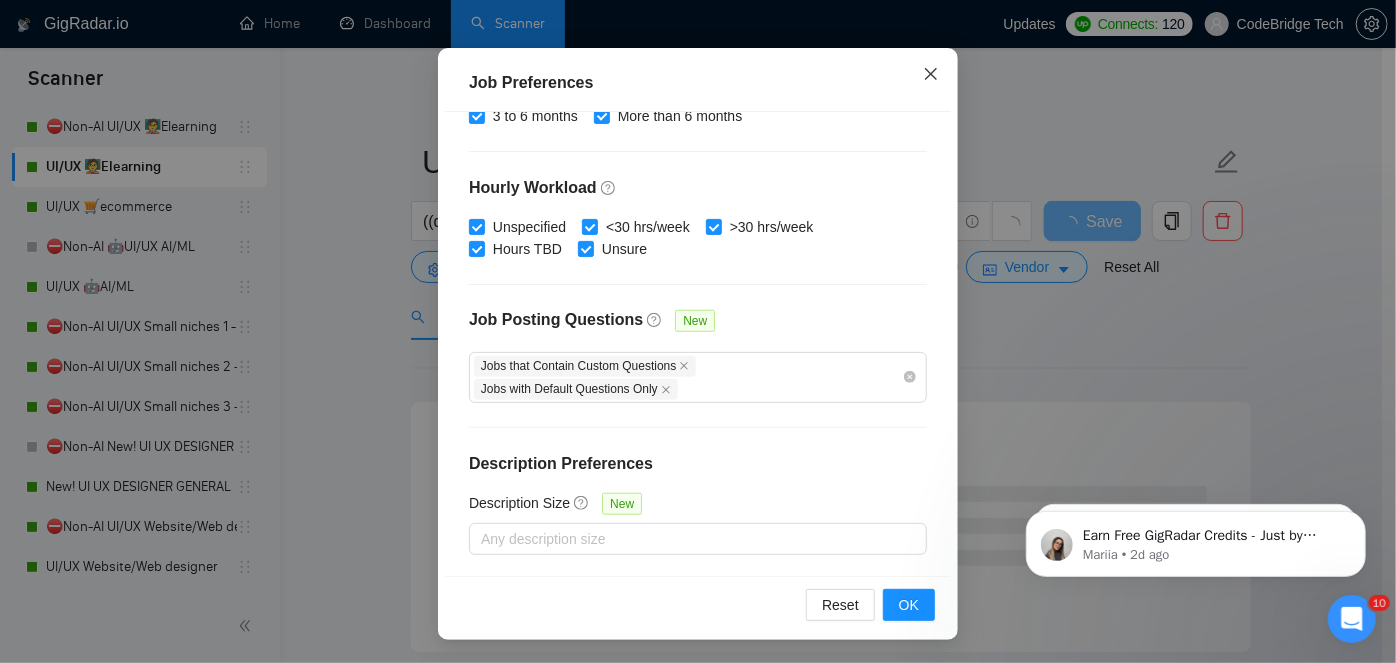click 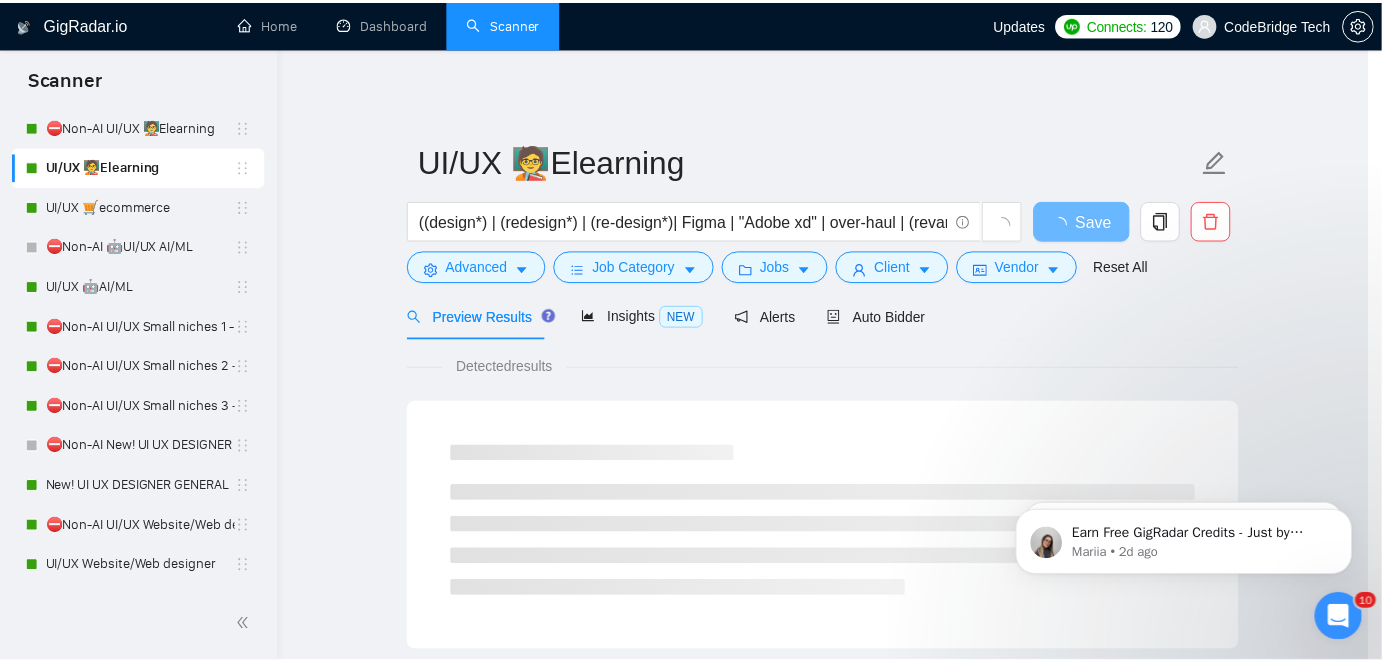scroll, scrollTop: 72, scrollLeft: 0, axis: vertical 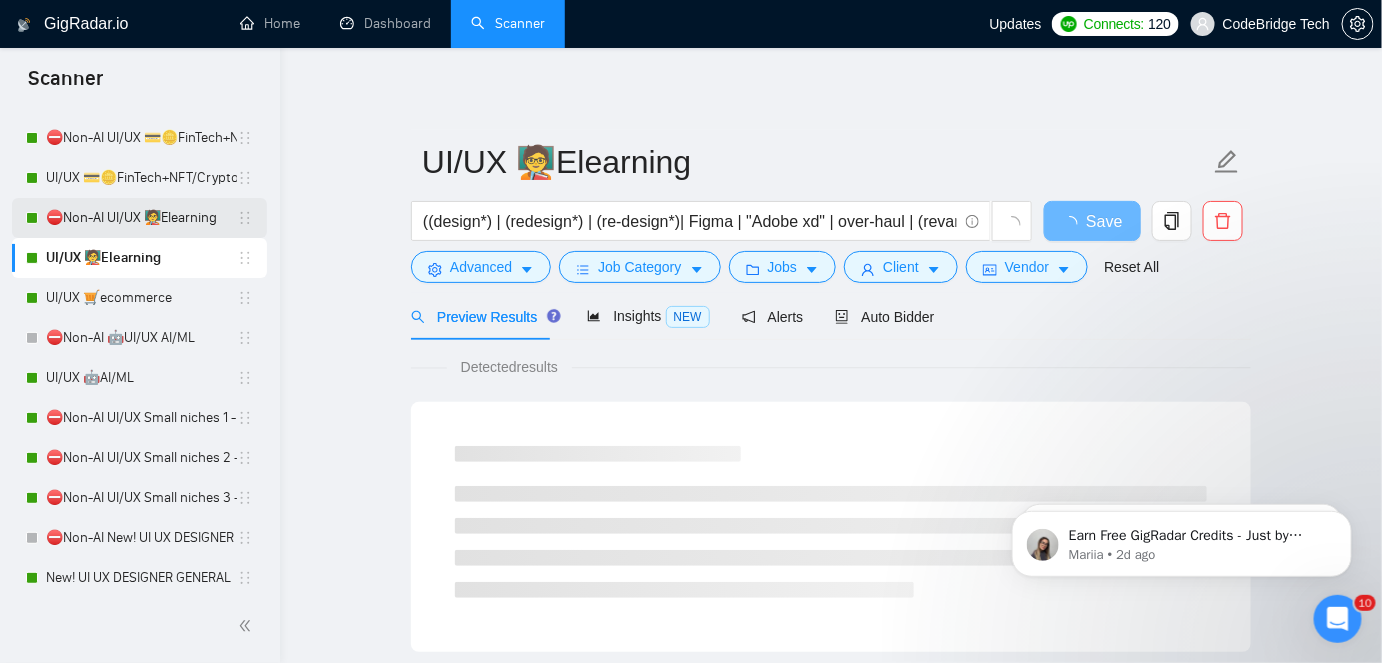 click on "⛔Non-AI UI/UX 🧑‍🏫Elearning" at bounding box center [141, 218] 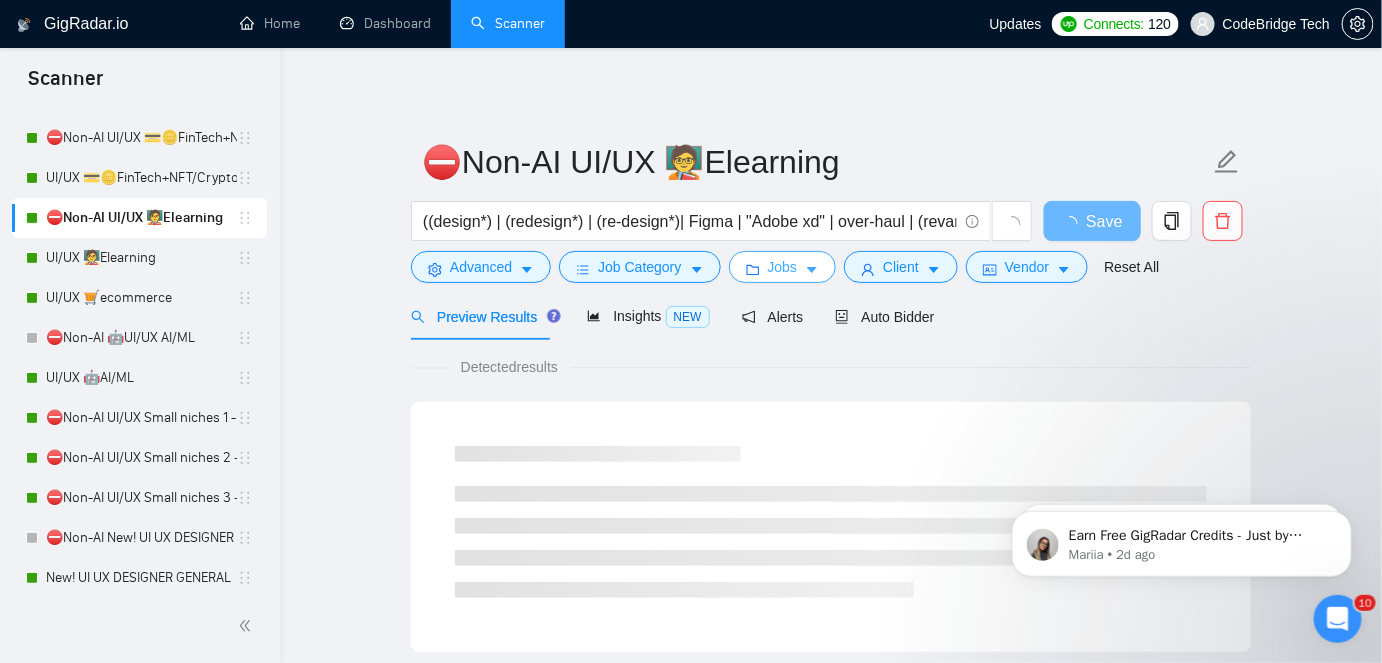 click on "Jobs" at bounding box center (783, 267) 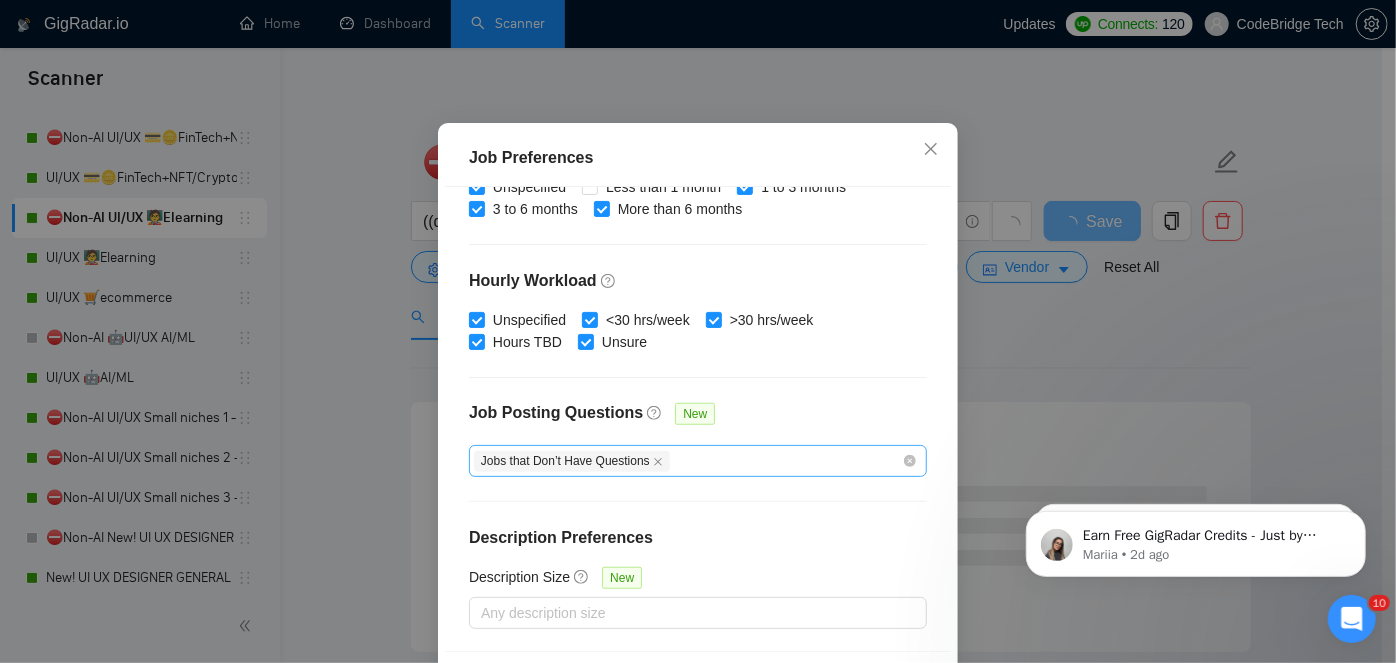 scroll, scrollTop: 662, scrollLeft: 0, axis: vertical 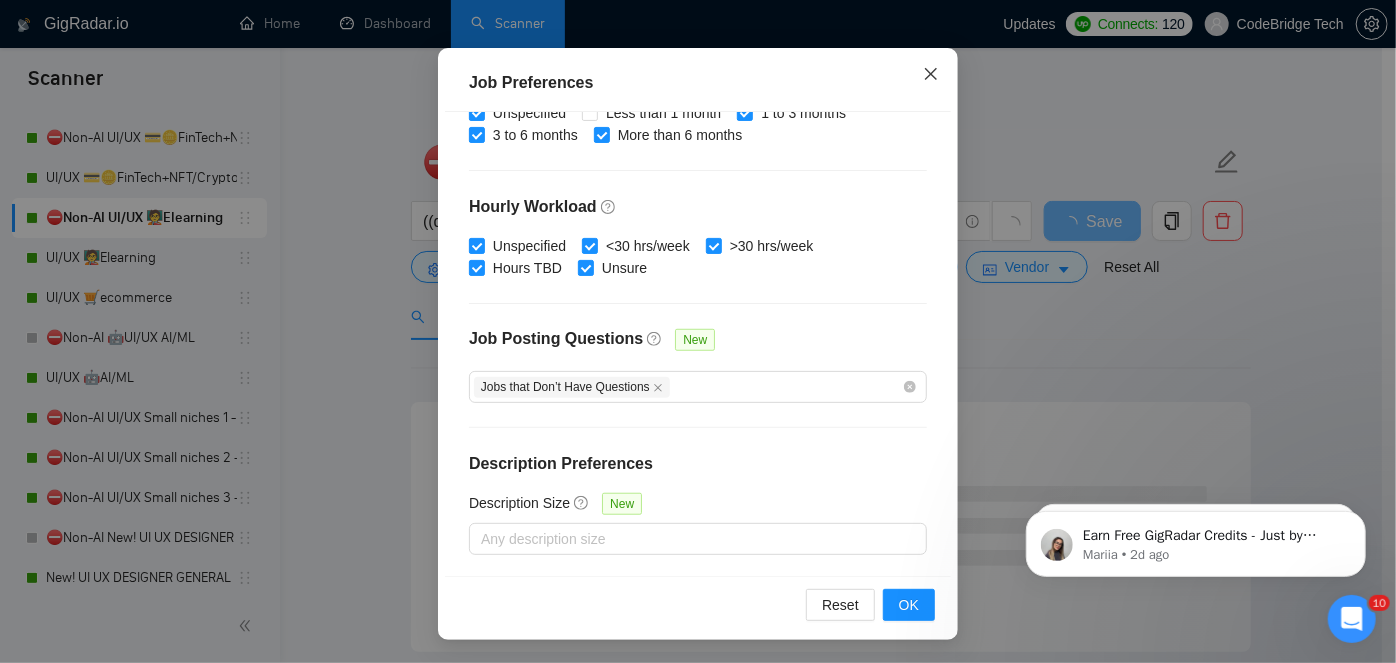click at bounding box center (931, 75) 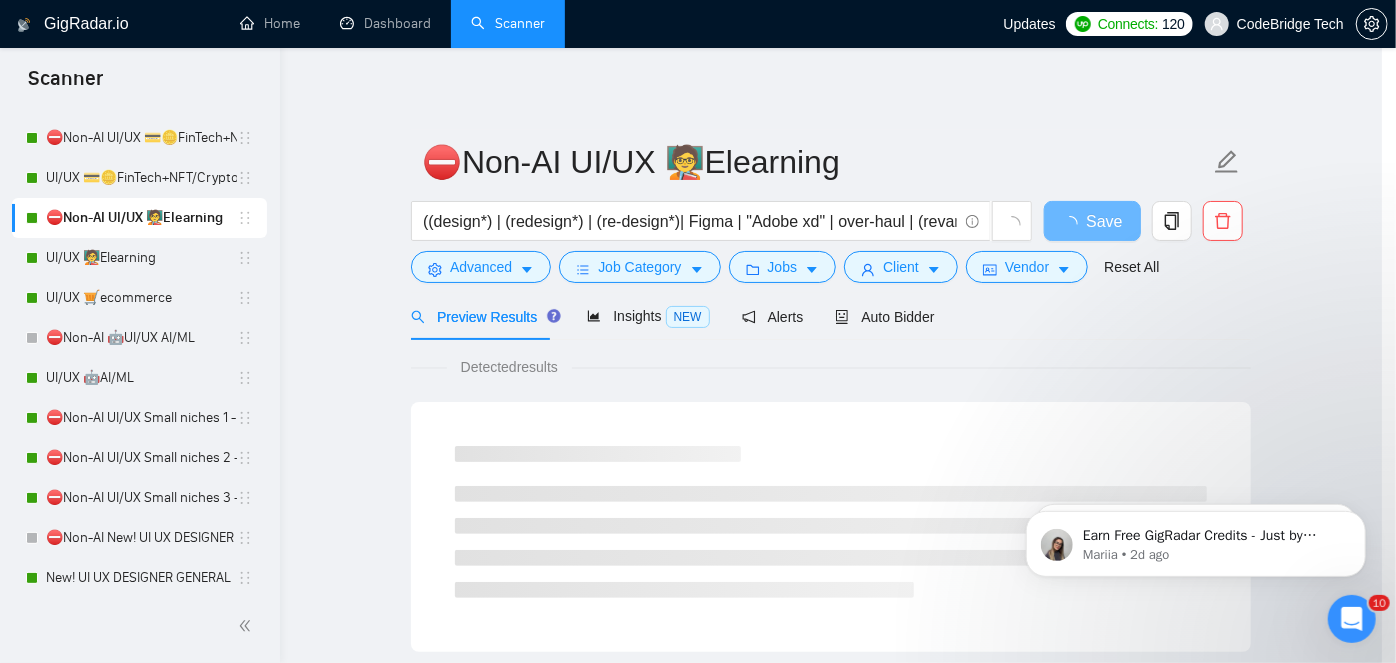 scroll, scrollTop: 72, scrollLeft: 0, axis: vertical 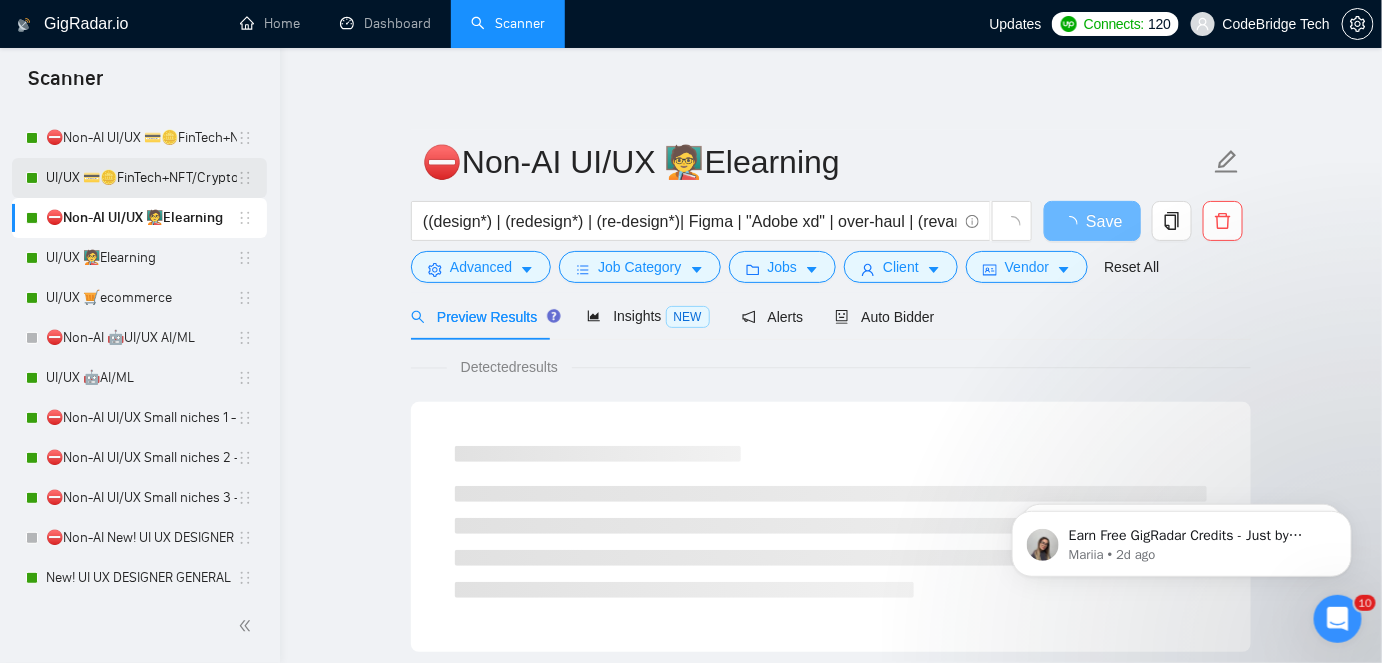 click on "UI/UX 💳🪙FinTech+NFT/Crypto/Blockchain/Casino" at bounding box center (141, 178) 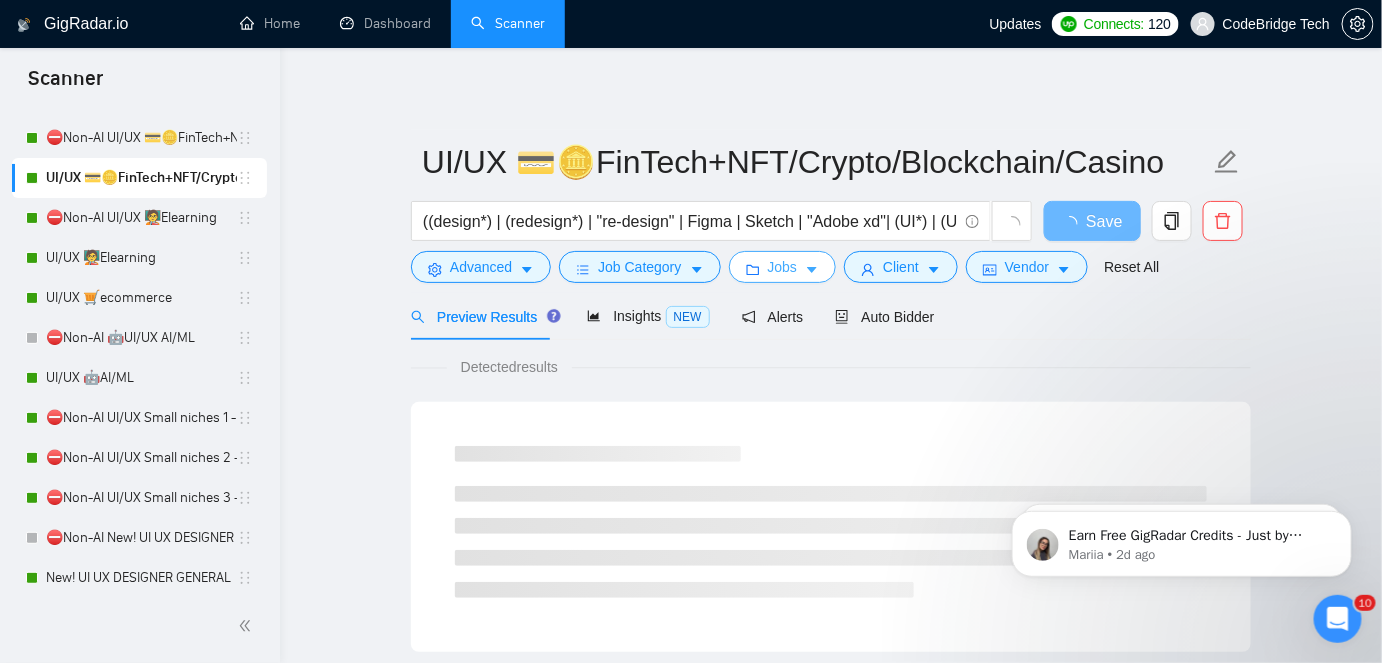 click at bounding box center (812, 269) 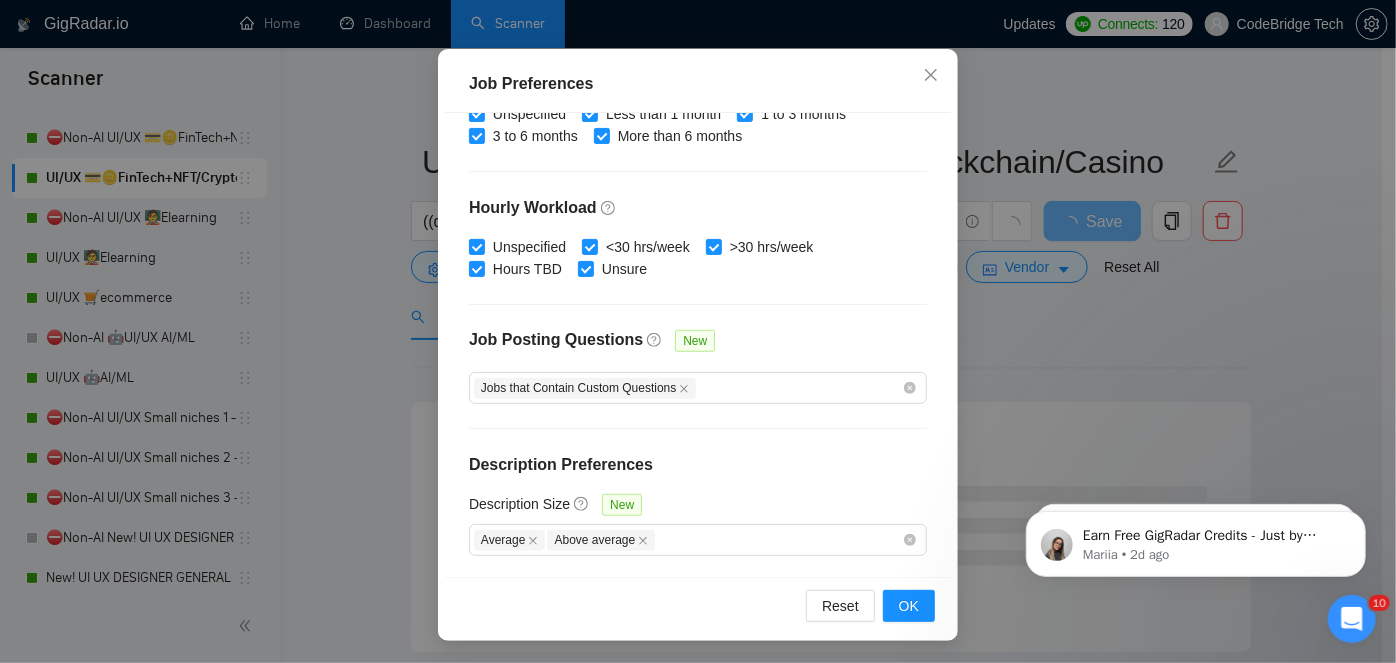 scroll, scrollTop: 147, scrollLeft: 0, axis: vertical 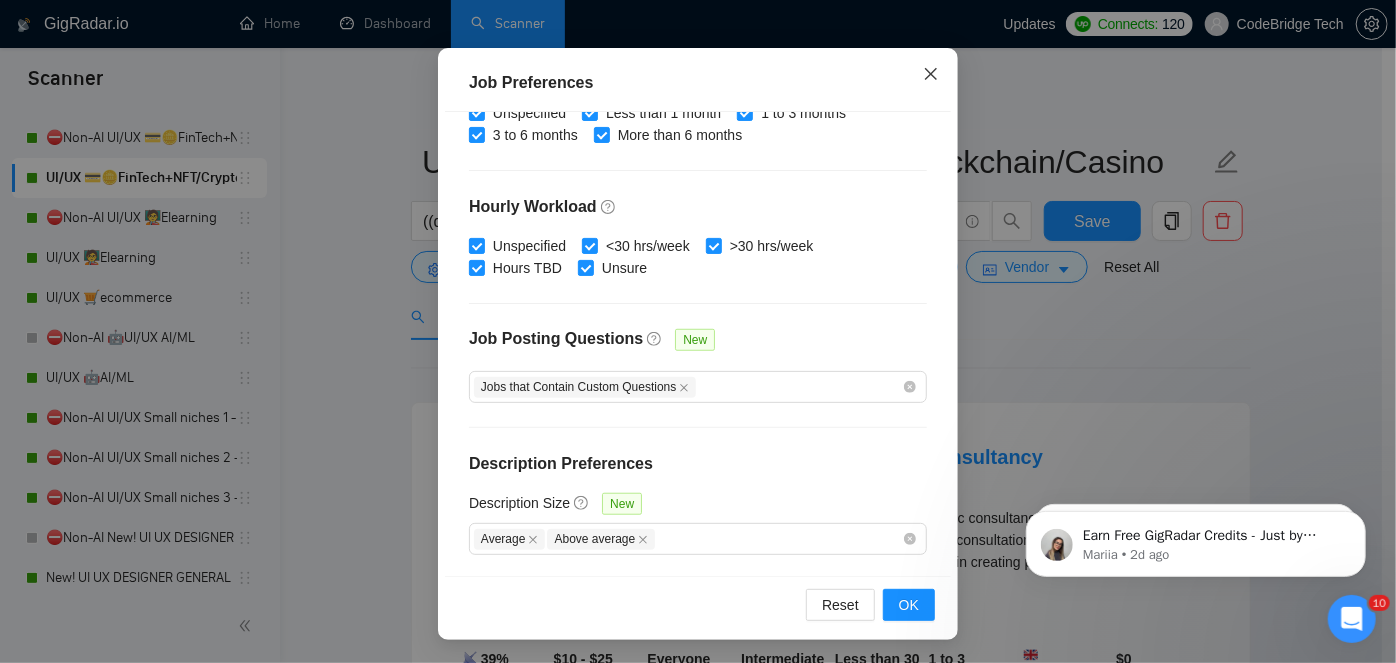 click 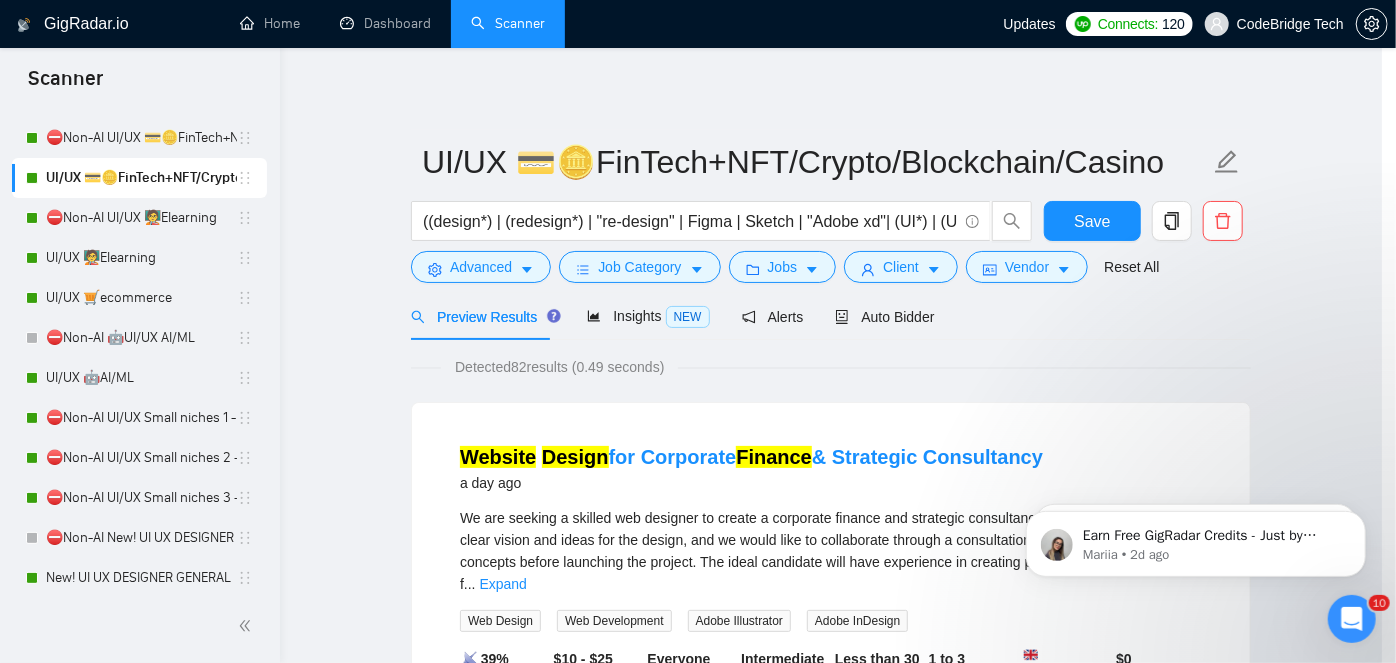 scroll, scrollTop: 72, scrollLeft: 0, axis: vertical 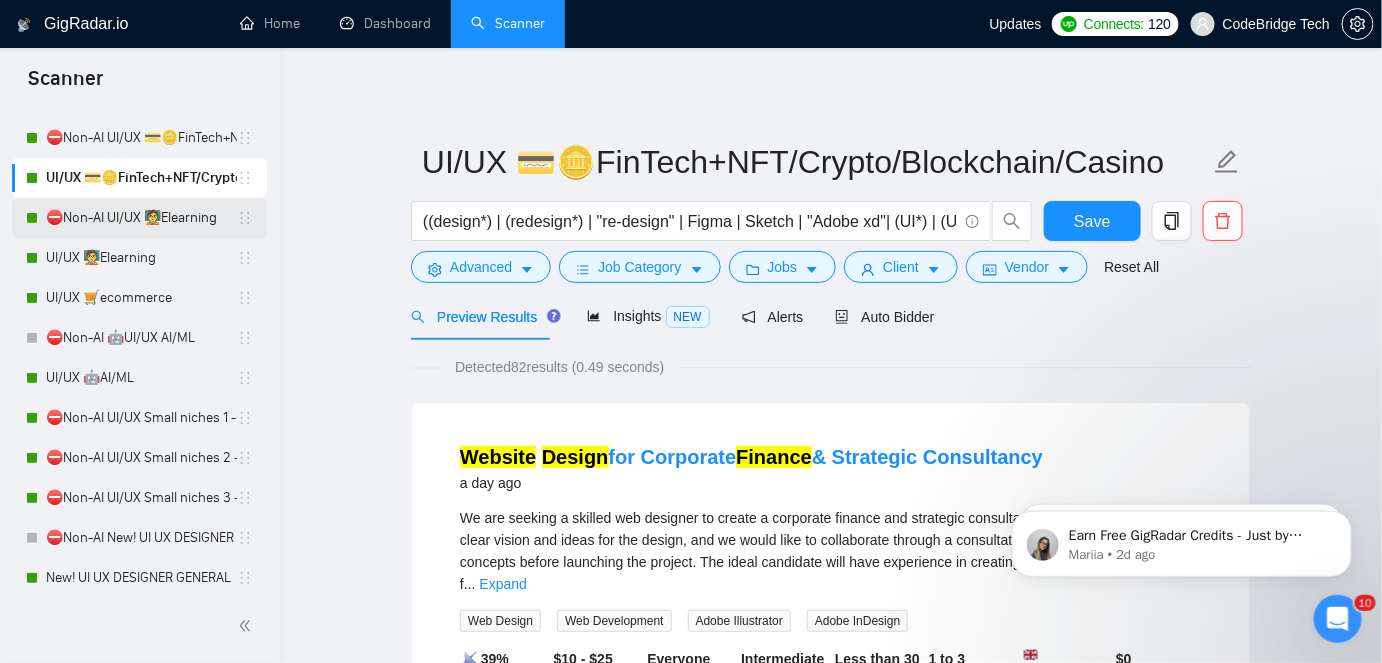 click on "⛔Non-AI UI/UX 🧑‍🏫Elearning" at bounding box center [141, 218] 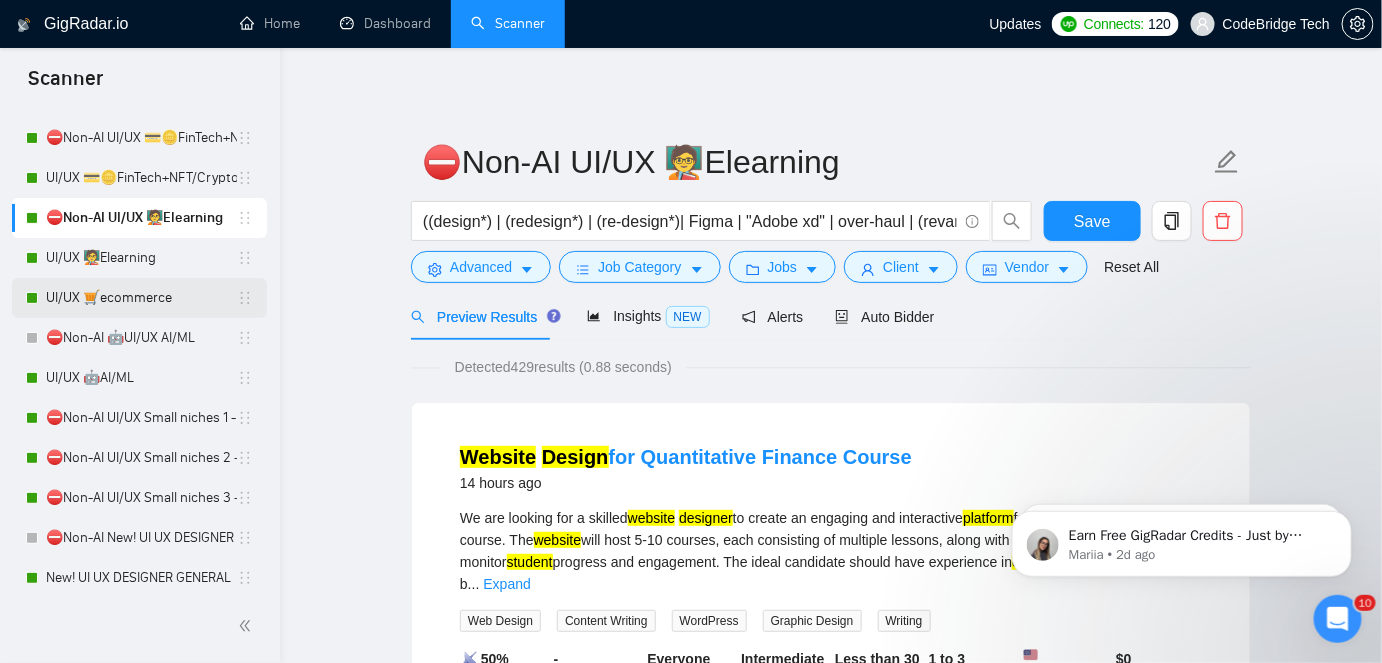 click on "UI/UX 🛒ecommerce" at bounding box center [141, 298] 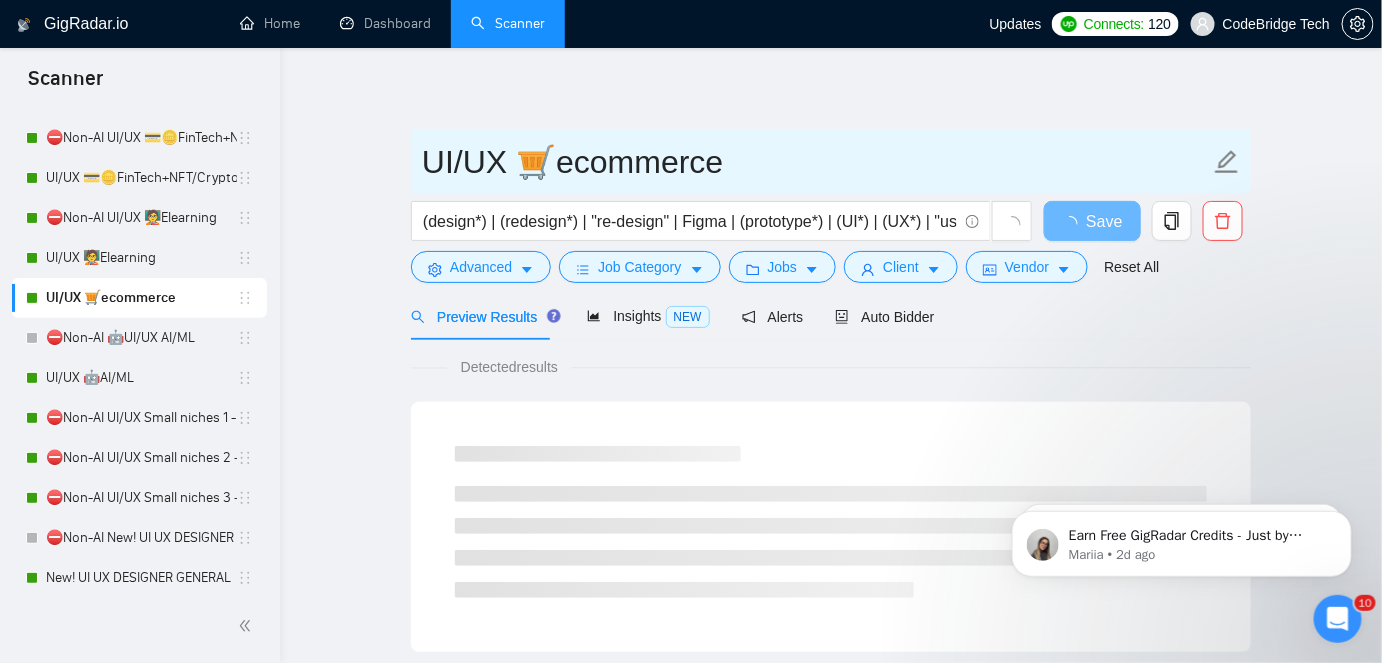 drag, startPoint x: 470, startPoint y: 169, endPoint x: 715, endPoint y: 168, distance: 245.00204 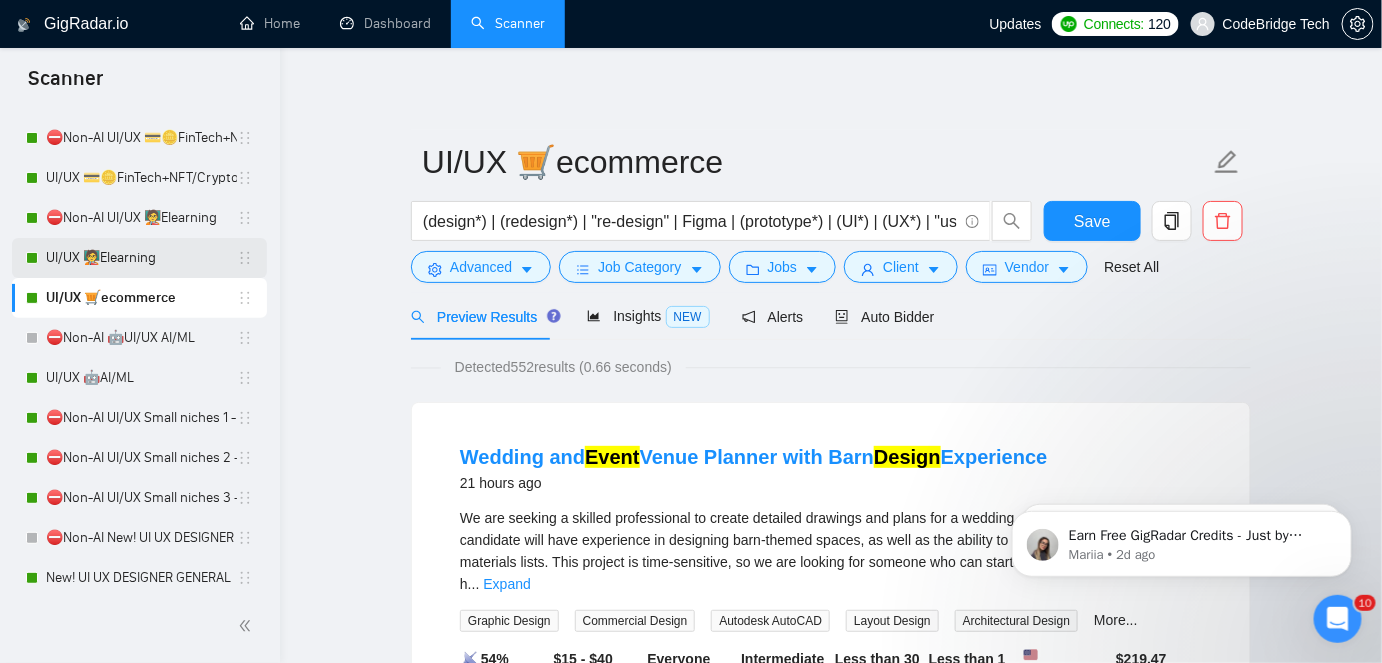 click on "UI/UX 🧑‍🏫Elearning" at bounding box center [141, 258] 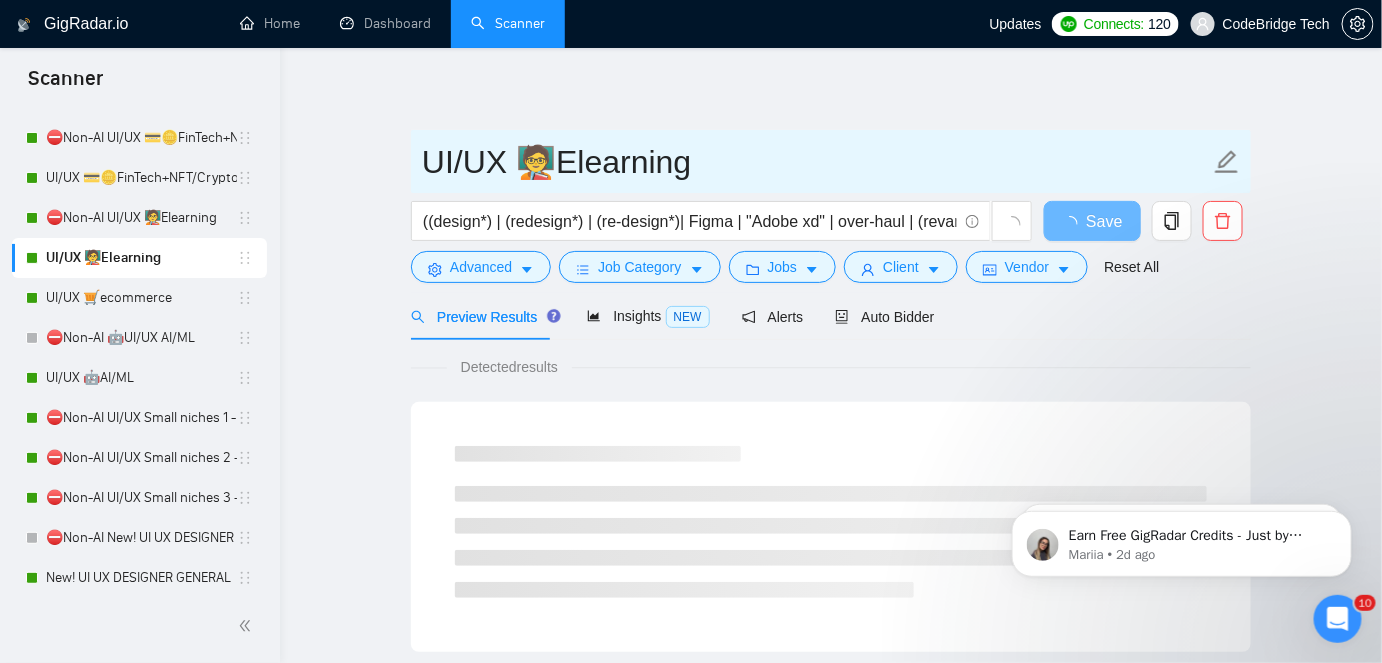 click on "UI/UX 🧑‍🏫Elearning" at bounding box center [816, 162] 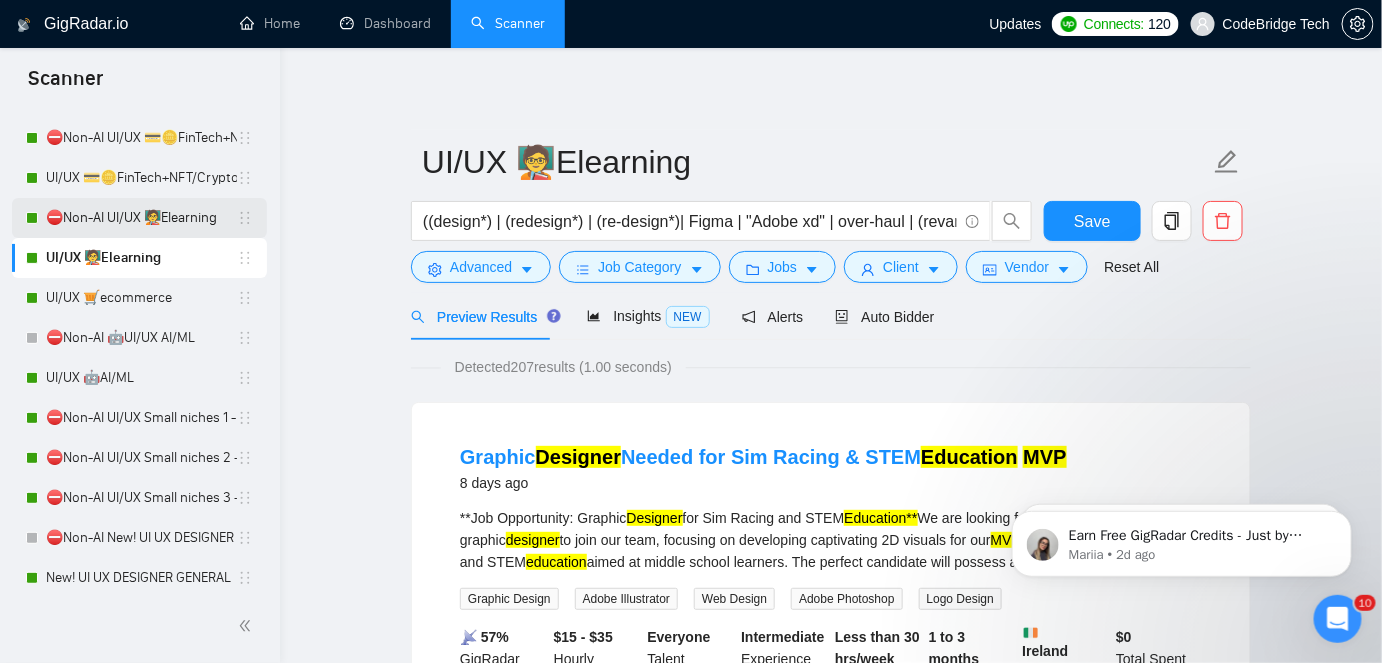click on "⛔Non-AI UI/UX 🧑‍🏫Elearning" at bounding box center (141, 218) 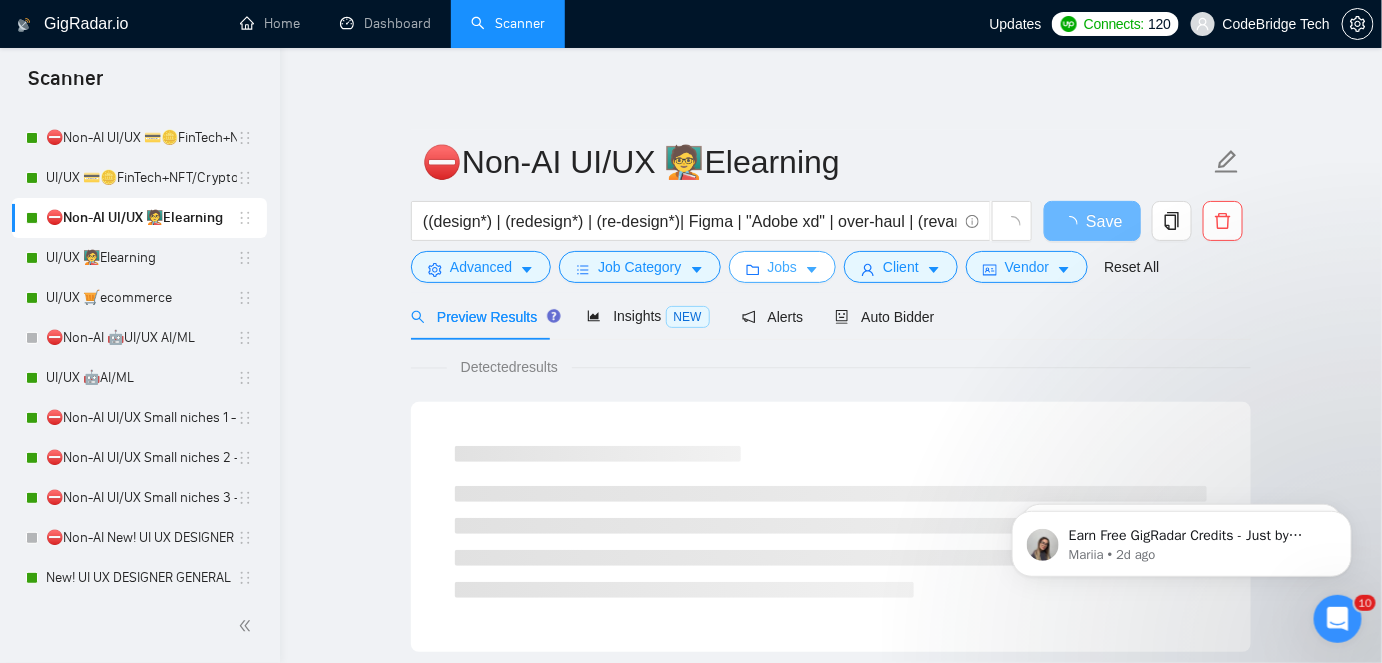 click 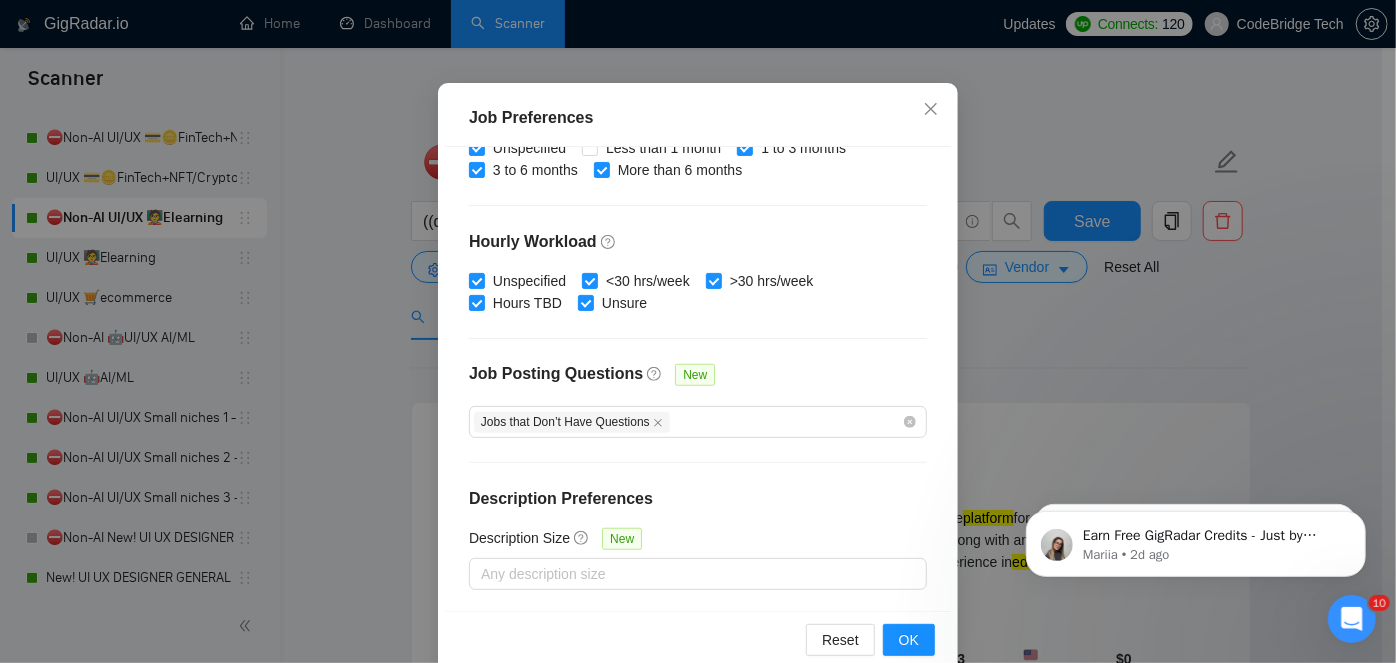 scroll, scrollTop: 147, scrollLeft: 0, axis: vertical 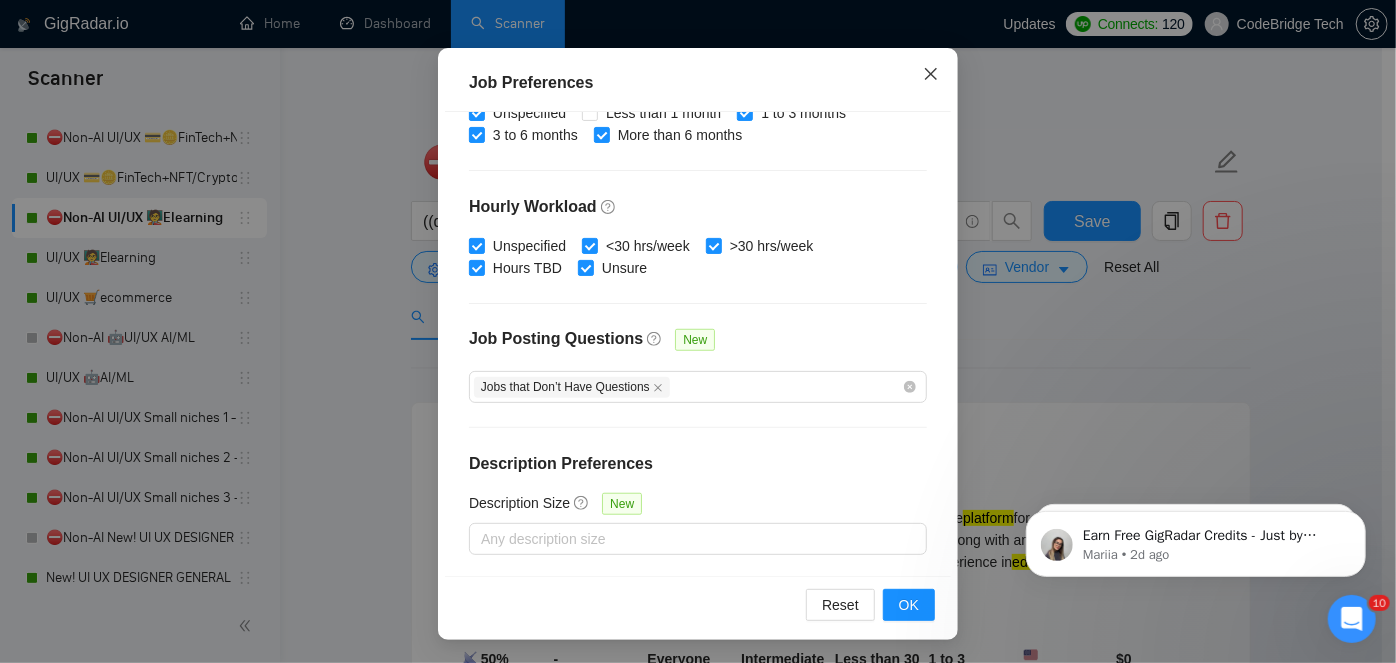 click at bounding box center (931, 75) 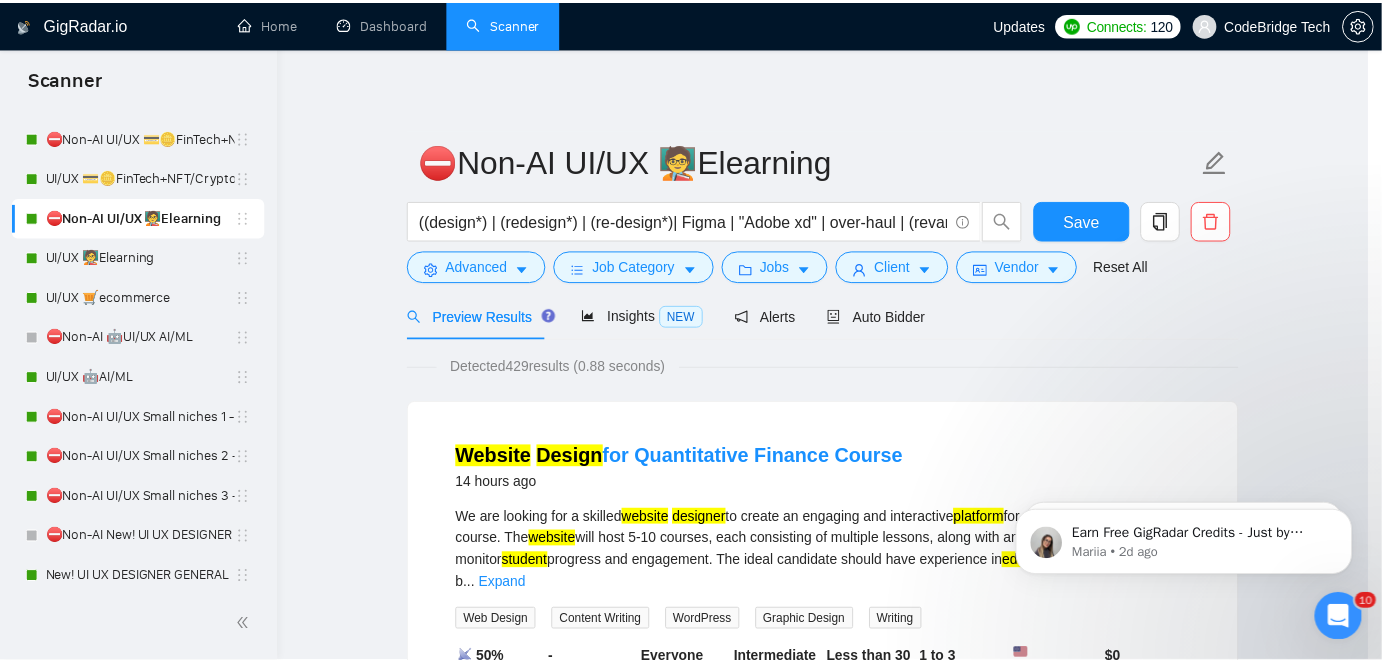scroll, scrollTop: 72, scrollLeft: 0, axis: vertical 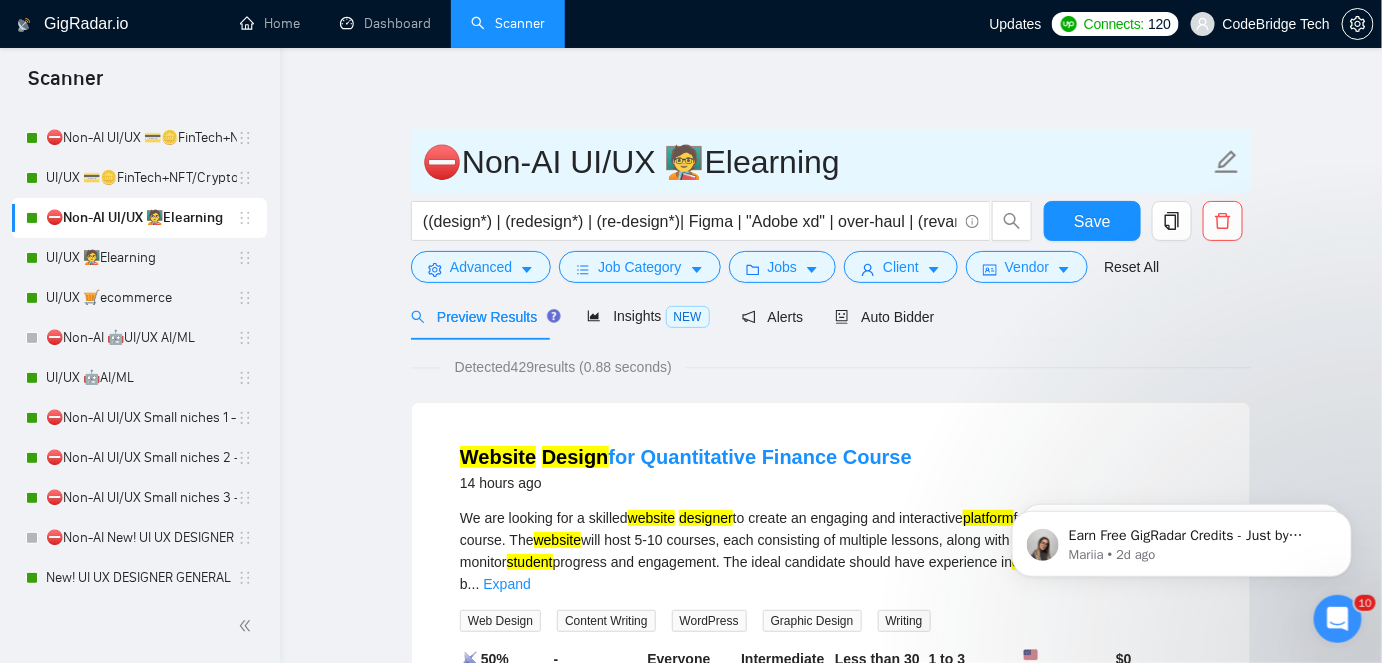 click on "⛔Non-AI UI/UX 🧑‍🏫Elearning" at bounding box center [816, 162] 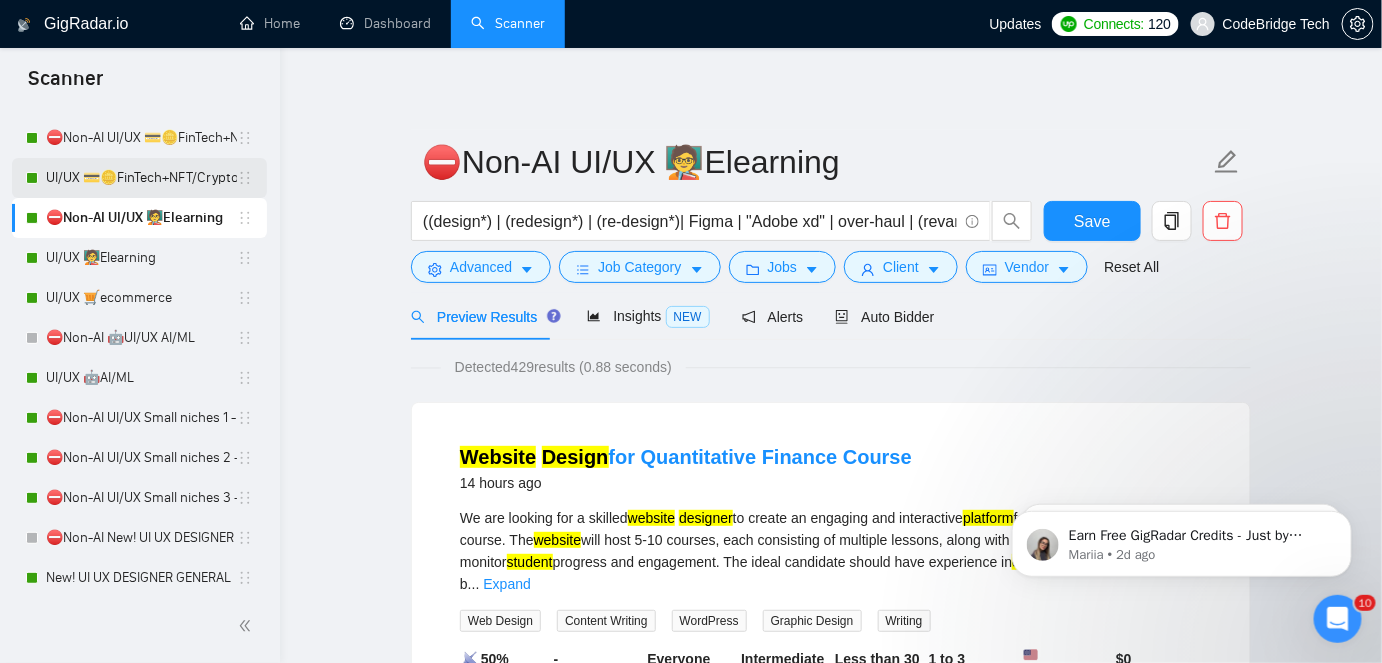 click on "UI/UX 💳🪙FinTech+NFT/Crypto/Blockchain/Casino" at bounding box center [141, 178] 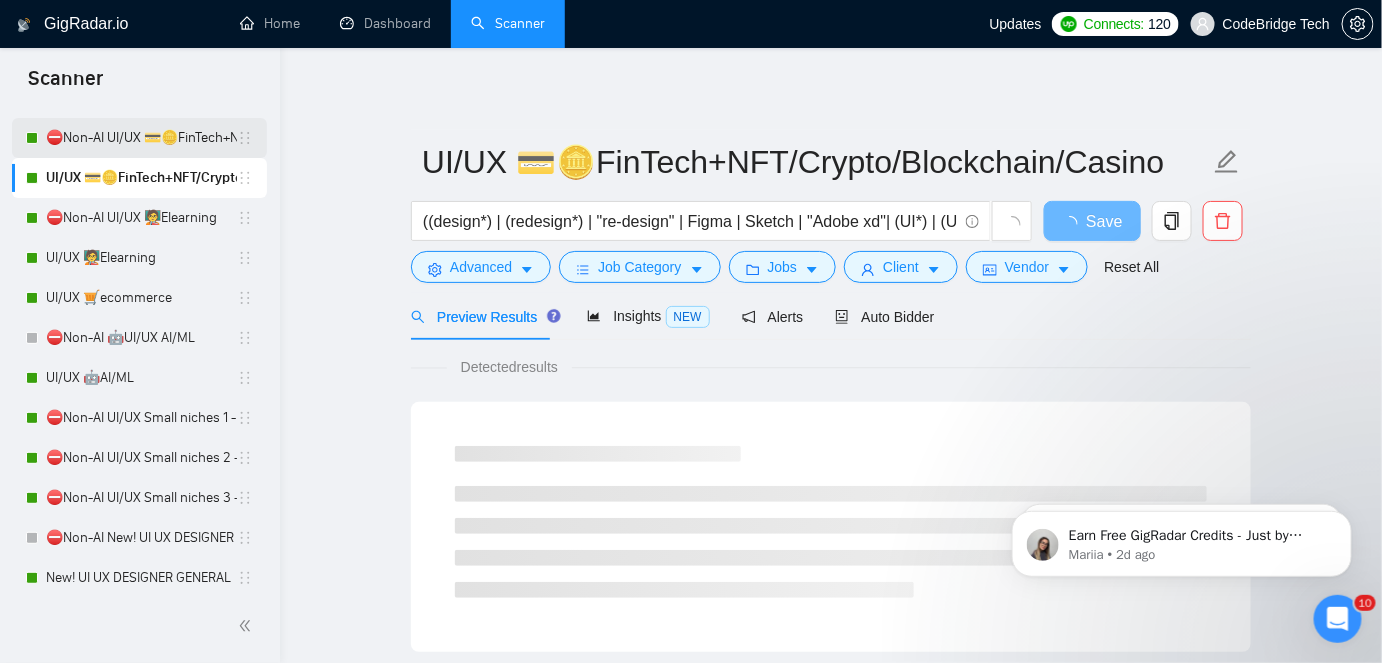 click on "⛔Non-AI UI/UX 💳🪙FinTech+NFT/Crypto/Blockchain/Casino" at bounding box center (141, 138) 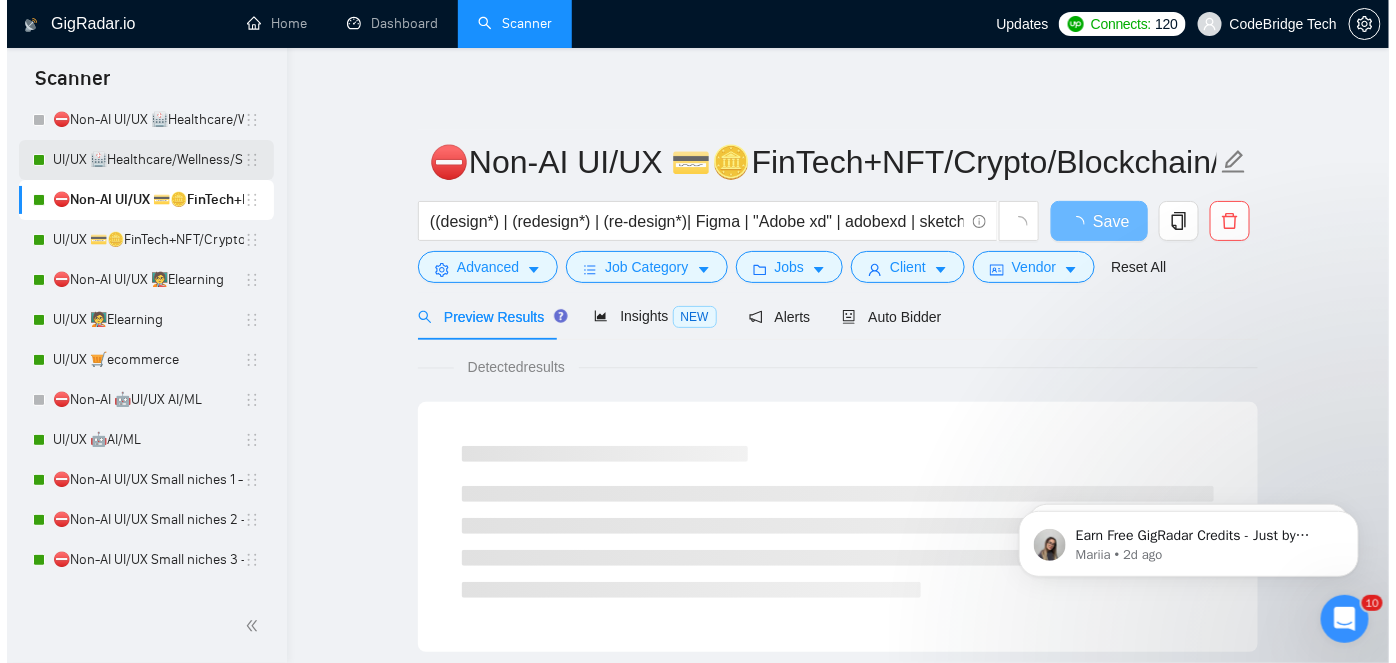 scroll, scrollTop: 73, scrollLeft: 0, axis: vertical 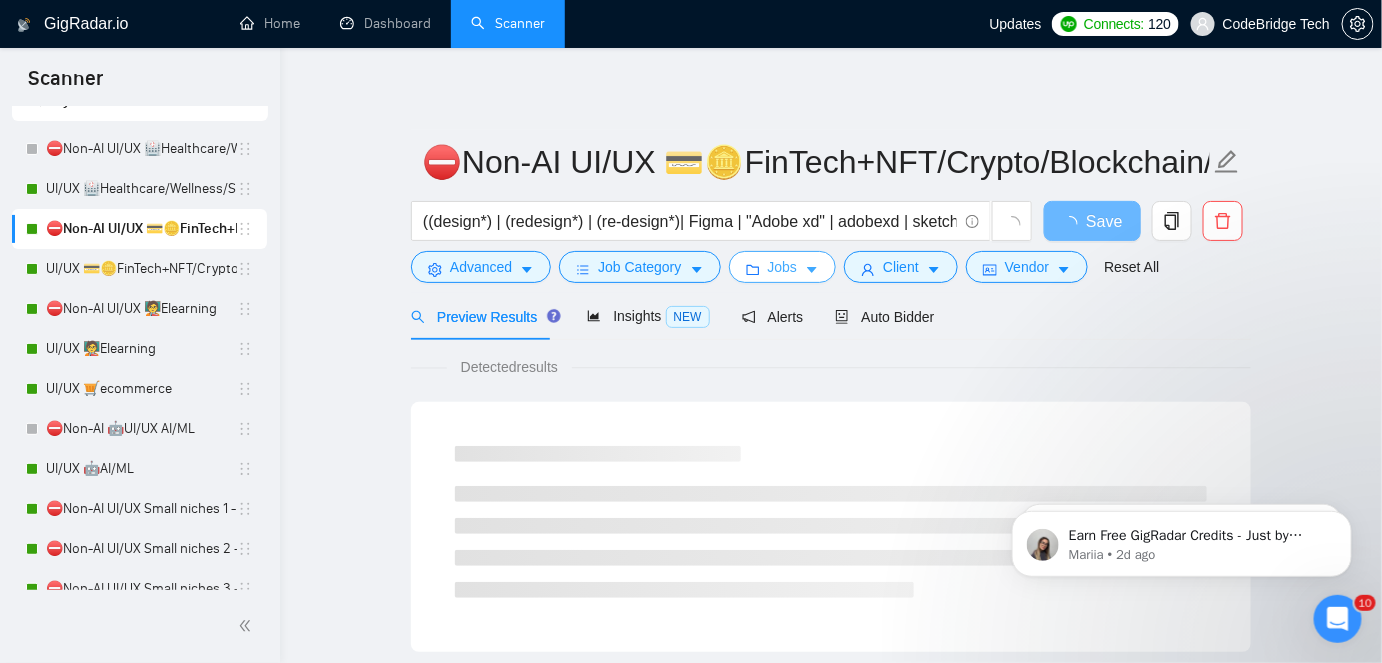 click on "Jobs" at bounding box center [783, 267] 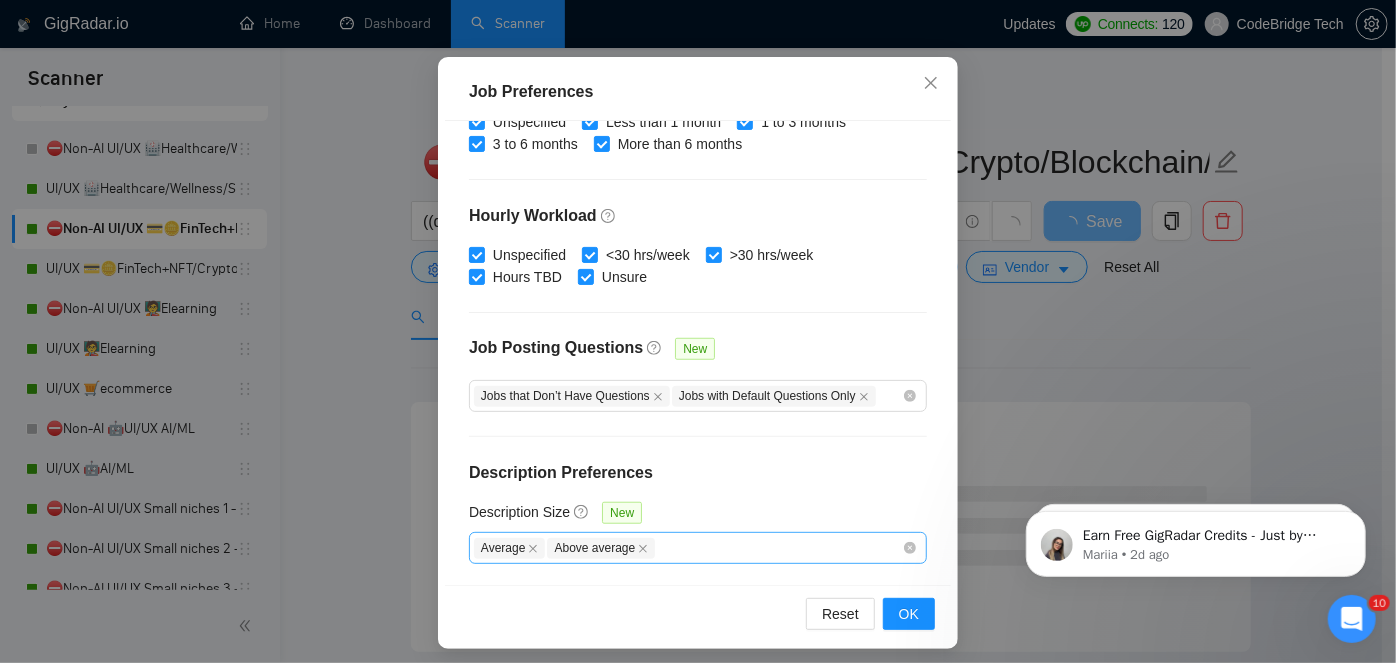 scroll, scrollTop: 147, scrollLeft: 0, axis: vertical 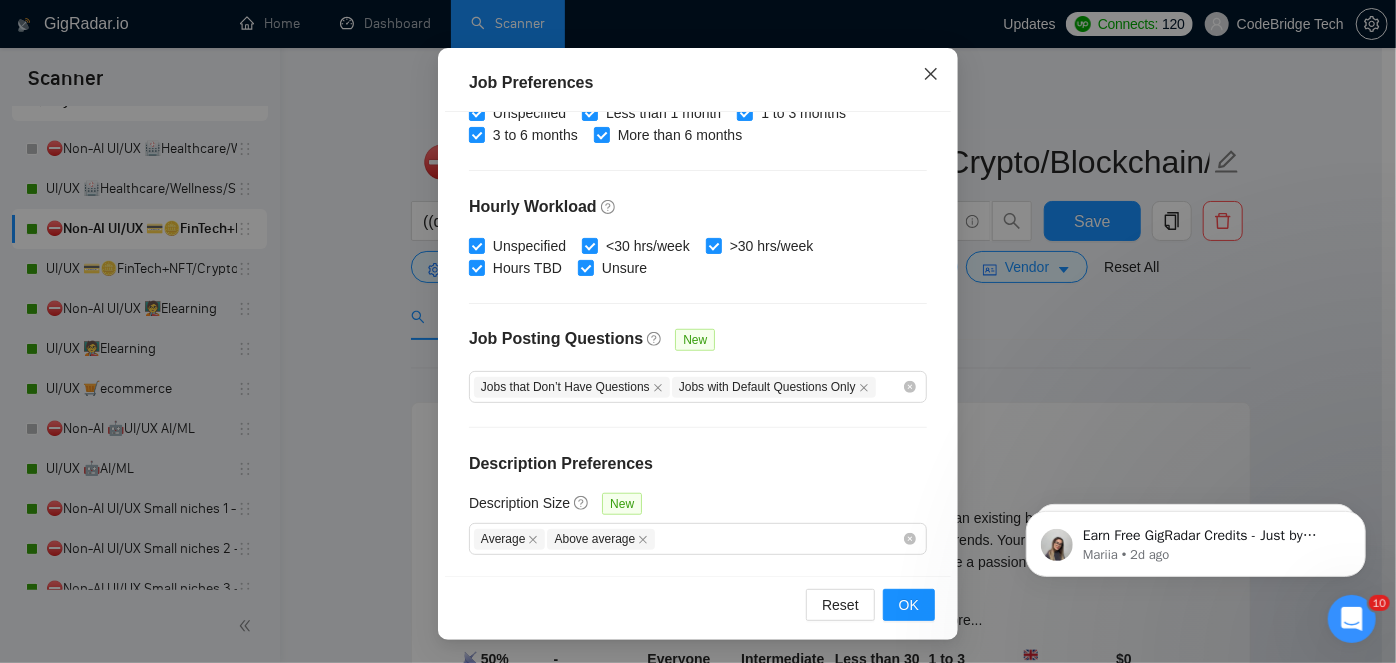 click 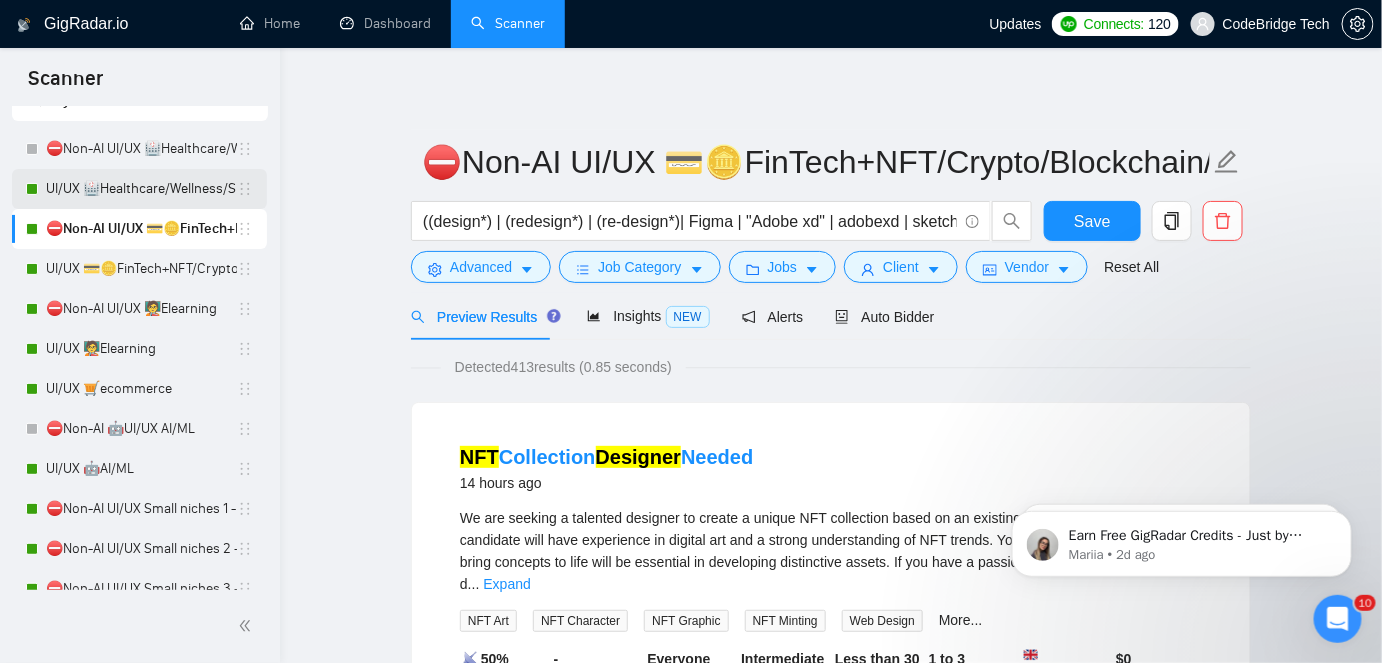 click on "UI/UX 🏥Healthcare/Wellness/Sports/Fitness" at bounding box center (141, 189) 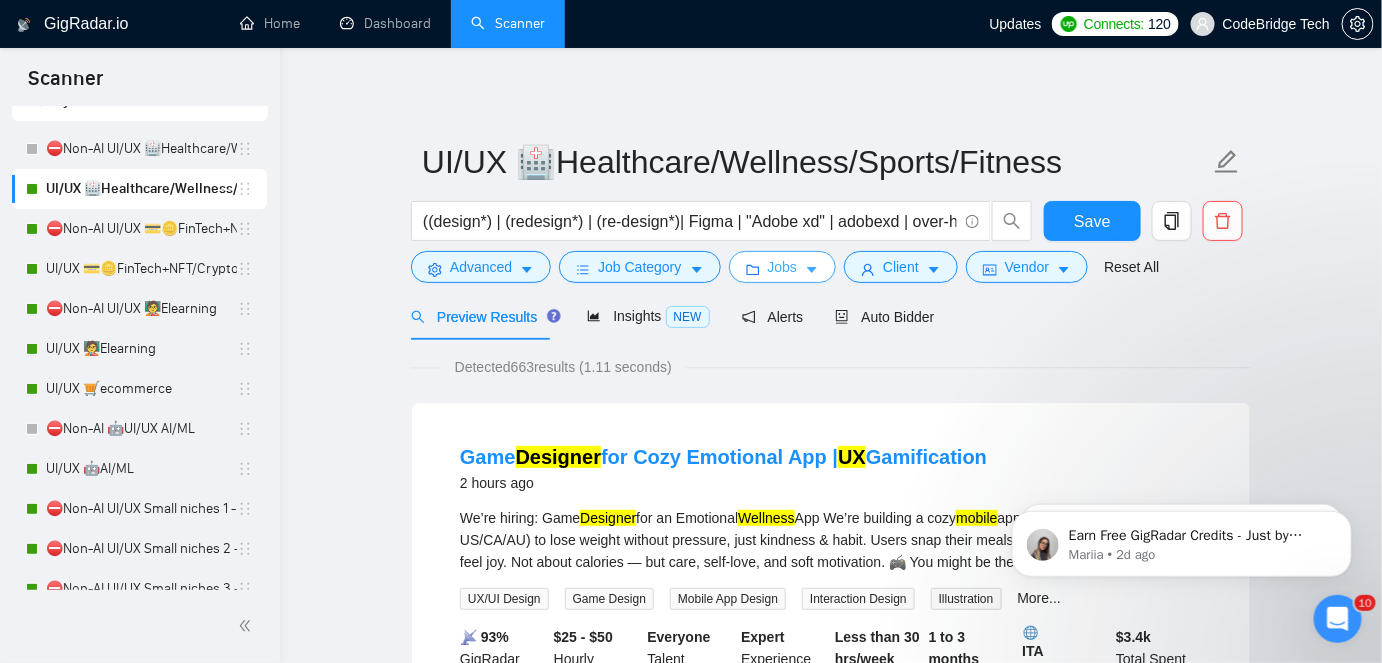 click on "Jobs" at bounding box center (783, 267) 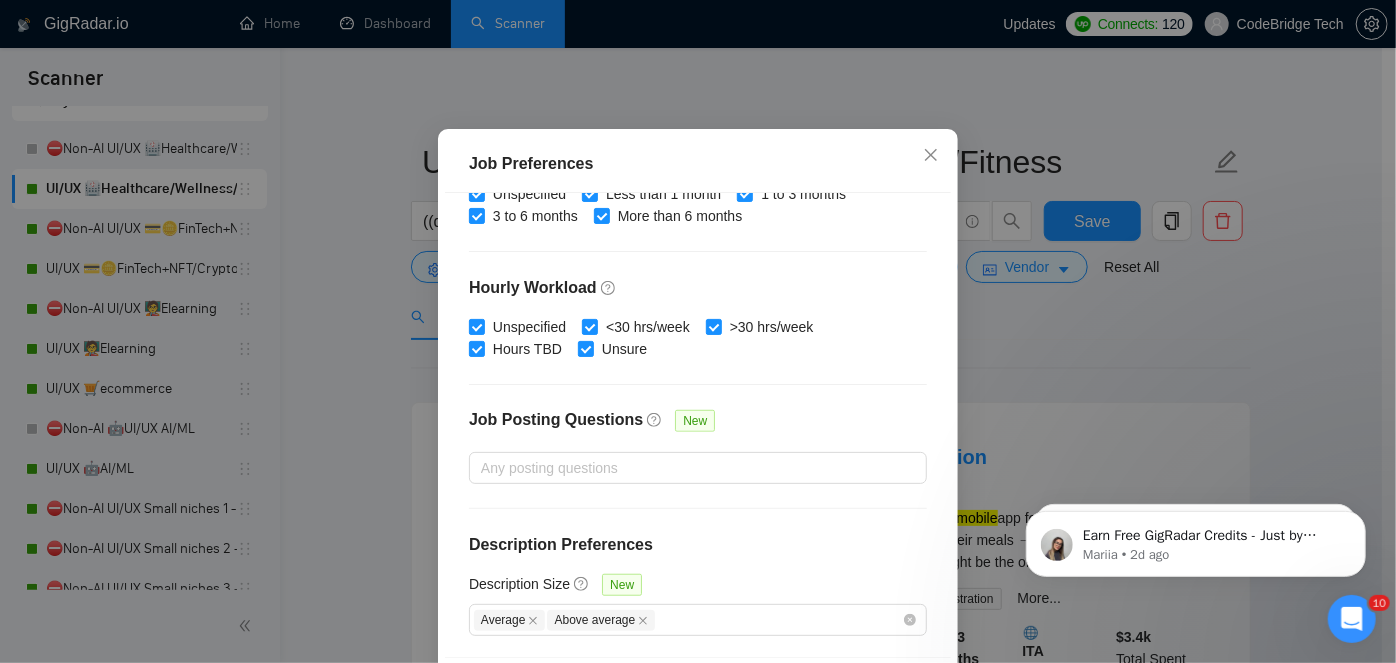 scroll, scrollTop: 90, scrollLeft: 0, axis: vertical 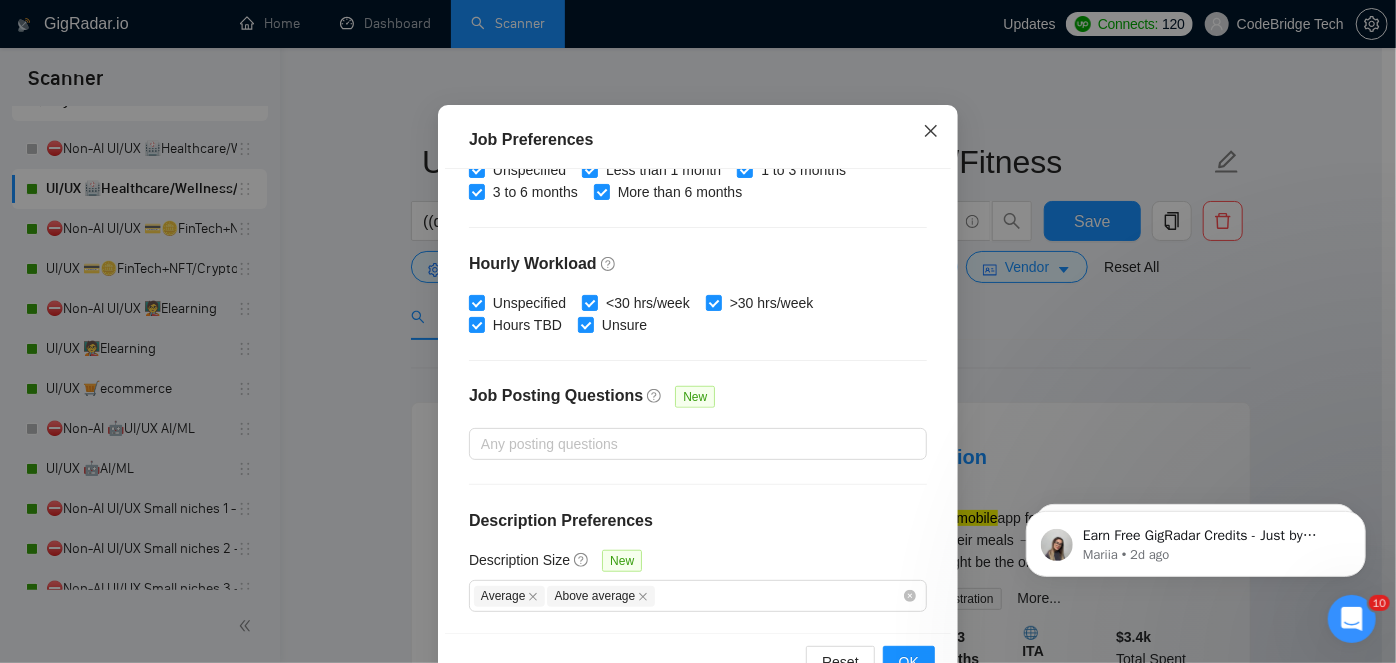 click at bounding box center (931, 132) 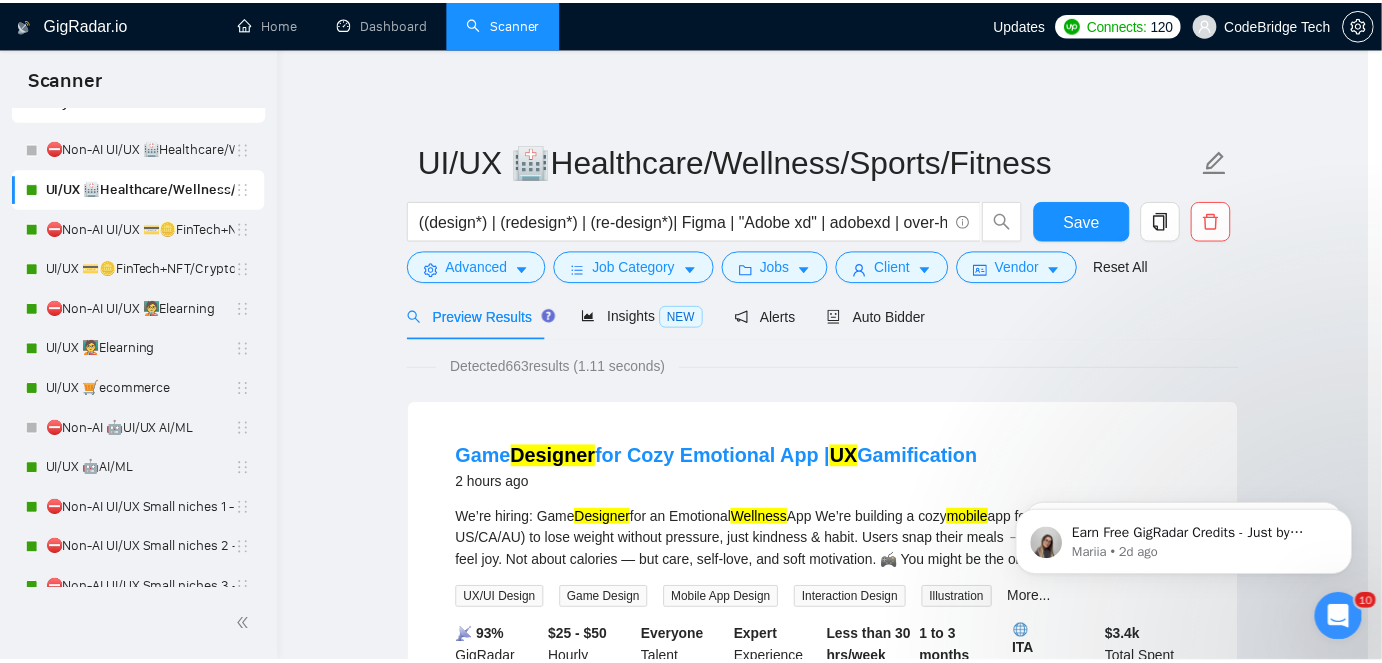scroll, scrollTop: 72, scrollLeft: 0, axis: vertical 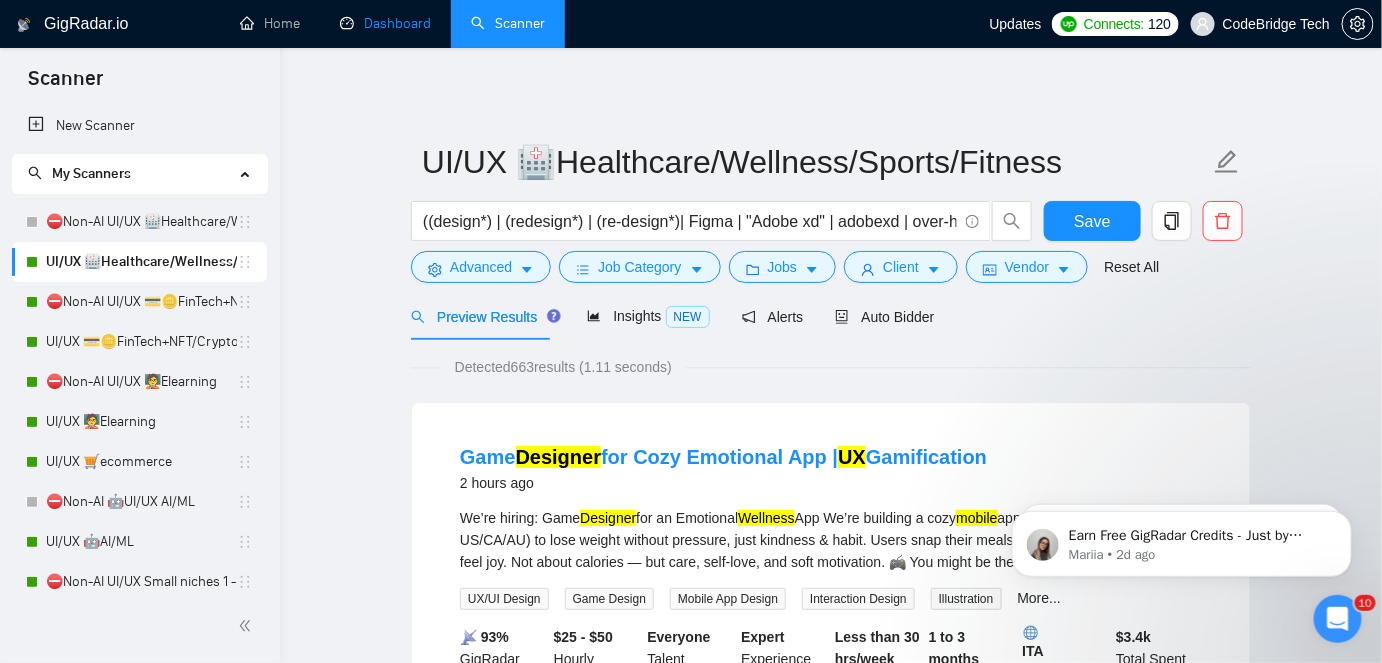 click on "Dashboard" at bounding box center (385, 23) 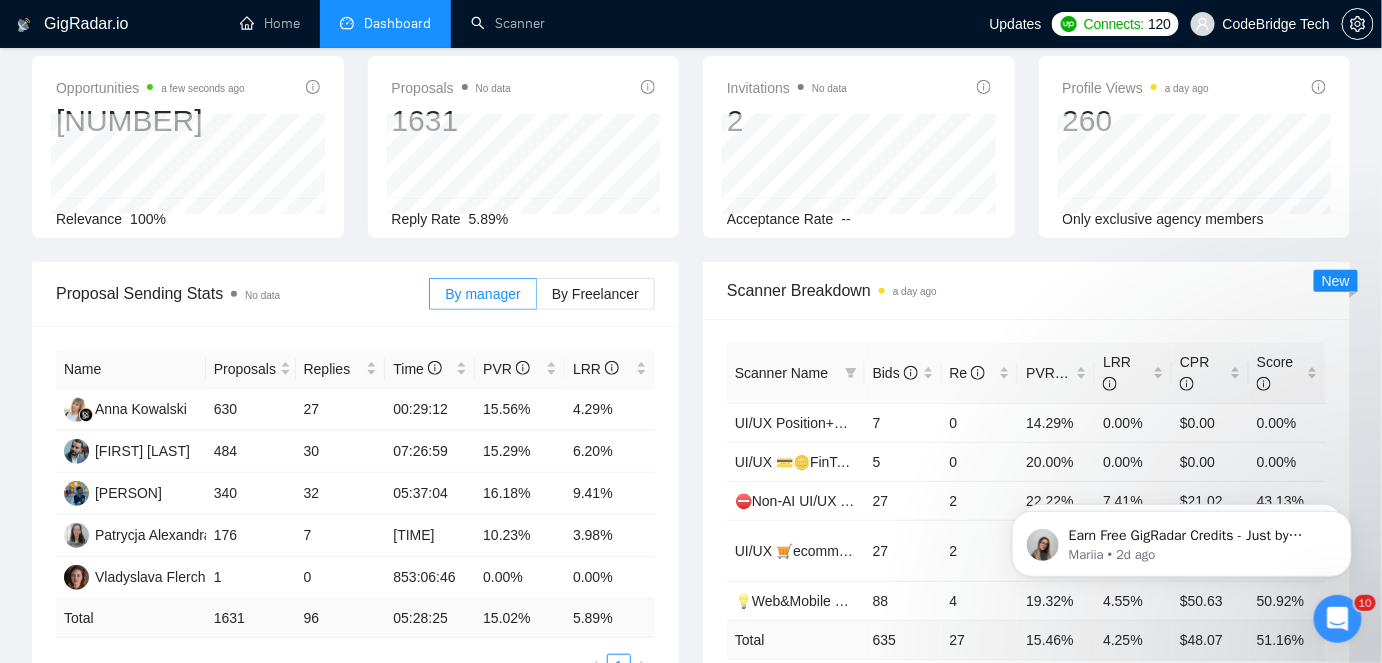 scroll, scrollTop: 0, scrollLeft: 0, axis: both 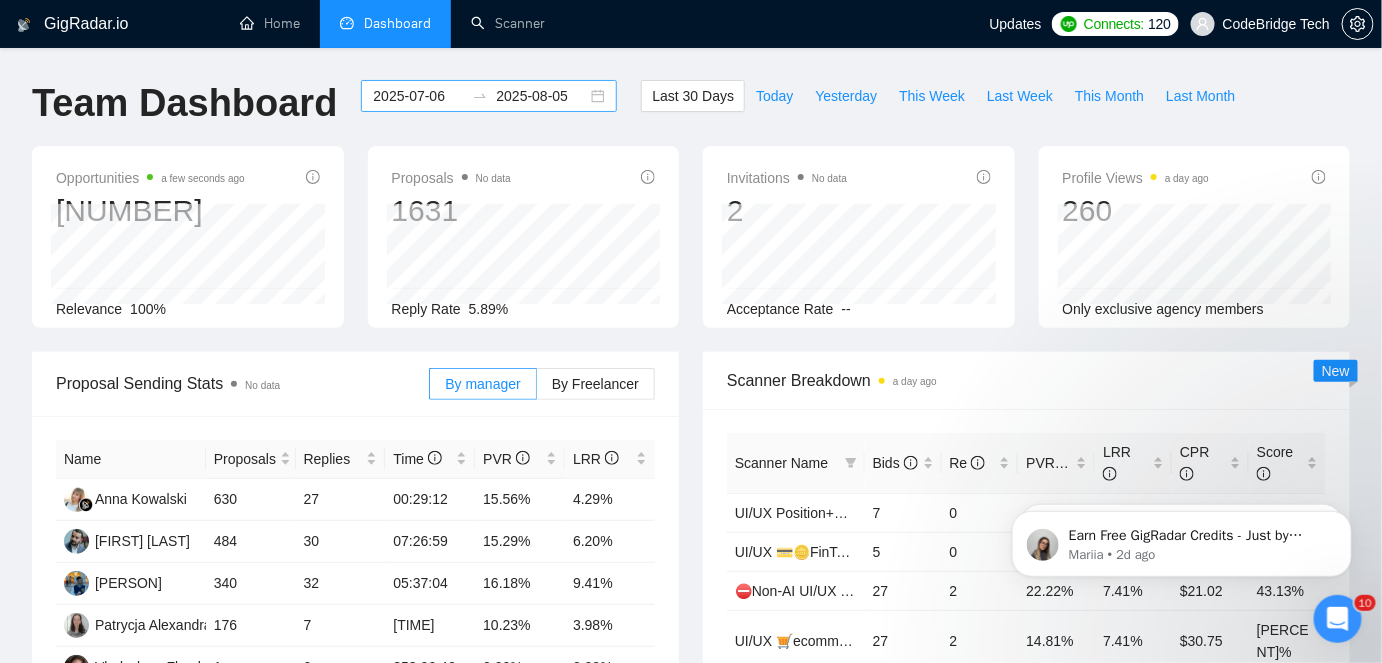 click on "2025-07-06" at bounding box center (418, 96) 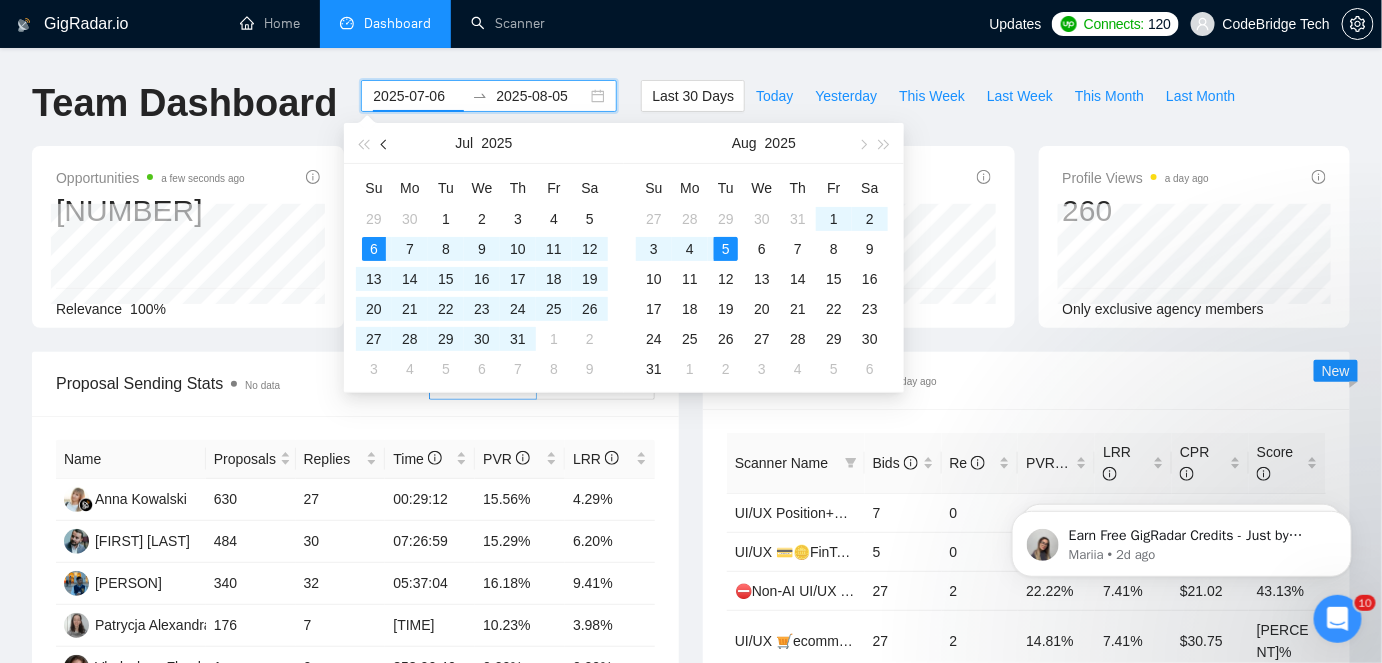 click at bounding box center (386, 144) 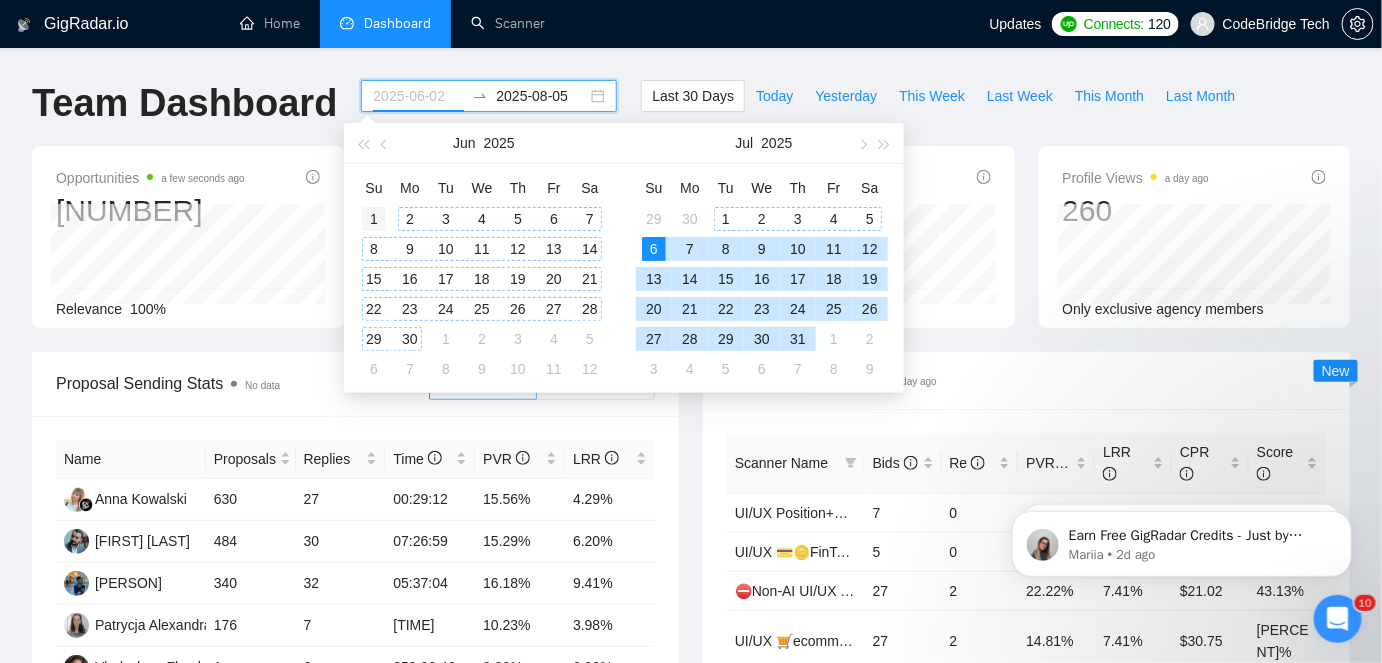 type on "2025-06-01" 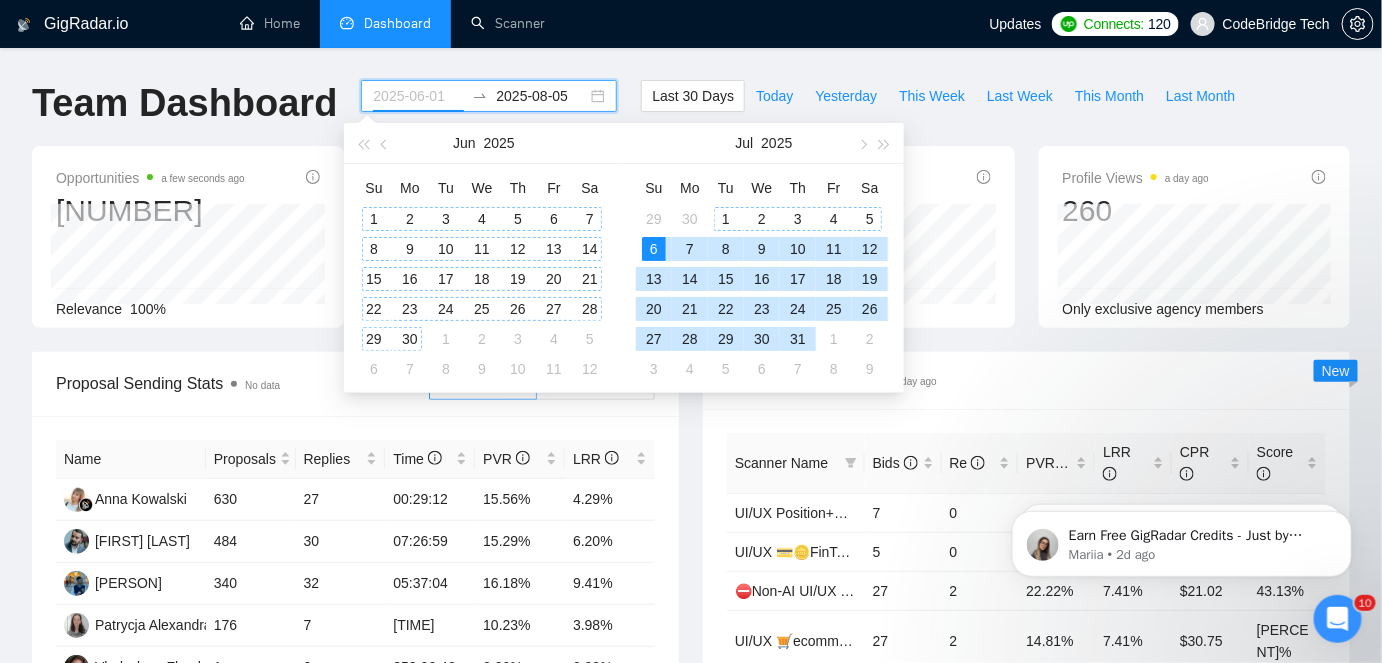 click on "1" at bounding box center [374, 219] 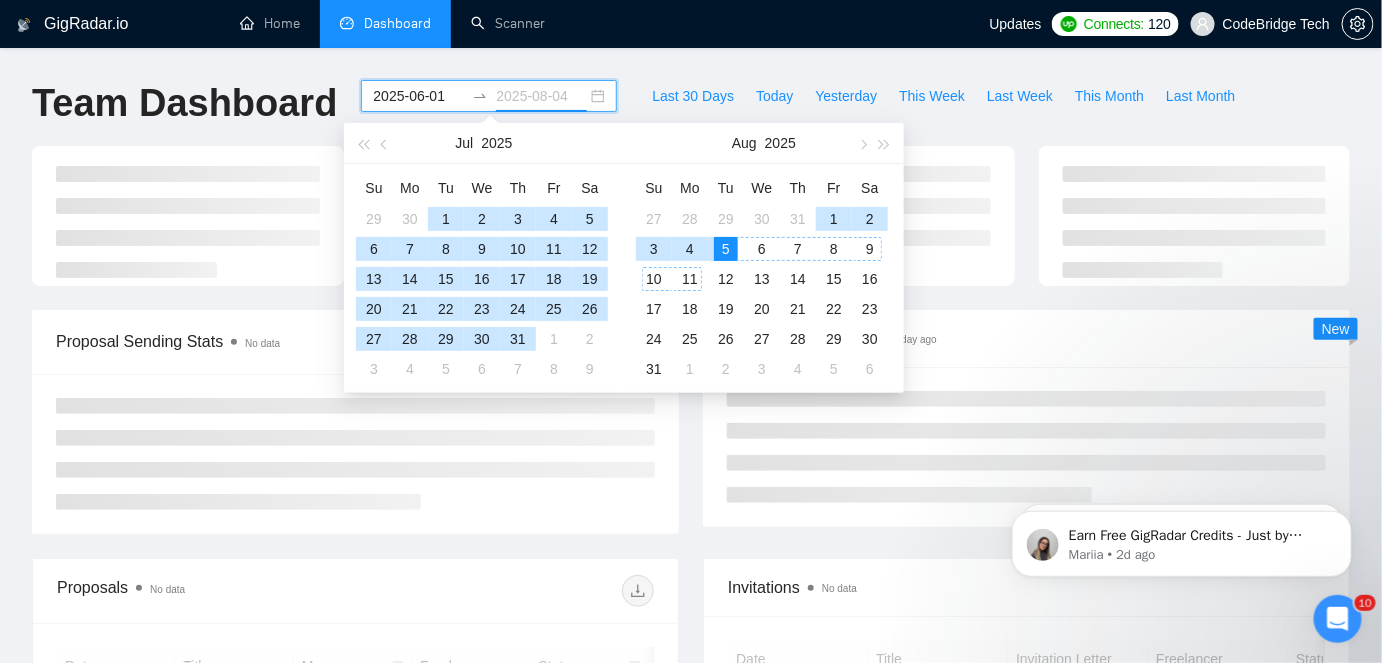type on "2025-08-05" 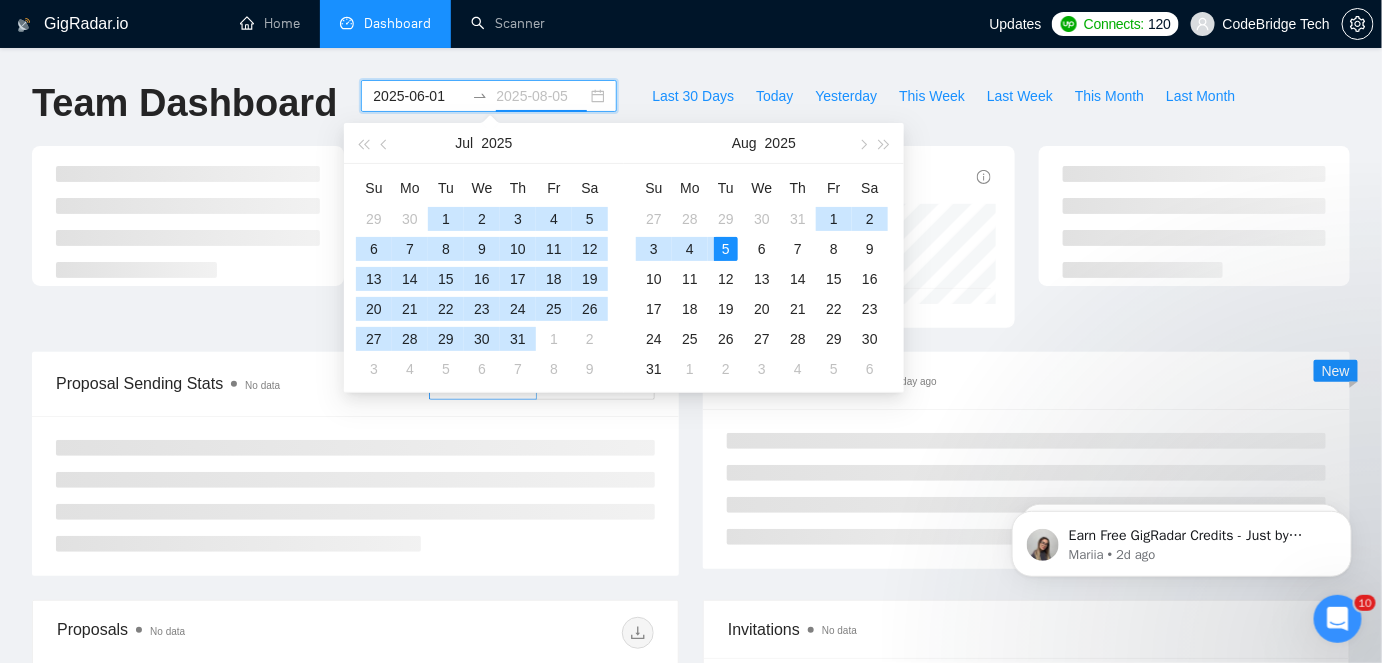 click on "5" at bounding box center [726, 249] 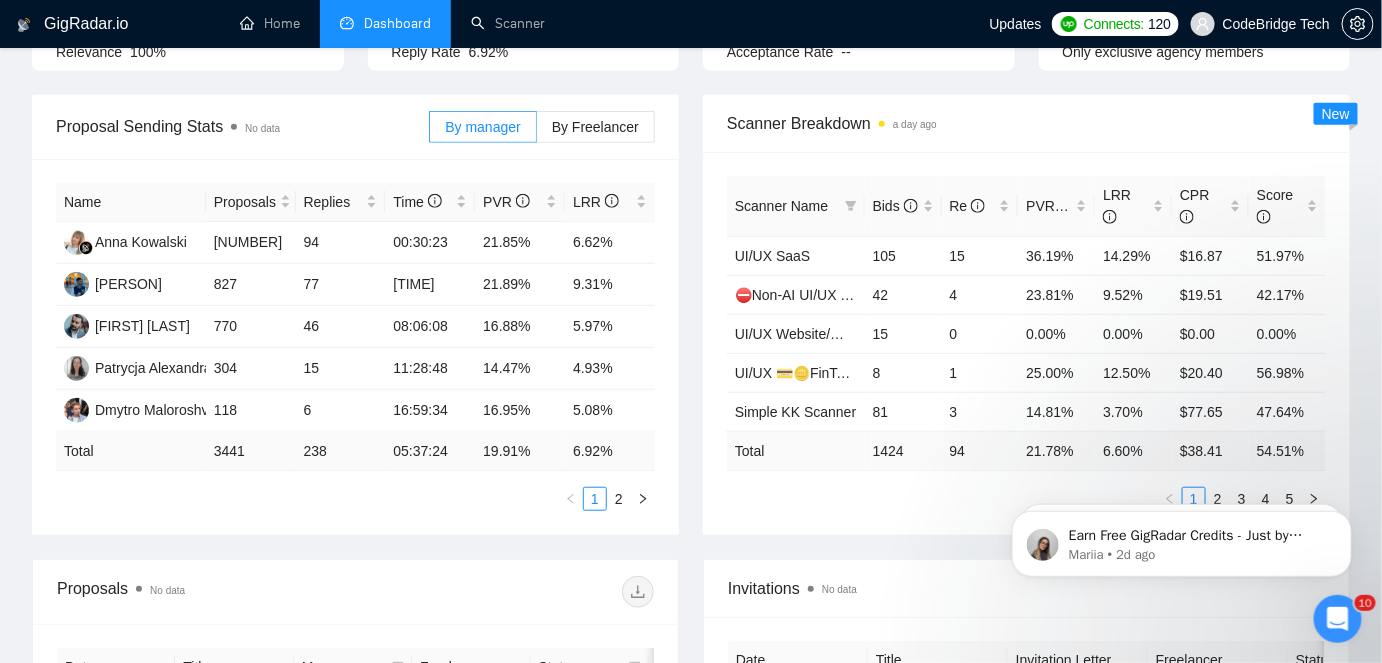scroll, scrollTop: 272, scrollLeft: 0, axis: vertical 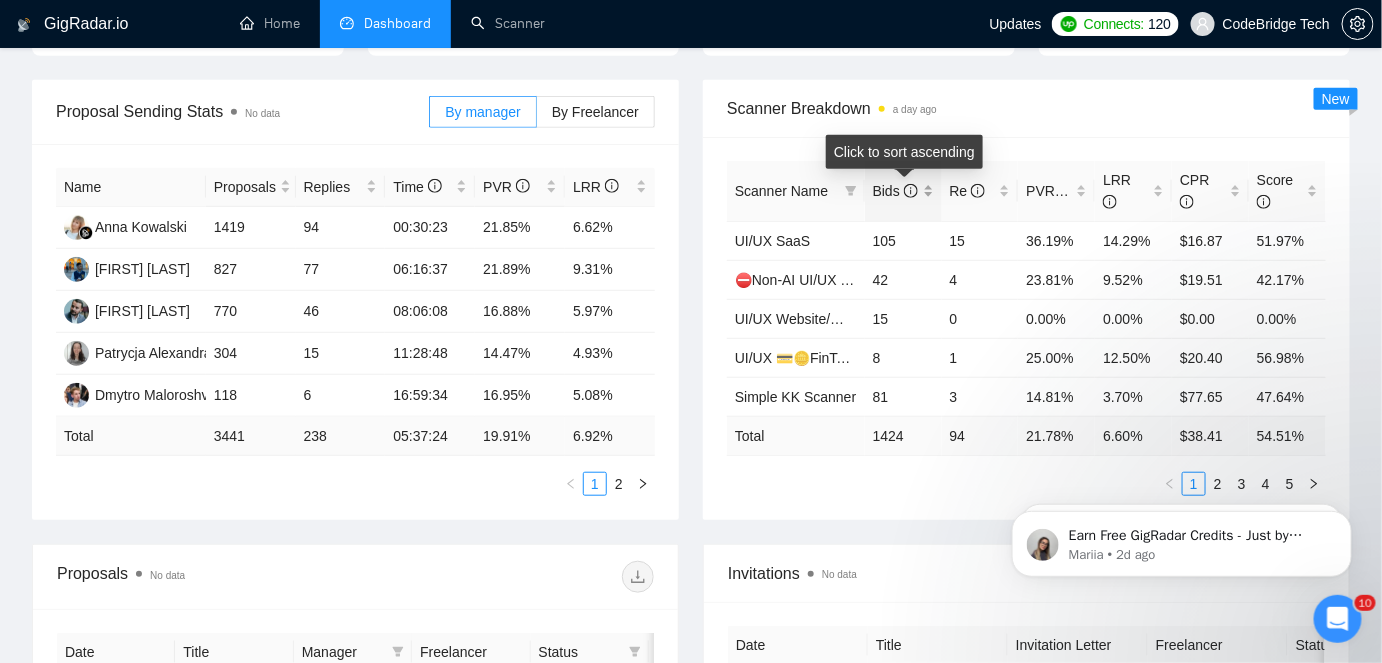 click on "Bids" at bounding box center (895, 191) 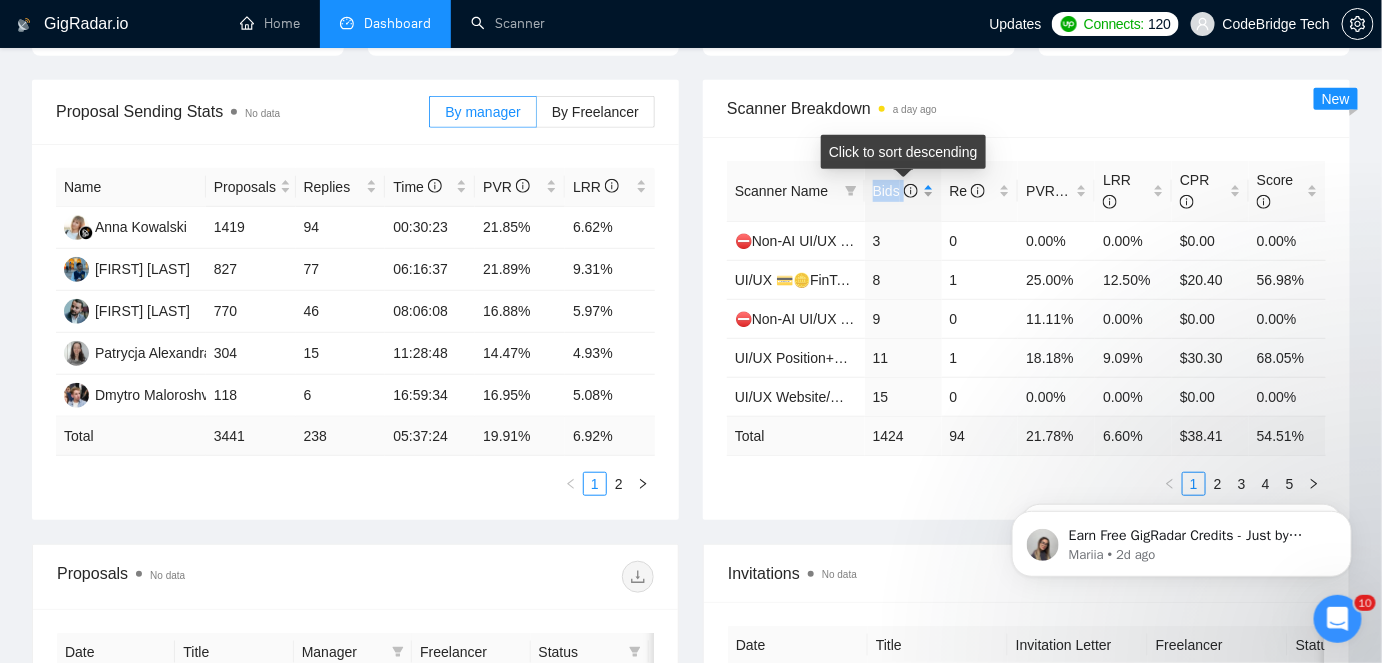 click on "Bids" at bounding box center (895, 191) 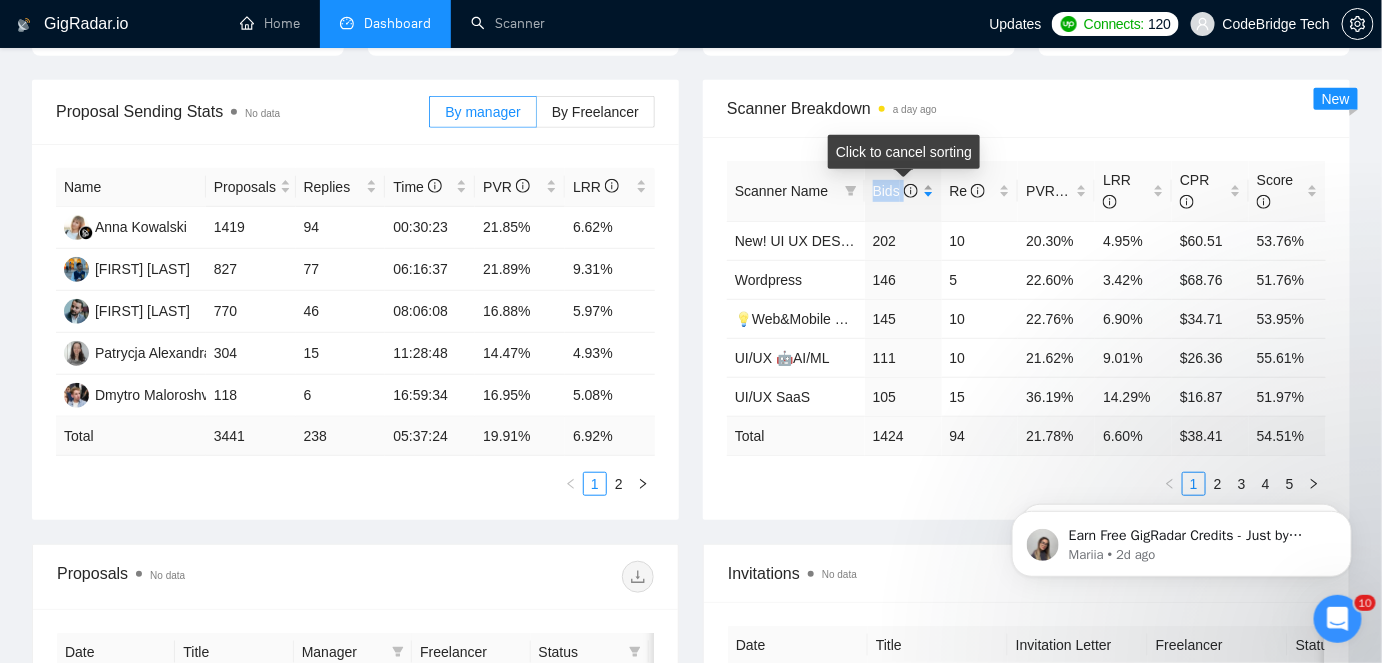 click on "Bids" at bounding box center (895, 191) 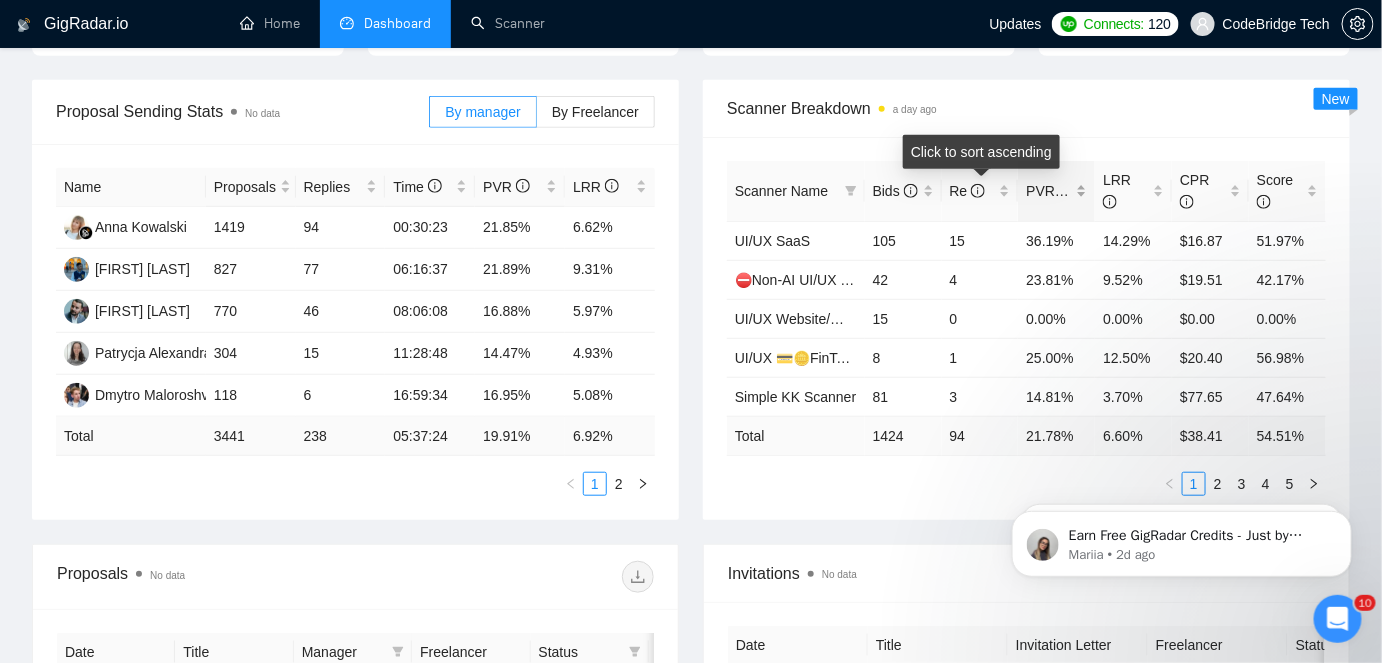 click on "PVR" at bounding box center [1049, 191] 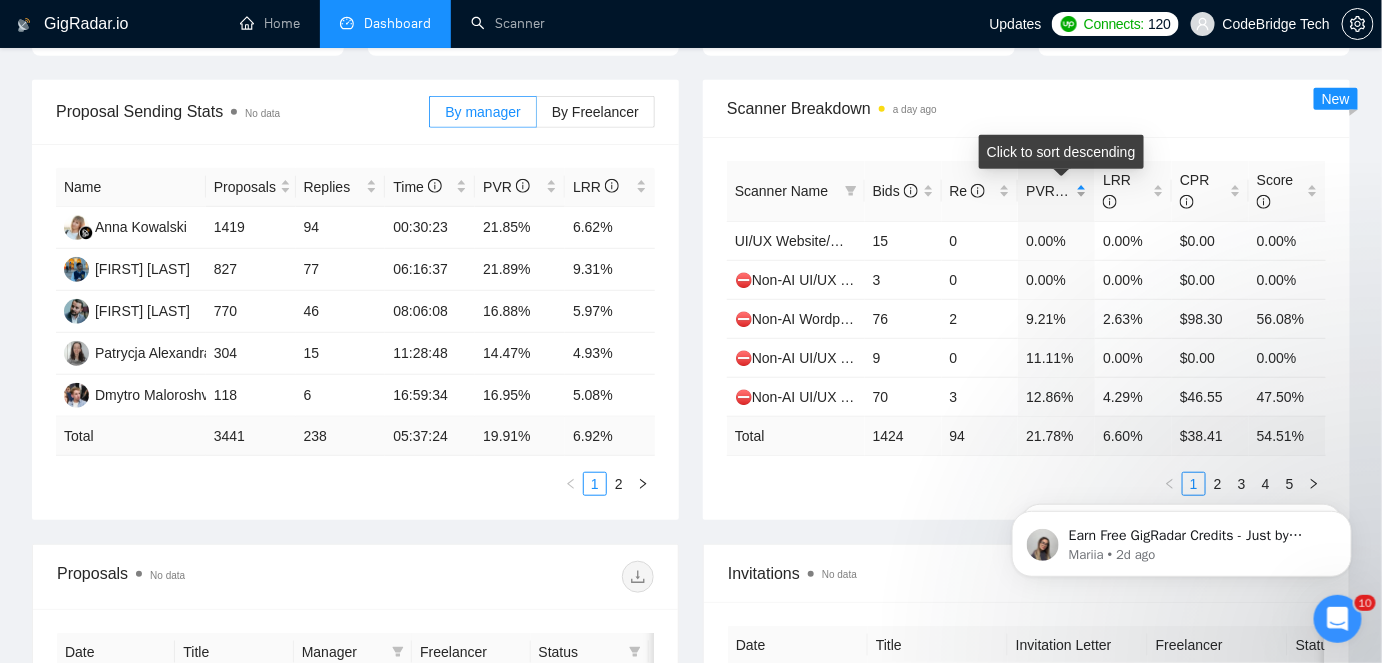 click on "PVR" at bounding box center (1049, 191) 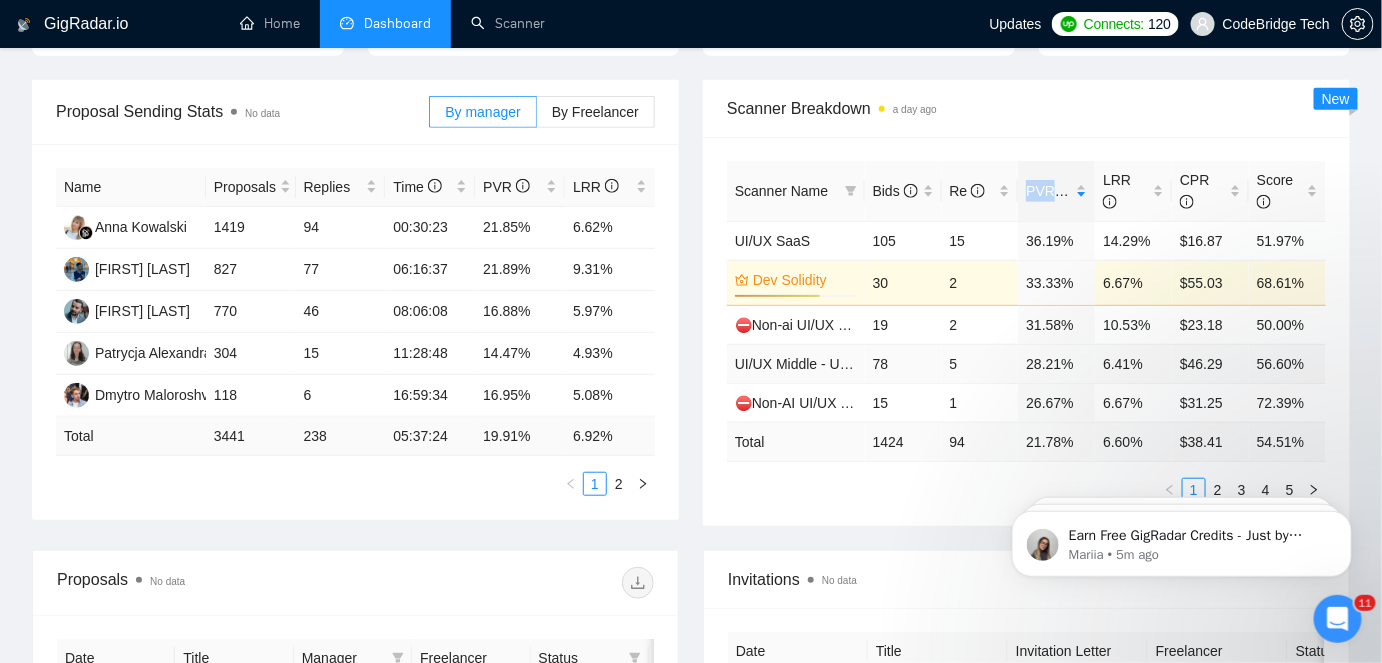 drag, startPoint x: 810, startPoint y: 360, endPoint x: 747, endPoint y: 482, distance: 137.30623 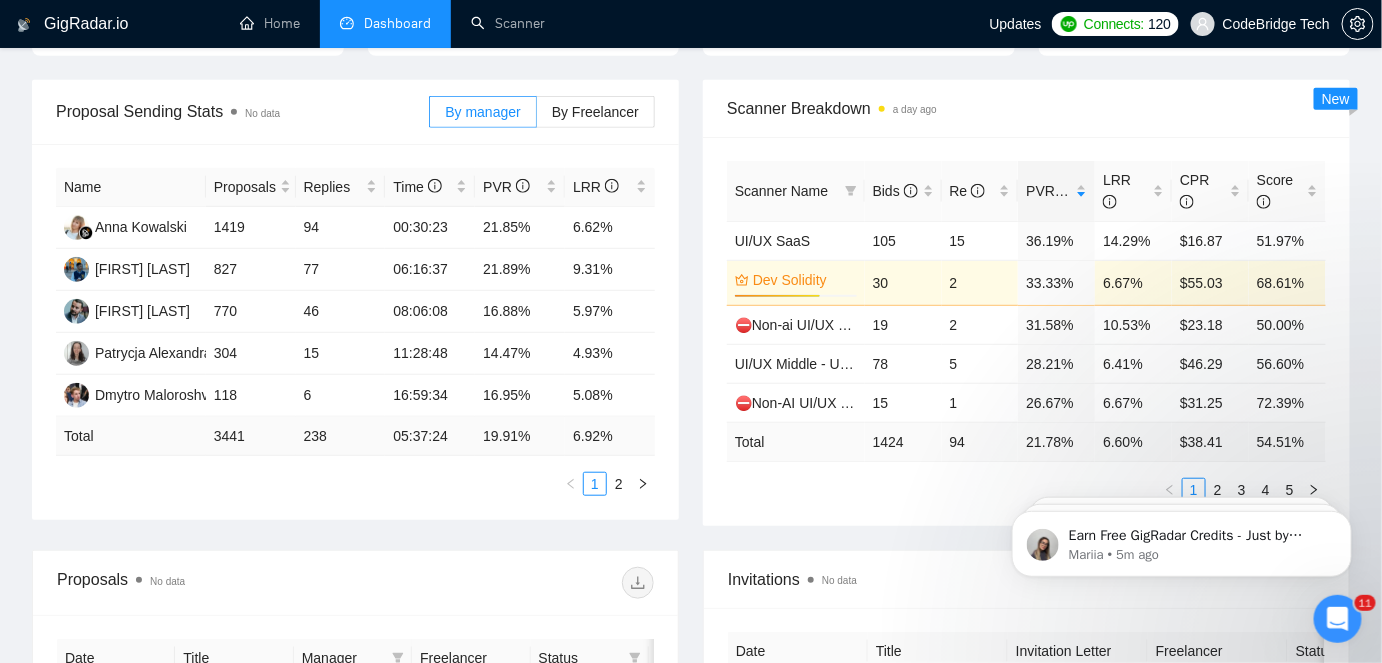 click on "Earn Free GigRadar Credits - Just by Sharing Your Story! 💬 Want more credits for sending proposals? It’s simple - share, inspire, and get rewarded! 🤫 Here’s how you can earn free credits: Introduce yourself in the #intros channel of the GigRadar Upwork Community and grab +20 credits for sending bids., Post your success story (closed projects, high LRR, etc.) in the #general channel and claim +50 credits for sending bids. Why? GigRadar is building a powerful network of freelancers and agencies. We want you to make valuable connections, showcase your wins, and inspire others while getting rewarded! 🚀 Not a member yet? Join our Slack community now 👉 Join Slack Community Claiming your credits is easy: Reply to this message with a screenshot of your post, and our Tech Support Team will instantly top up your credits! 💸 Mariia • 5m ago Mariia • 2d ago Rate your conversation AI Assistant from GigRadar 📡 • 5d ago" at bounding box center [1181, 538] 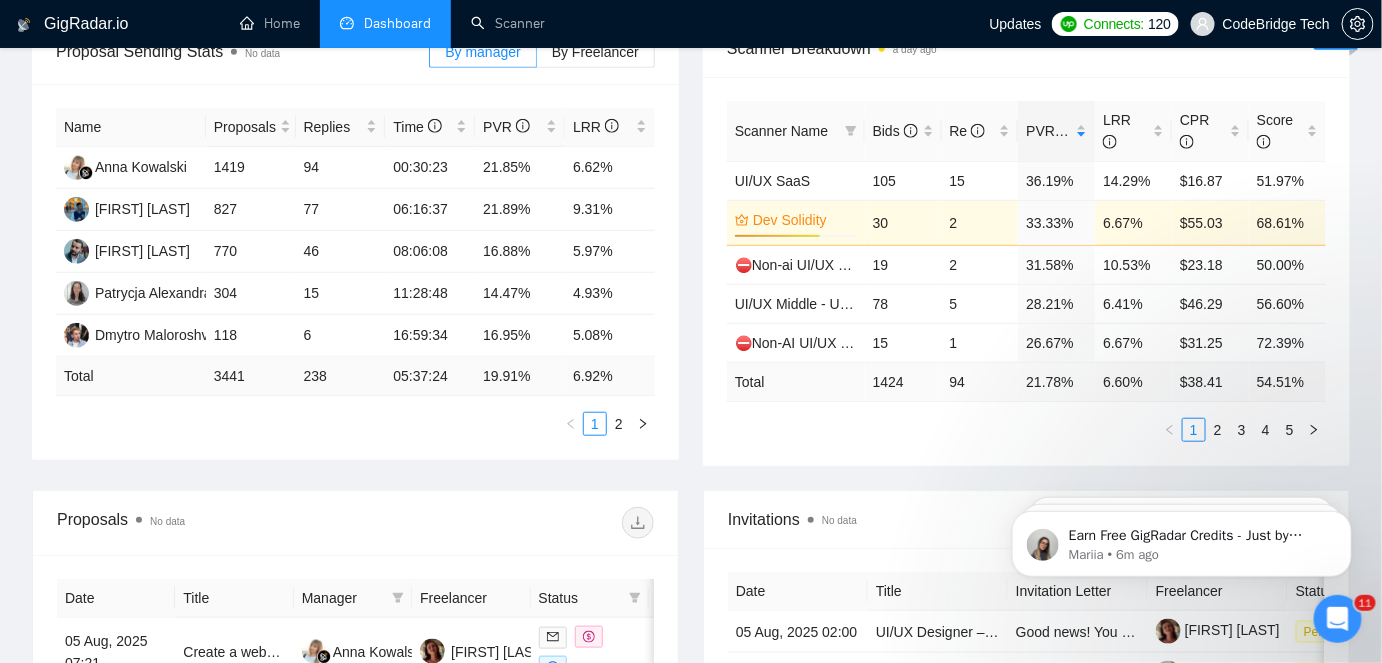 scroll, scrollTop: 363, scrollLeft: 0, axis: vertical 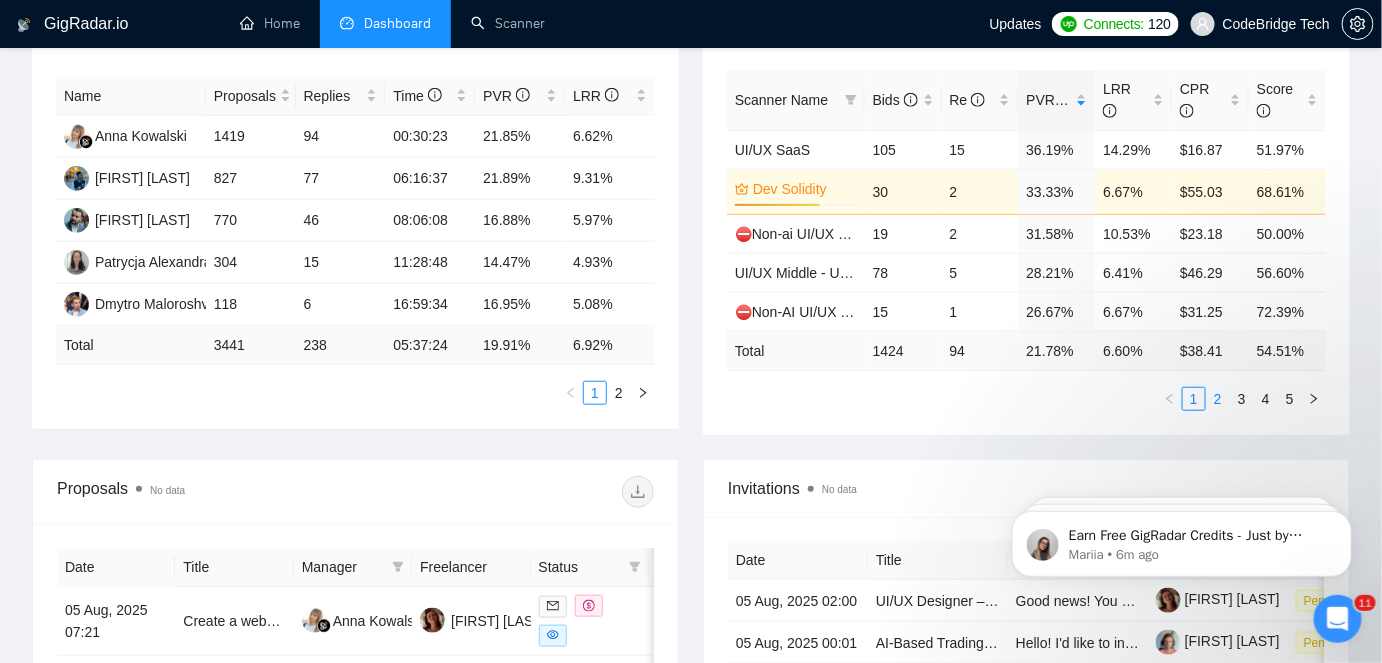 click on "2" at bounding box center [1218, 399] 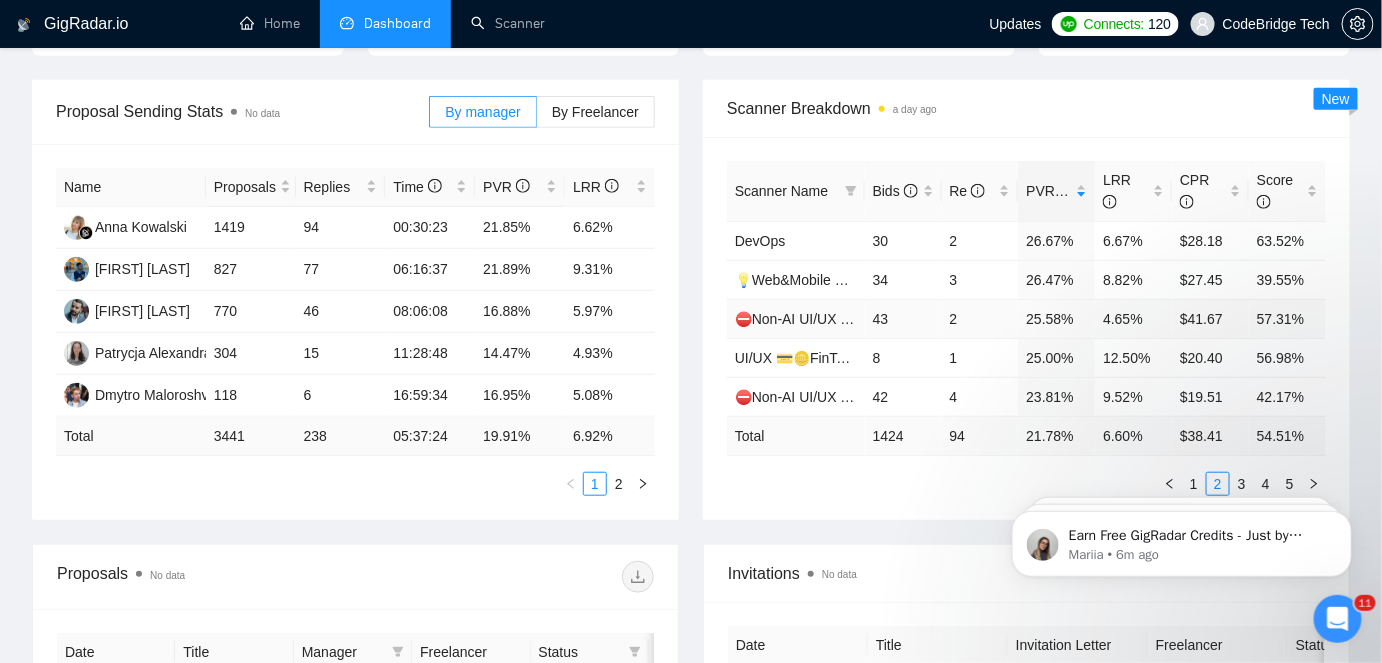 scroll, scrollTop: 363, scrollLeft: 0, axis: vertical 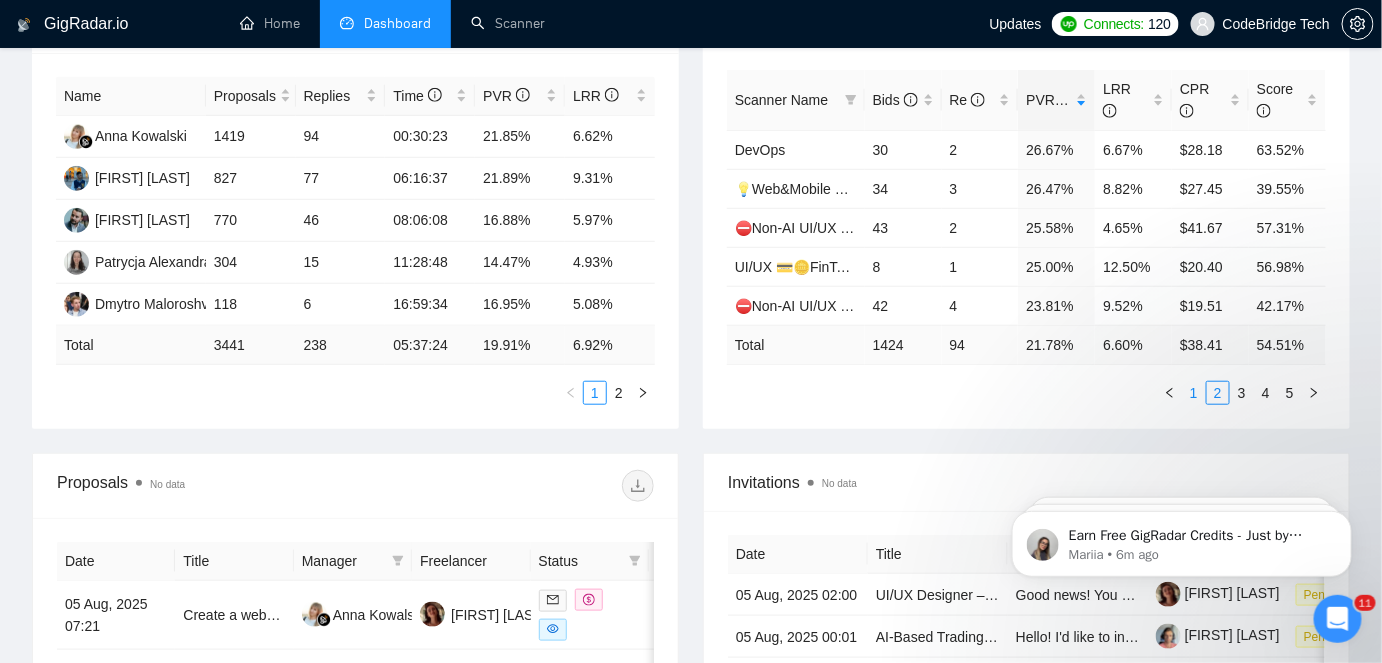 click on "1" at bounding box center [1194, 393] 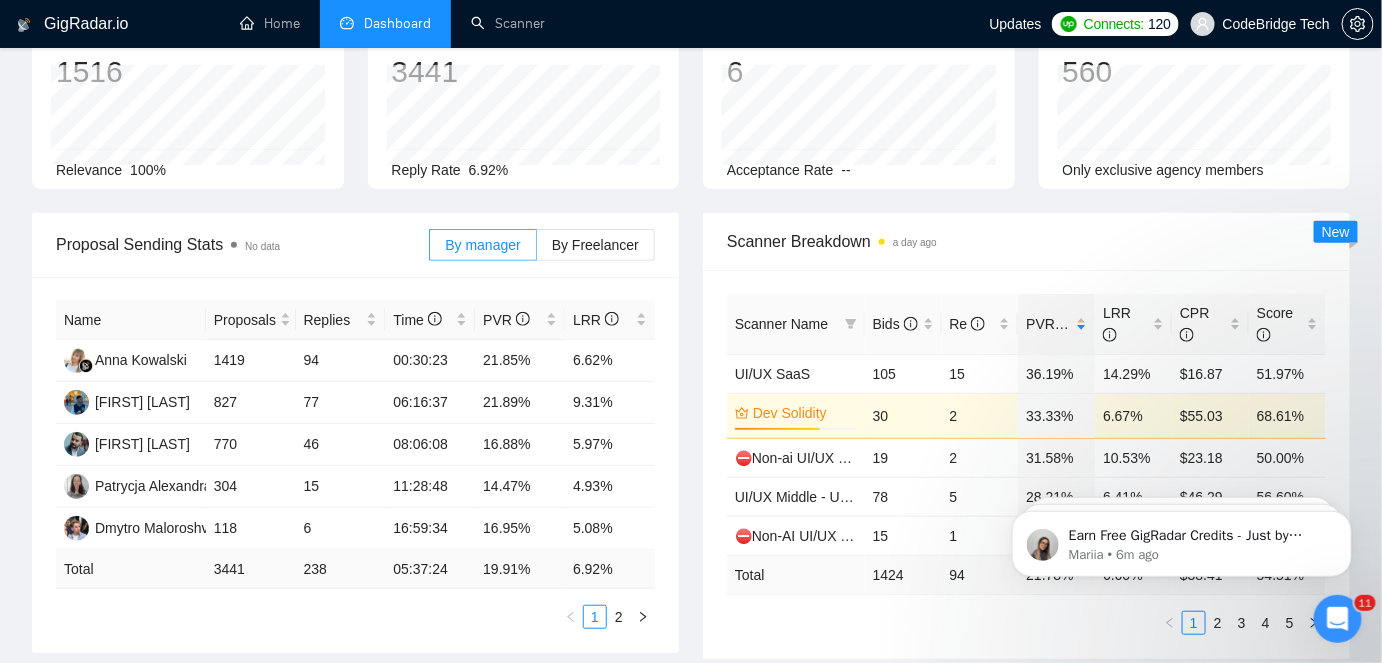 scroll, scrollTop: 0, scrollLeft: 0, axis: both 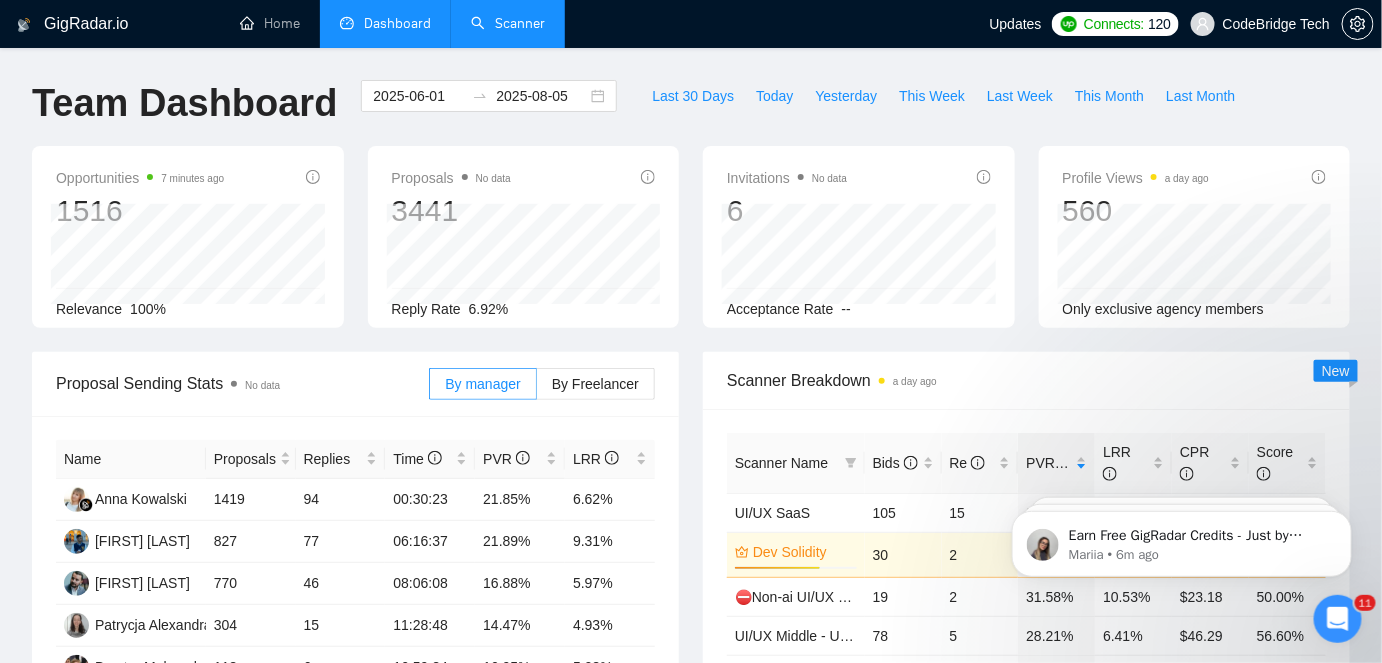 click on "Scanner" at bounding box center (508, 23) 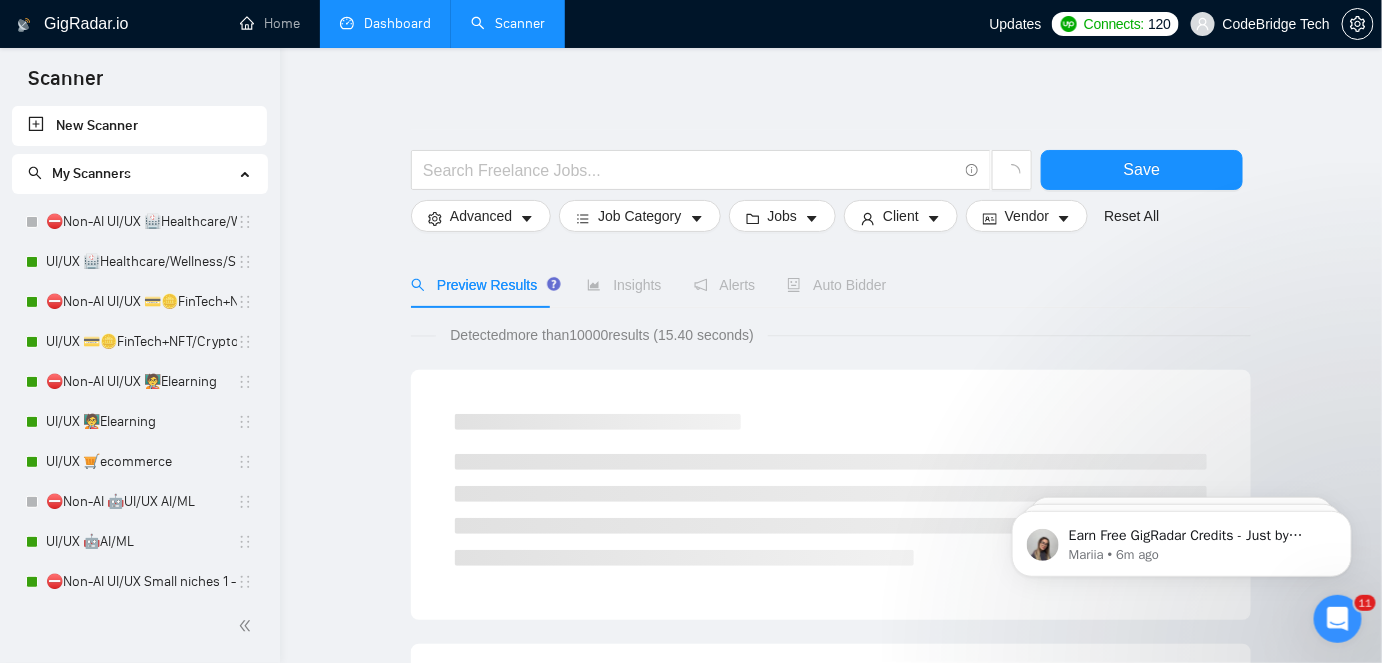 click on "Dashboard" at bounding box center [385, 23] 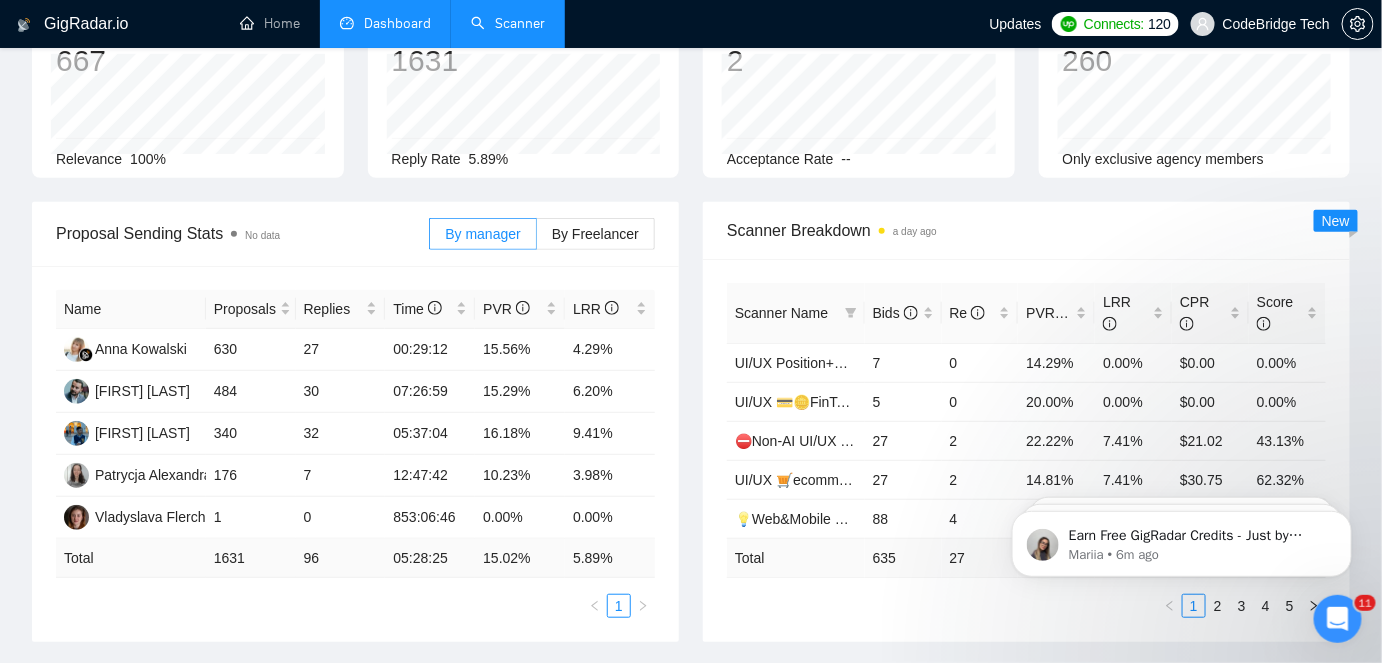 scroll, scrollTop: 181, scrollLeft: 0, axis: vertical 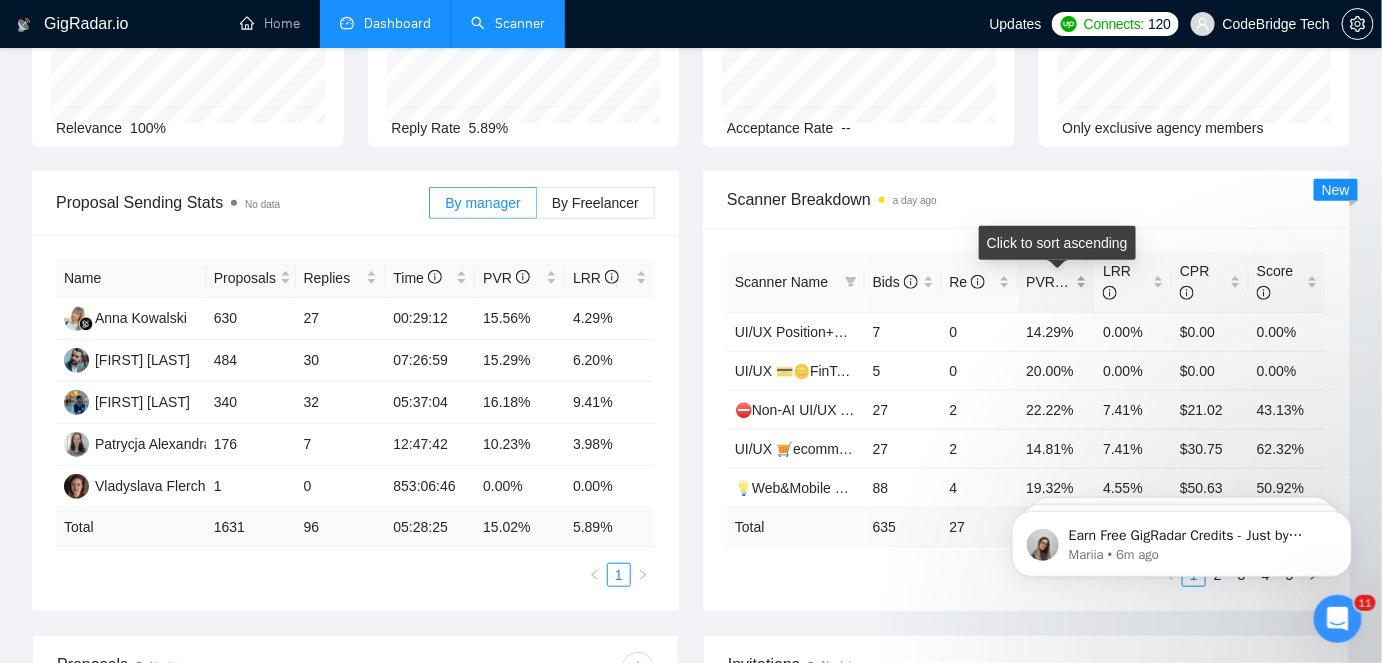 click on "PVR" at bounding box center [1049, 282] 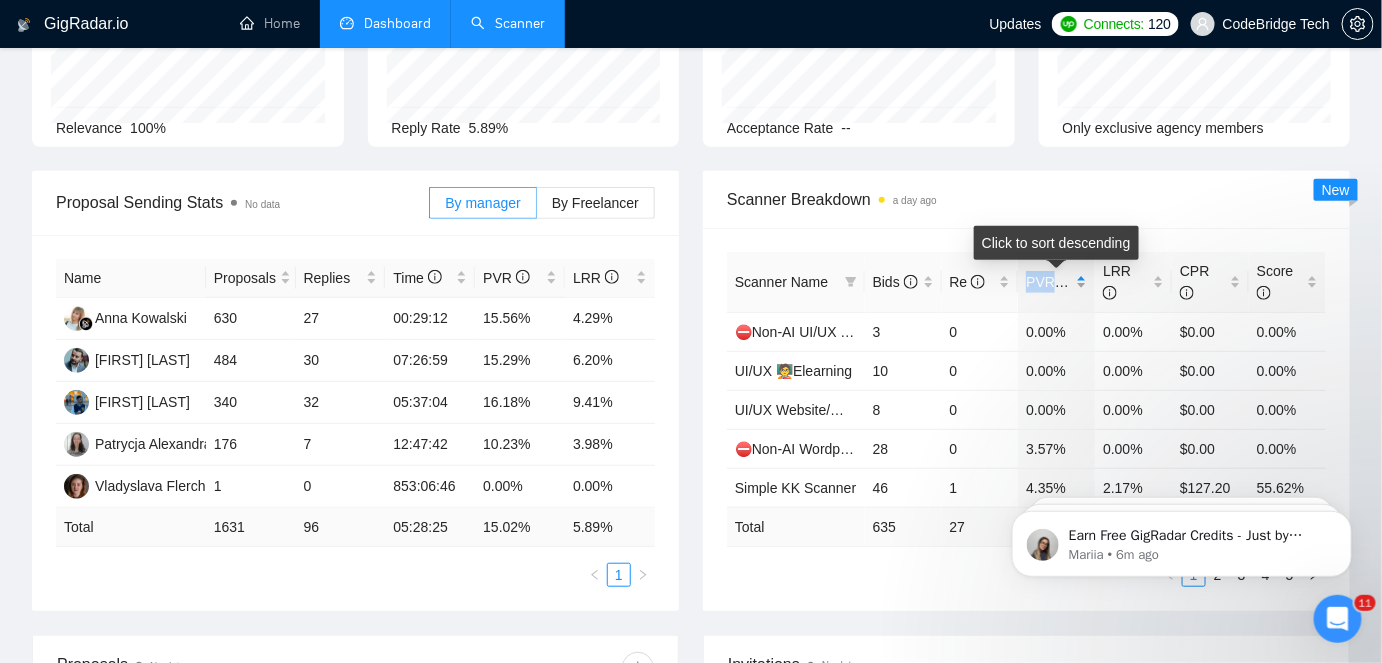 click on "PVR" at bounding box center (1049, 282) 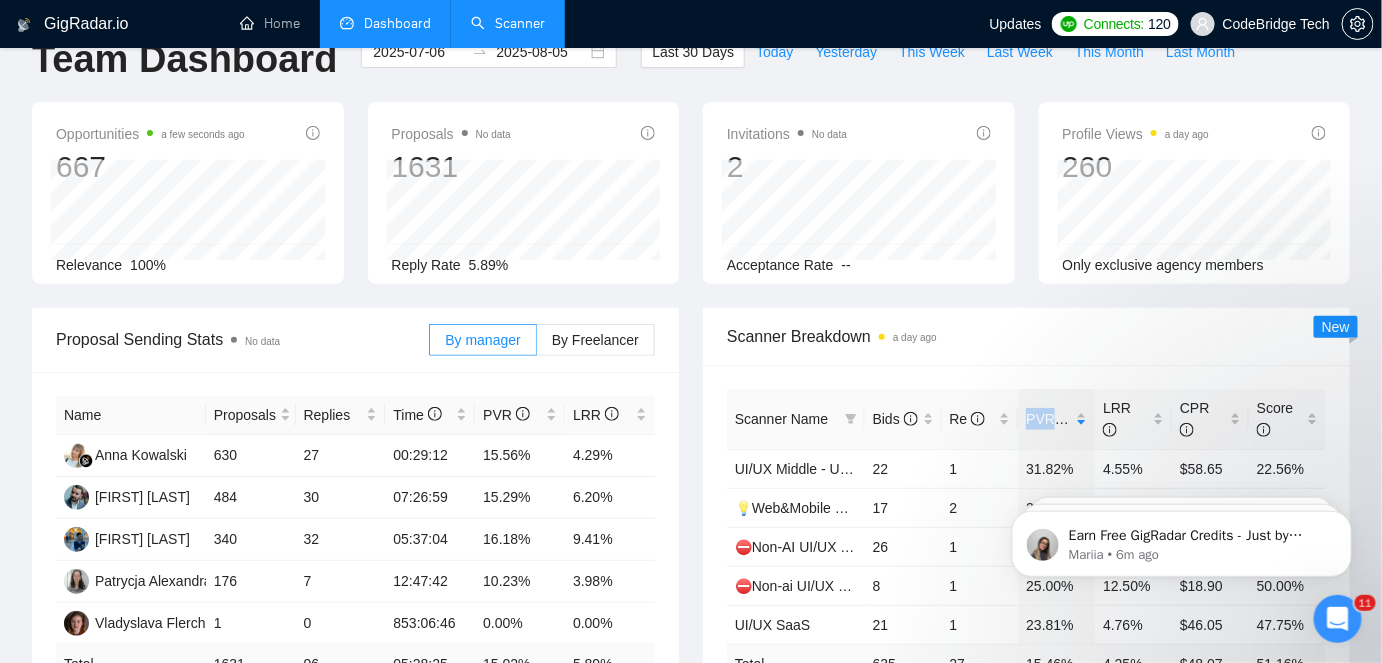 scroll, scrollTop: 0, scrollLeft: 0, axis: both 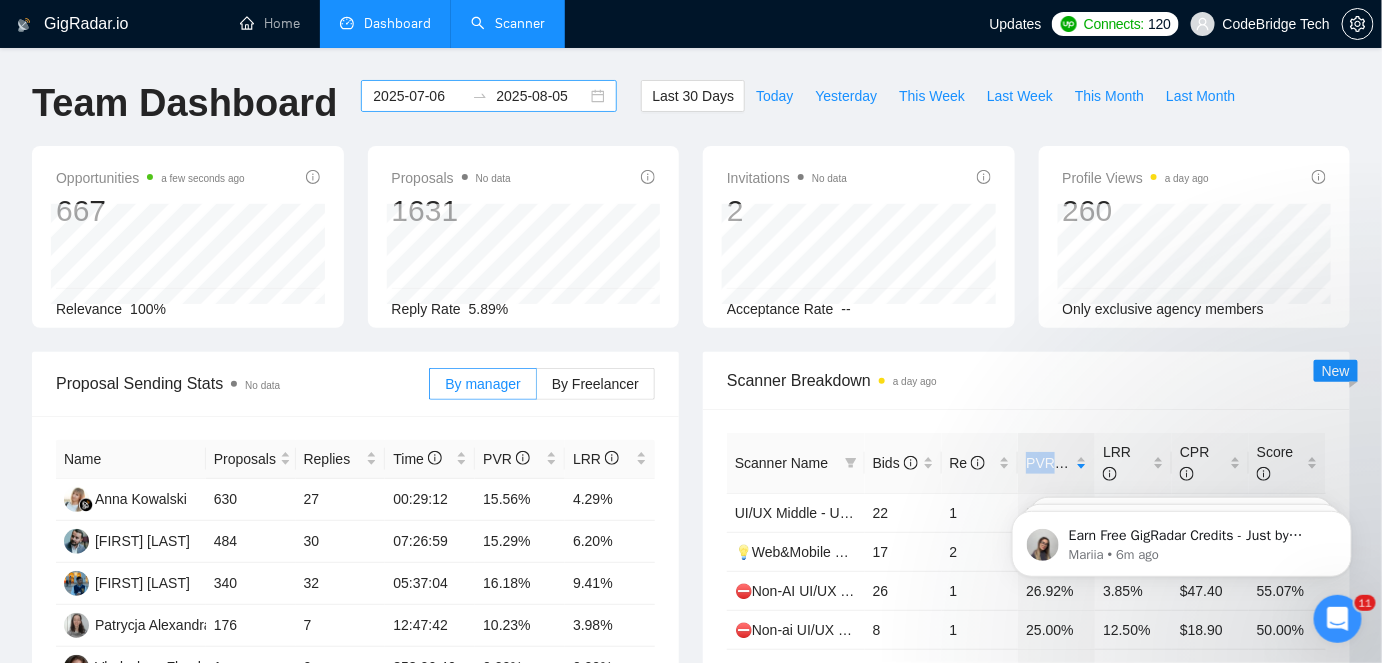 click on "2025-07-06" at bounding box center (418, 96) 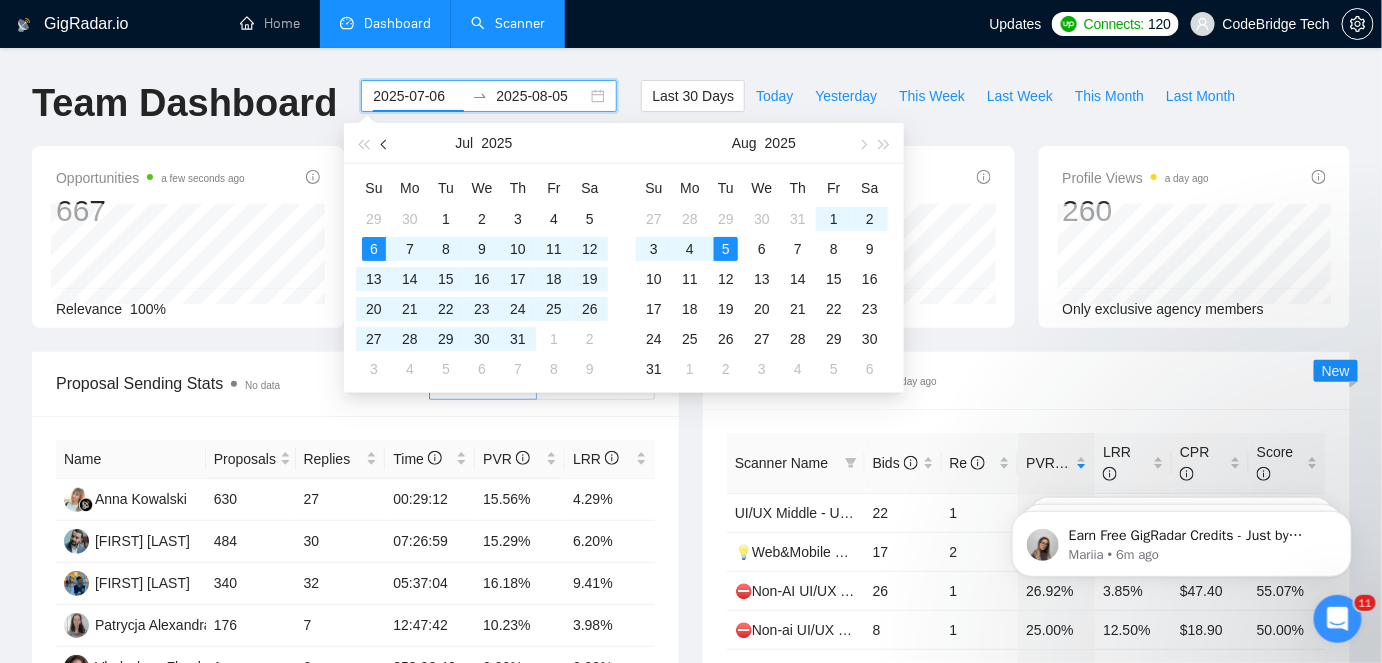click at bounding box center (385, 143) 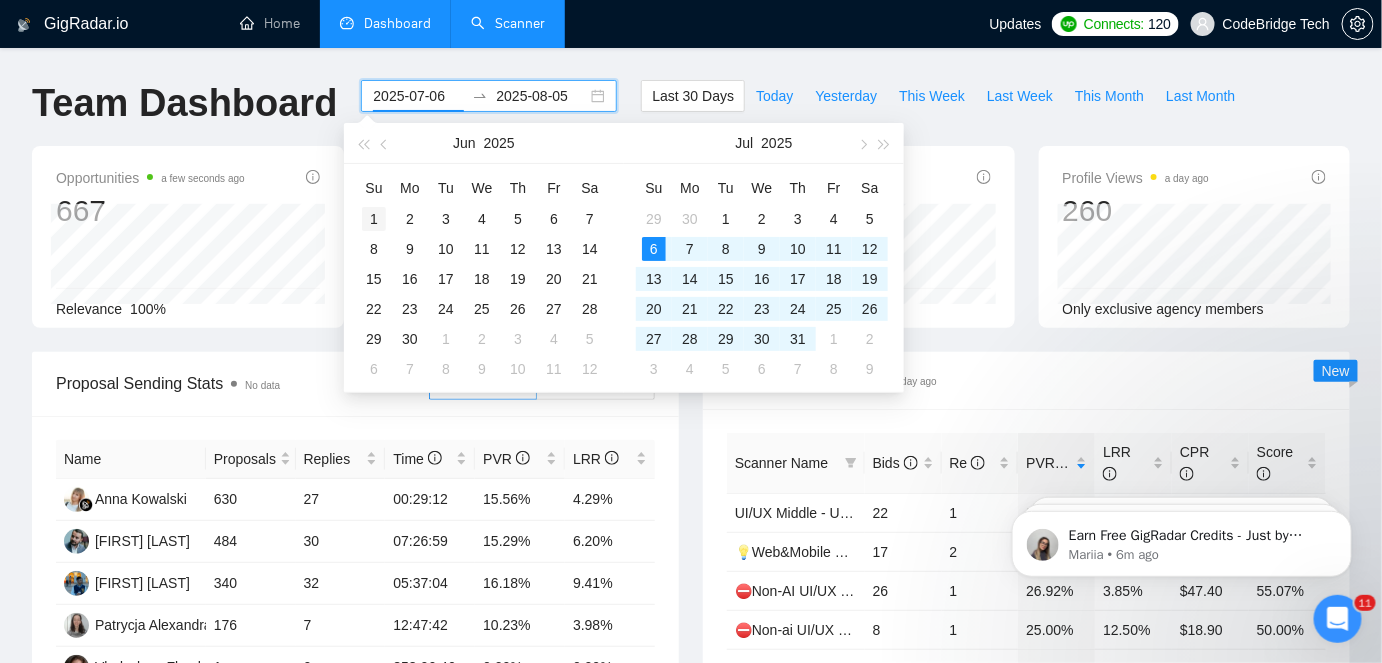 type on "2025-06-01" 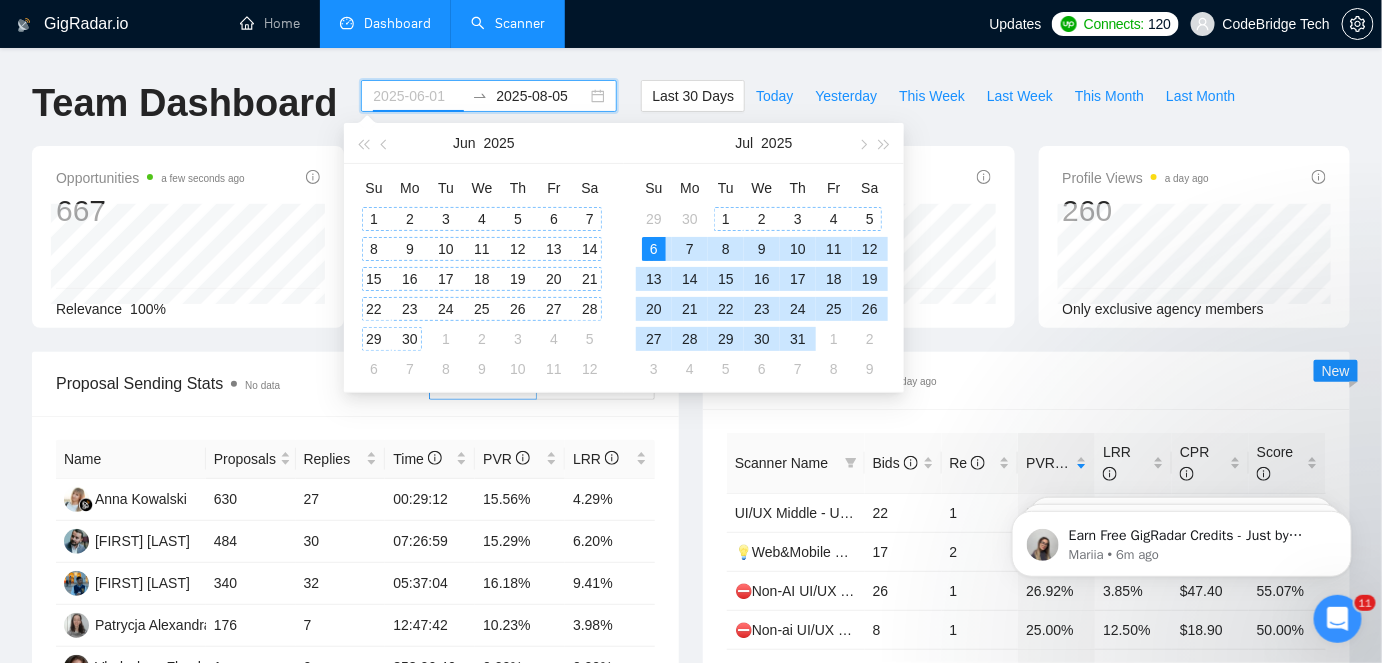 click on "1" at bounding box center (374, 219) 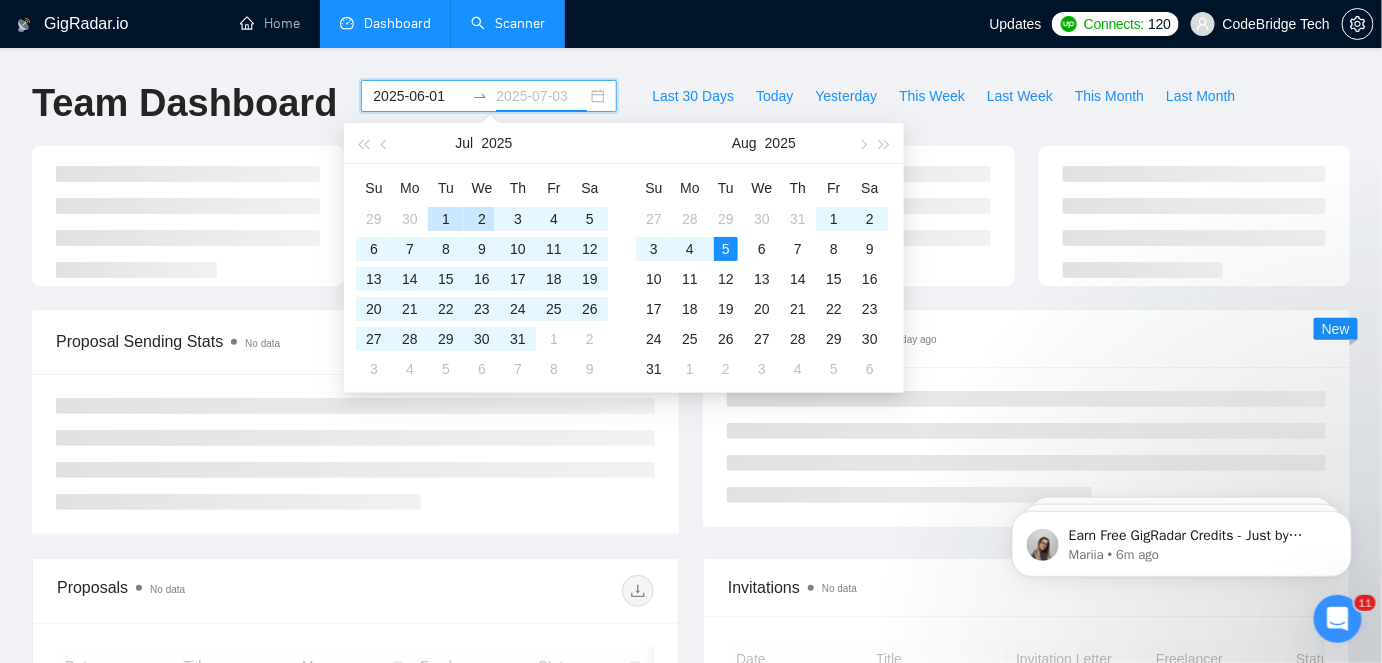 type on "2025-08-05" 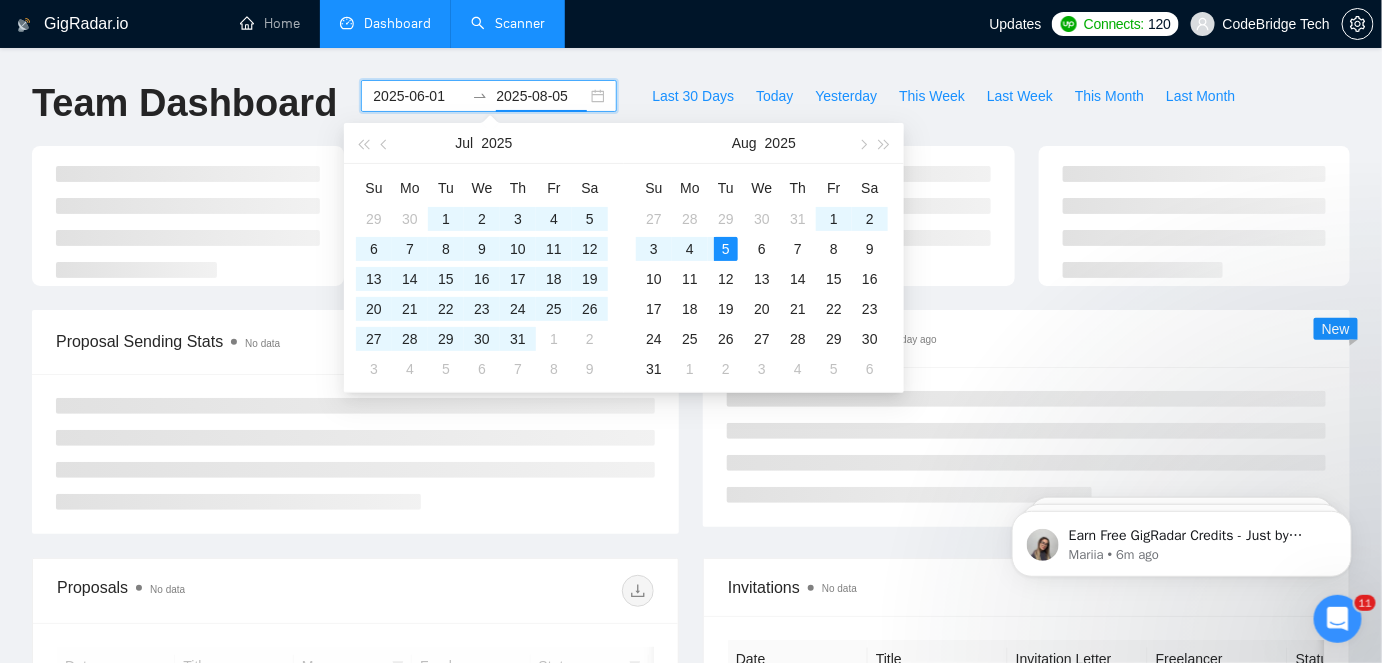 click on "Last 30 Days Today Yesterday This Week Last Week This Month Last Month" at bounding box center (943, 113) 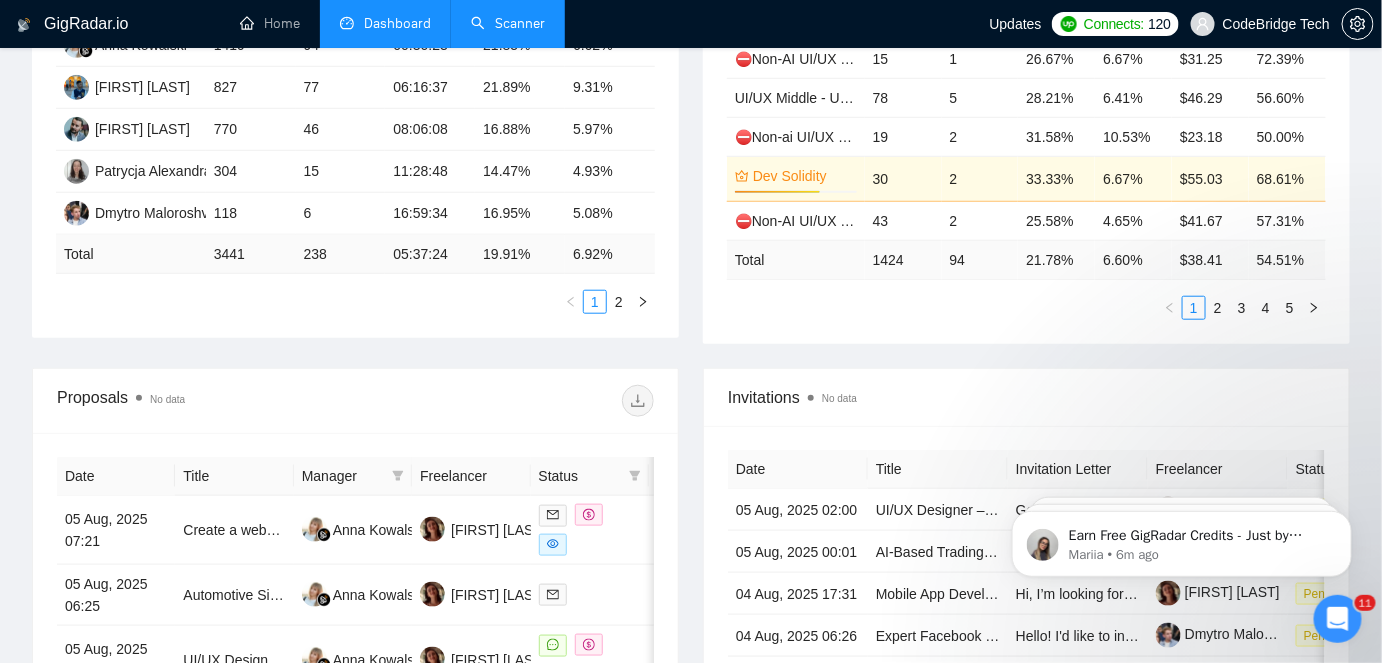 scroll, scrollTop: 181, scrollLeft: 0, axis: vertical 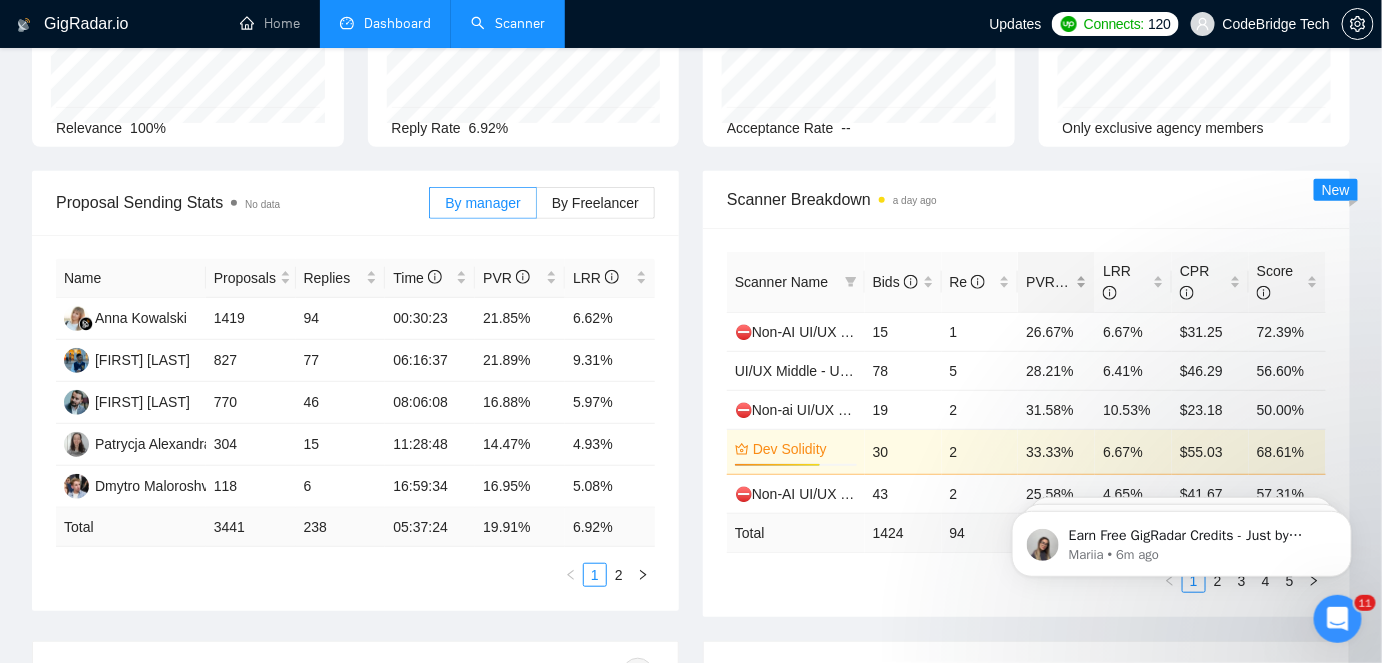 click on "PVR" at bounding box center (1049, 282) 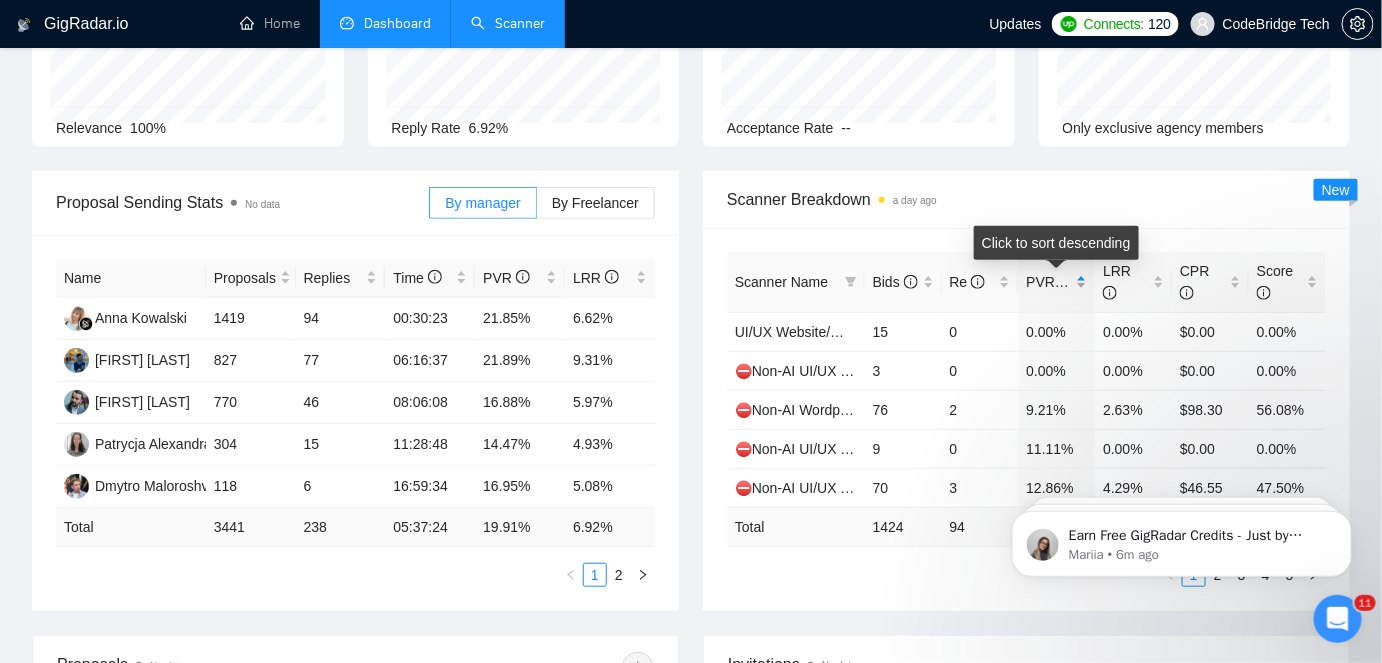 click on "PVR" at bounding box center [1049, 282] 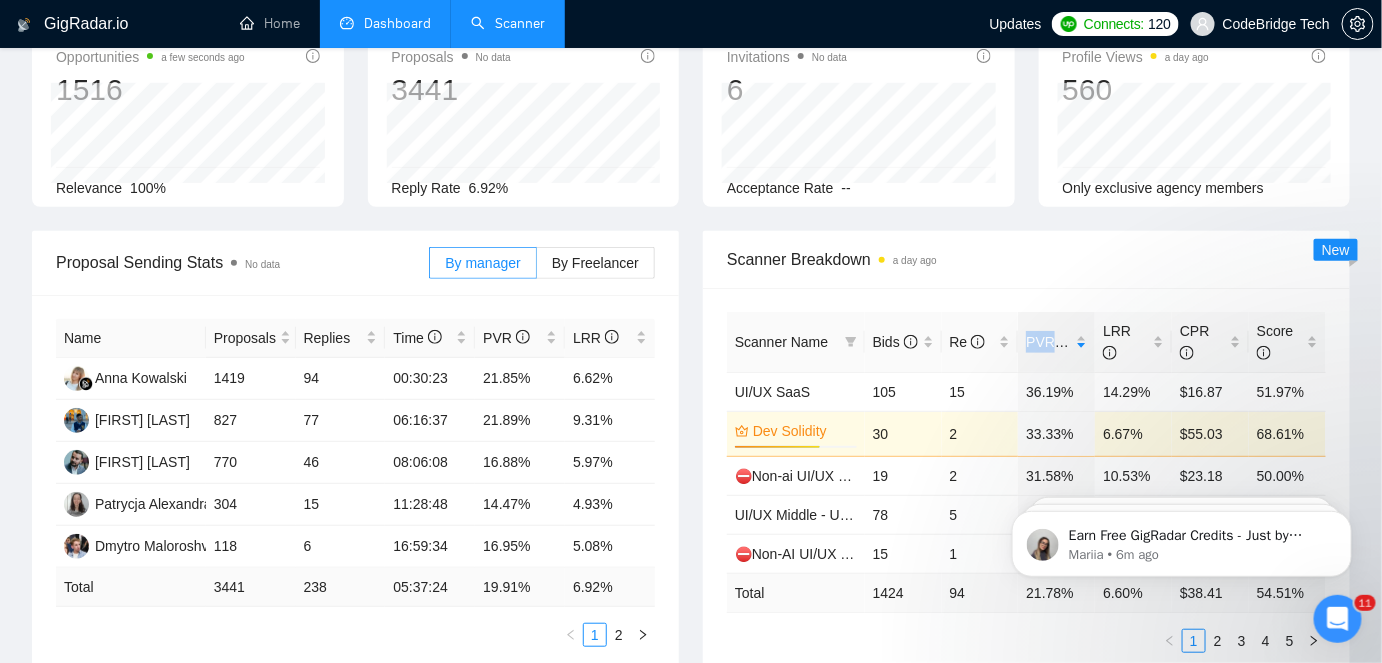 scroll, scrollTop: 0, scrollLeft: 0, axis: both 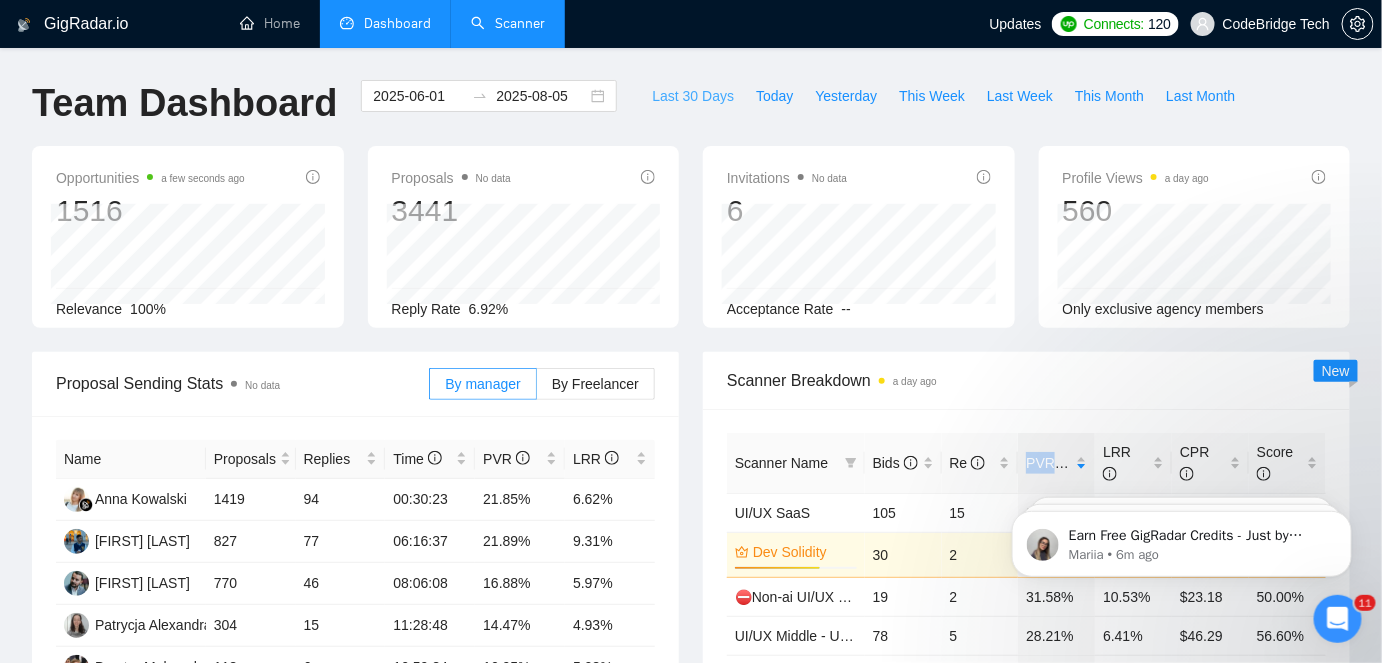click on "Last 30 Days" at bounding box center (693, 96) 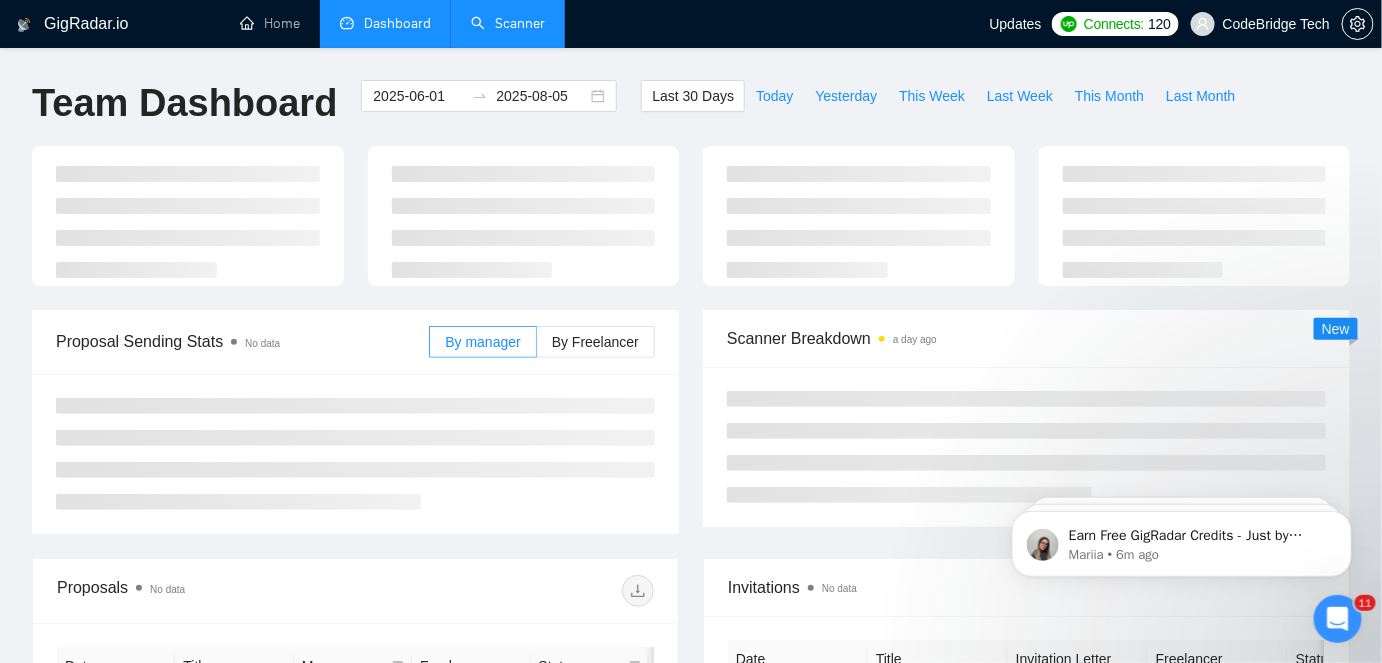 type on "2025-07-06" 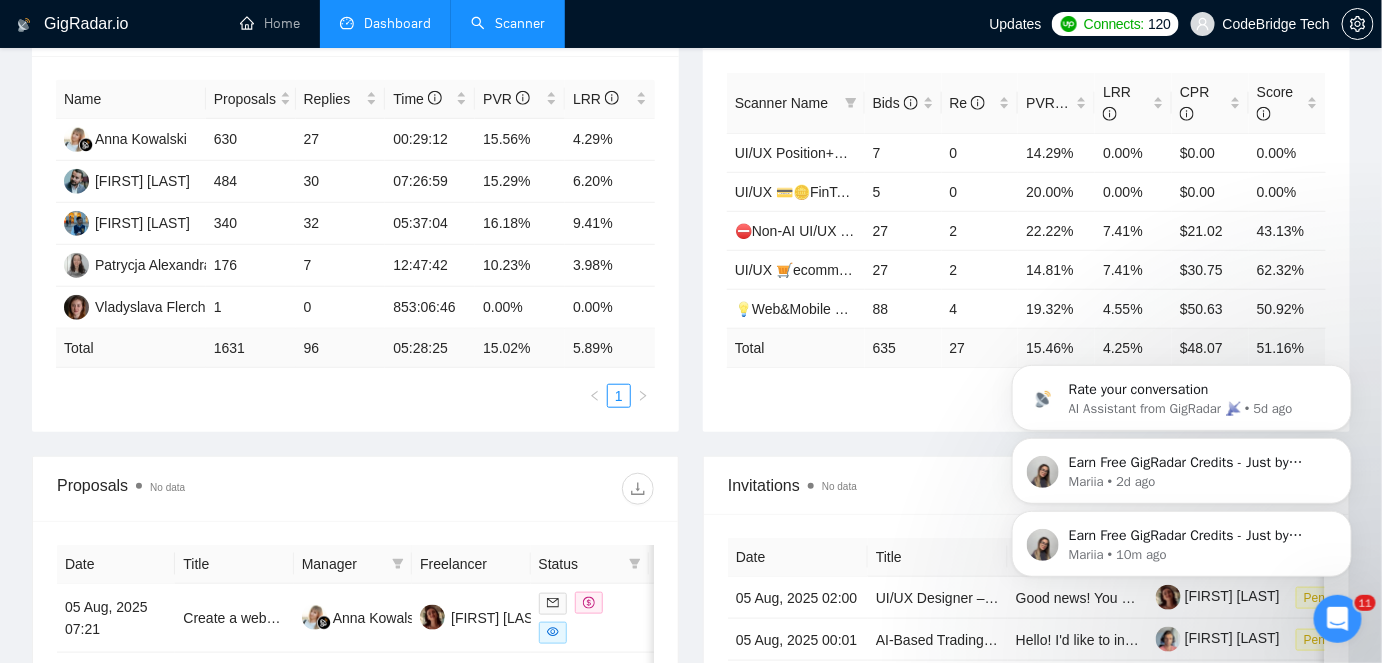 scroll, scrollTop: 363, scrollLeft: 0, axis: vertical 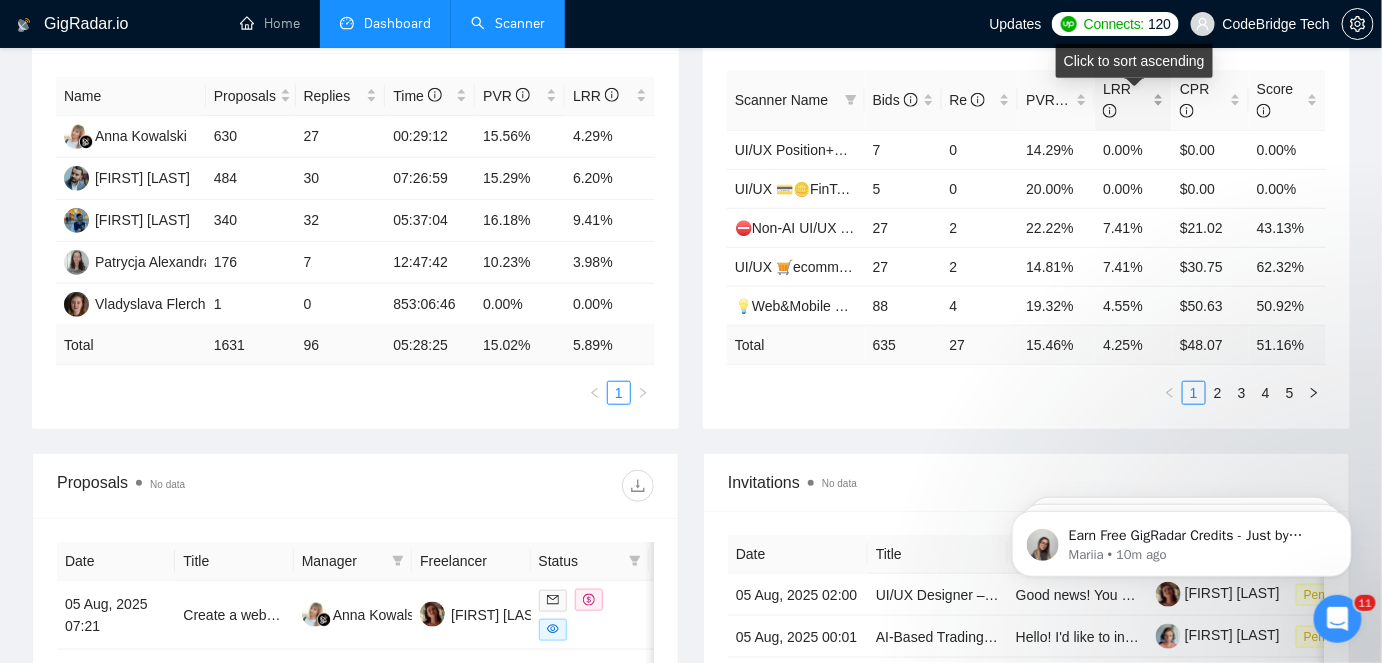 click on "LRR" at bounding box center (1117, 100) 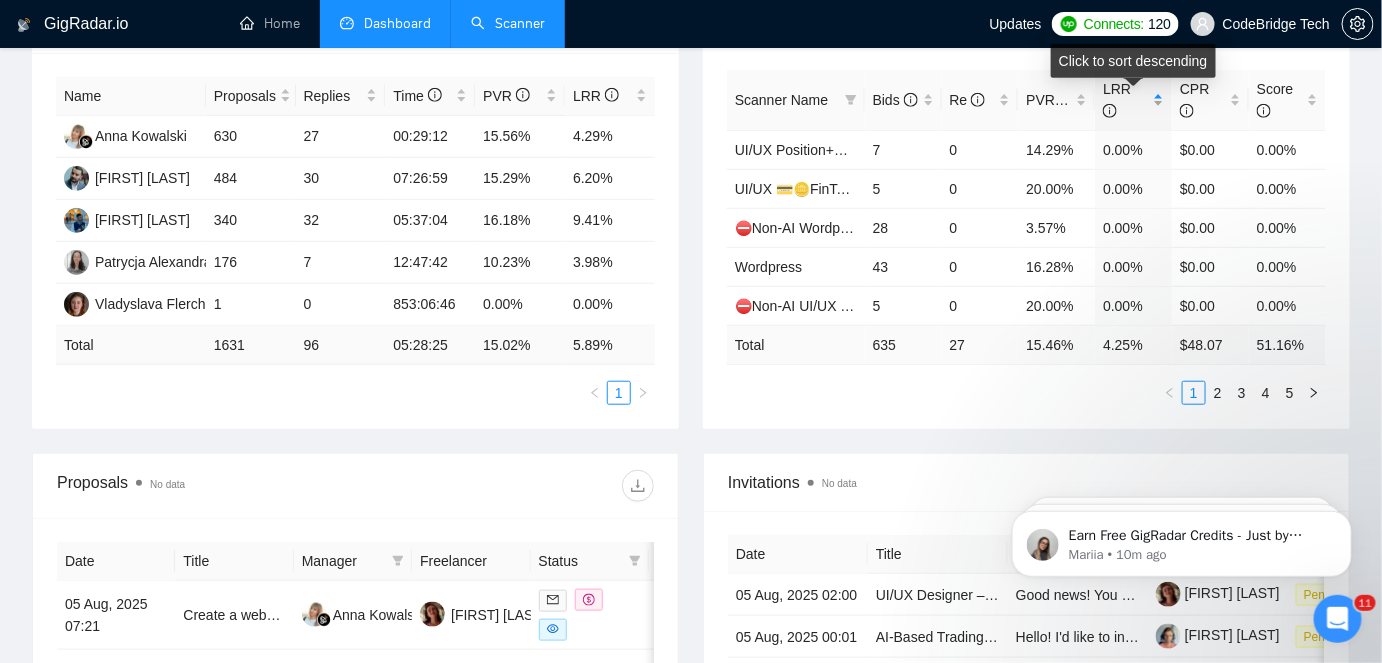 click on "LRR" at bounding box center (1117, 100) 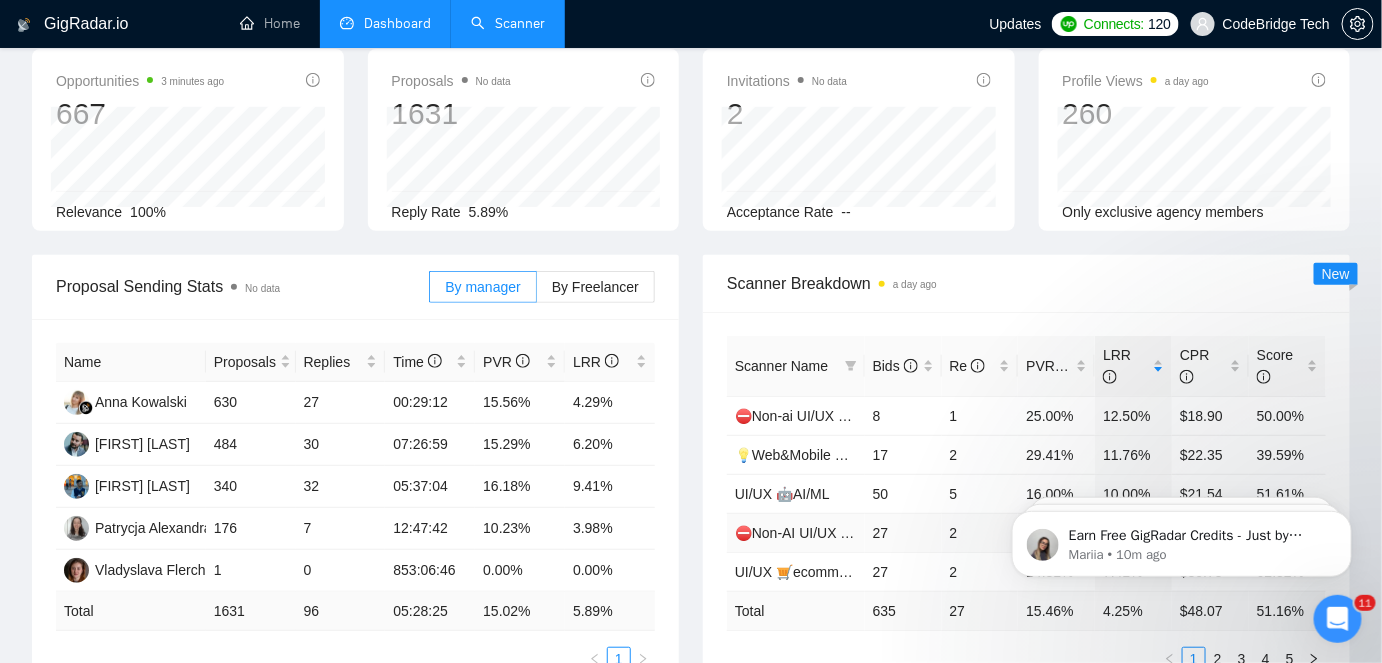 scroll, scrollTop: 272, scrollLeft: 0, axis: vertical 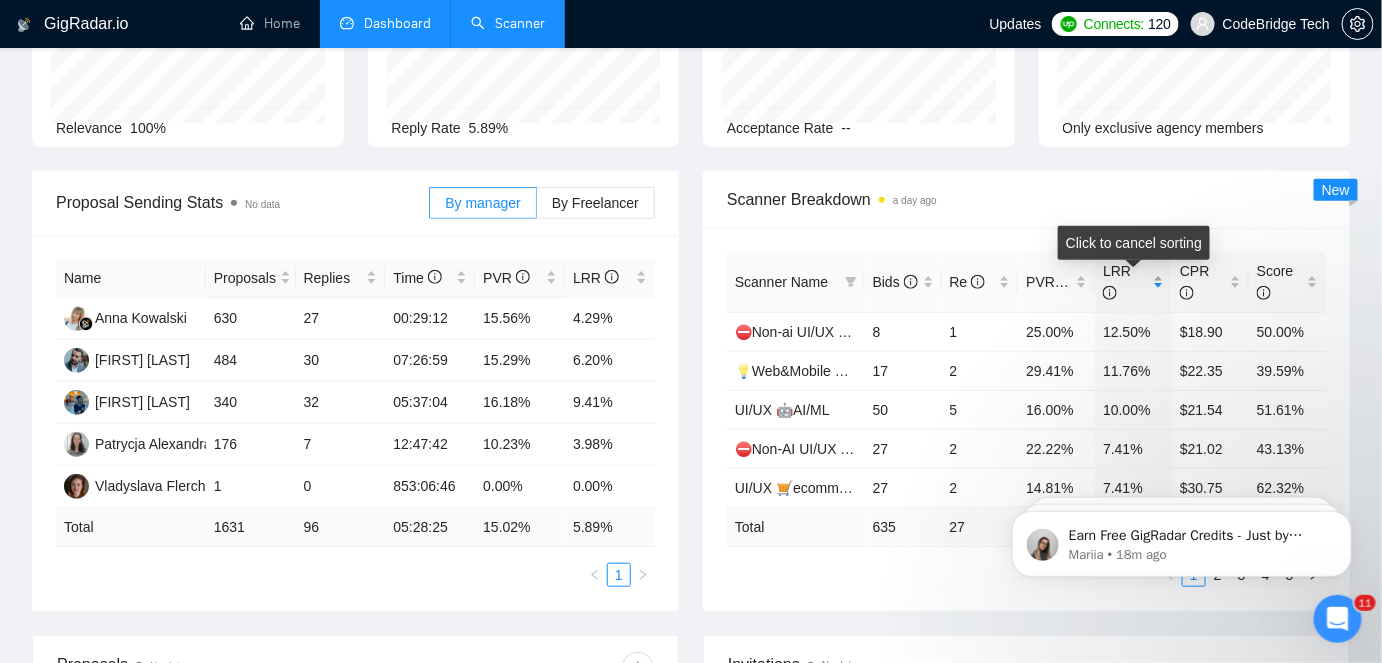click on "LRR" at bounding box center (1117, 282) 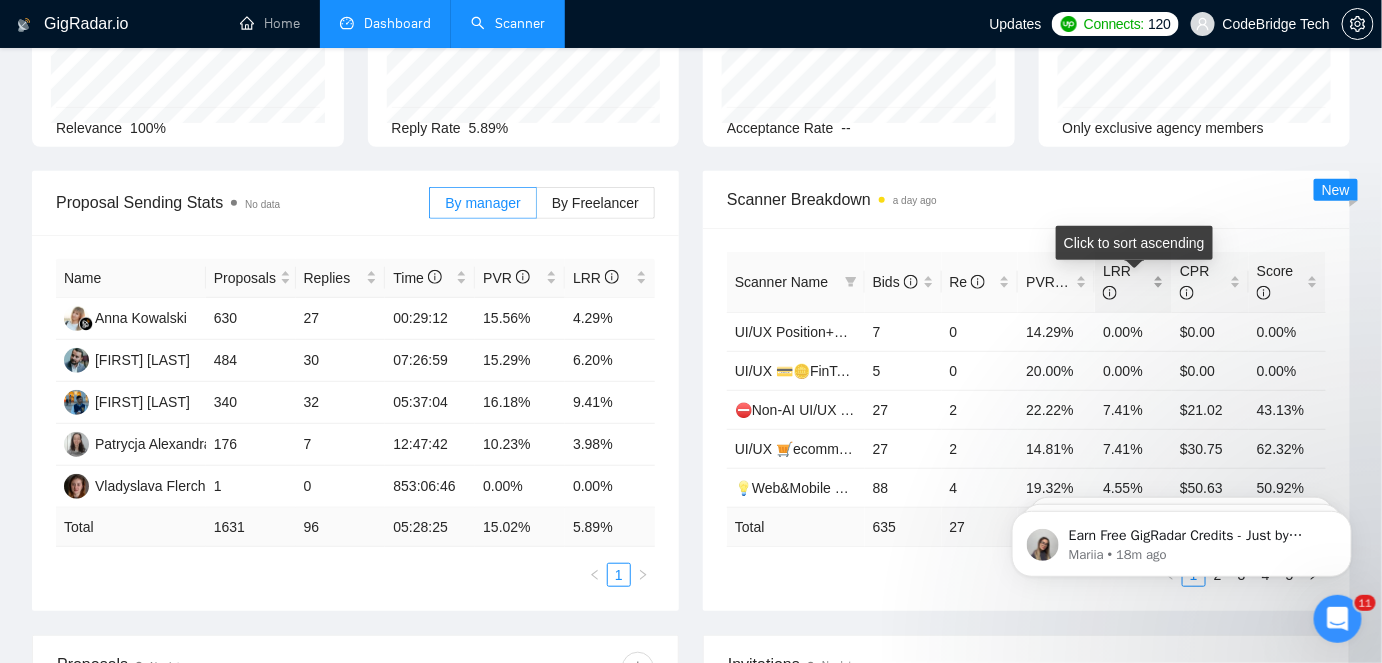 click on "LRR" at bounding box center [1117, 282] 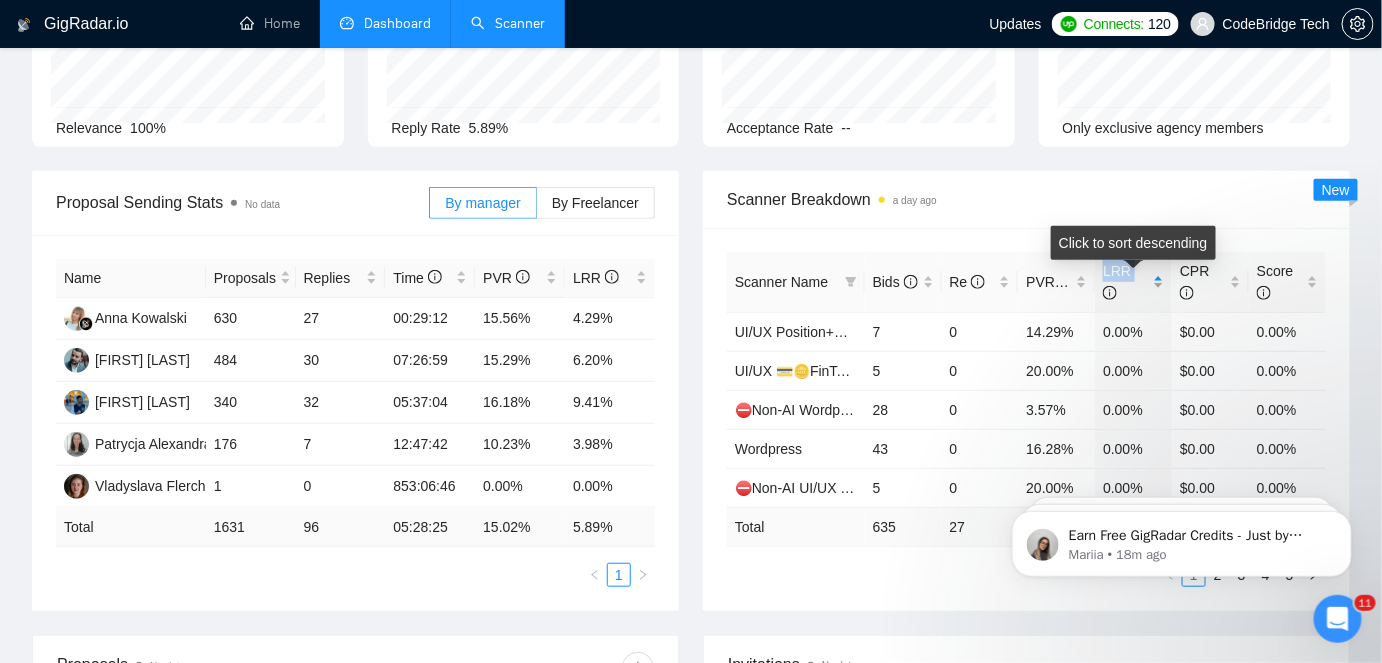 click on "LRR" at bounding box center (1117, 282) 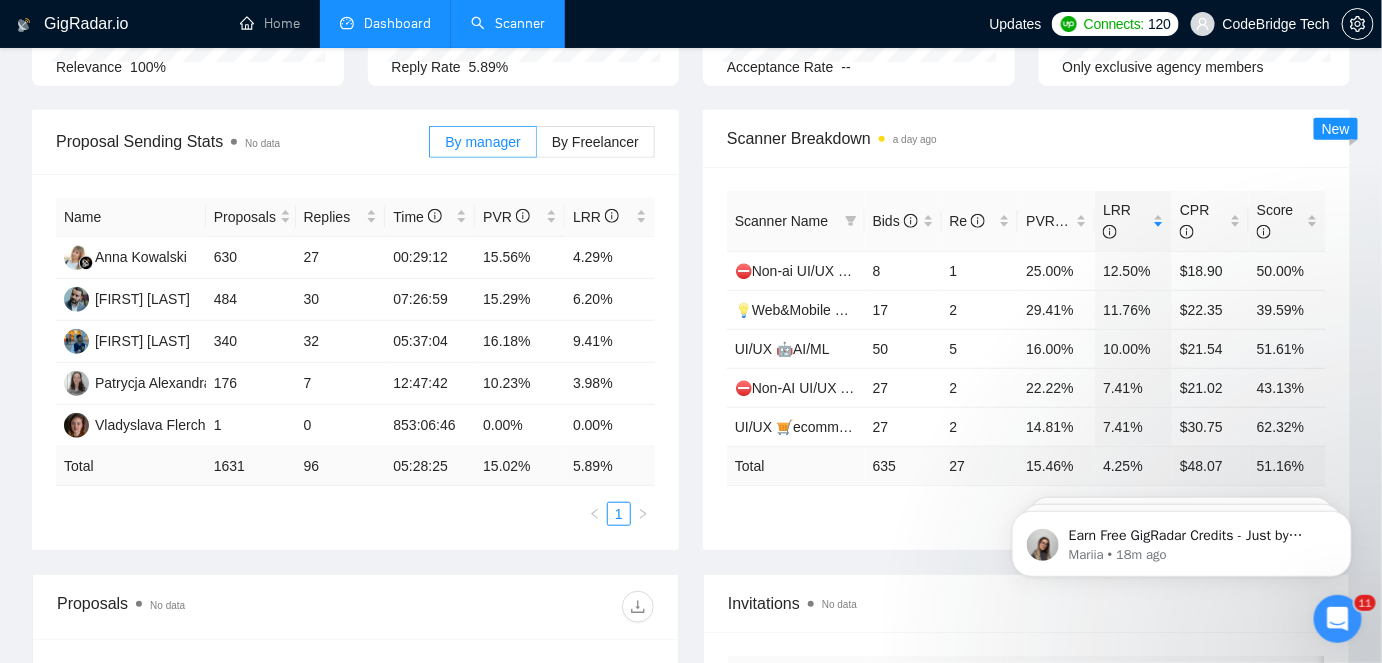 scroll, scrollTop: 272, scrollLeft: 0, axis: vertical 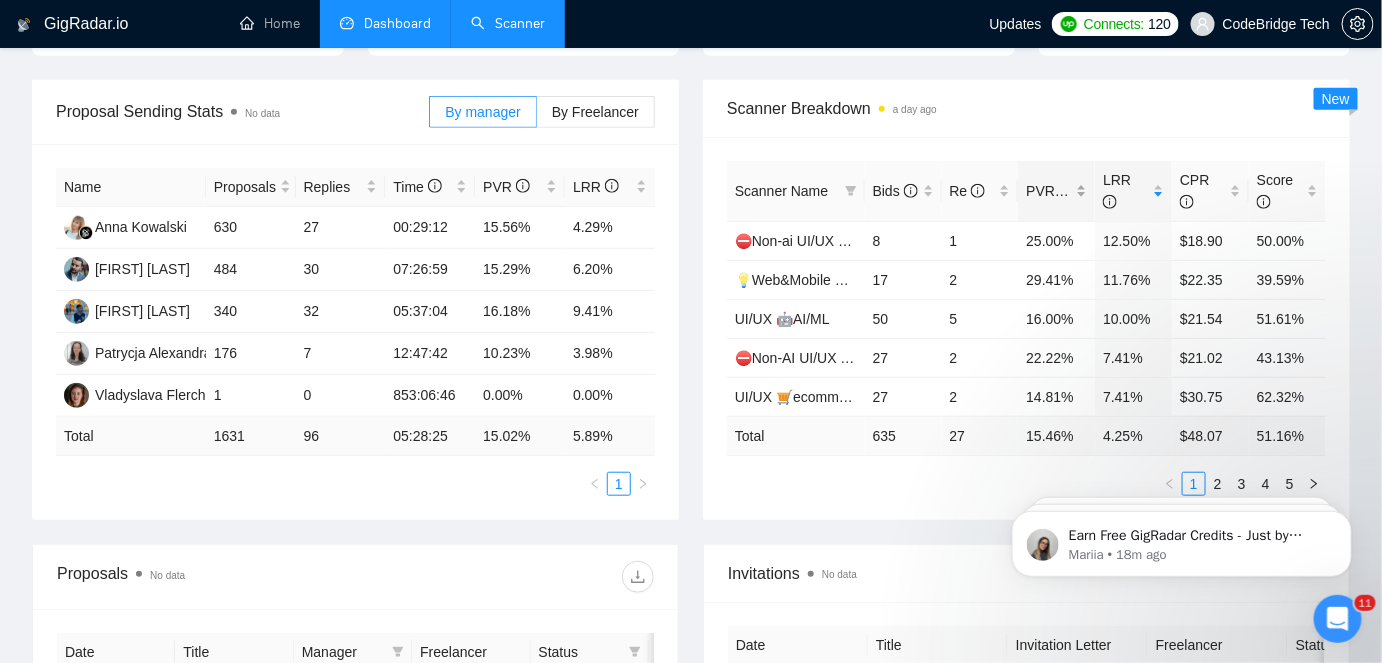 click on "PVR" at bounding box center (1049, 191) 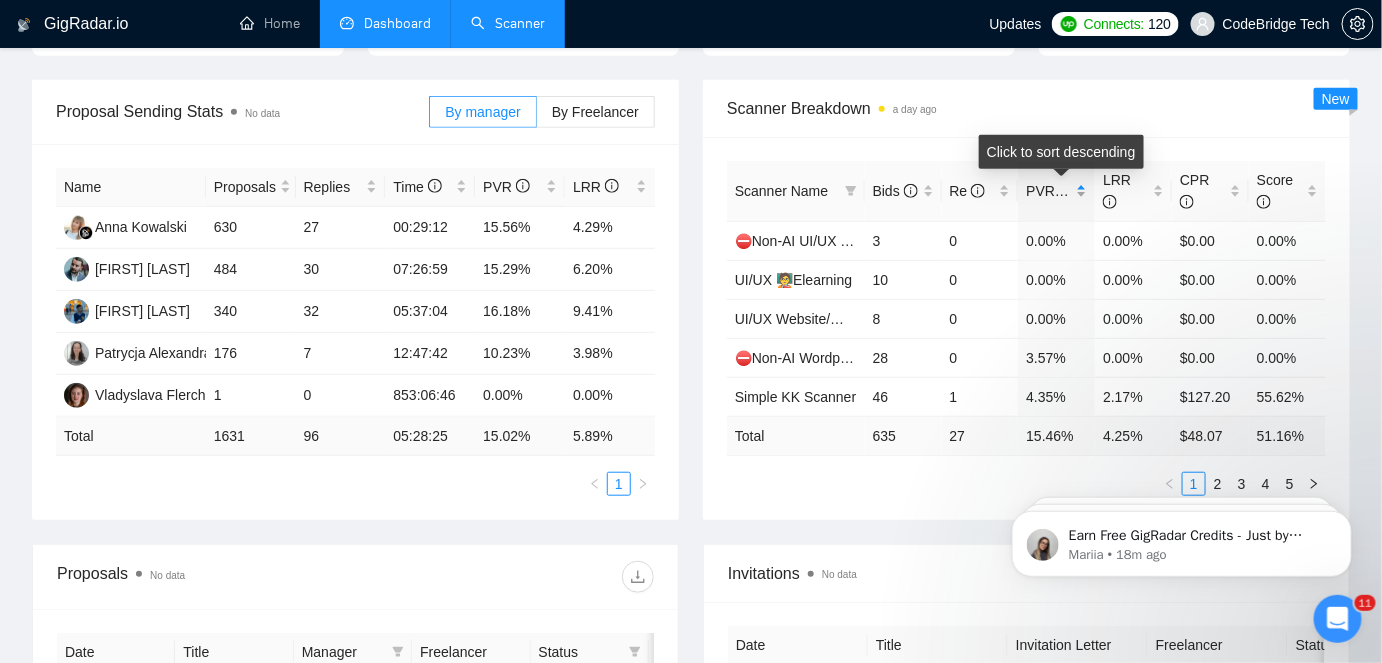 click on "PVR" at bounding box center (1049, 191) 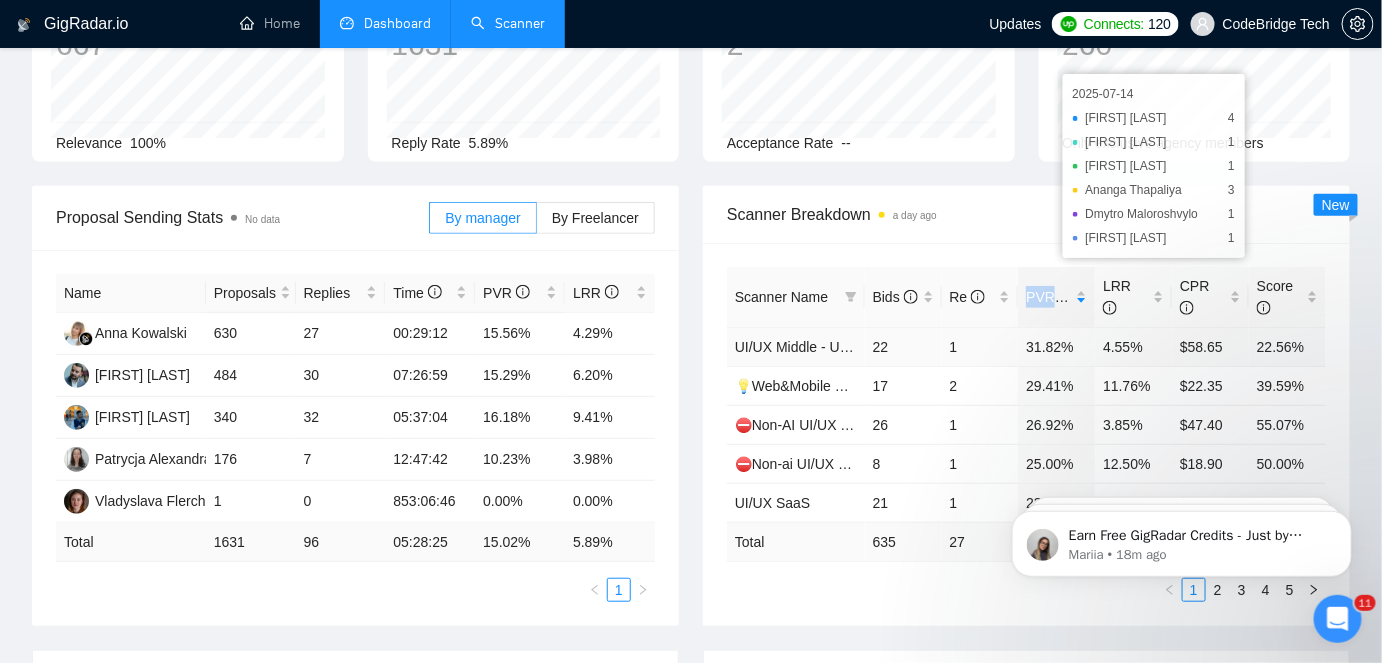 scroll, scrollTop: 272, scrollLeft: 0, axis: vertical 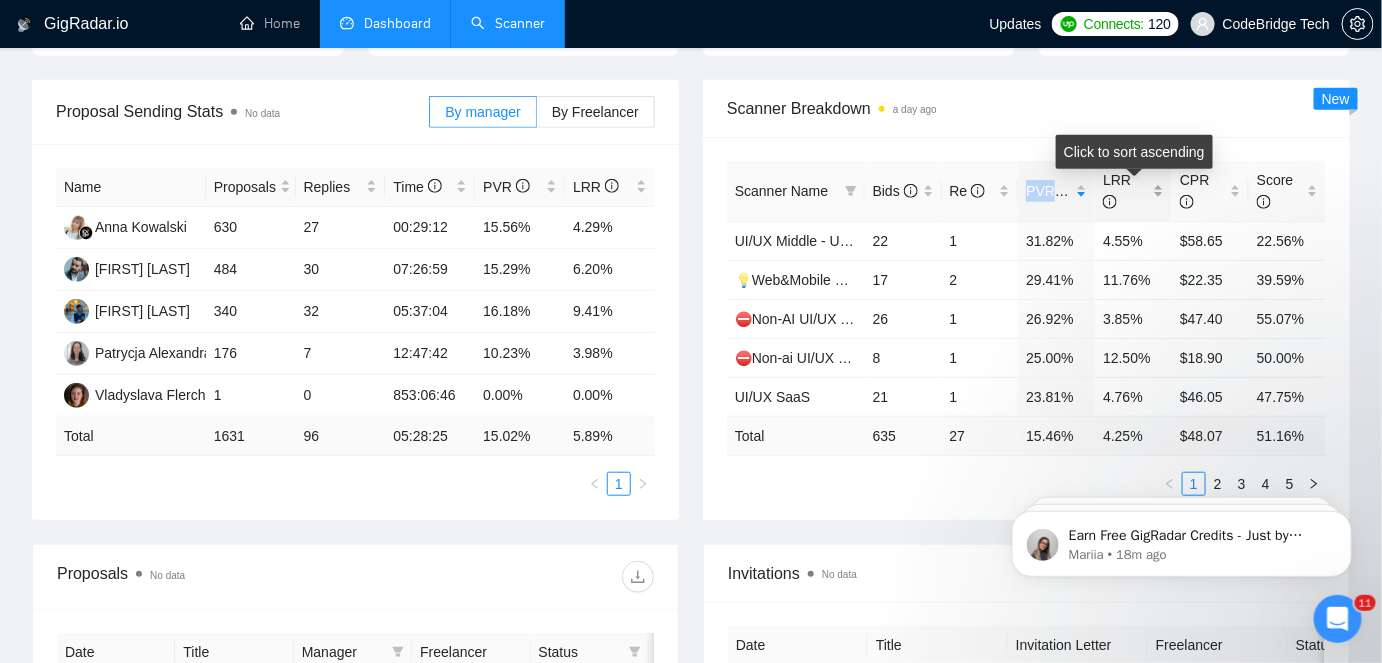 click on "LRR" at bounding box center (1117, 191) 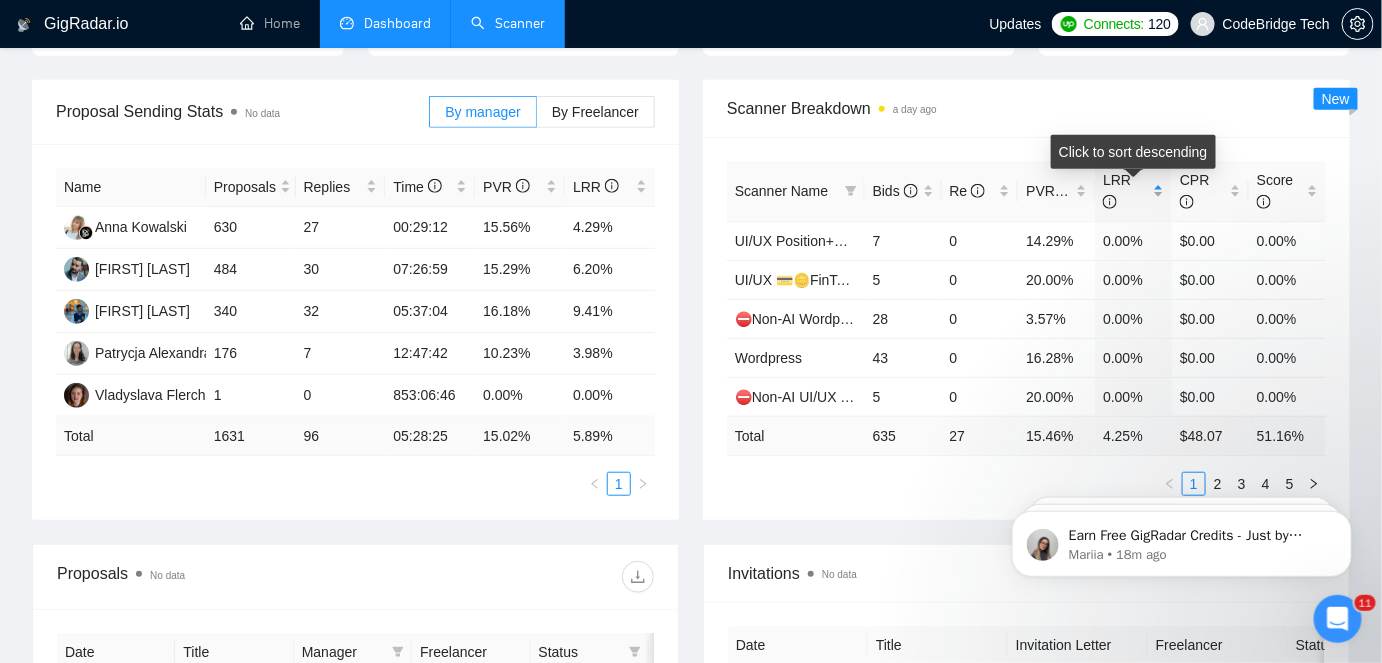 click on "LRR" at bounding box center (1117, 191) 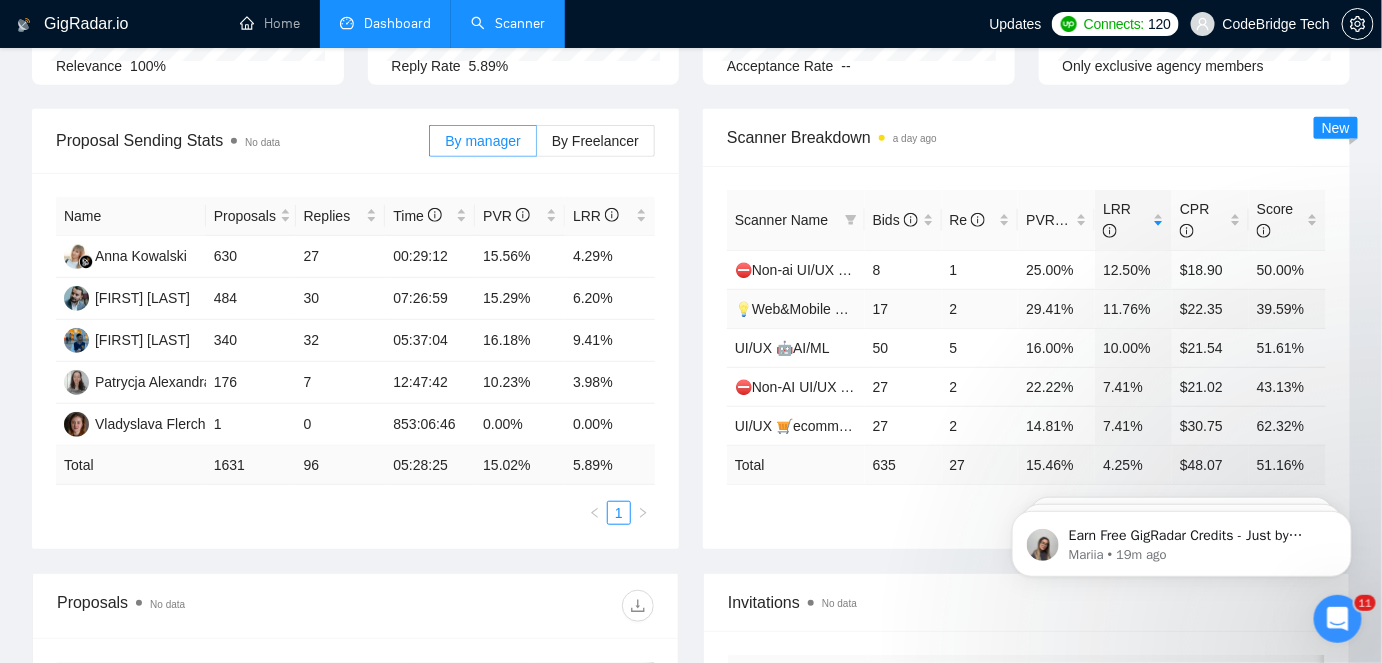 scroll, scrollTop: 363, scrollLeft: 0, axis: vertical 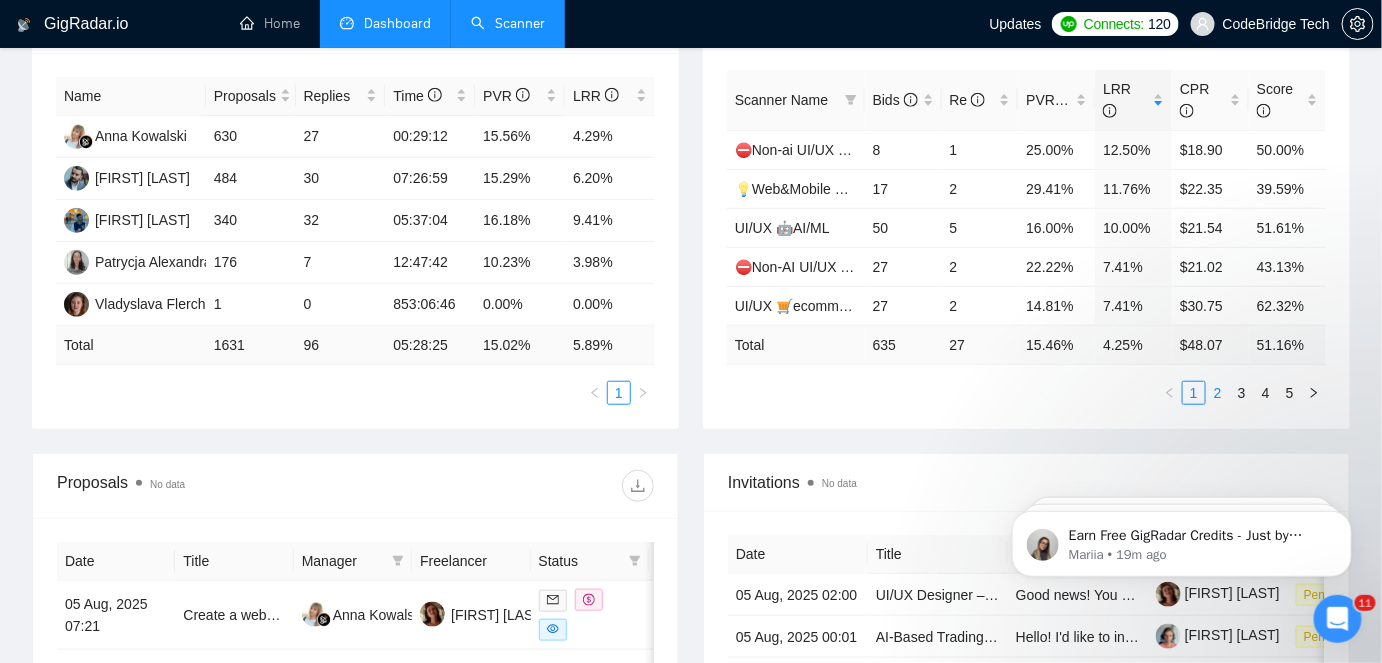 click on "2" at bounding box center (1218, 393) 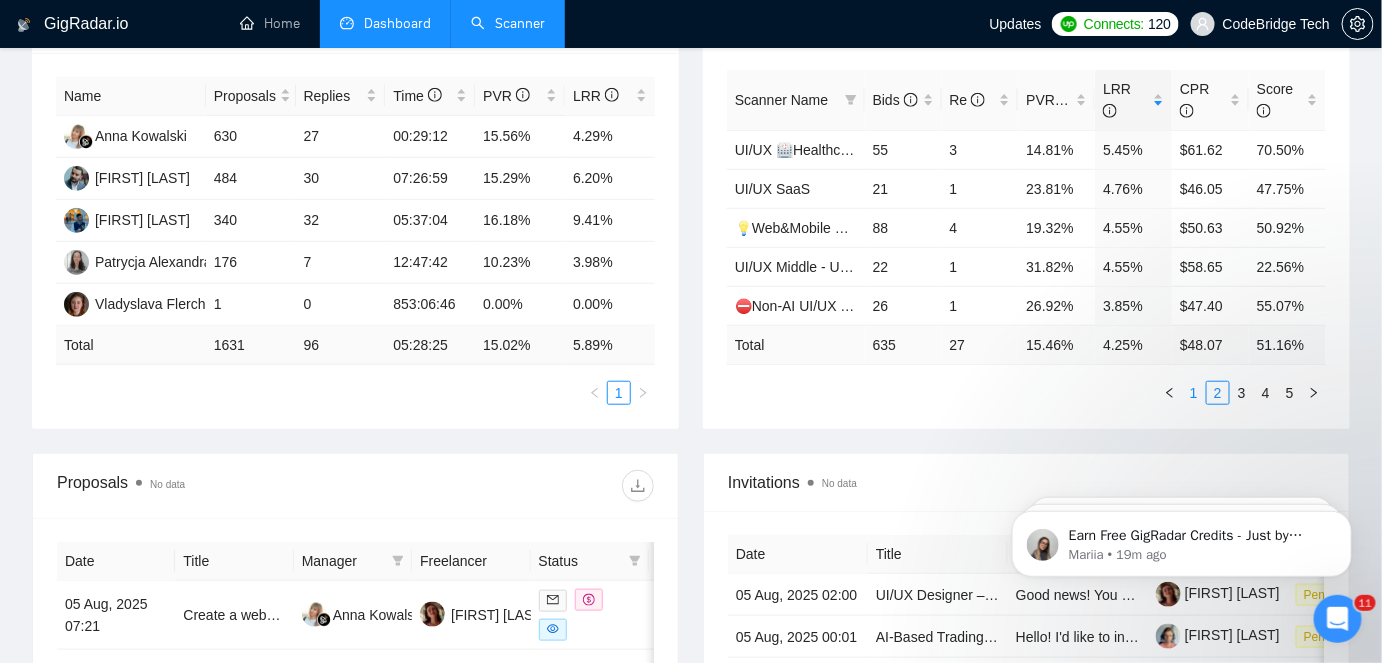 click on "1" at bounding box center (1194, 393) 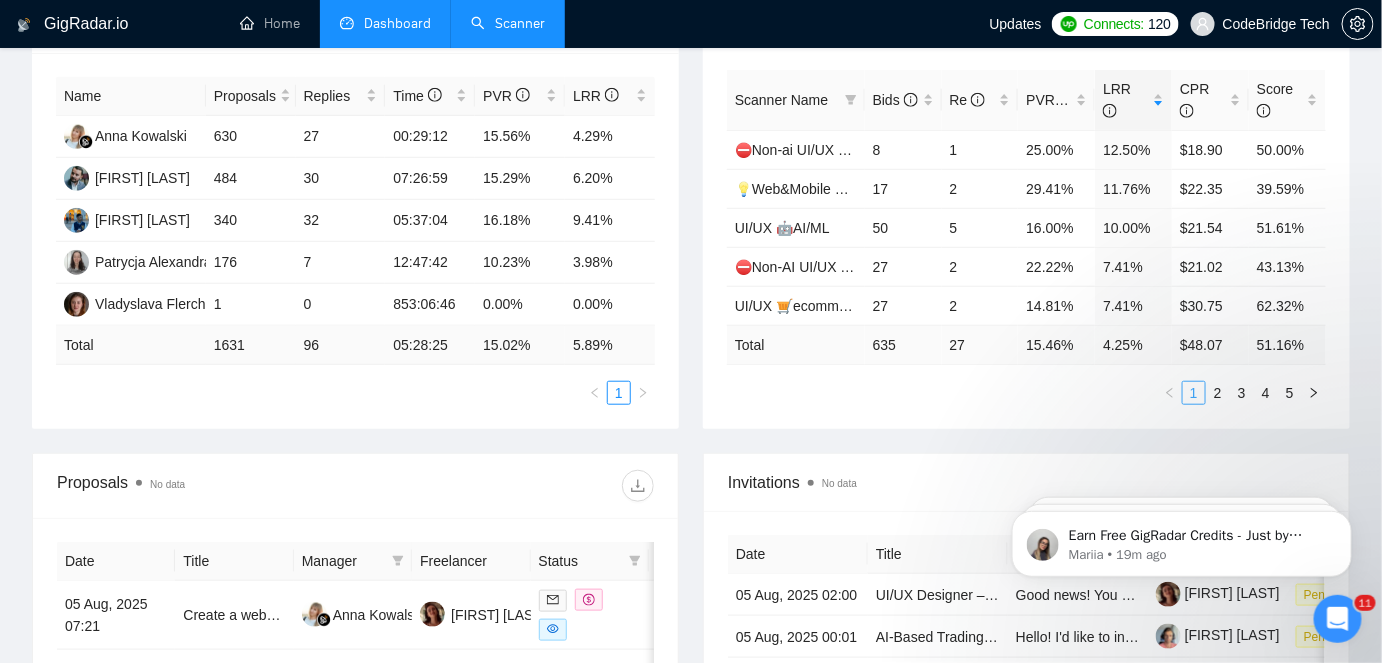 scroll, scrollTop: 0, scrollLeft: 0, axis: both 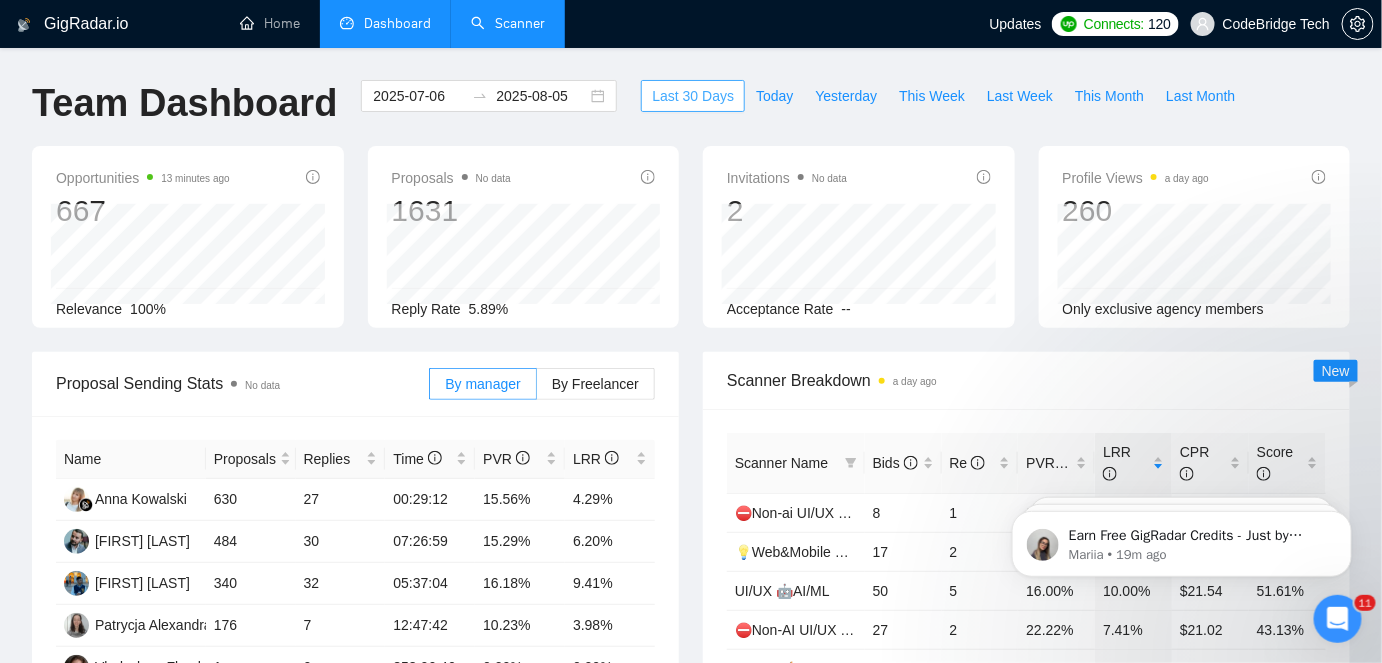 click on "Last 30 Days" at bounding box center (693, 96) 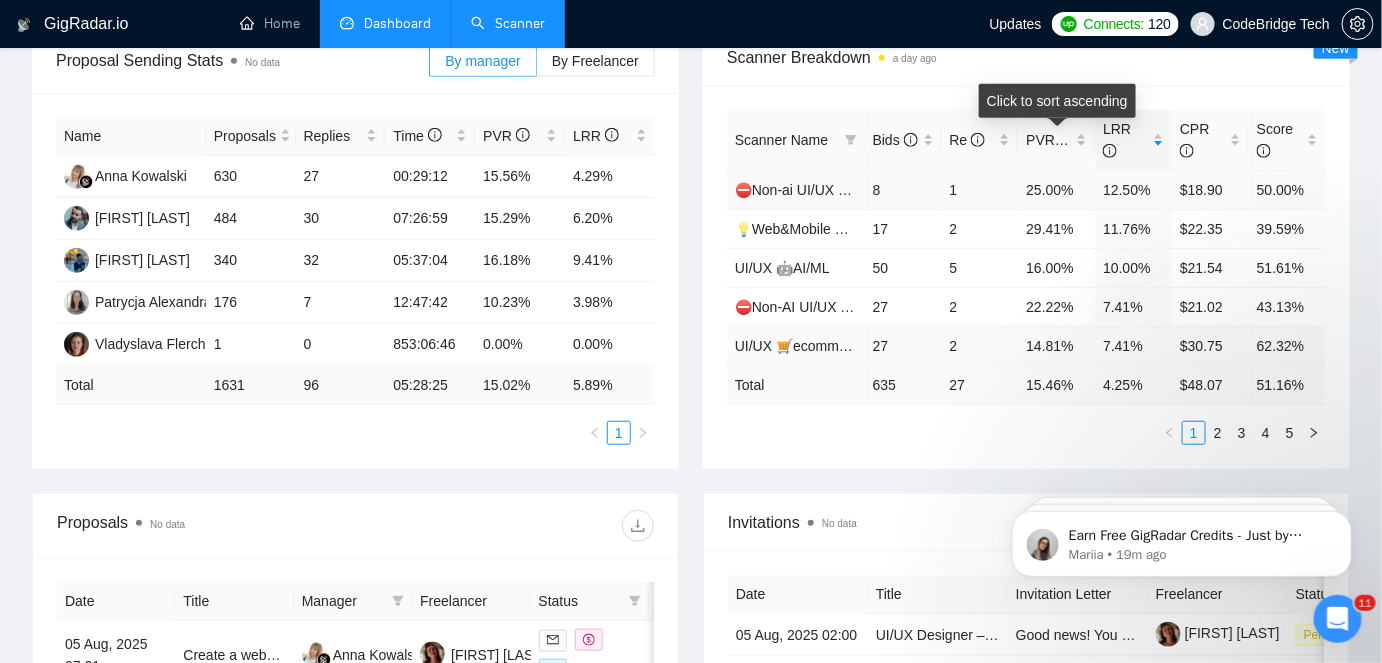 scroll, scrollTop: 363, scrollLeft: 0, axis: vertical 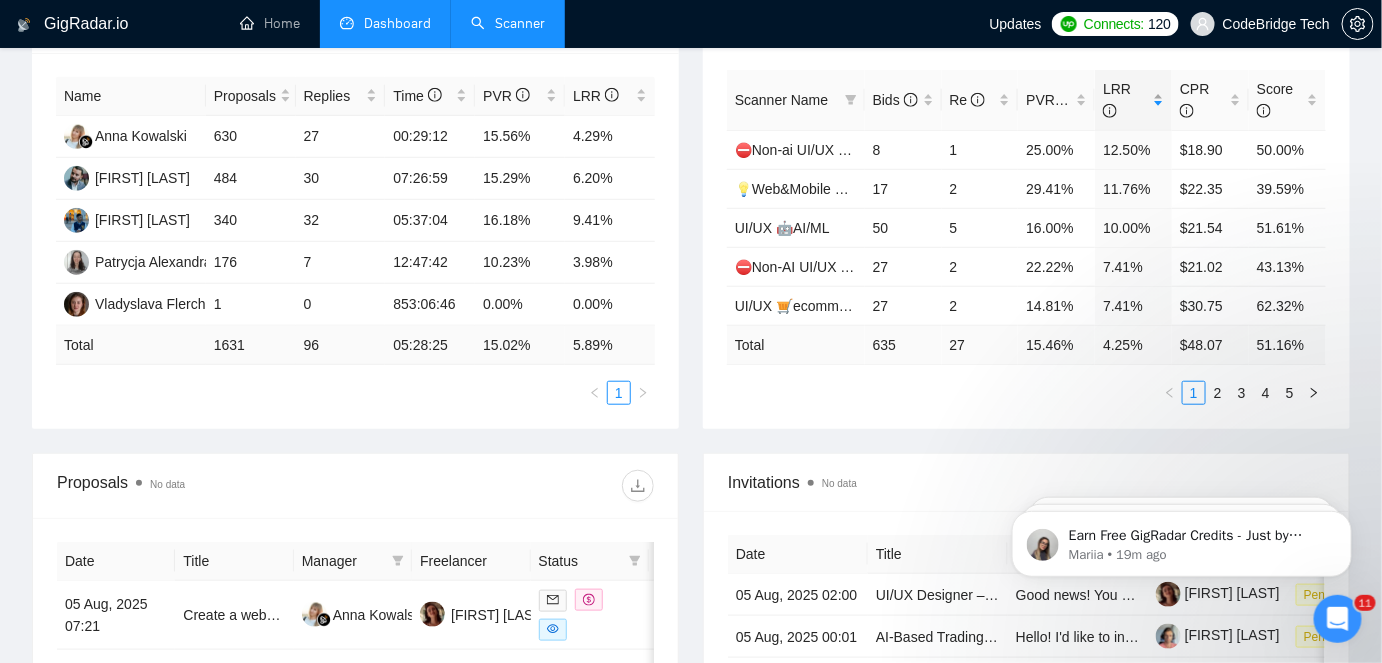 click on "LRR" at bounding box center (1117, 100) 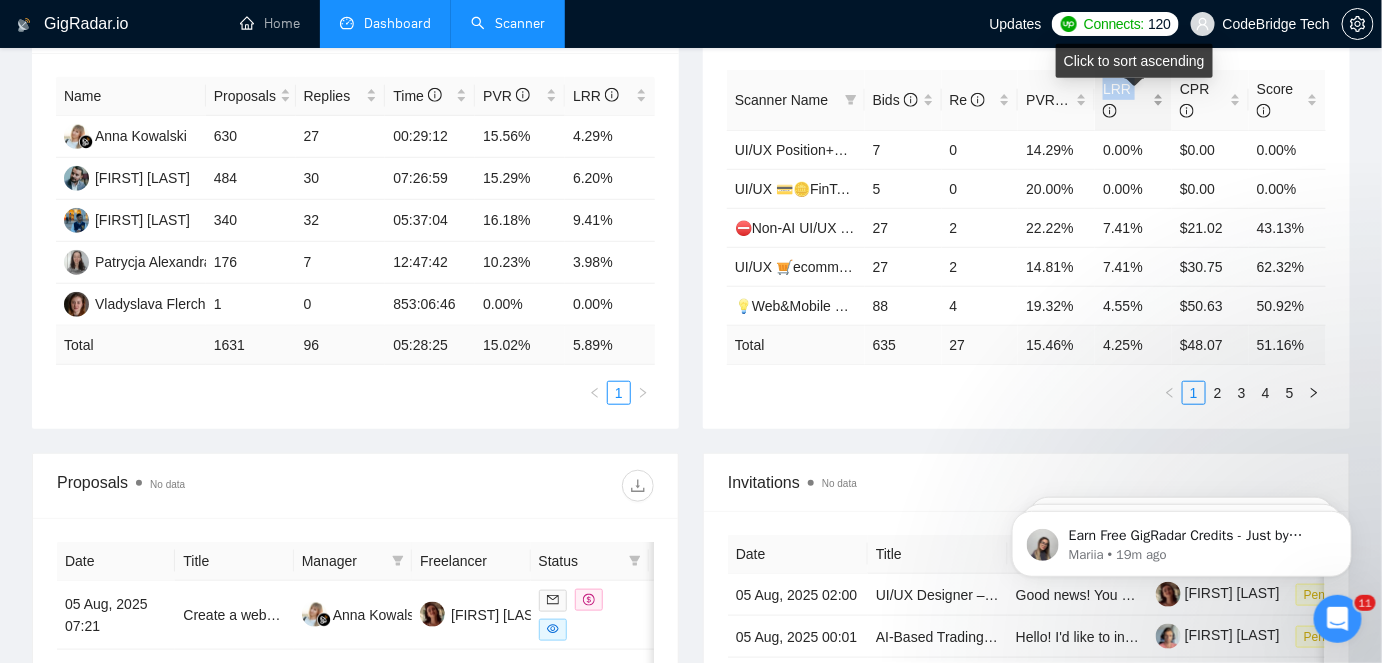 click on "LRR" at bounding box center [1117, 100] 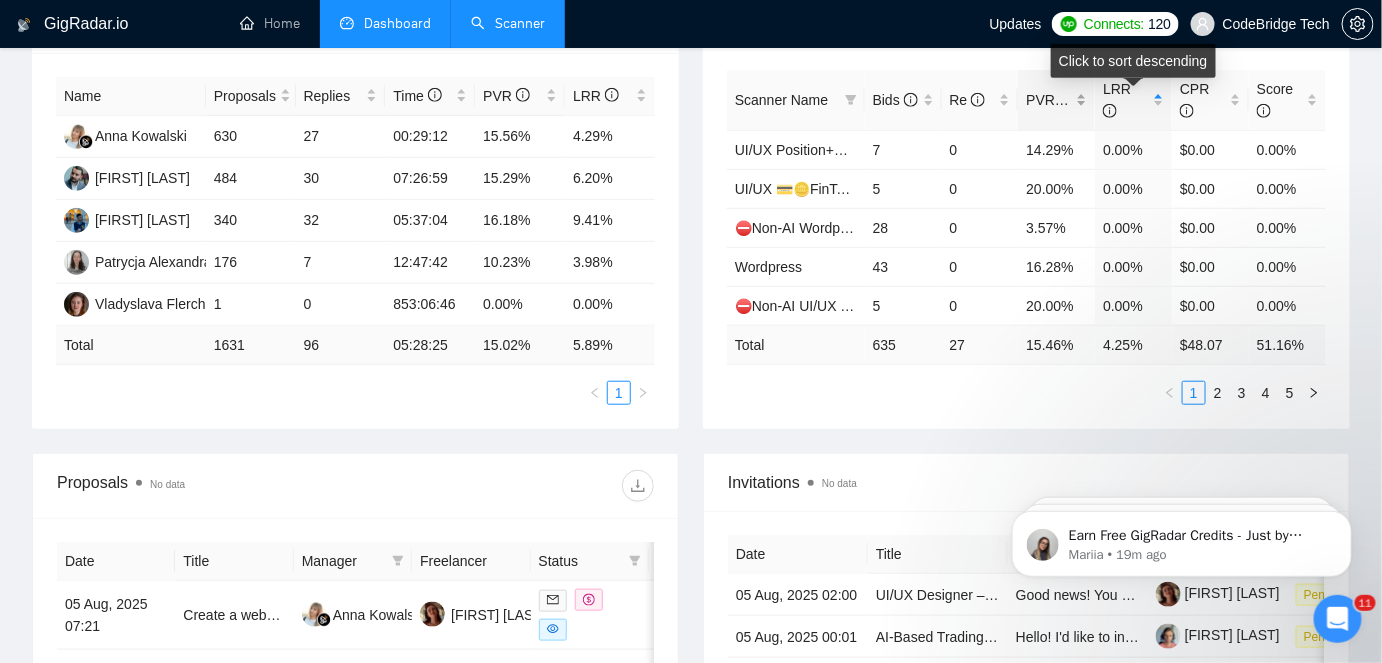 click on "PVR" at bounding box center [1056, 100] 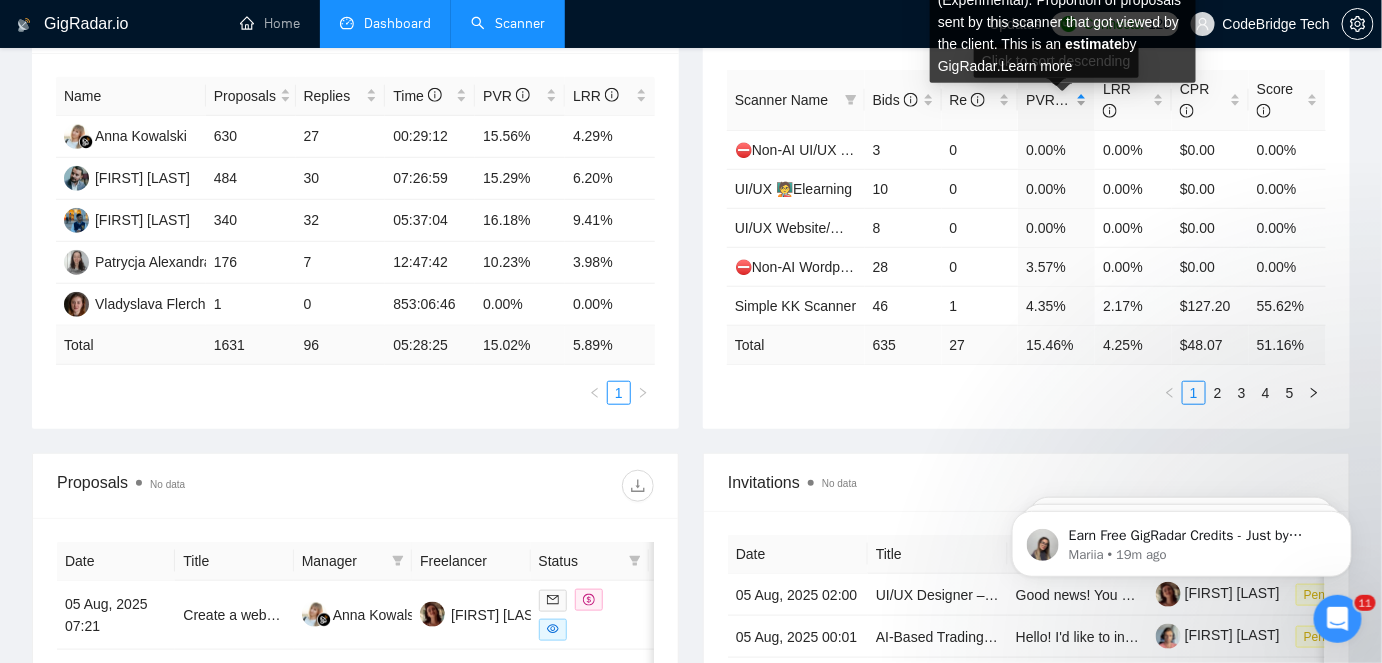 click 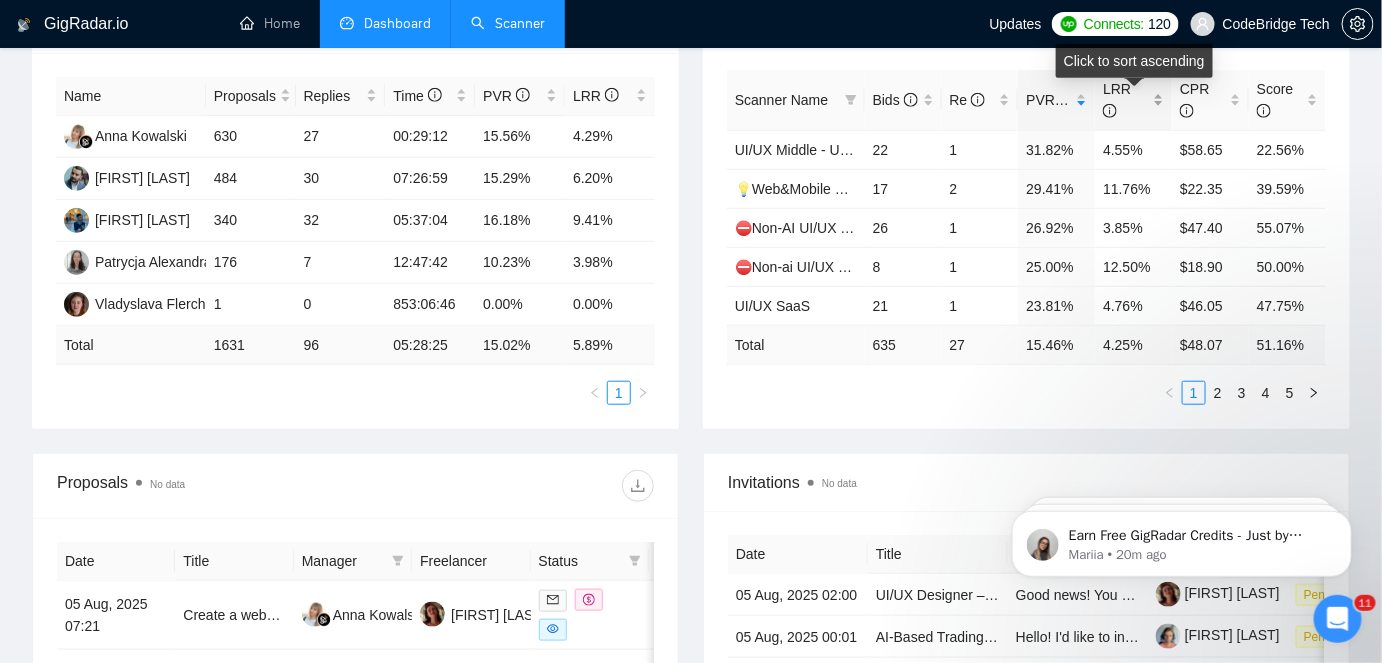 click on "LRR" at bounding box center [1117, 100] 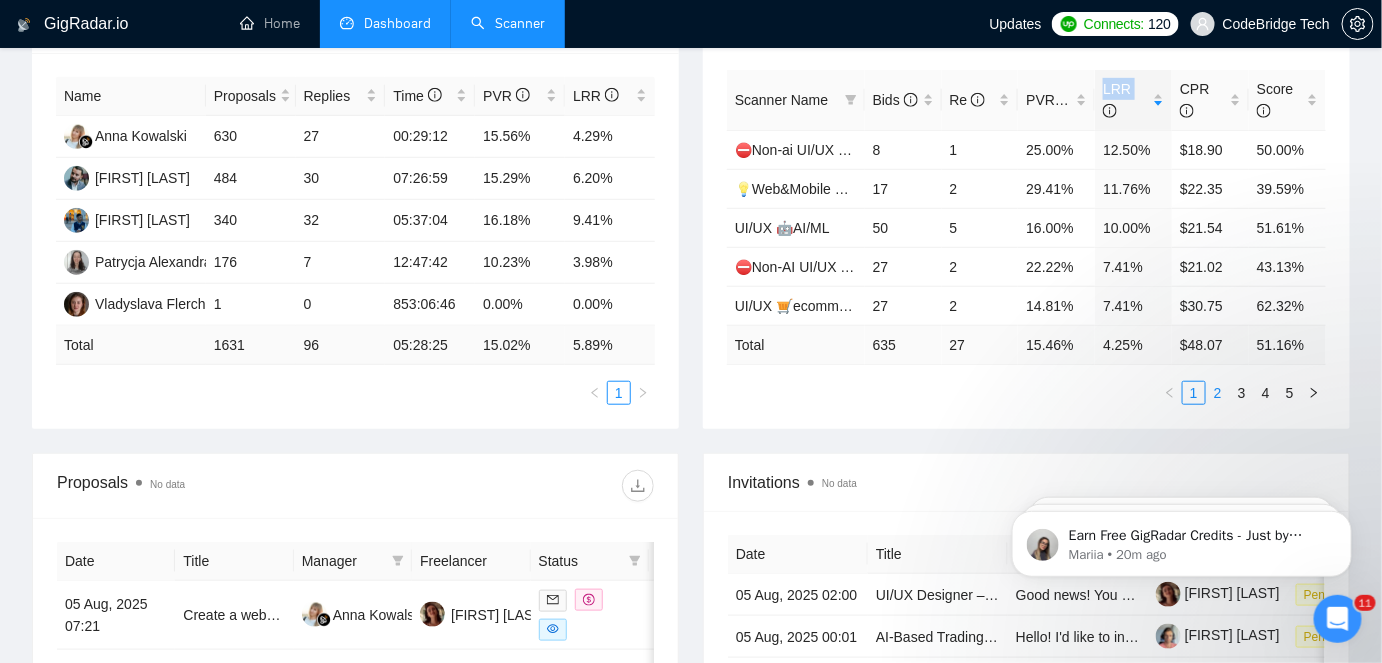 click on "2" at bounding box center (1218, 393) 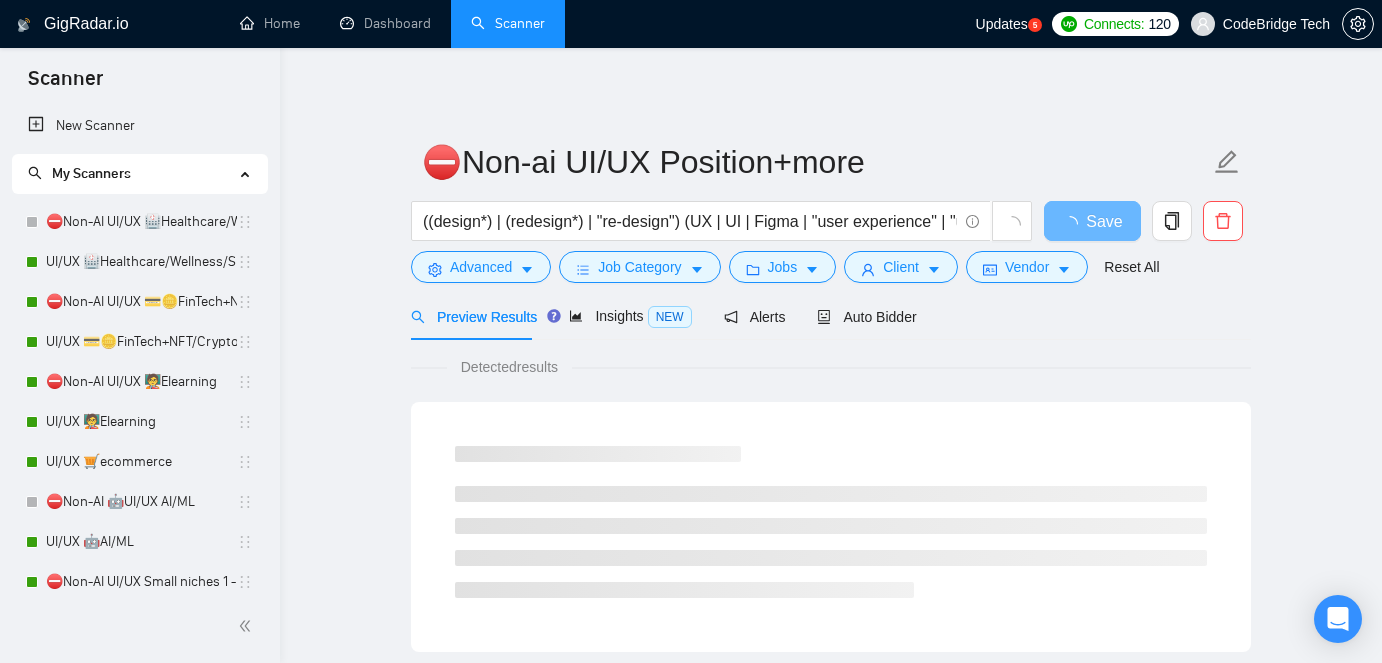 scroll, scrollTop: 0, scrollLeft: 0, axis: both 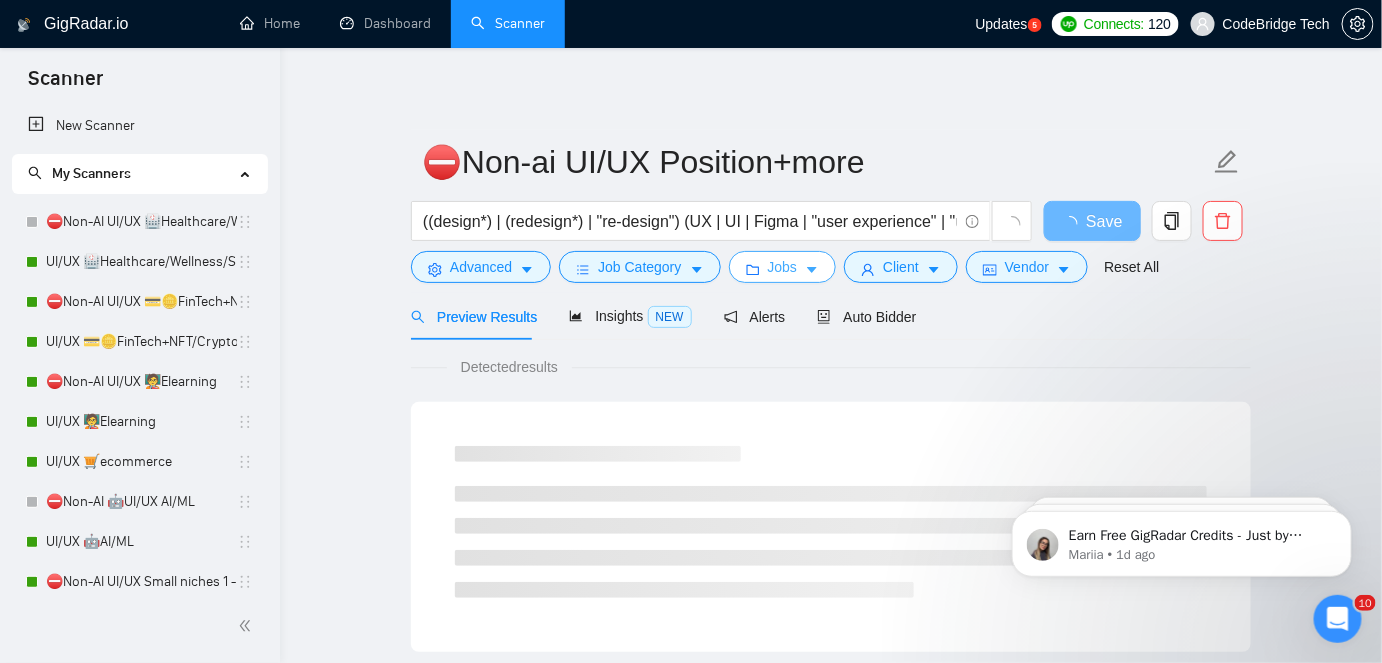 click on "Jobs" at bounding box center [783, 267] 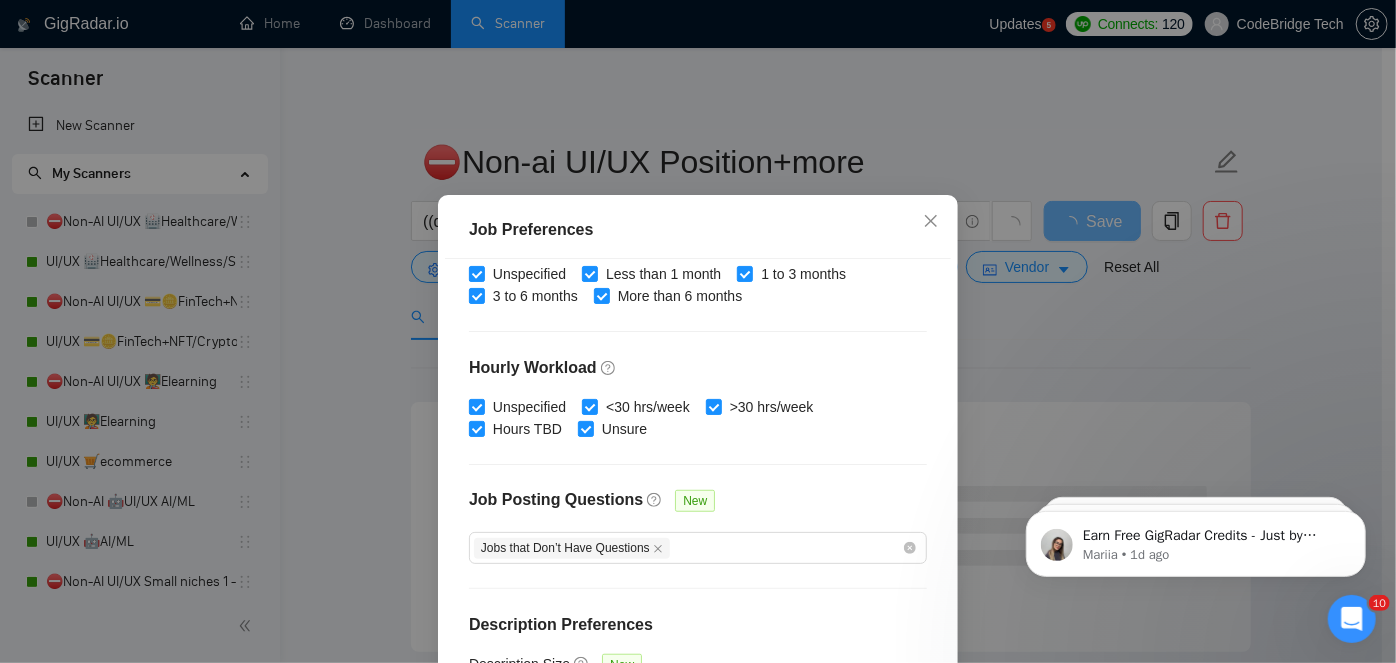 scroll, scrollTop: 662, scrollLeft: 0, axis: vertical 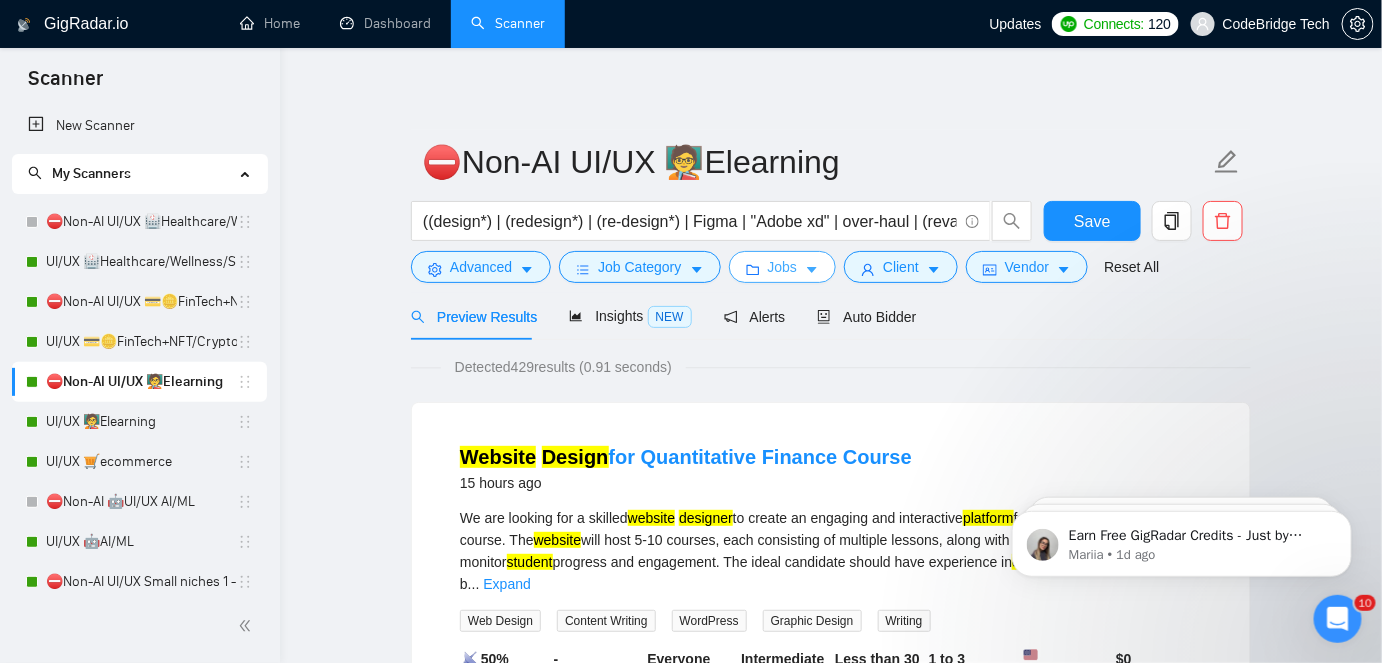 click on "Jobs" at bounding box center [783, 267] 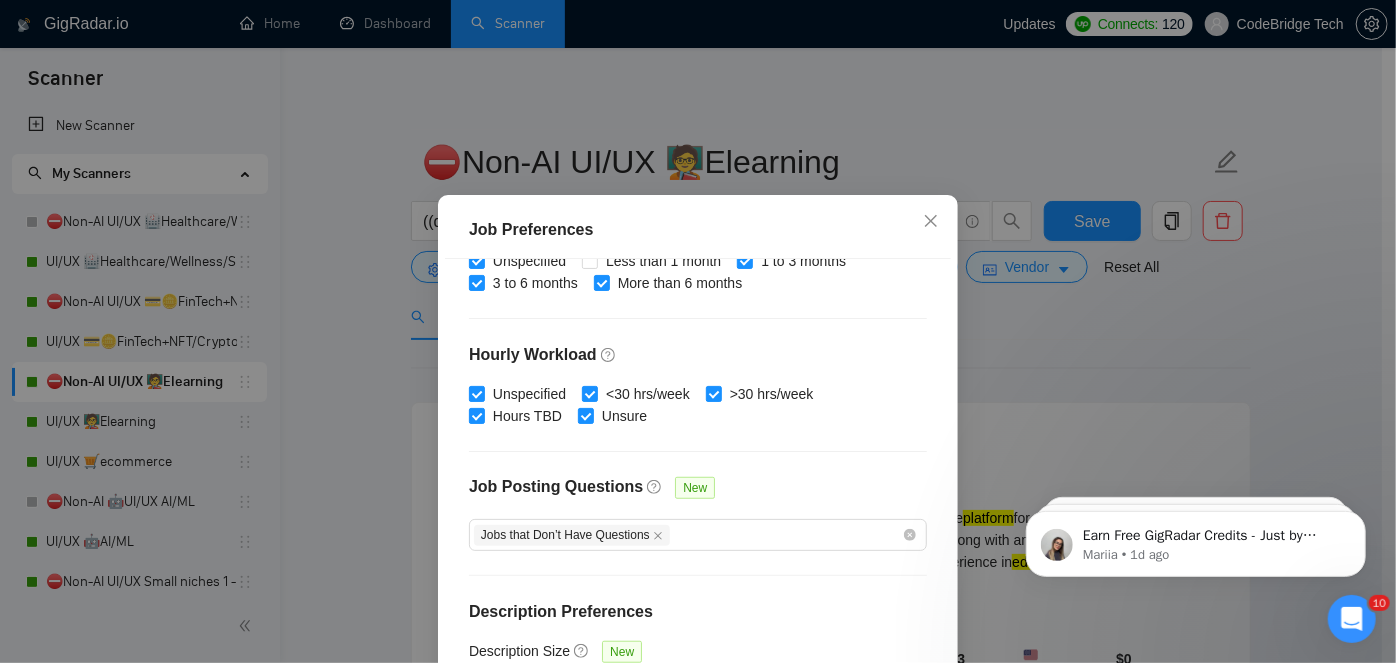 scroll, scrollTop: 662, scrollLeft: 0, axis: vertical 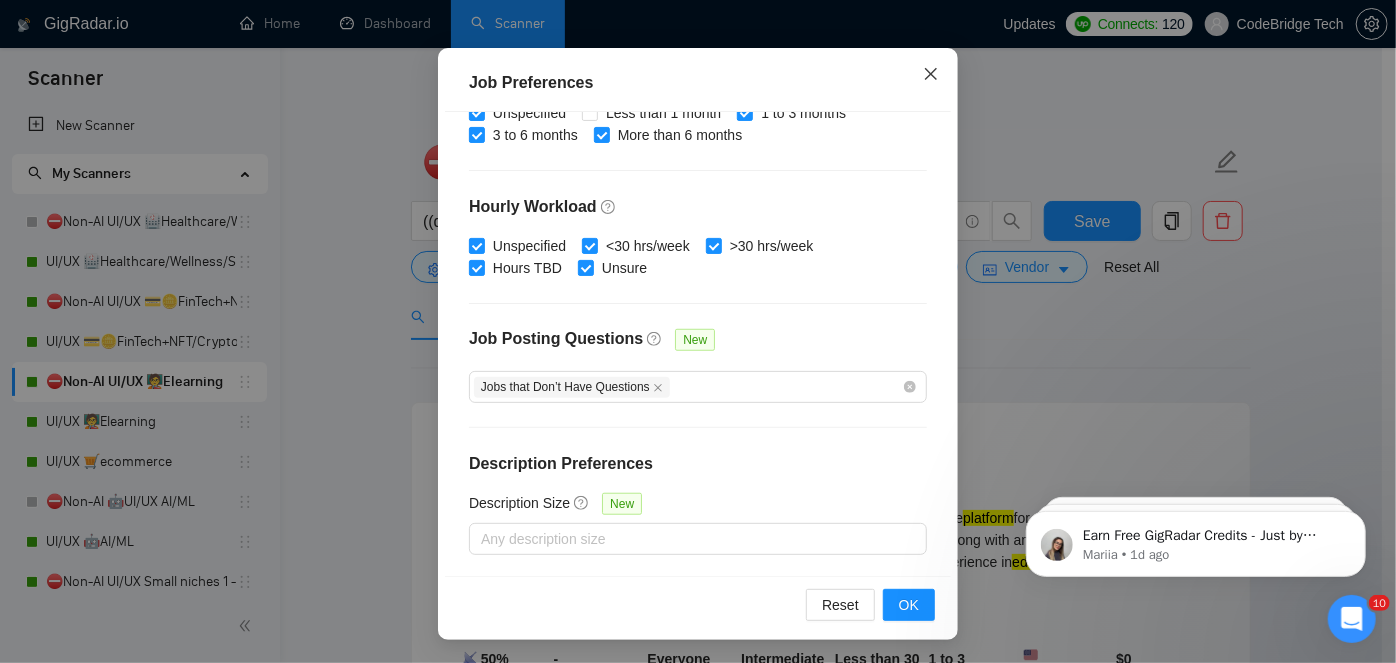 click 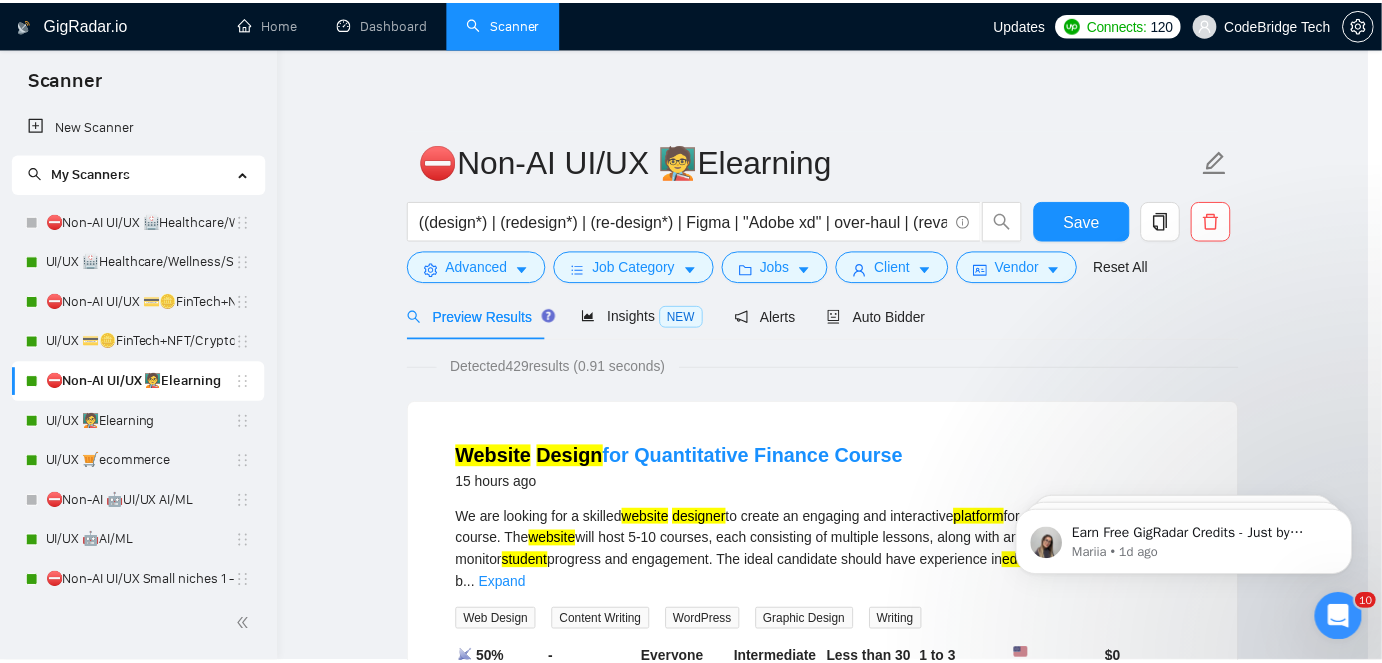 scroll, scrollTop: 72, scrollLeft: 0, axis: vertical 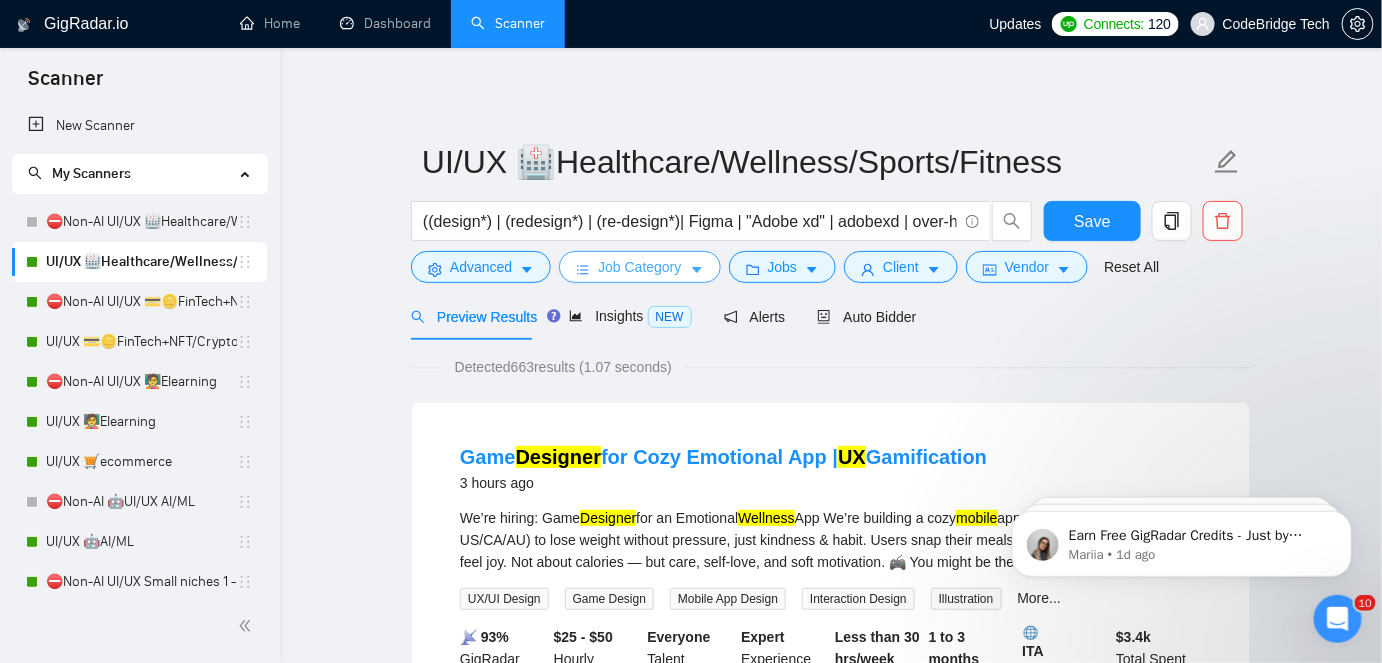 click on "Job Category" at bounding box center (639, 267) 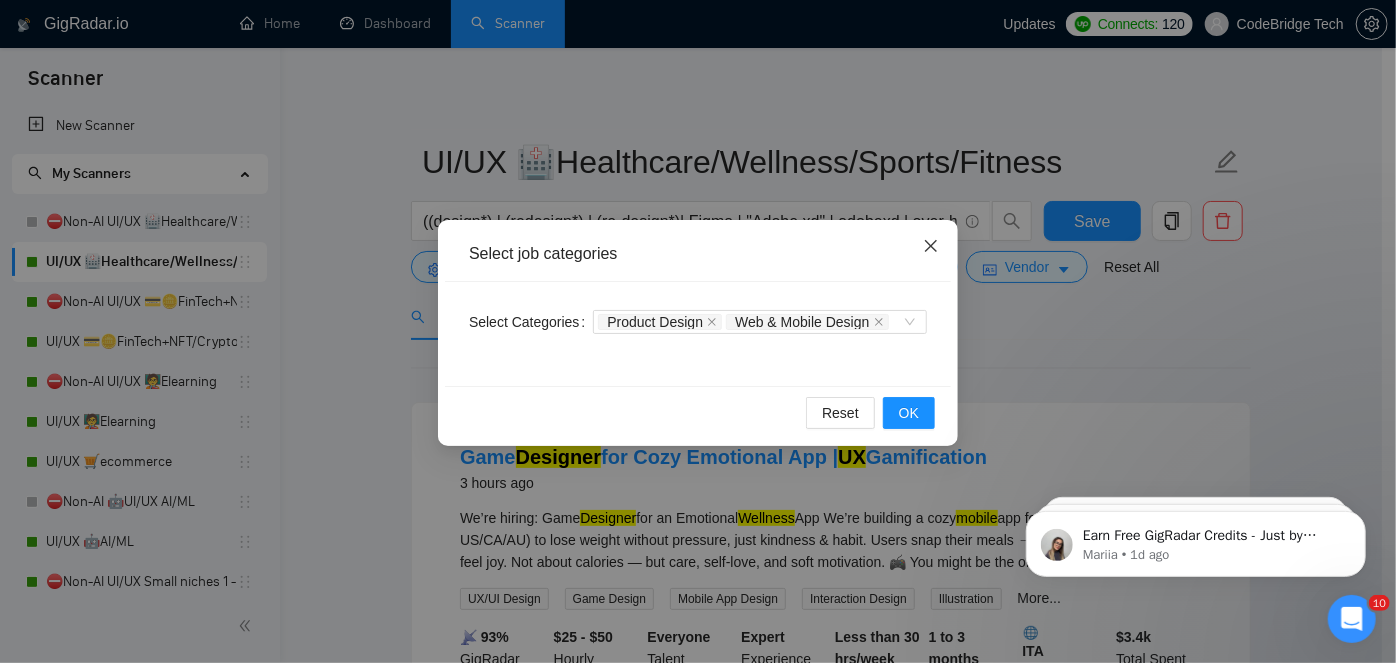 click at bounding box center [931, 247] 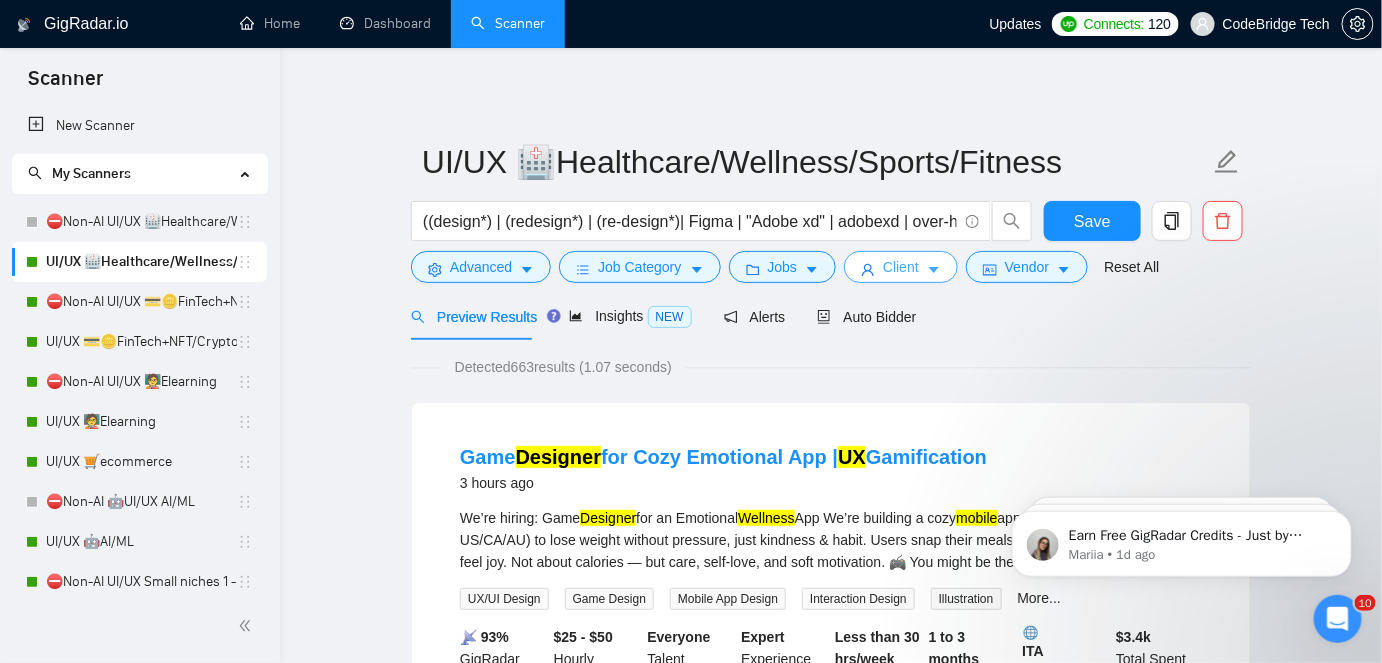 click on "Client" at bounding box center (901, 267) 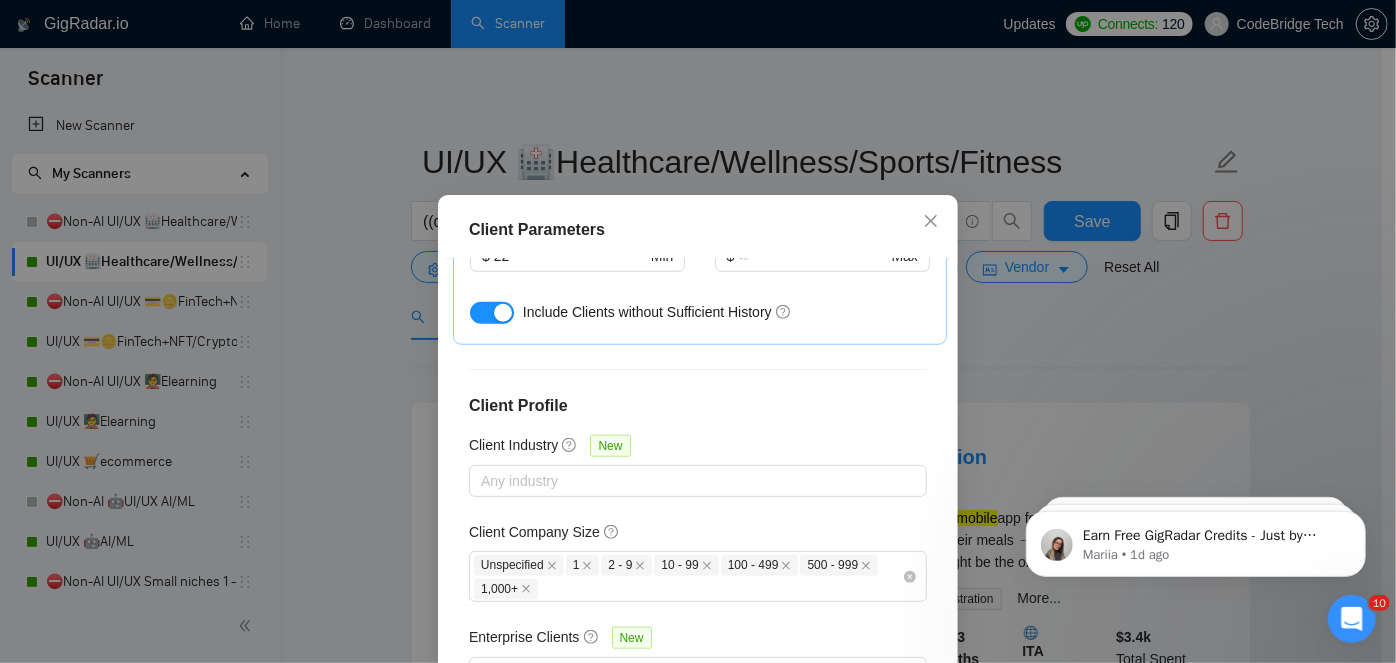 scroll, scrollTop: 939, scrollLeft: 0, axis: vertical 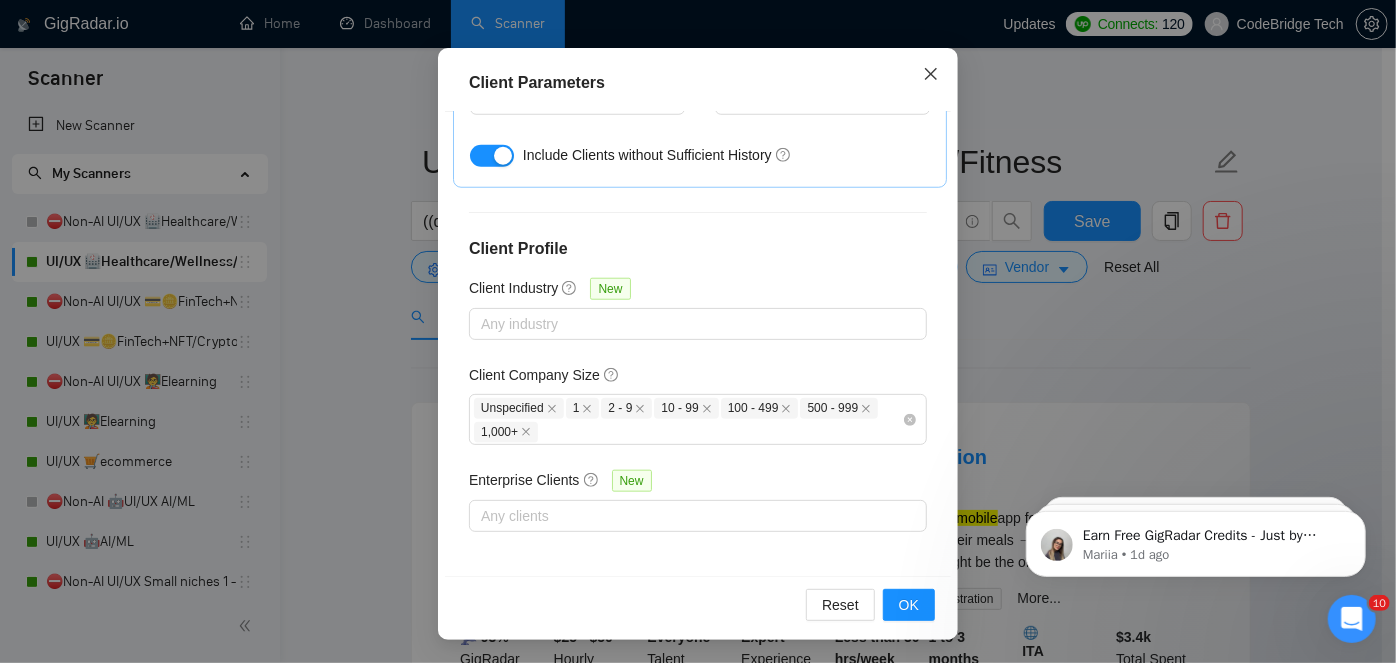 click 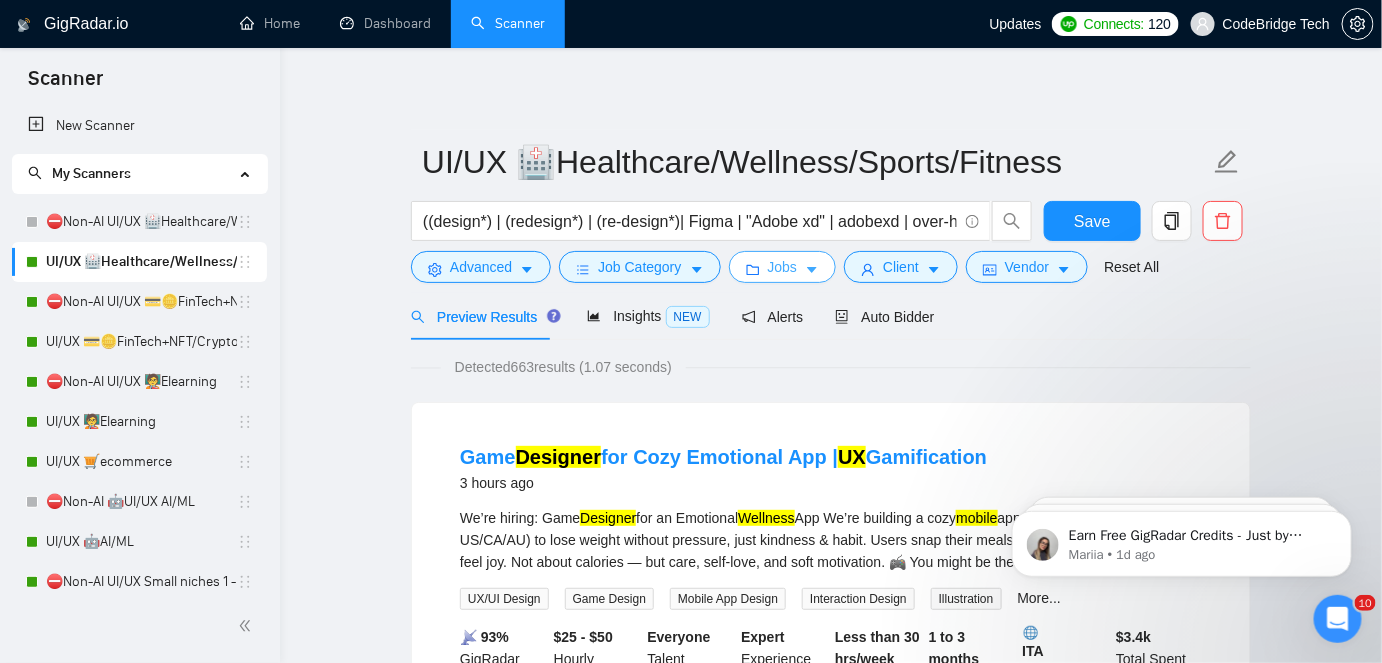 click on "Jobs" at bounding box center [783, 267] 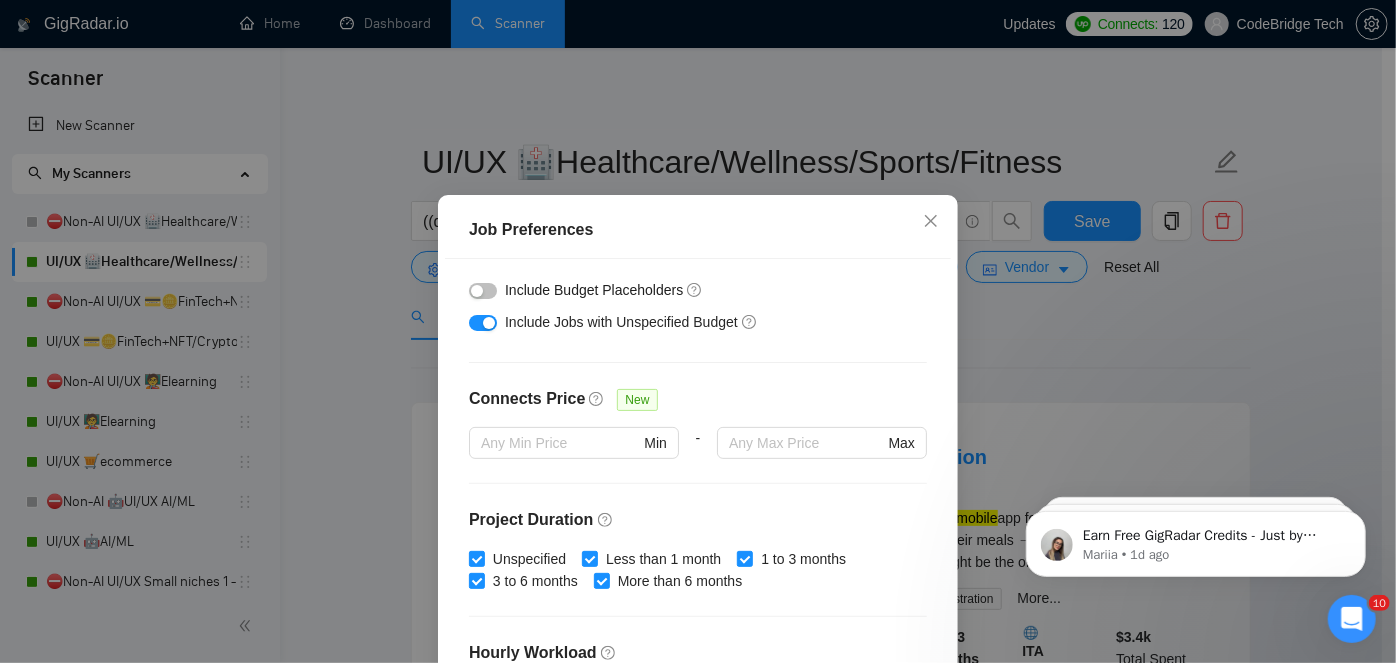 scroll, scrollTop: 662, scrollLeft: 0, axis: vertical 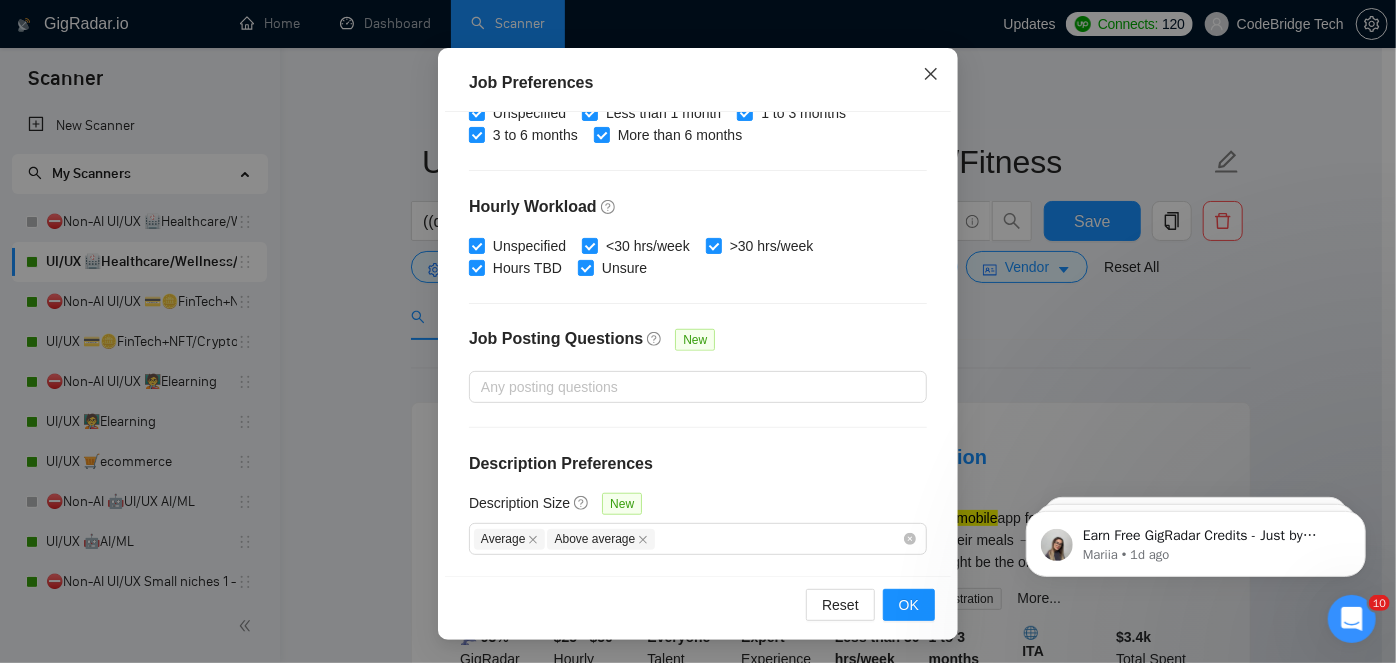 click 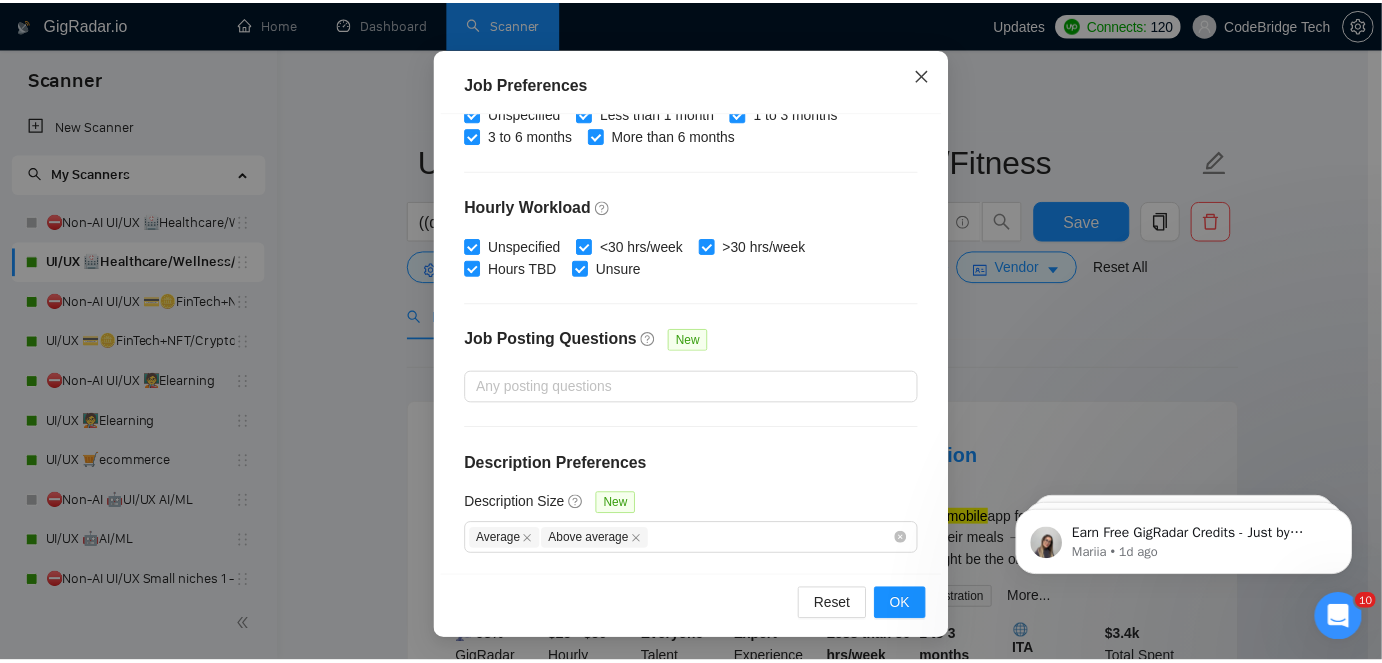 scroll, scrollTop: 72, scrollLeft: 0, axis: vertical 